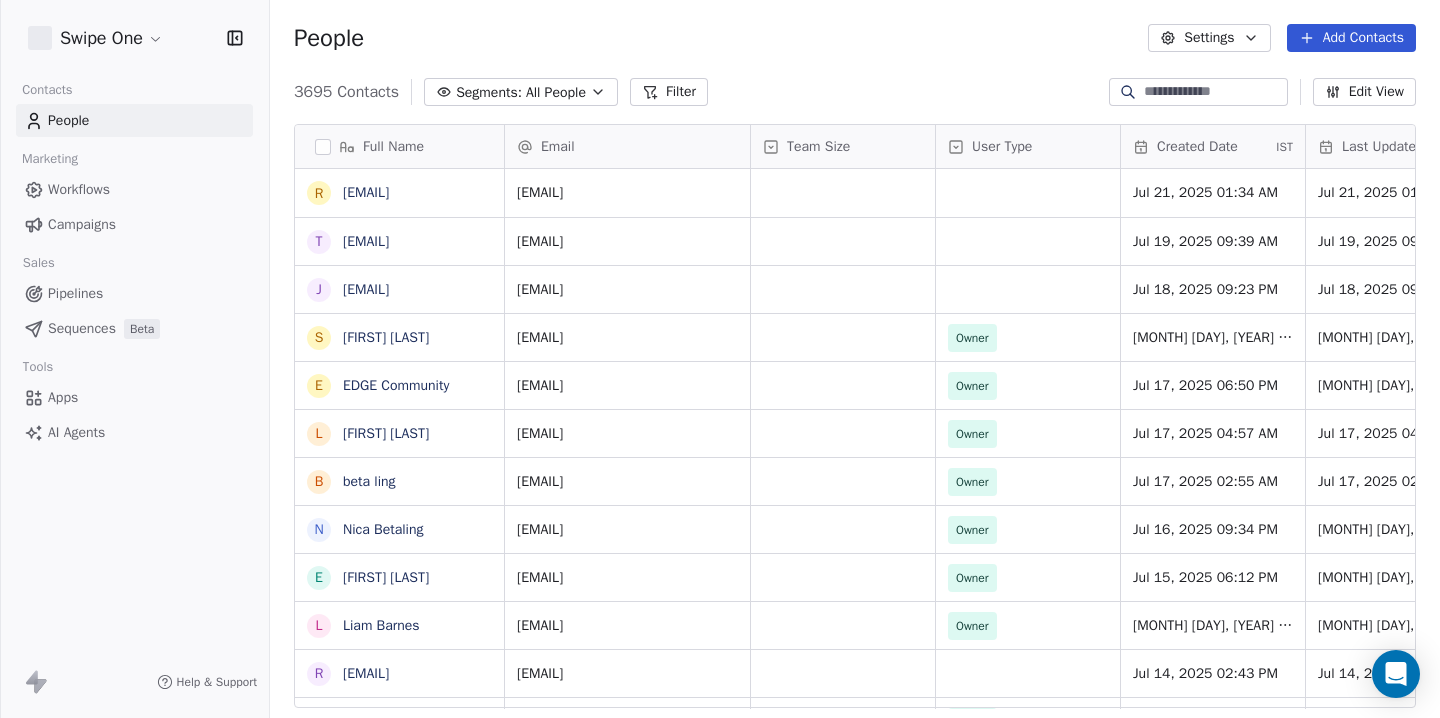 scroll, scrollTop: 0, scrollLeft: 0, axis: both 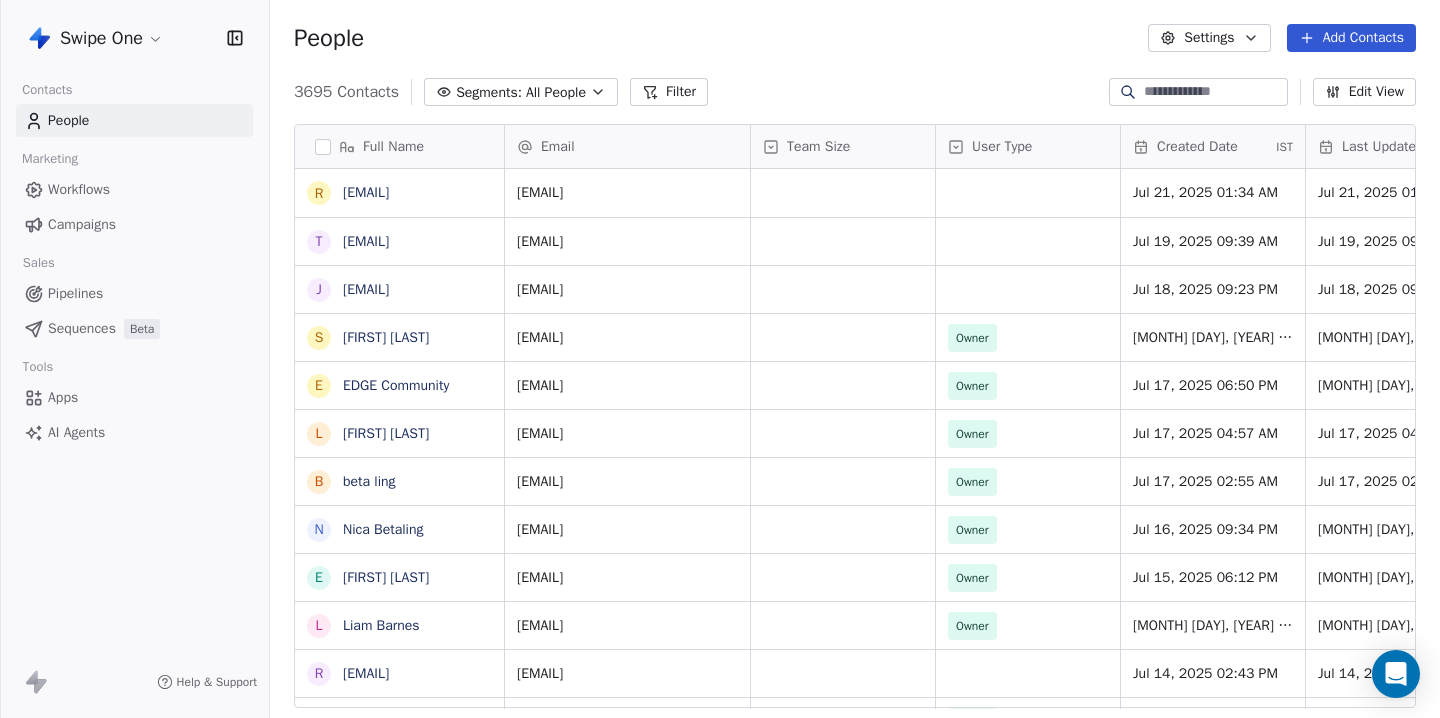 click at bounding box center (1214, 92) 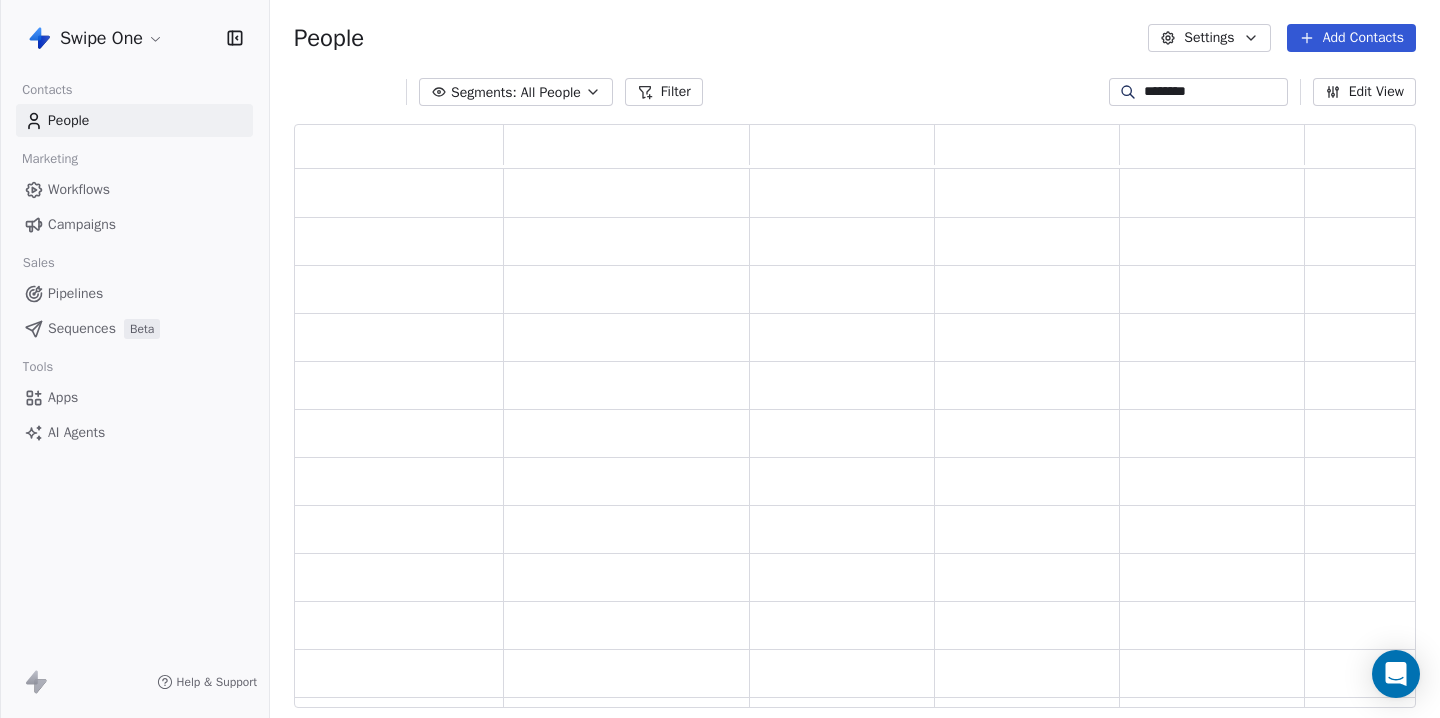 scroll, scrollTop: 1, scrollLeft: 1, axis: both 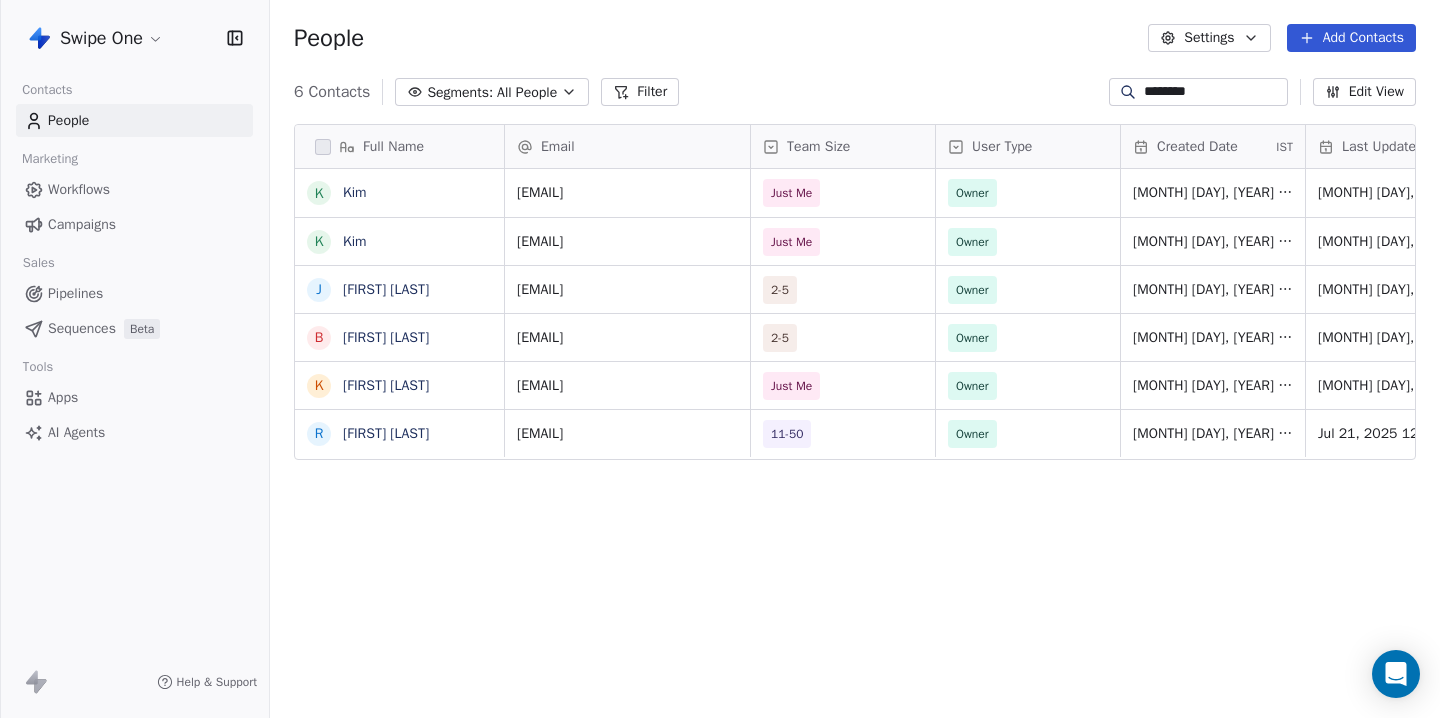 type on "********" 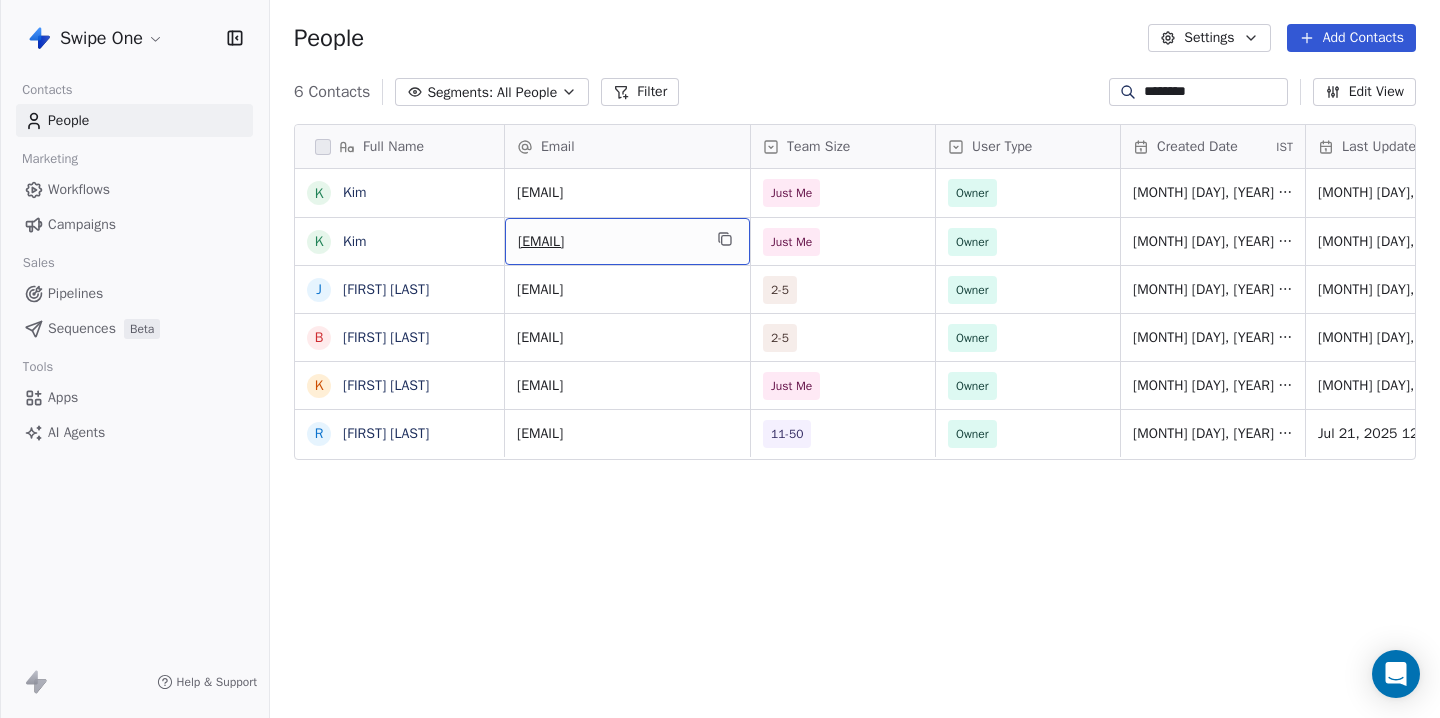 click on "[EMAIL]" at bounding box center (609, 242) 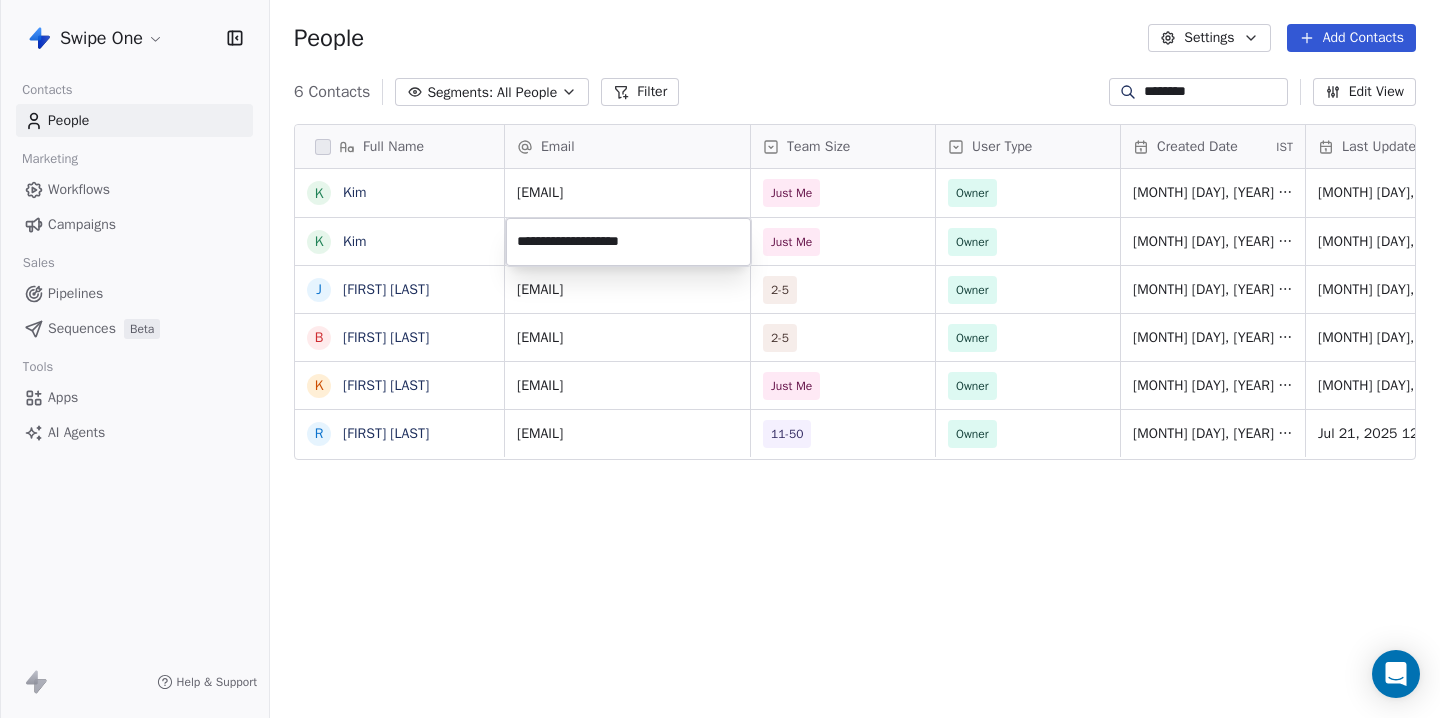 click on "**********" at bounding box center (628, 242) 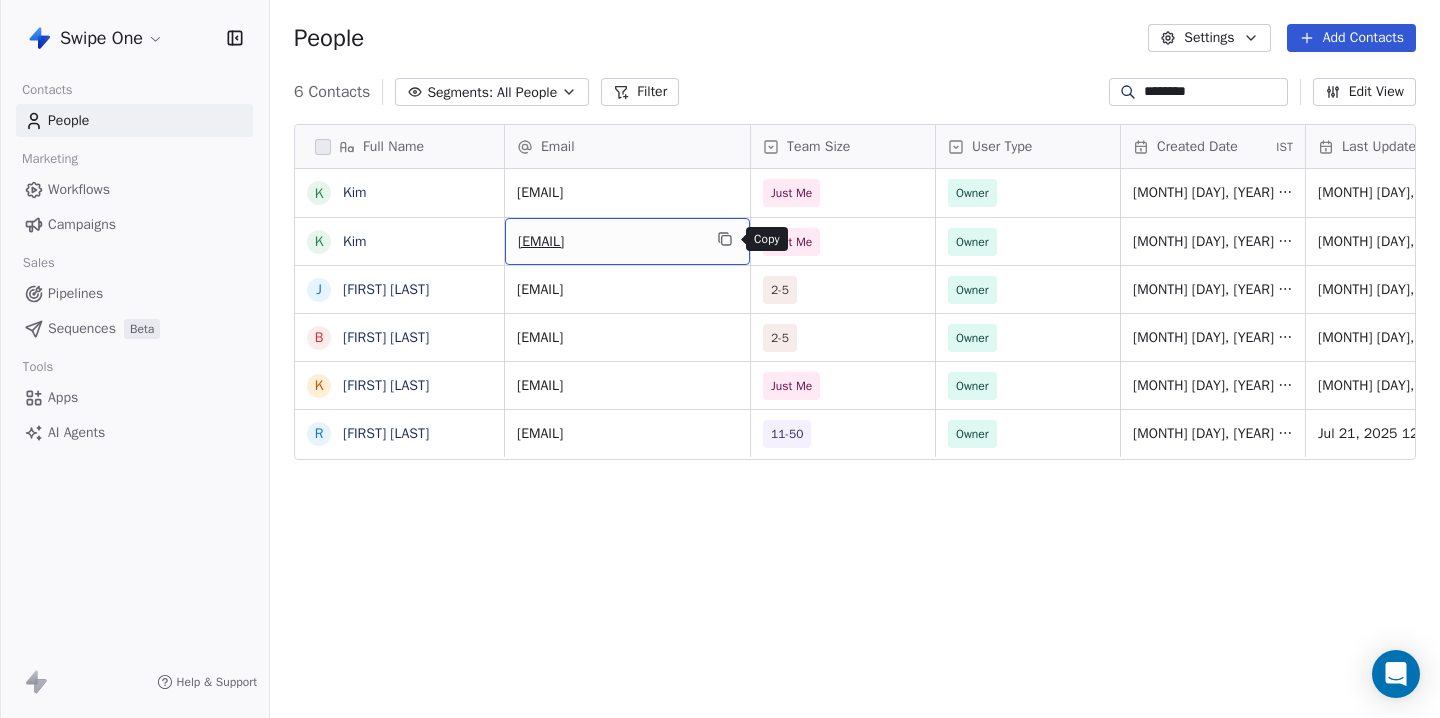 click 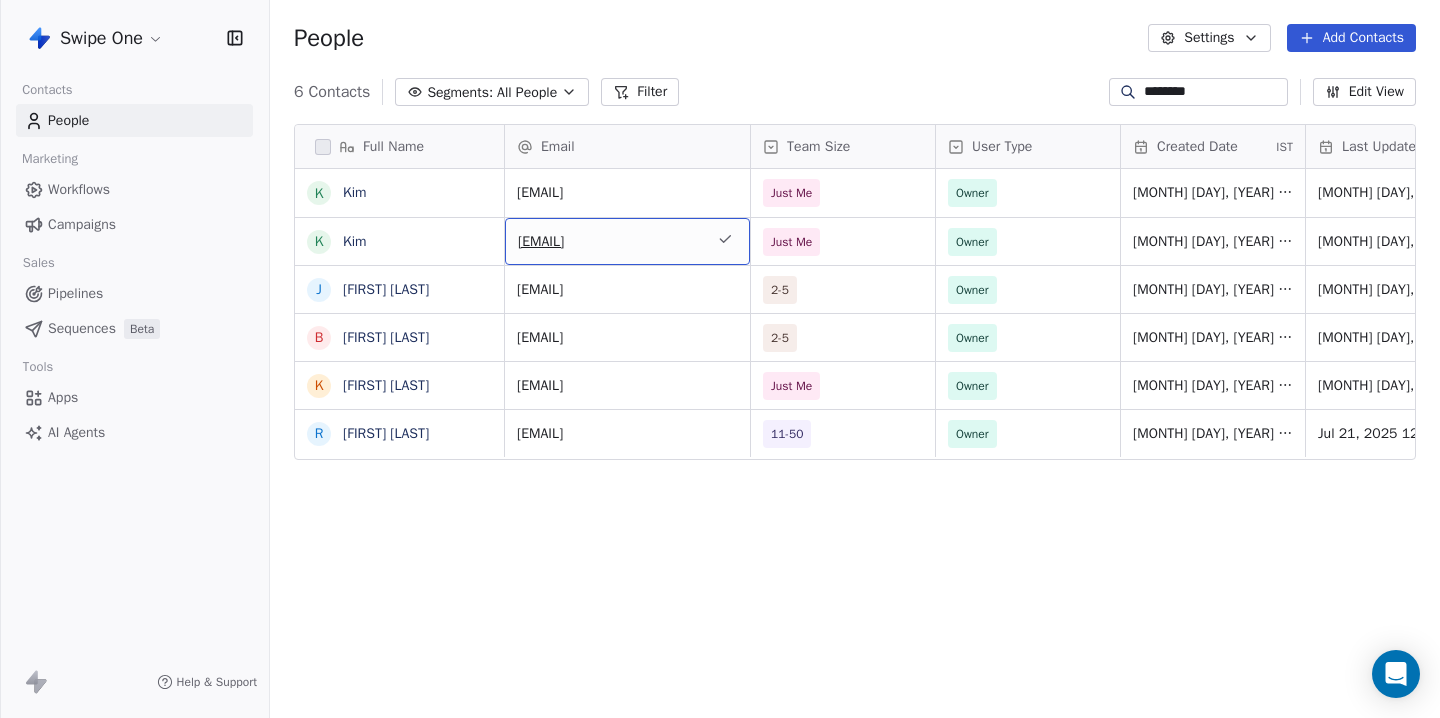 click on "People Settings  Add Contacts" at bounding box center (855, 38) 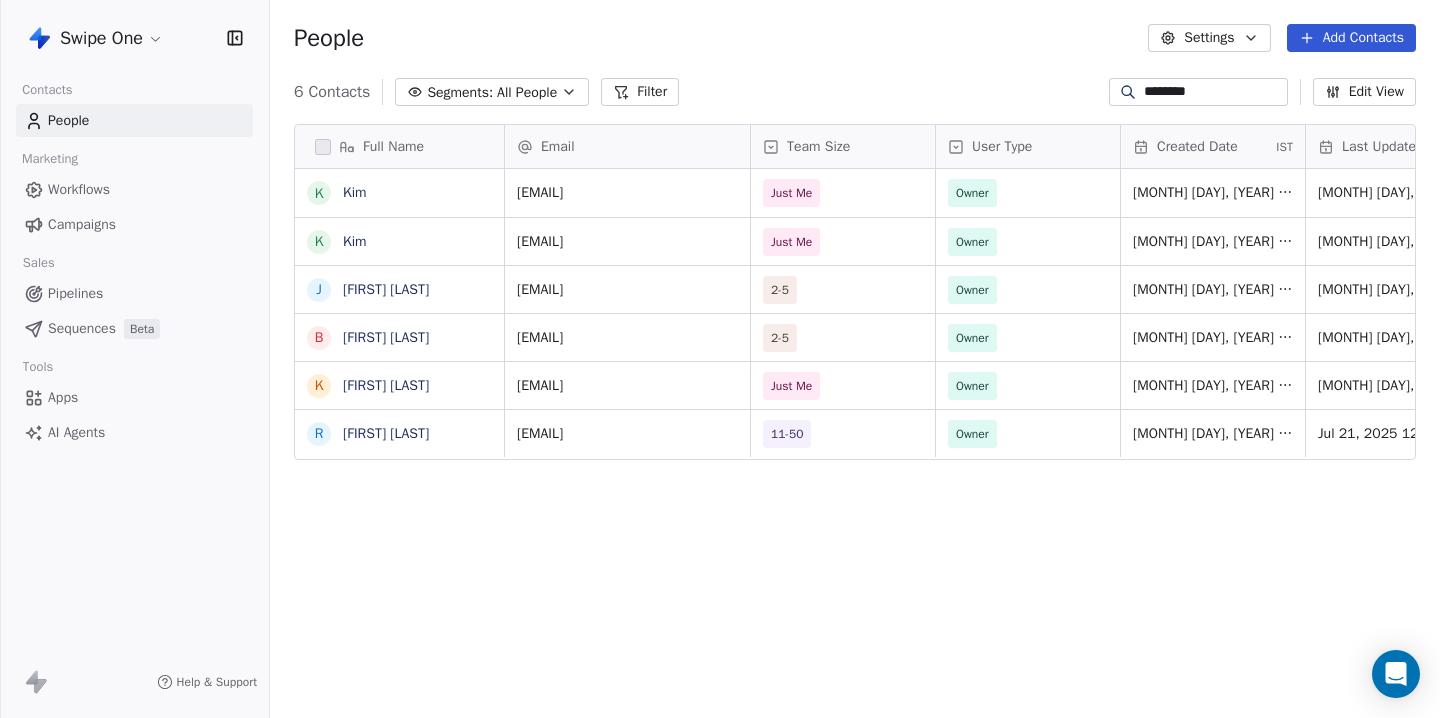 click on "Swipe One Contacts People Marketing Workflows Campaigns Sales Pipelines Sequences Beta Tools Apps AI Agents Help & Support People Settings  Add Contacts 6 Contacts Segments: All People Filter  ******** Edit View Tag Add to Sequence Export Full Name K Kim K Kim J Jason Kim B Bjorn Kim K Kim L R Roy Kim Email Team Size User Type Created Date IST Last Updated Date IST Email Marketing Consent Email Verification Status Use Case kimso42x@gmail.com Just Me Owner Jan 16, 2025 01:41 AM Apr 09, 2025 11:02 PM Subscribed Valid swipeone@vapmail.com Just Me Owner Jan 22, 2025 09:04 PM Apr 09, 2025 11:05 PM Subscribed Valid Agency or Consultancy jimkason@gmail.com 2-5 Owner Jan 15, 2025 09:30 PM Jun 18, 2025 11:13 AM Unsubscribed Valid Agency or Consultancy kimbjorn3466@gmail.com 2-5 Owner Jan 30, 2025 01:05 PM Jul 03, 2025 07:18 PM Subscribed Valid Agency or Consultancy cookedly.com@gmail.com Just Me Owner Jan 31, 2025 03:48 AM Apr 09, 2025 11:15 PM Subscribed Valid Agency or Consultancy roy@myfair.co 11-50 Owner Valid" at bounding box center (720, 359) 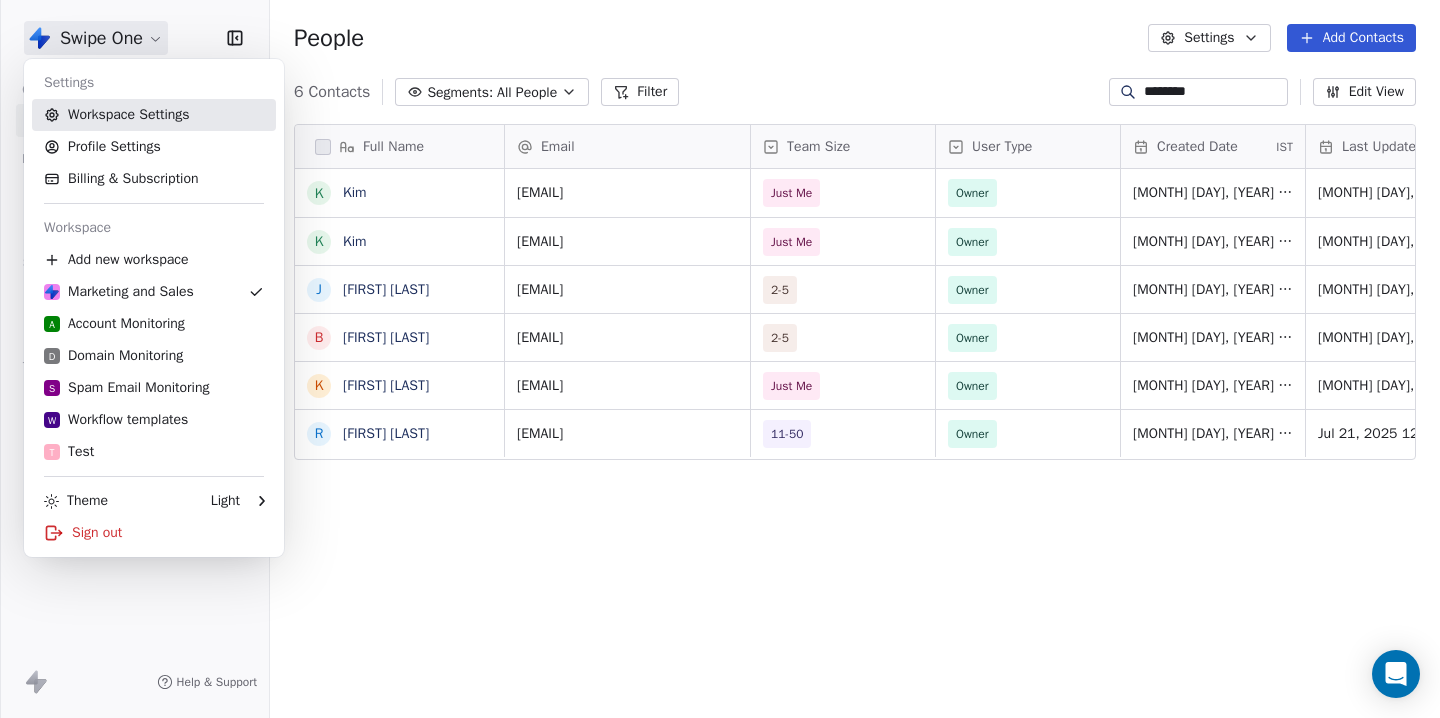 click on "Workspace Settings" at bounding box center [154, 115] 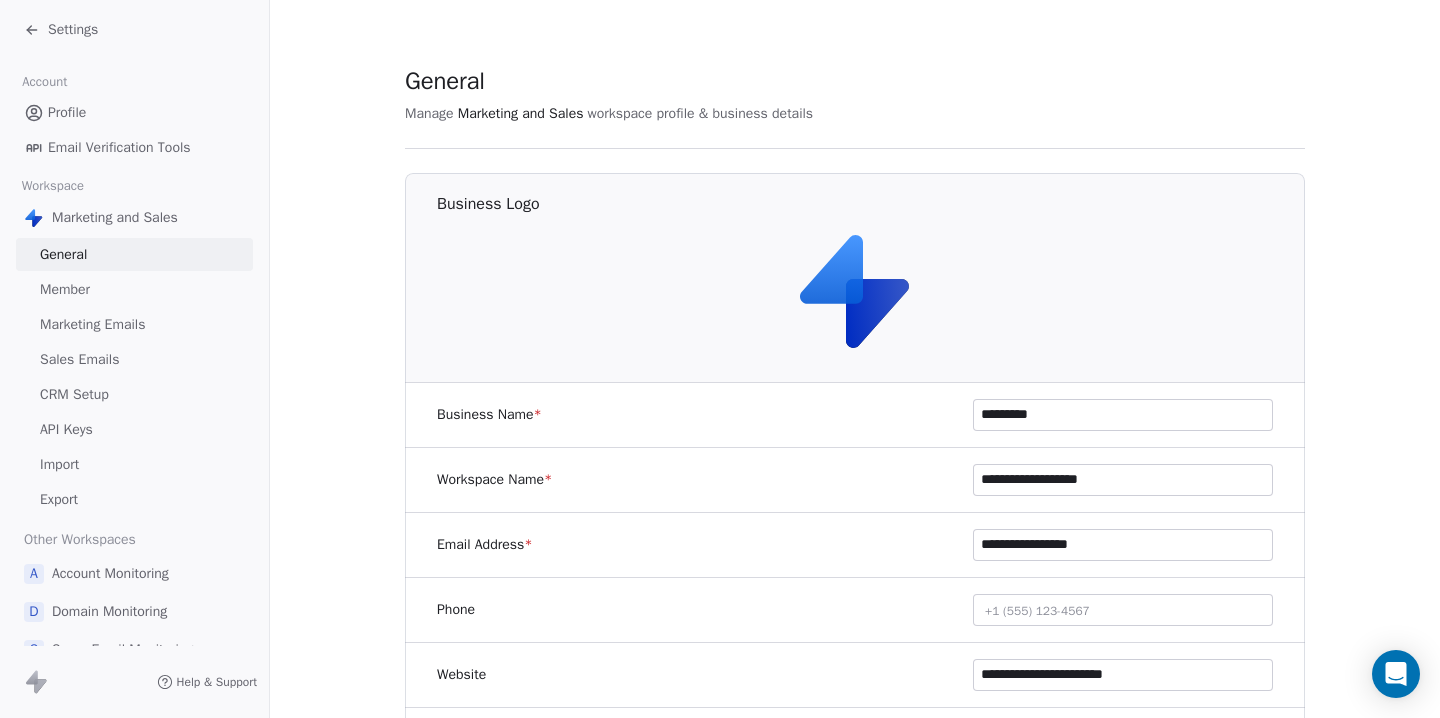 click on "Sales Emails" at bounding box center [79, 359] 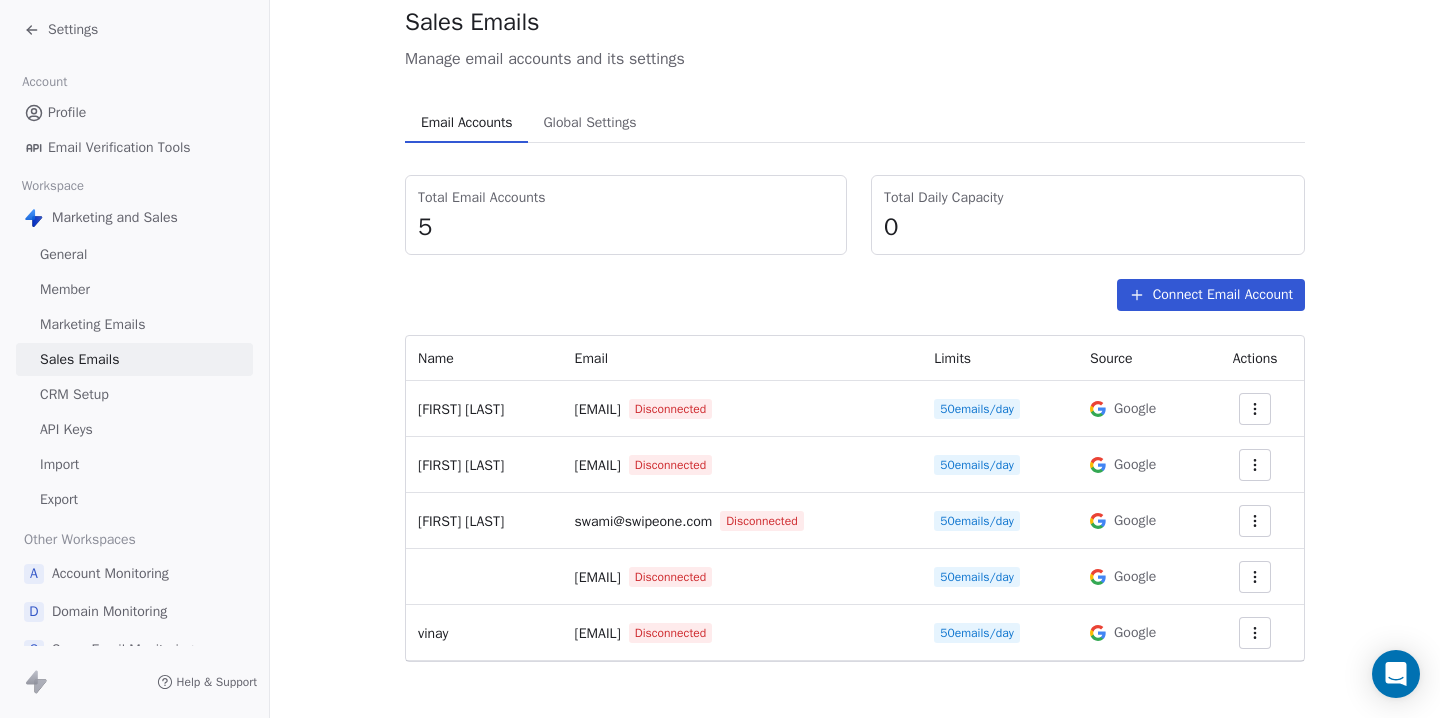 scroll, scrollTop: 67, scrollLeft: 0, axis: vertical 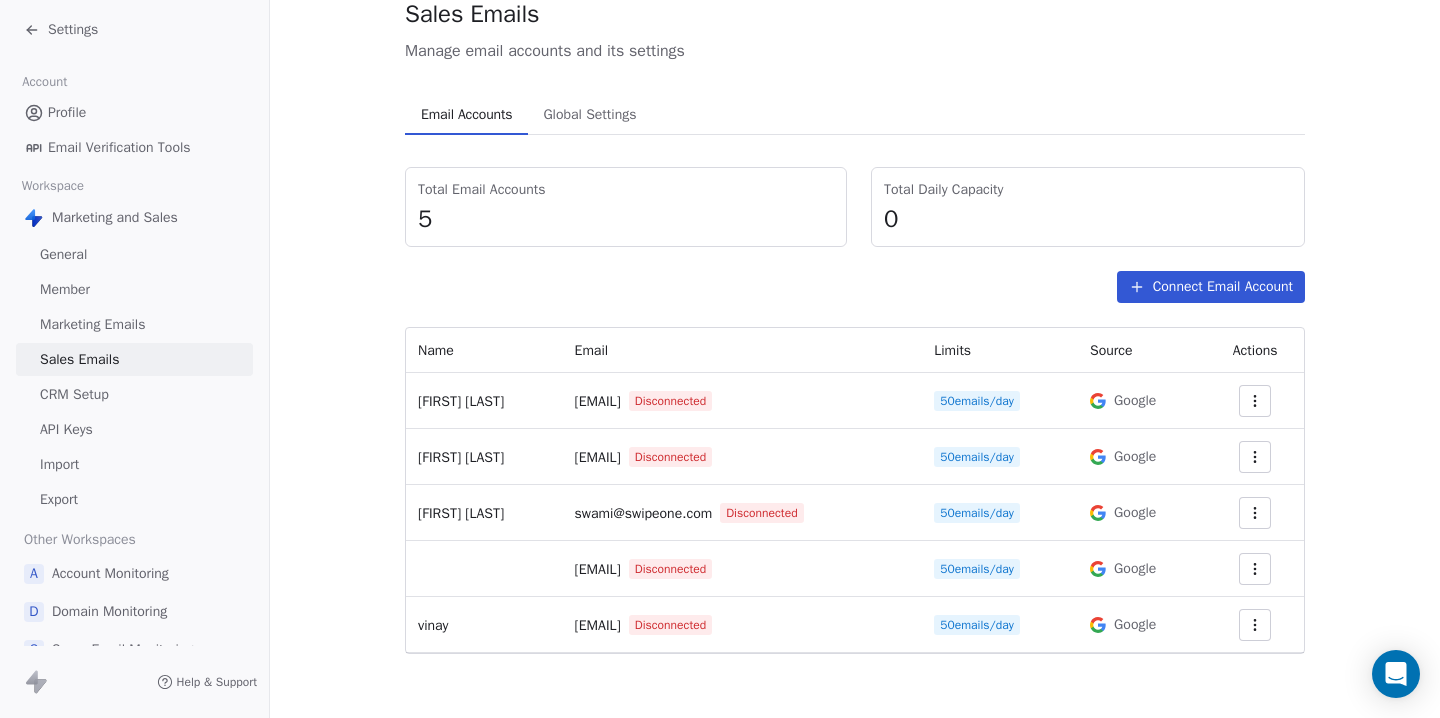 click on "Connect Email Account" at bounding box center [1211, 287] 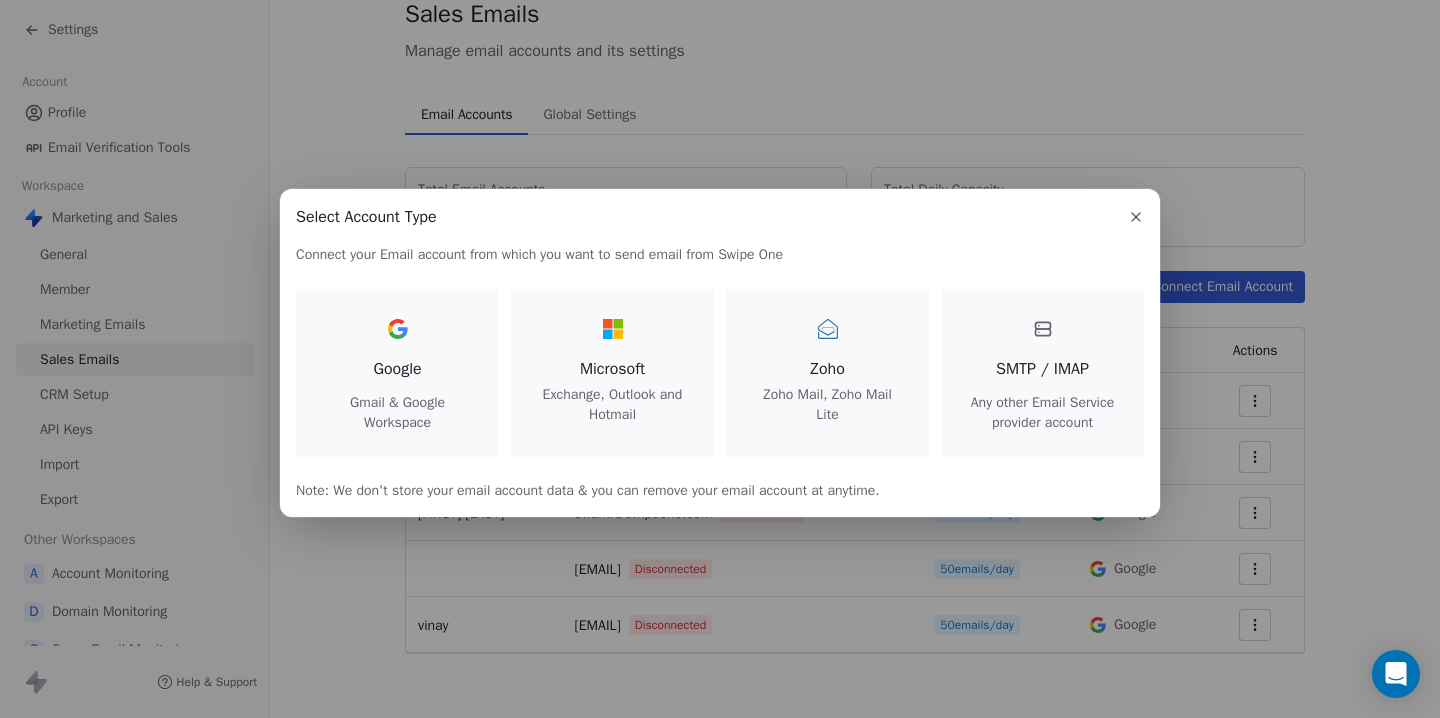 click on "Gmail & Google Workspace" at bounding box center (397, 413) 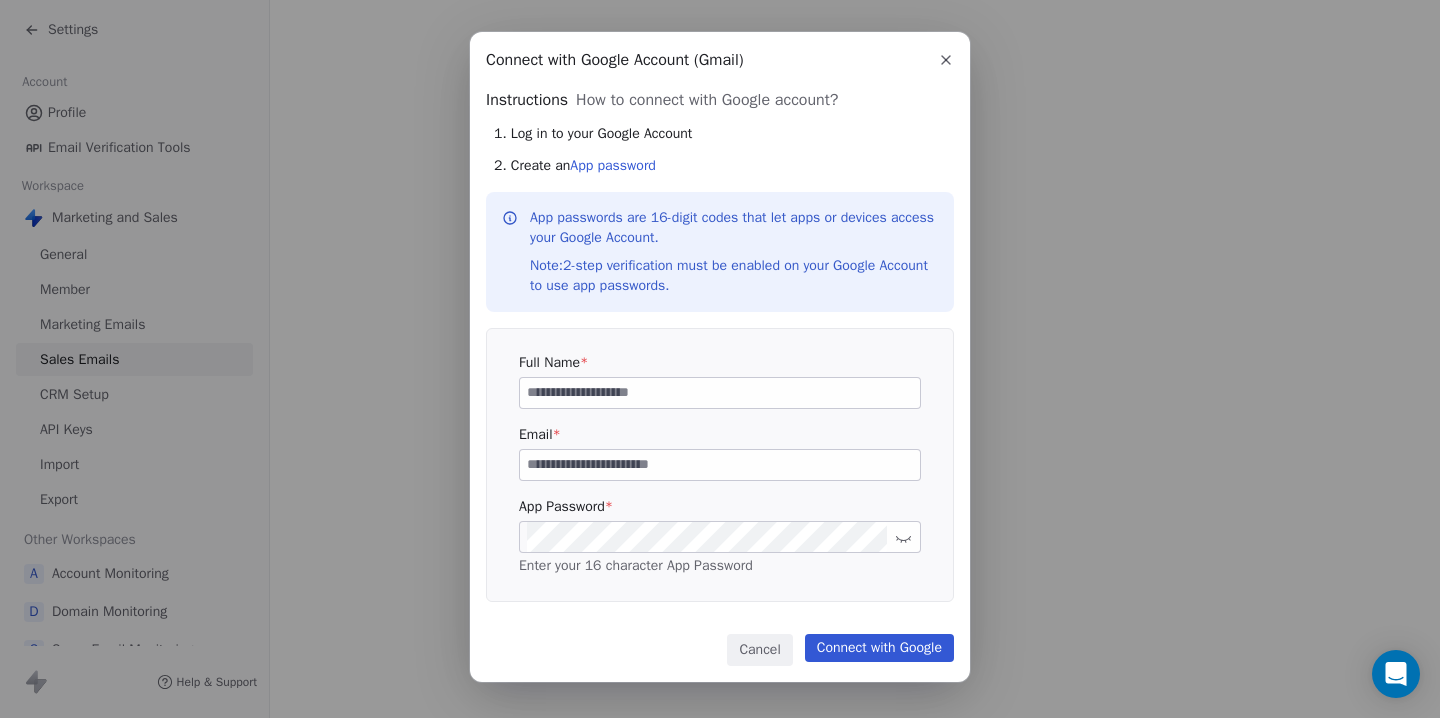 scroll, scrollTop: 0, scrollLeft: 0, axis: both 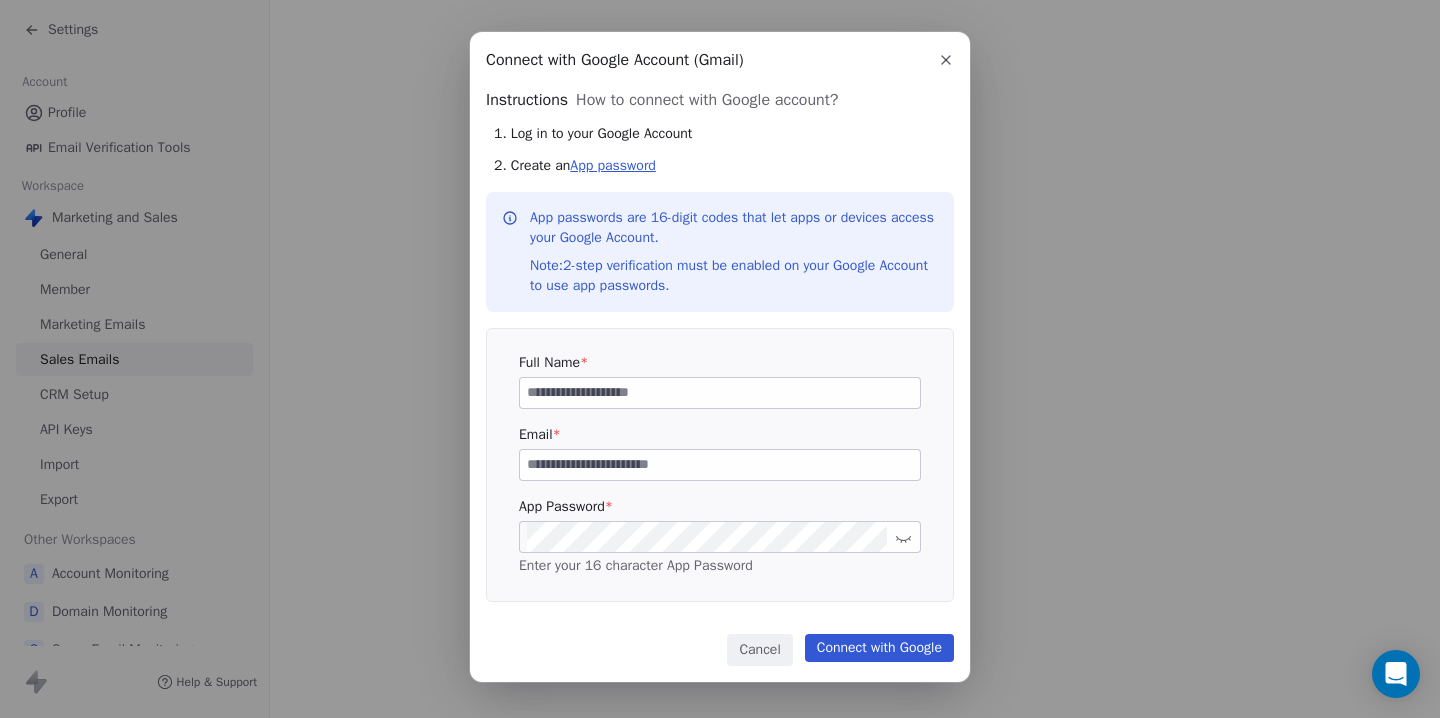 click on "App password" at bounding box center (613, 165) 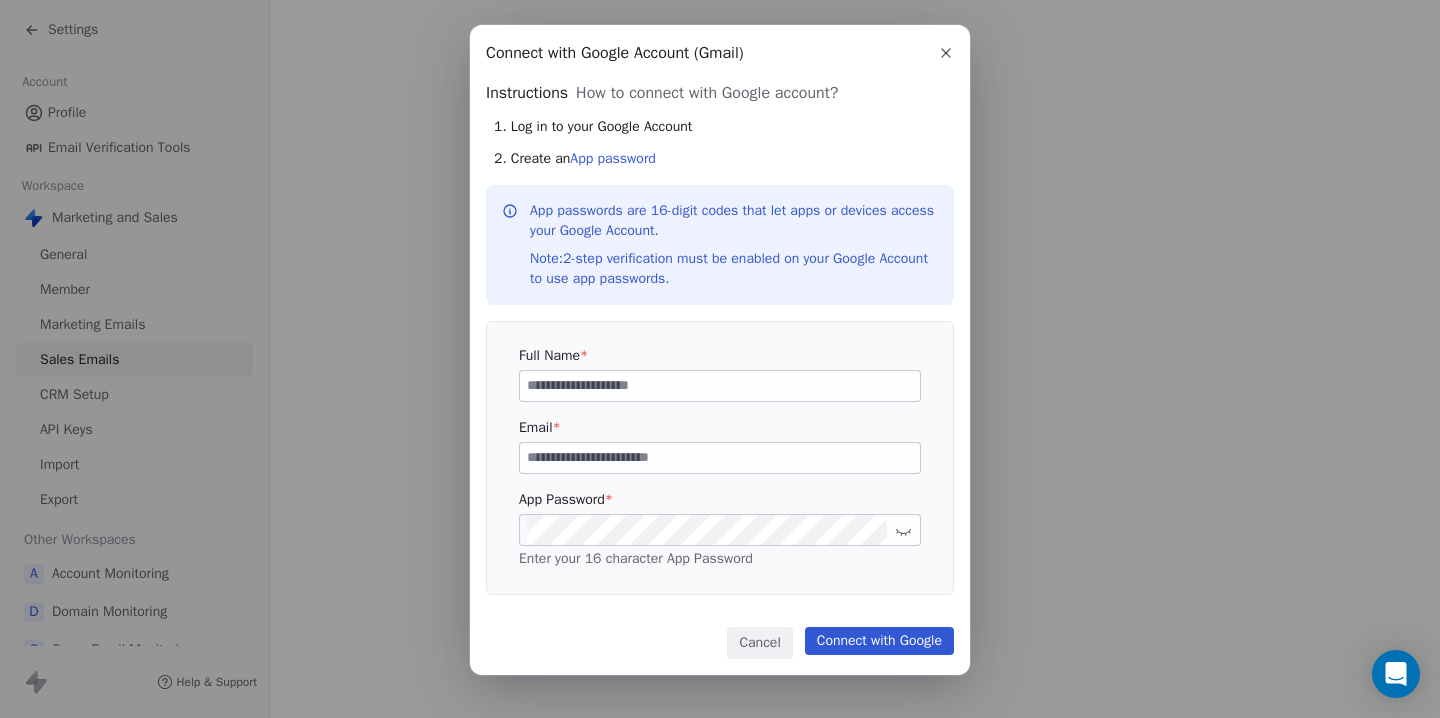 scroll, scrollTop: 0, scrollLeft: 0, axis: both 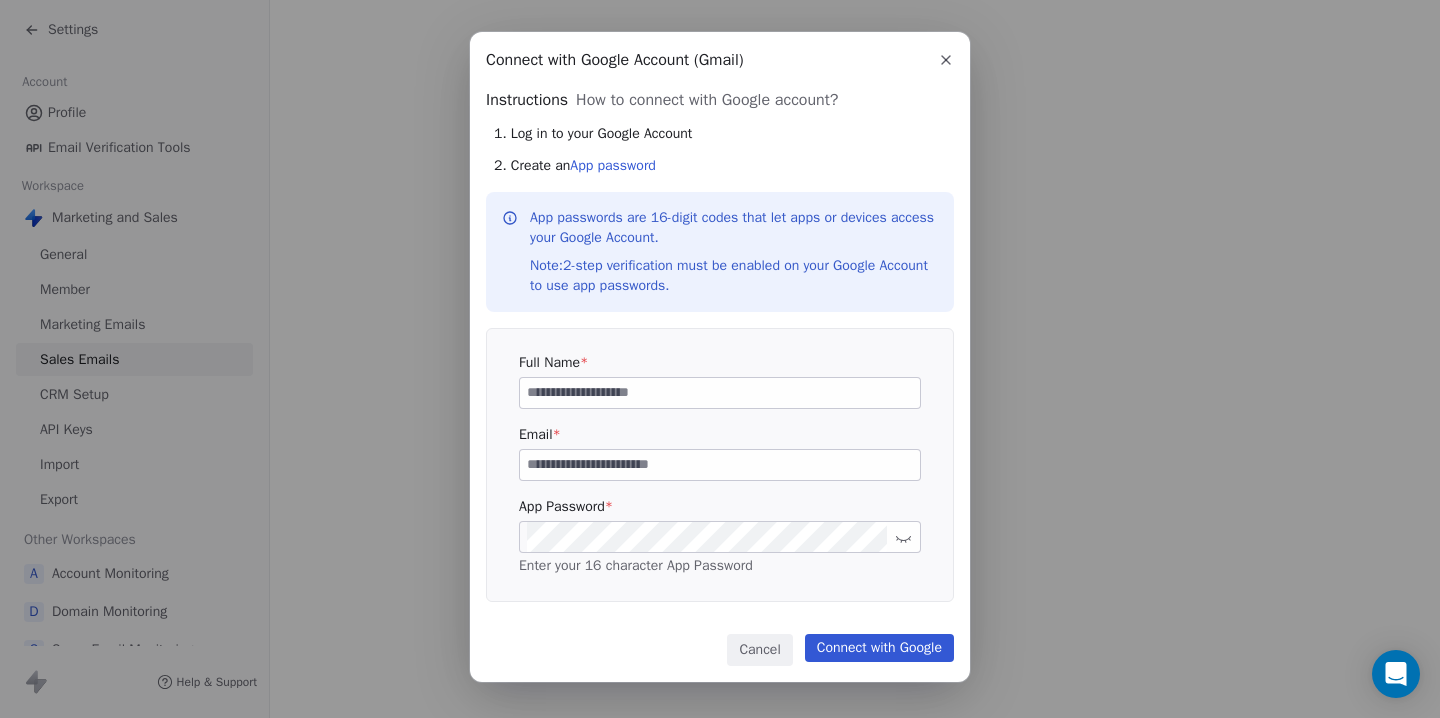drag, startPoint x: 570, startPoint y: 269, endPoint x: 846, endPoint y: 278, distance: 276.1467 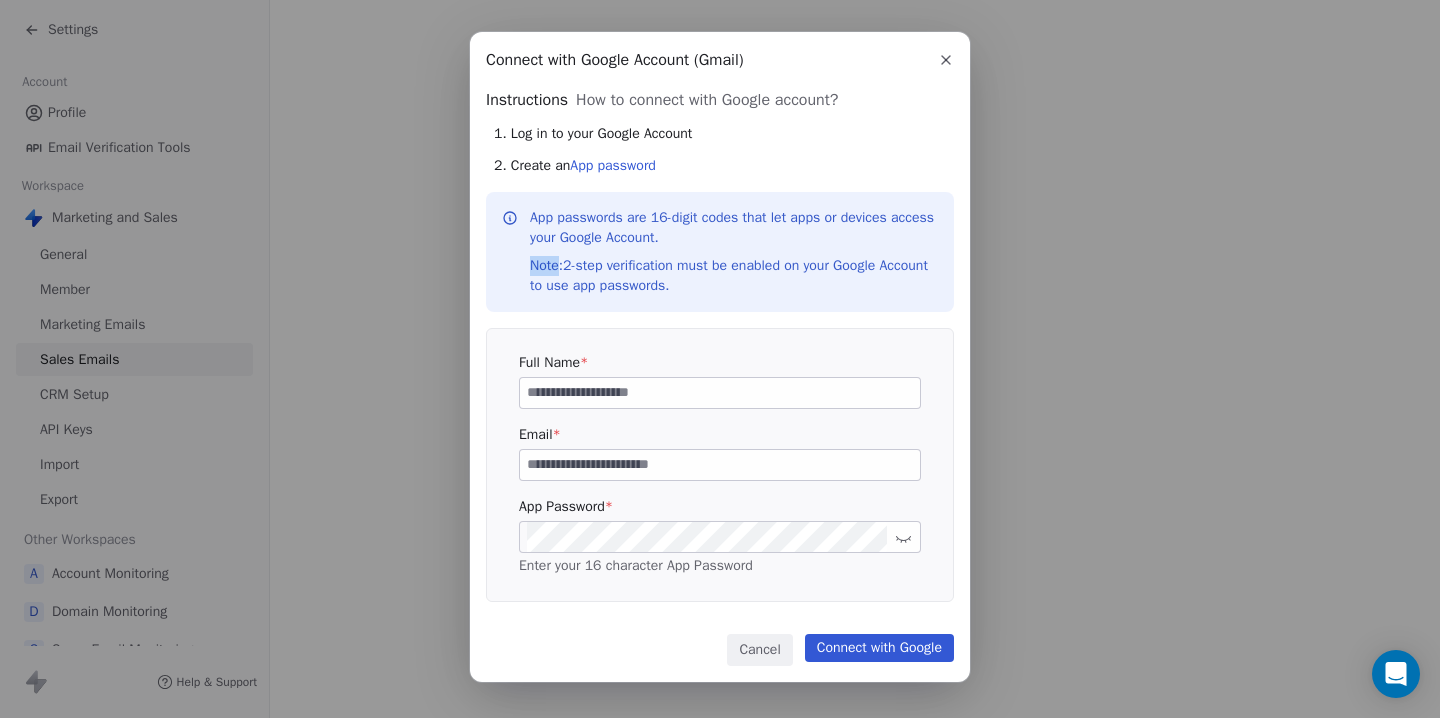click on "App passwords are 16-digit codes that let apps or devices access your Google Account. Note:  2-step verification must be enabled on your Google Account to use app passwords." at bounding box center (734, 252) 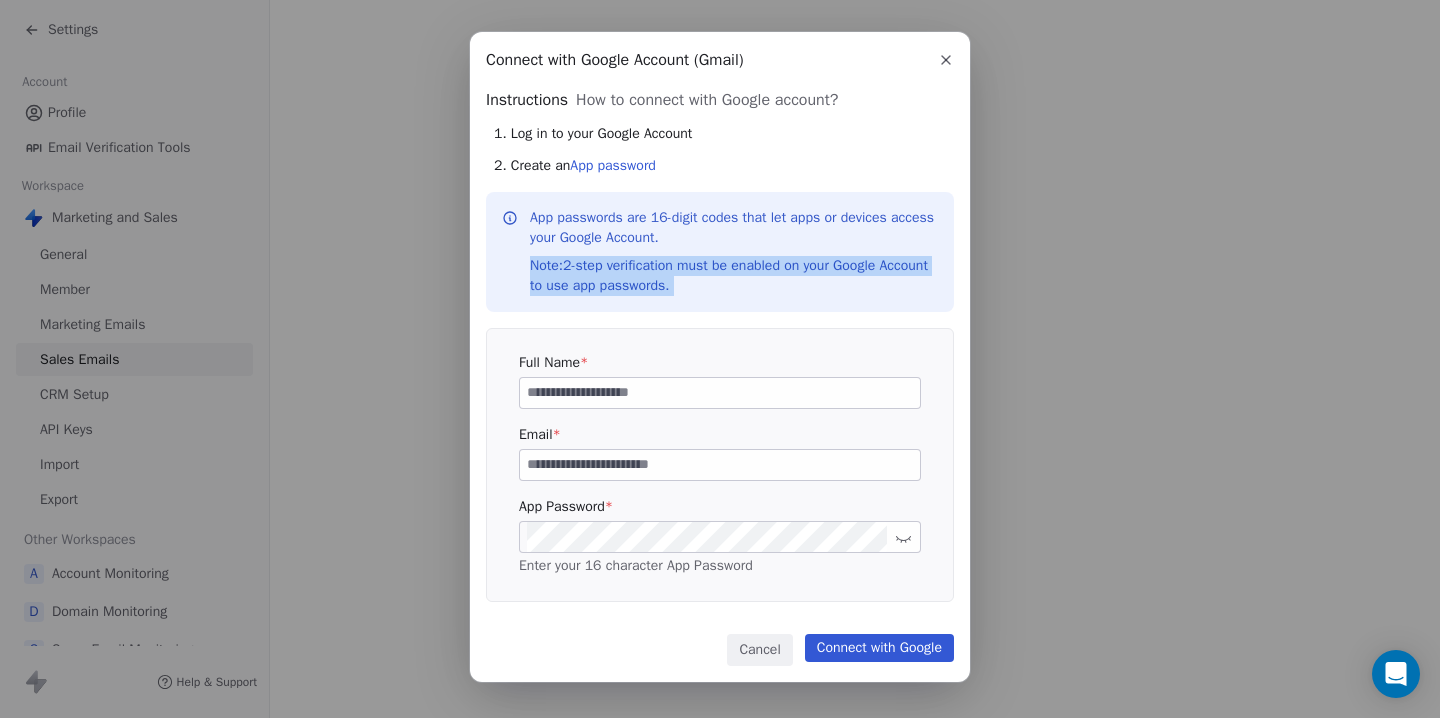 click on "App passwords are 16-digit codes that let apps or devices access your Google Account. Note:  2-step verification must be enabled on your Google Account to use app passwords." at bounding box center [734, 252] 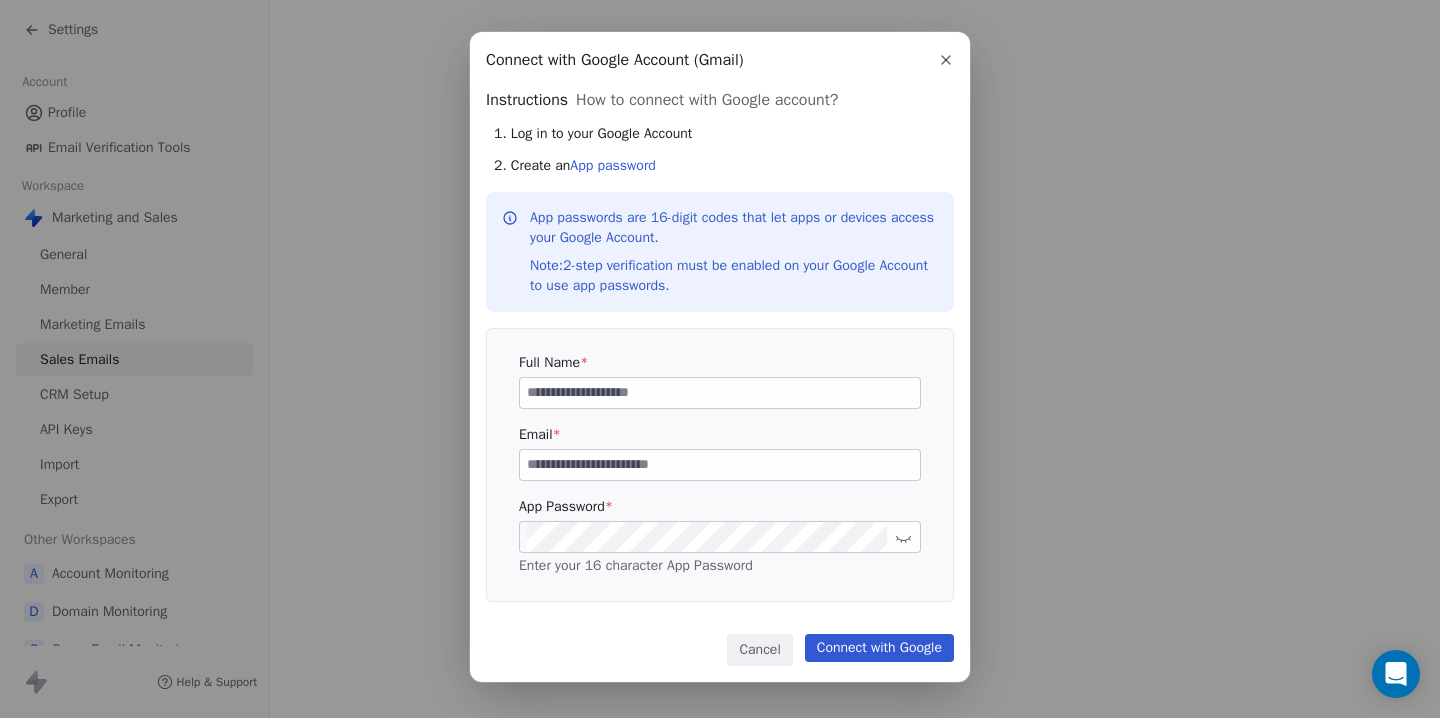 click on "App passwords are 16-digit codes that let apps or devices access your Google Account. Note:  2-step verification must be enabled on your Google Account to use app passwords." at bounding box center [734, 252] 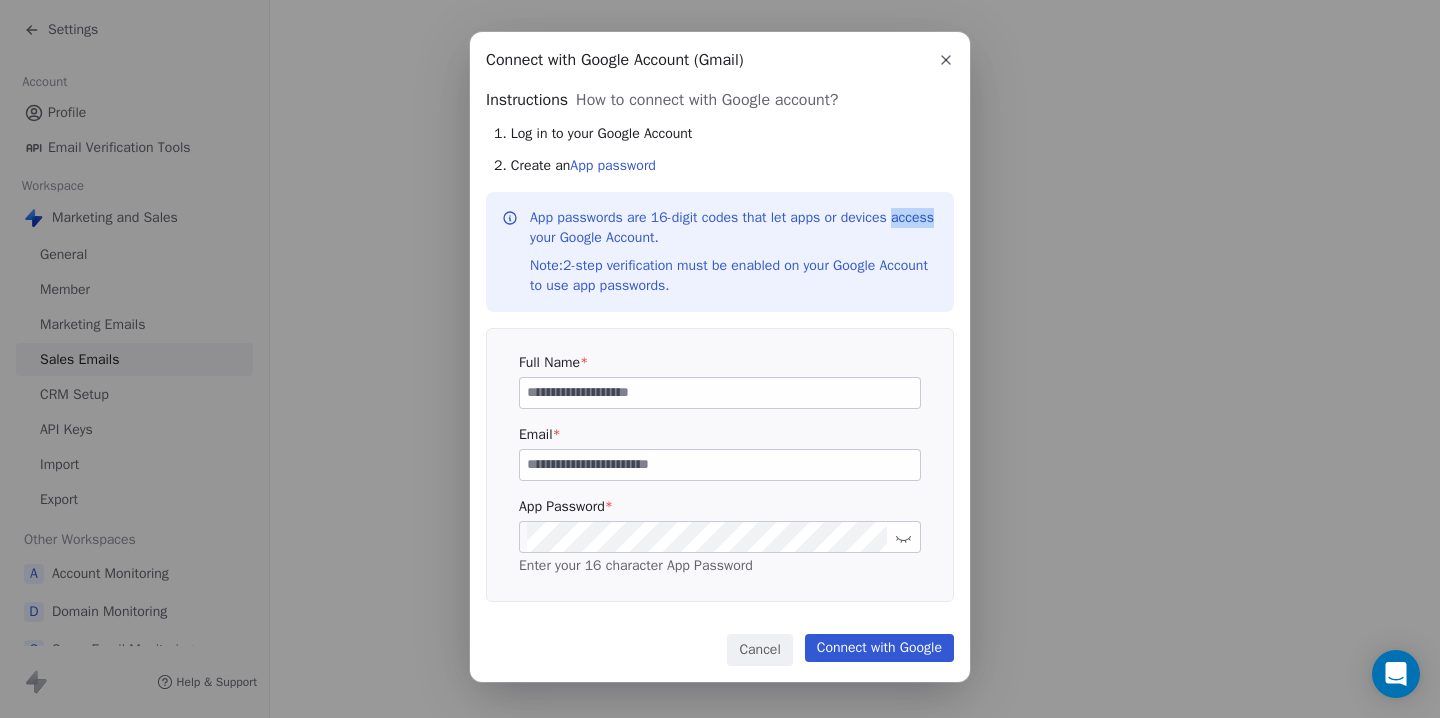 click on "App passwords are 16-digit codes that let apps or devices access your Google Account. Note:  2-step verification must be enabled on your Google Account to use app passwords." at bounding box center [734, 252] 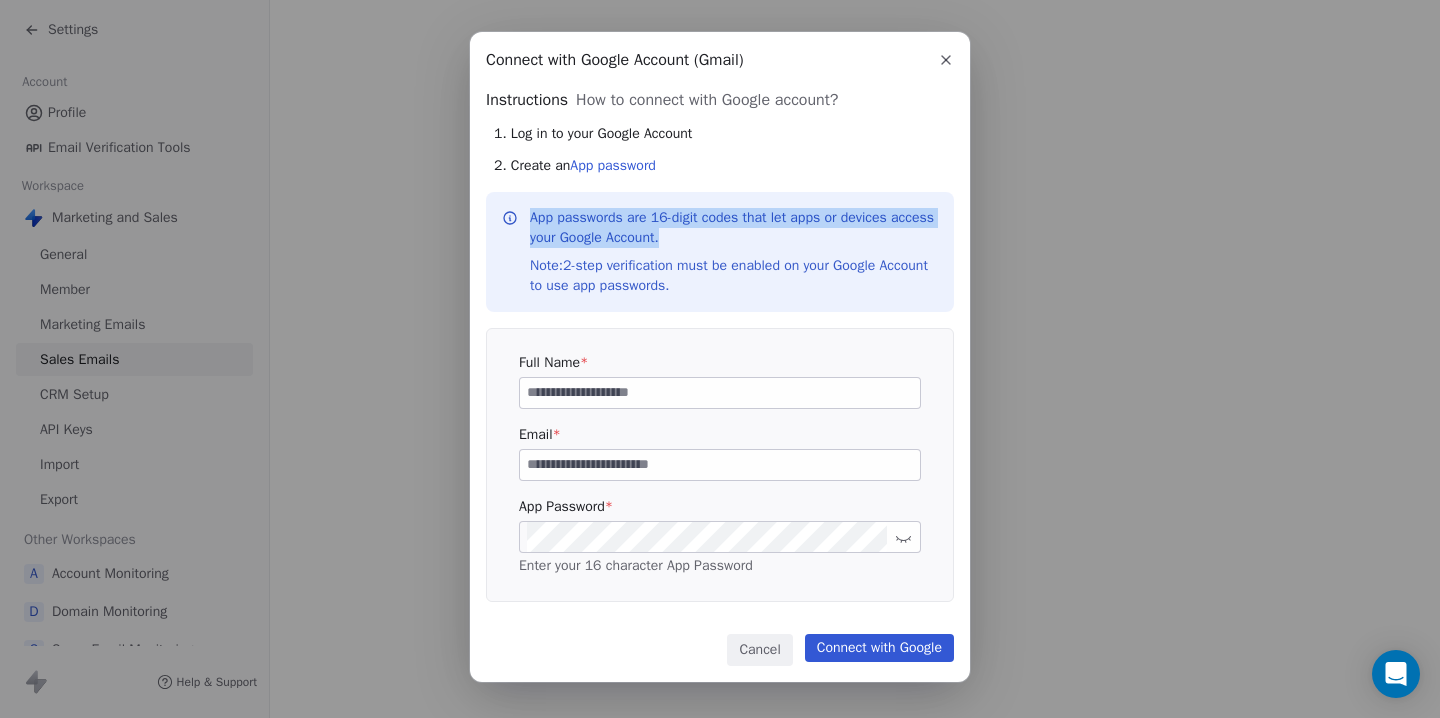 click on "App passwords are 16-digit codes that let apps or devices access your Google Account. Note:  2-step verification must be enabled on your Google Account to use app passwords." at bounding box center (734, 252) 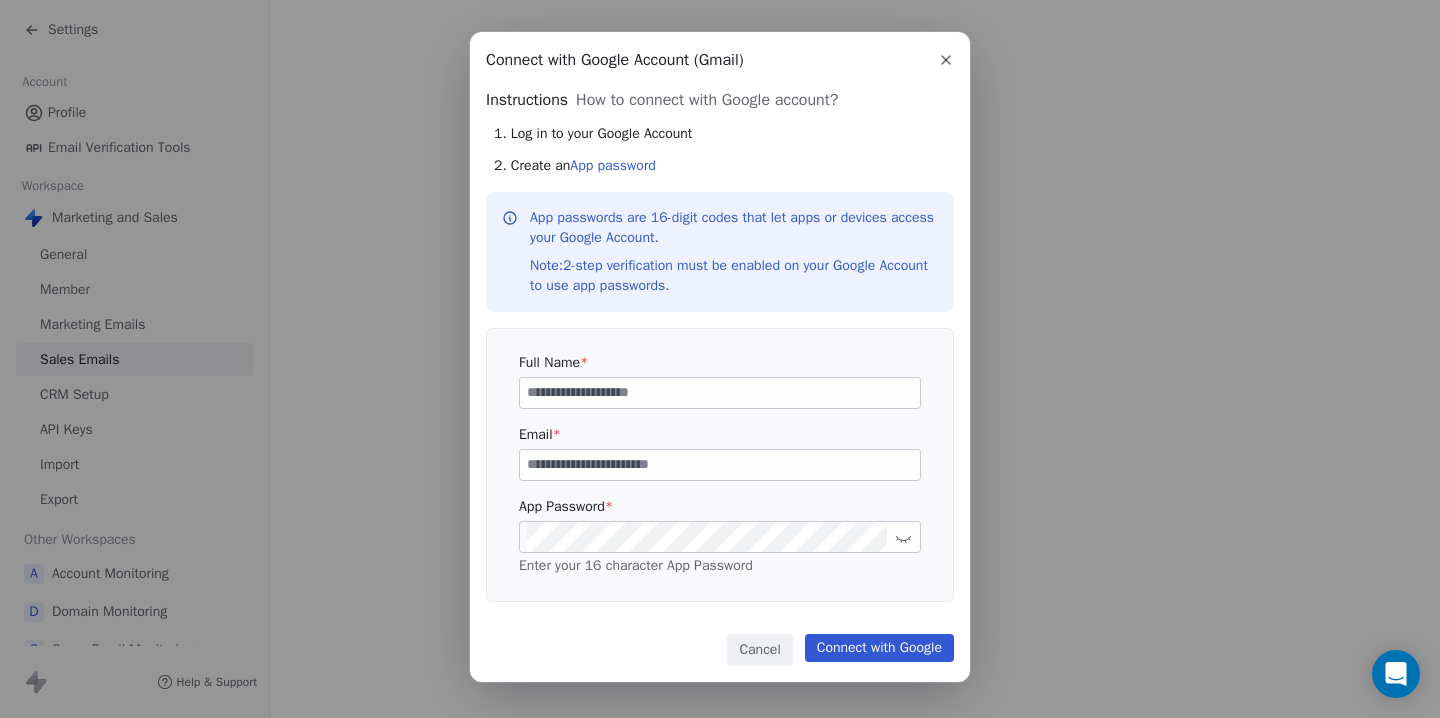 click on "2. Create an  App password" at bounding box center (724, 166) 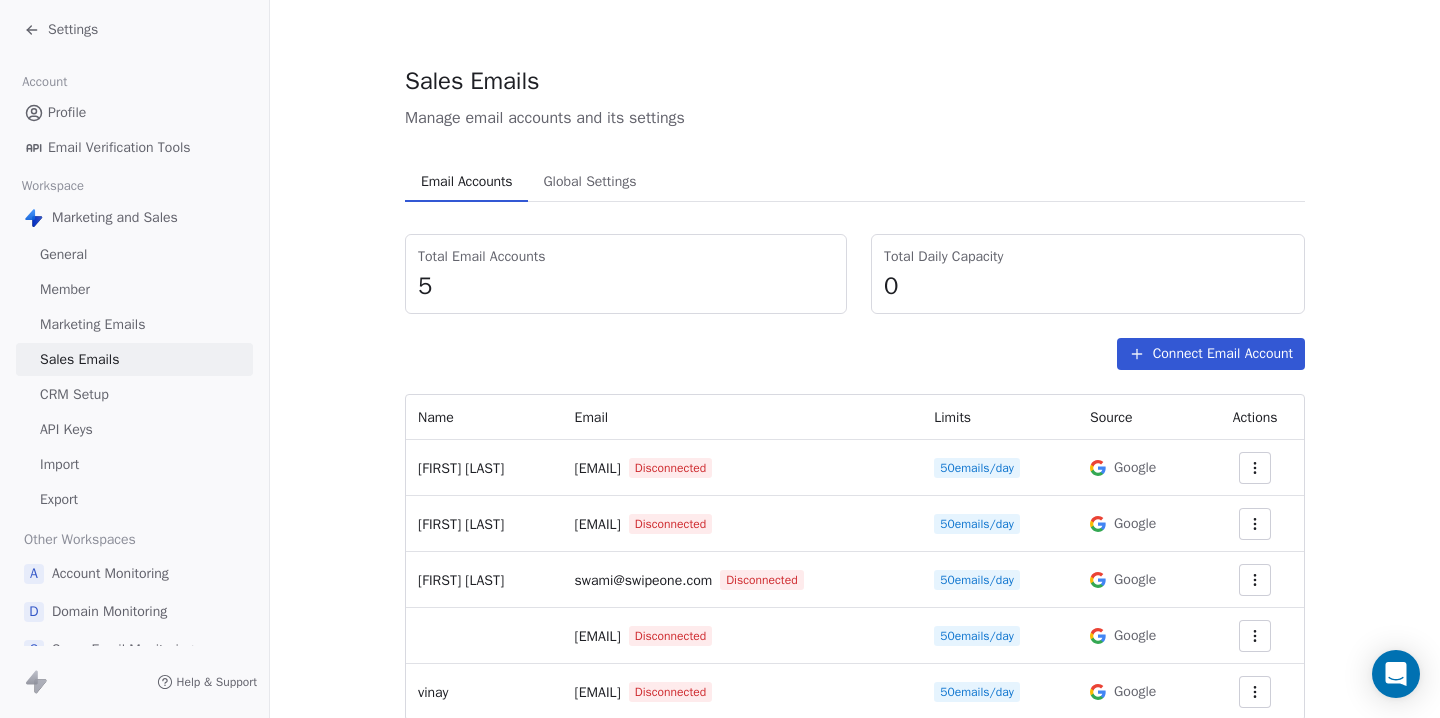 scroll, scrollTop: 67, scrollLeft: 0, axis: vertical 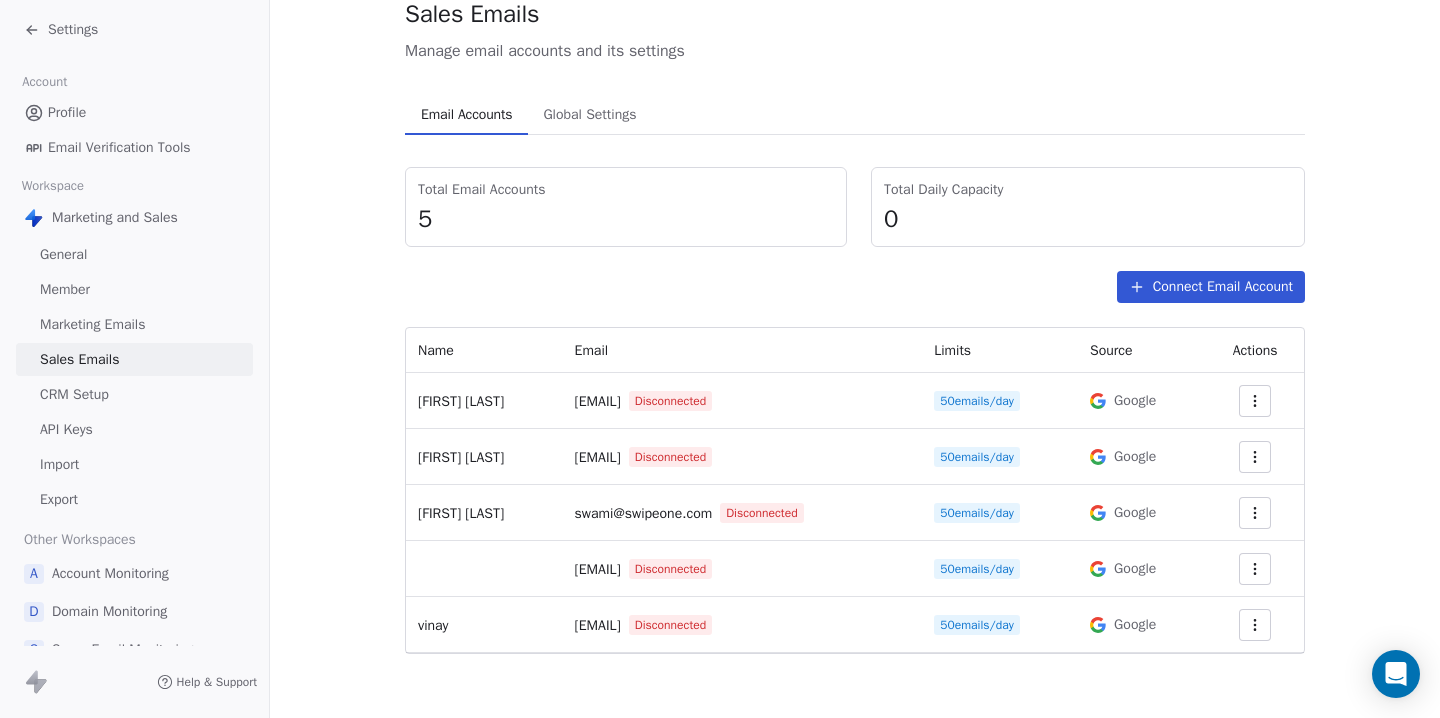 click on "Settings" at bounding box center [73, 30] 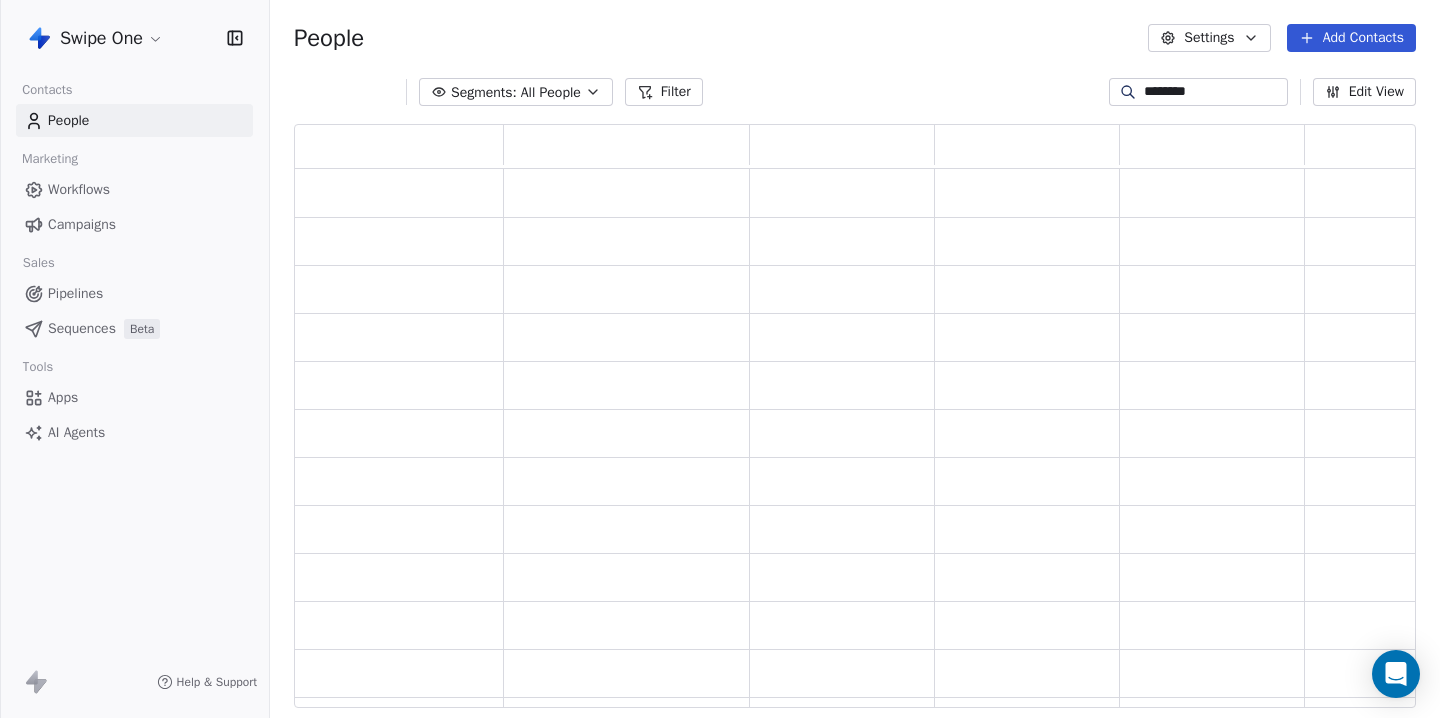 scroll, scrollTop: 1, scrollLeft: 1, axis: both 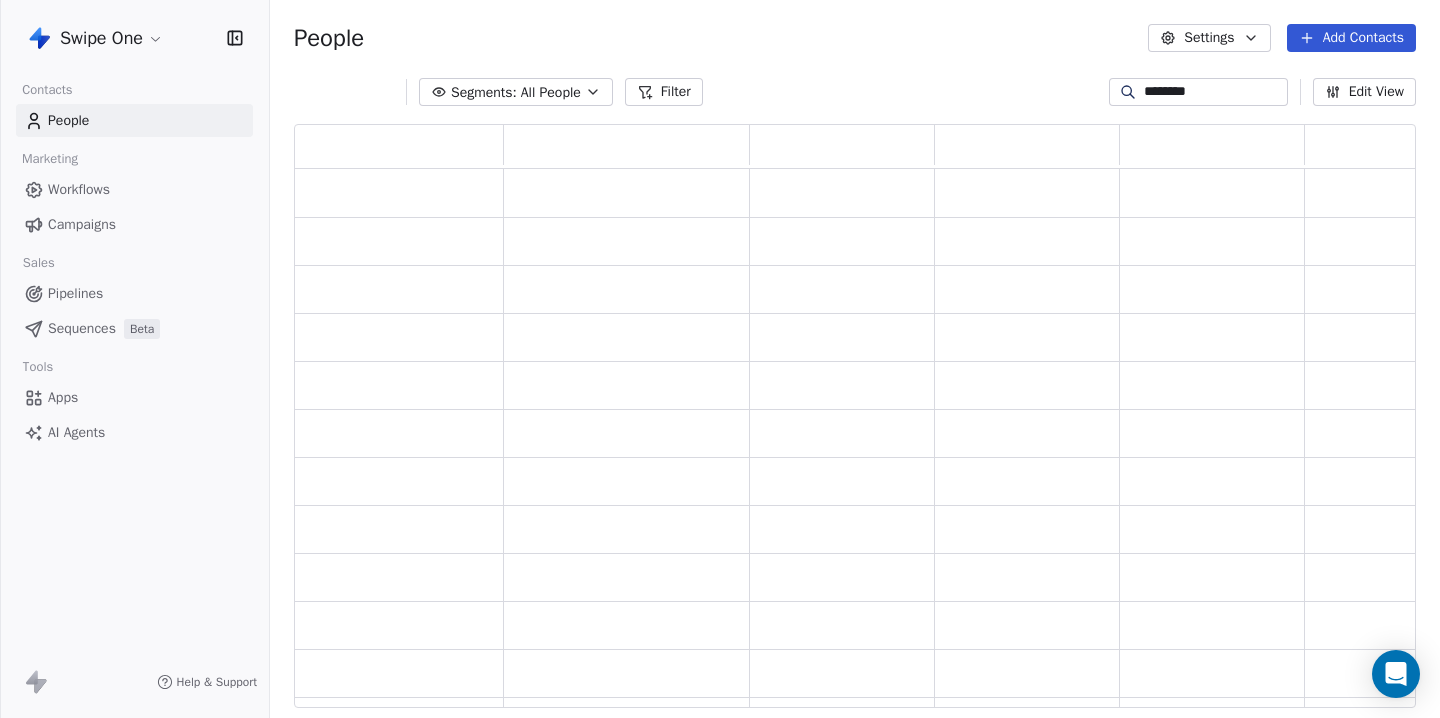 click on "Apps" at bounding box center (63, 397) 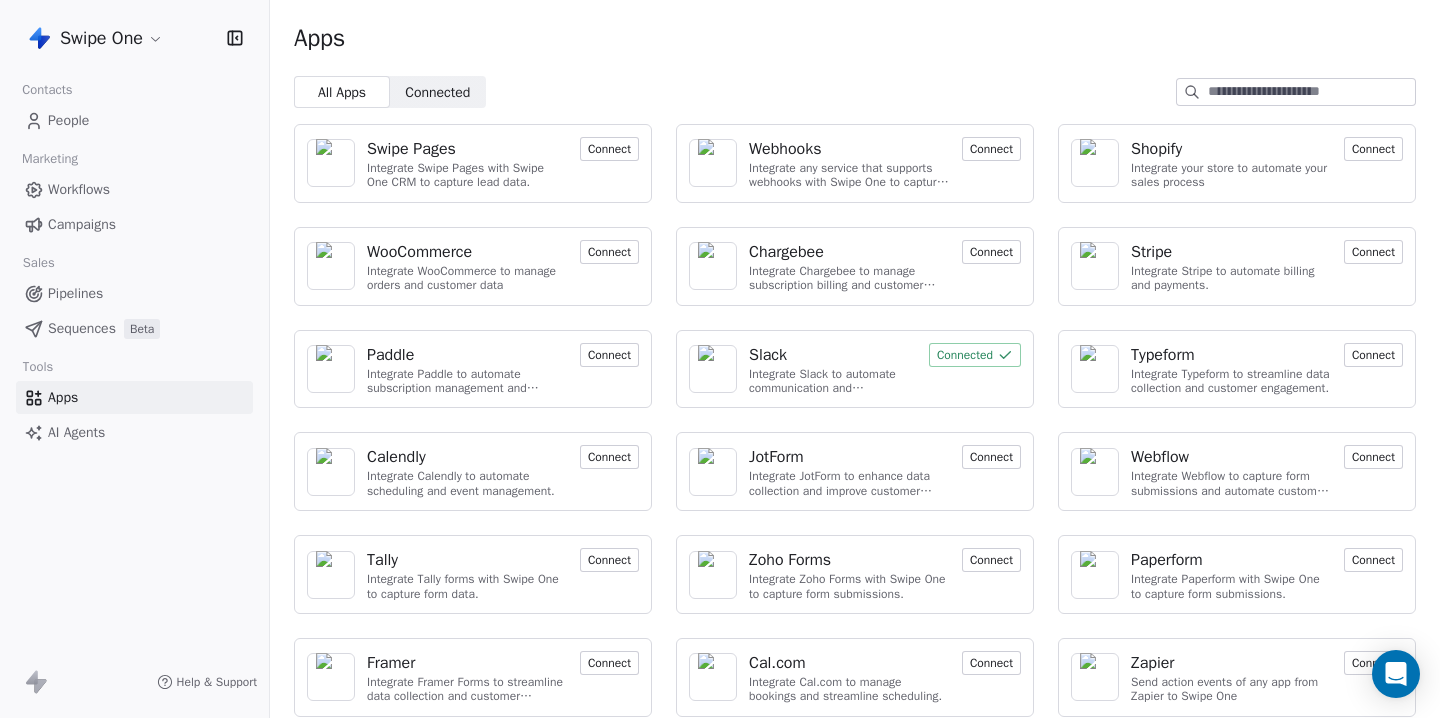 click on "Connected" at bounding box center [437, 92] 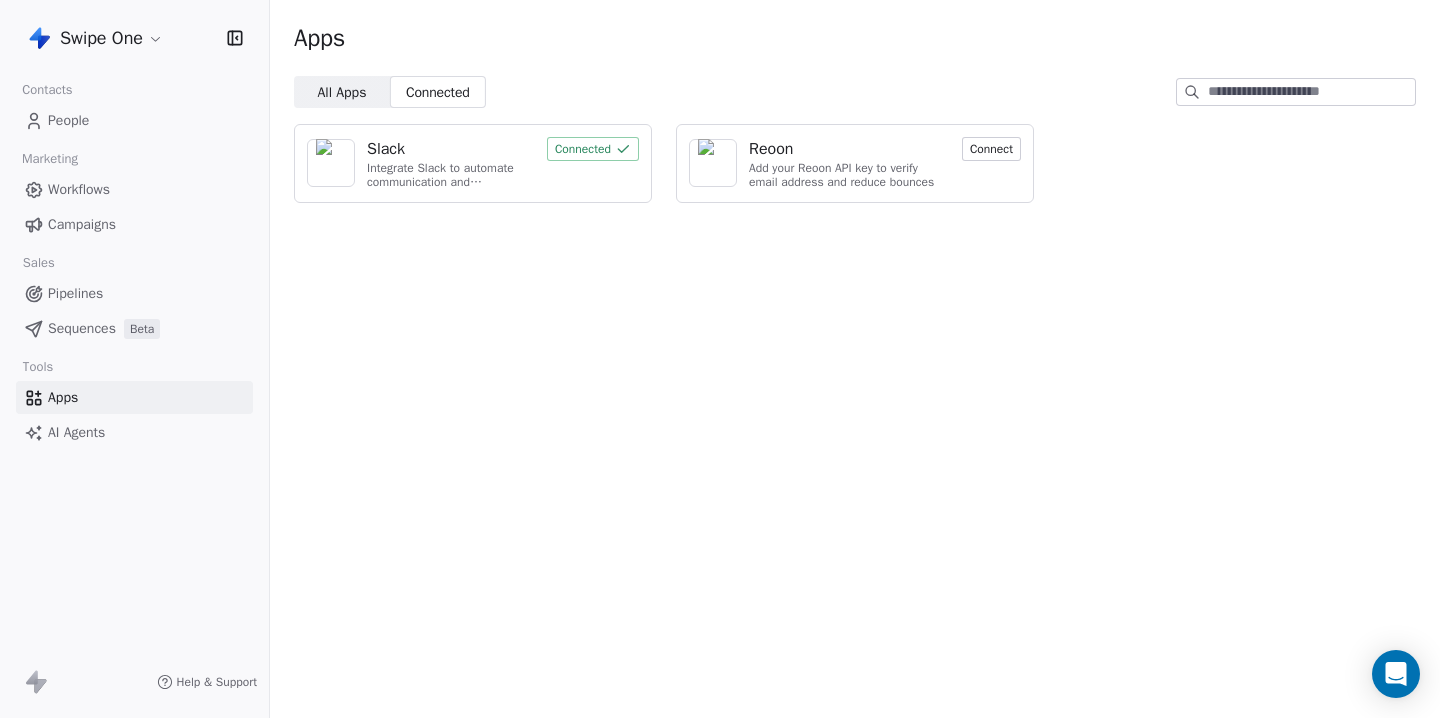 click on "Workflows" at bounding box center (79, 189) 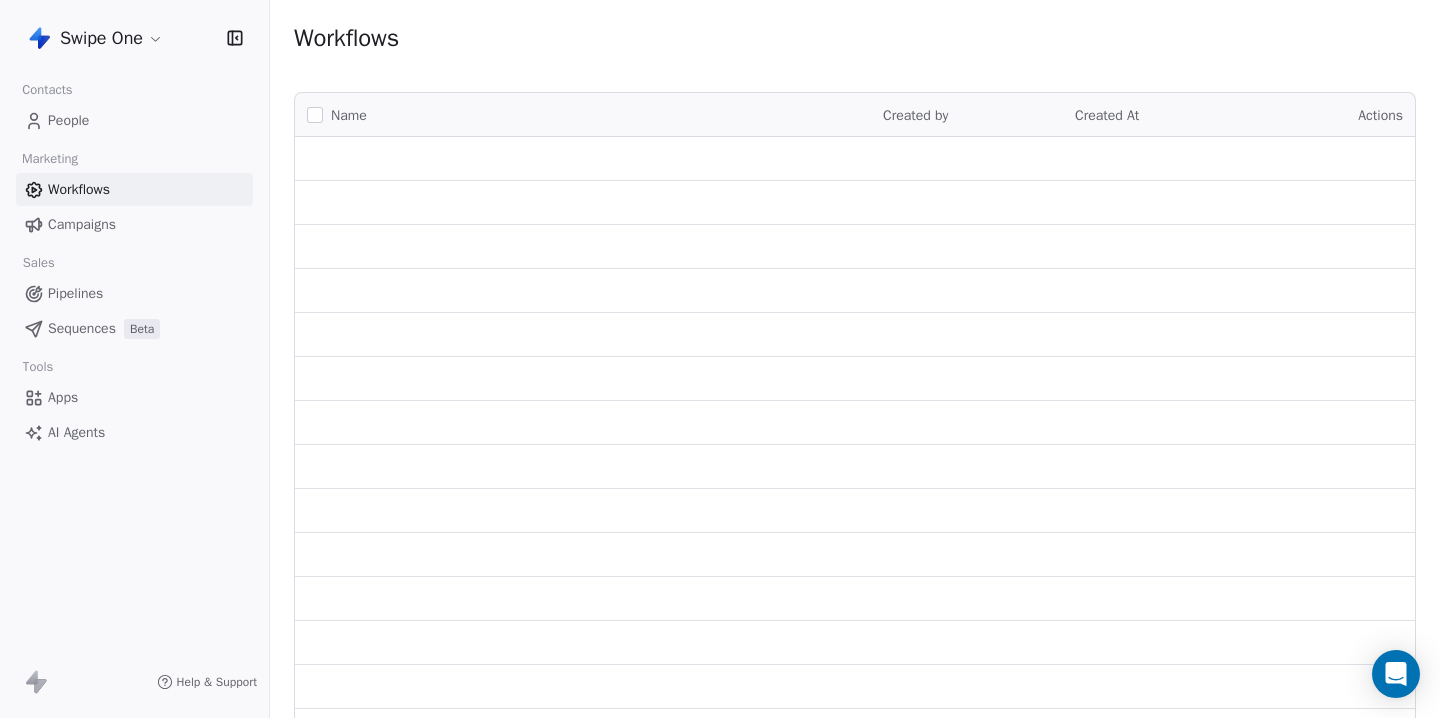 click on "Swipe One Contacts People Marketing Workflows Campaigns Sales Pipelines Sequences Beta Tools Apps AI Agents Help & Support Workflows Name Created by Created At Actions" at bounding box center [720, 359] 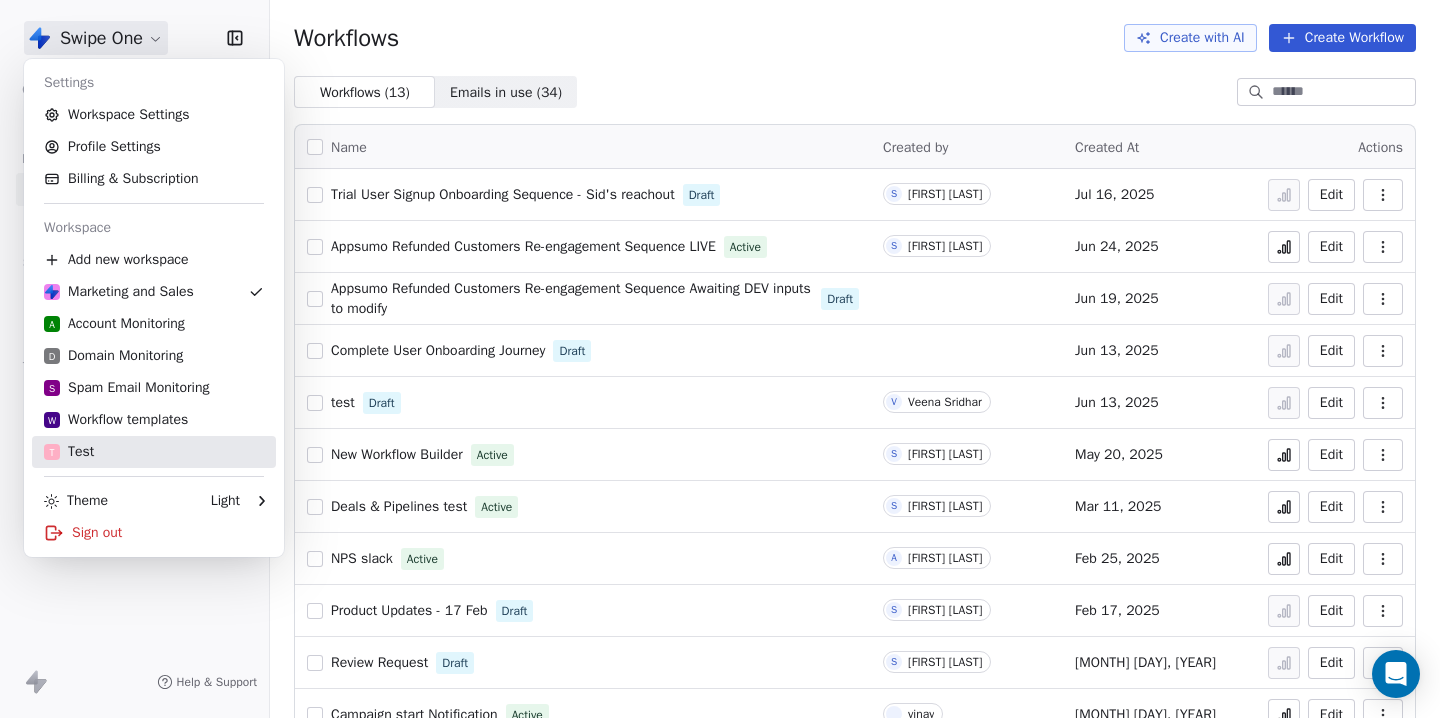 click on "T Test" at bounding box center [154, 452] 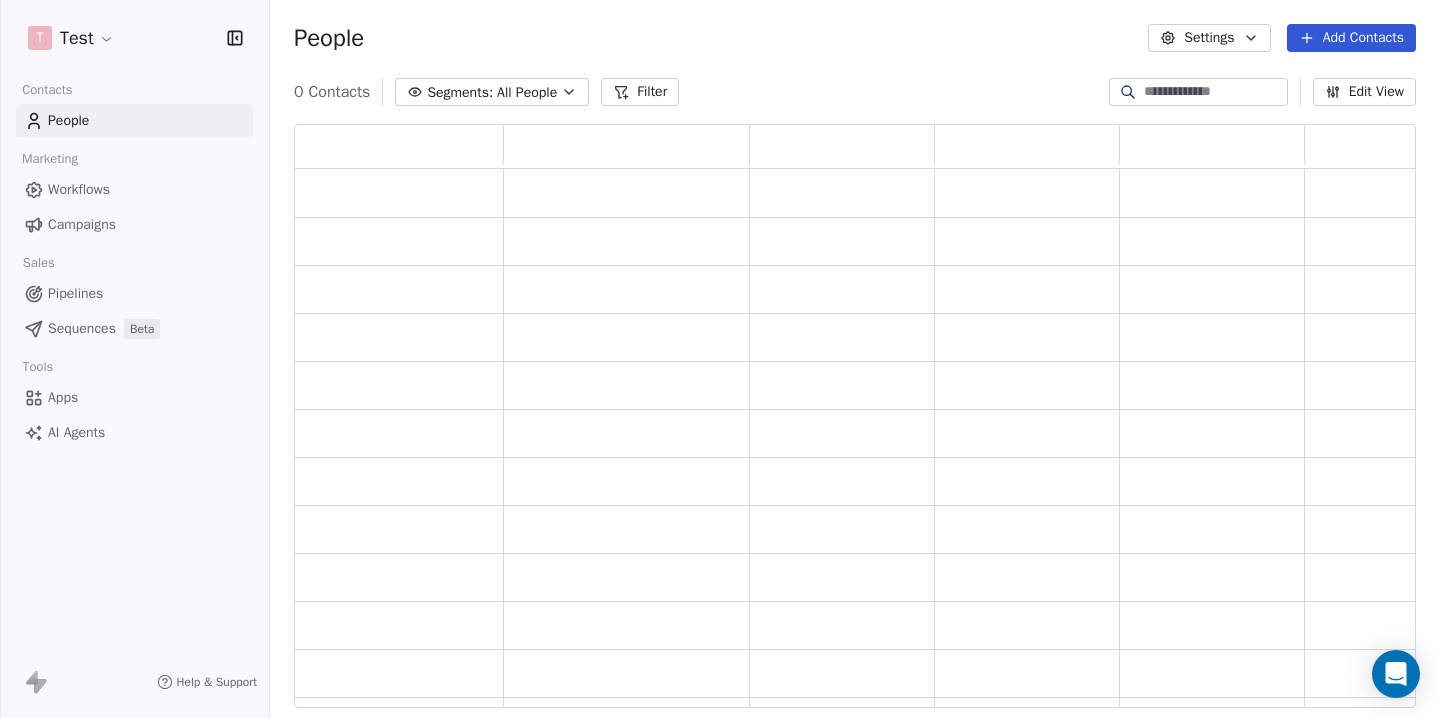 scroll, scrollTop: 1, scrollLeft: 1, axis: both 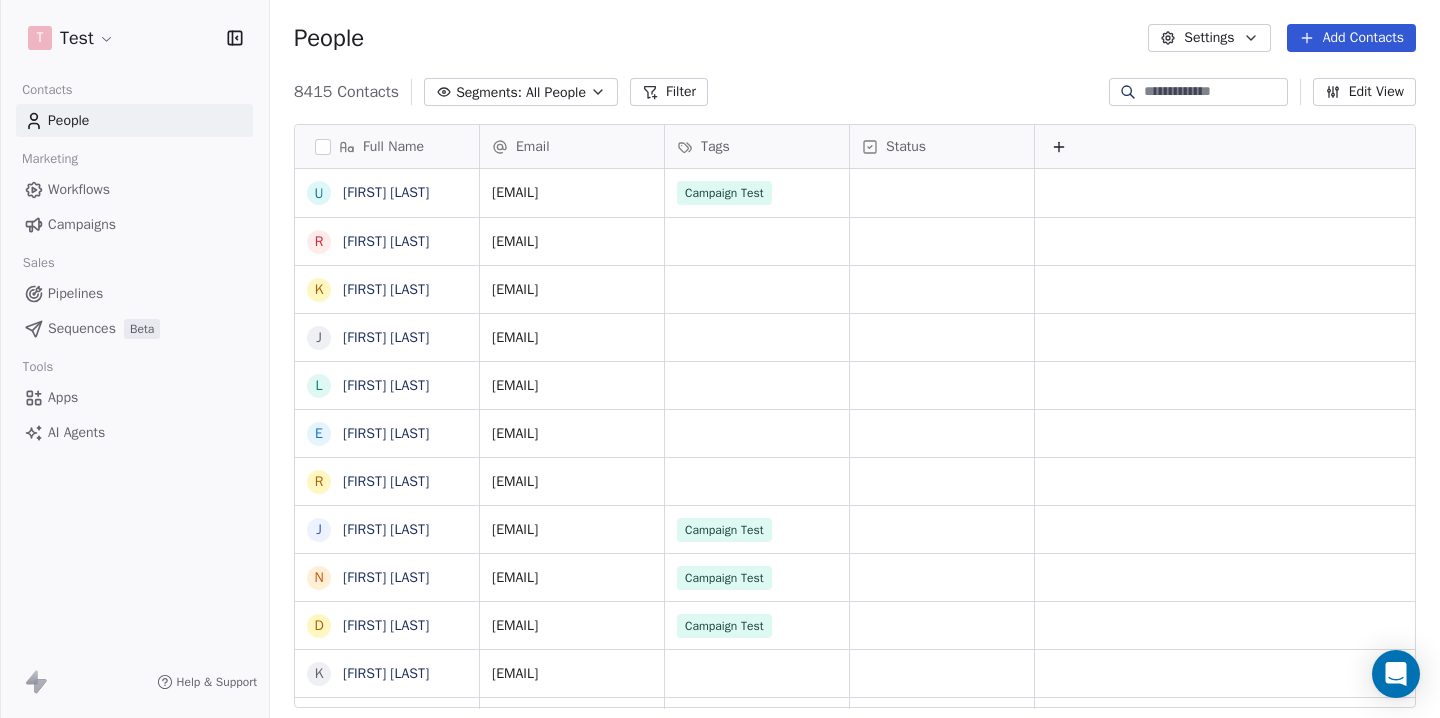 click on "Workflows" at bounding box center [79, 189] 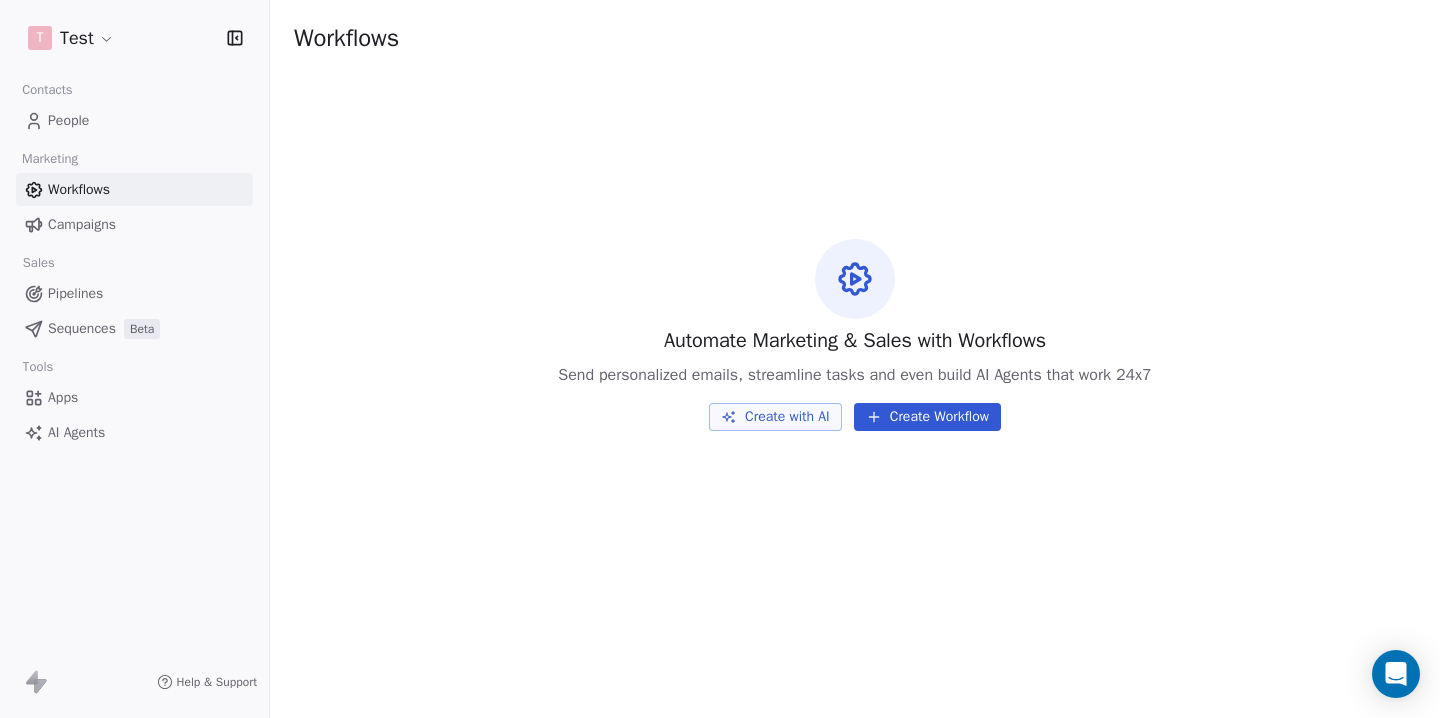 click on "Create Workflow" at bounding box center [927, 417] 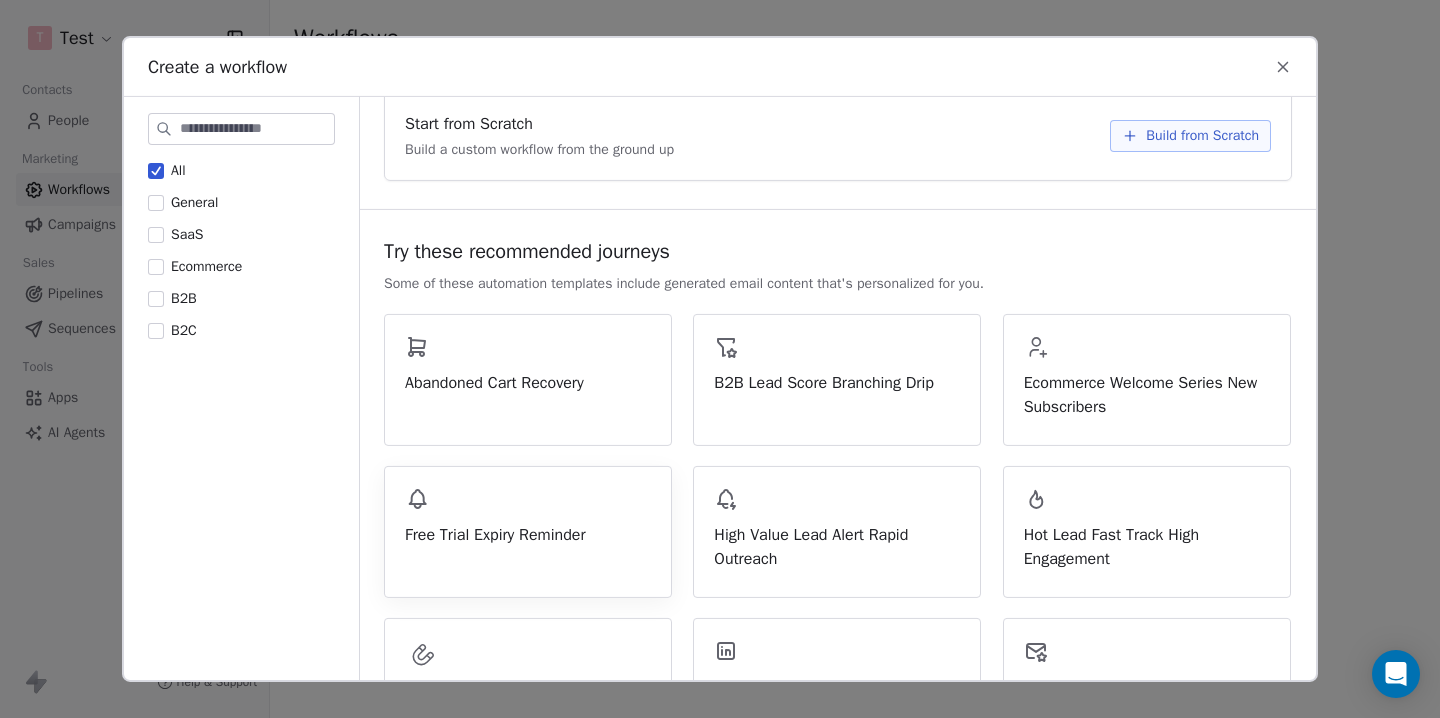 scroll, scrollTop: 0, scrollLeft: 0, axis: both 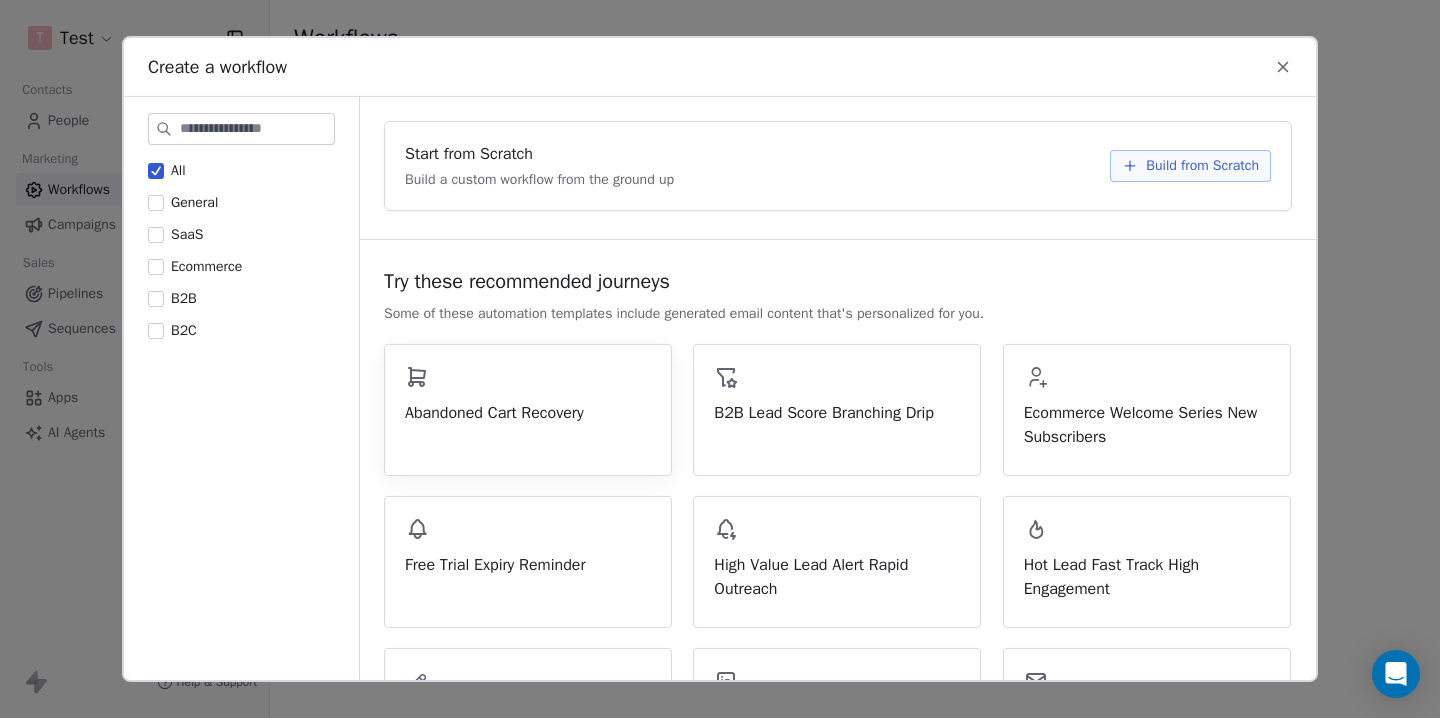 click on "Abandoned Cart Recovery" at bounding box center (528, 413) 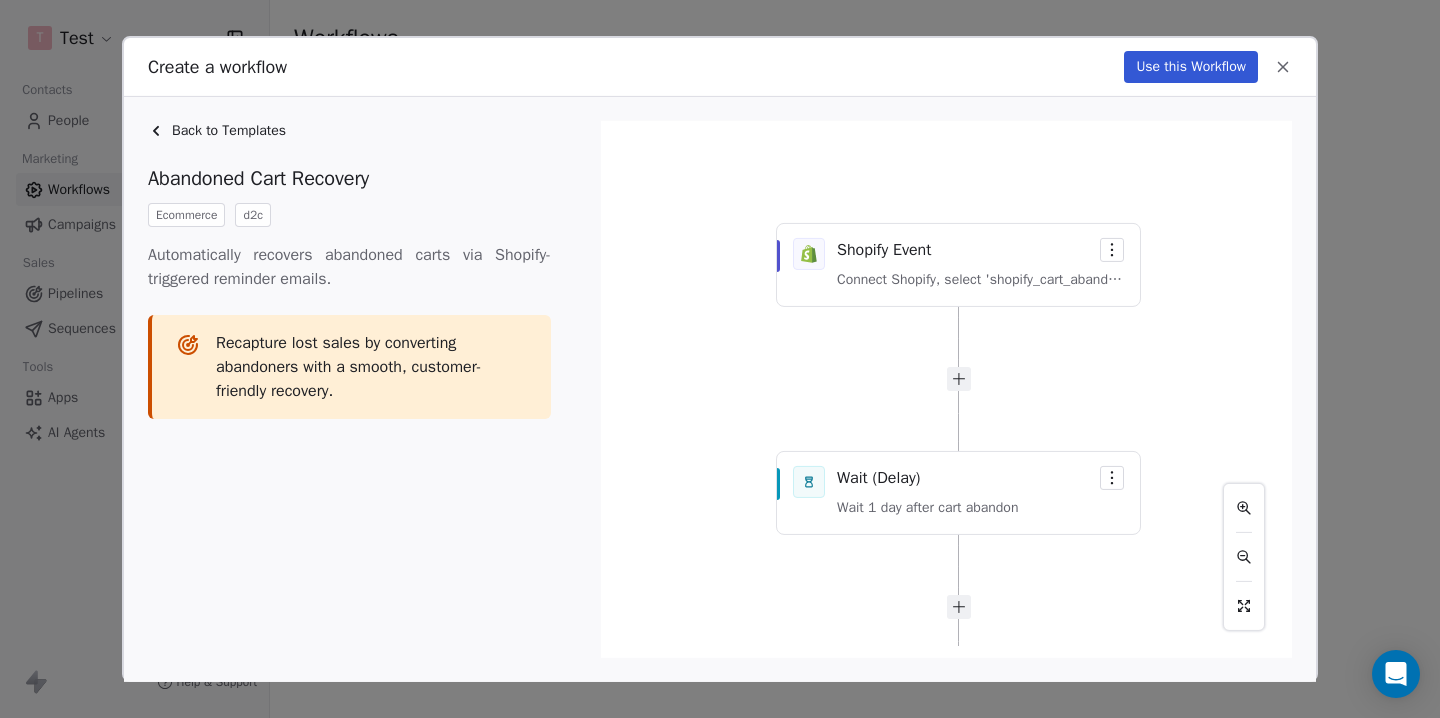 click on "Use this Workflow" at bounding box center (1191, 67) 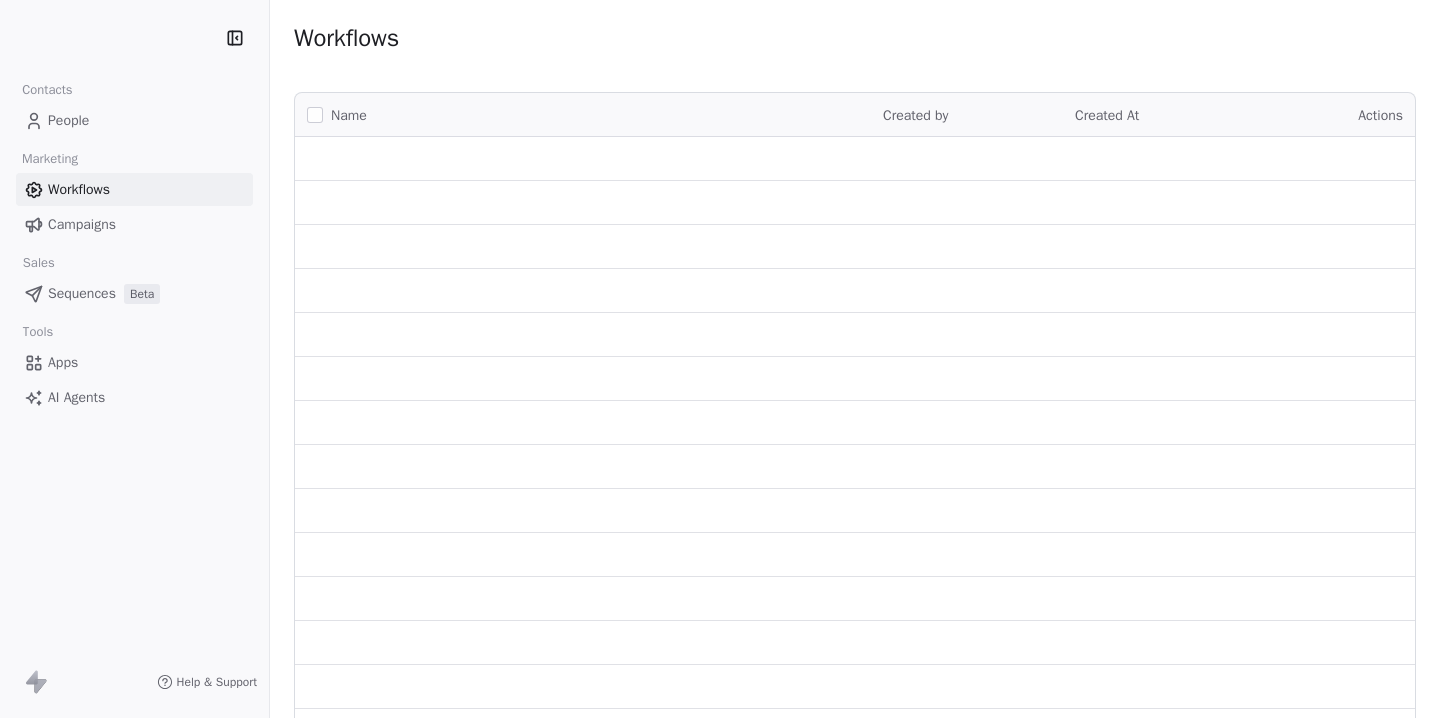 scroll, scrollTop: 0, scrollLeft: 0, axis: both 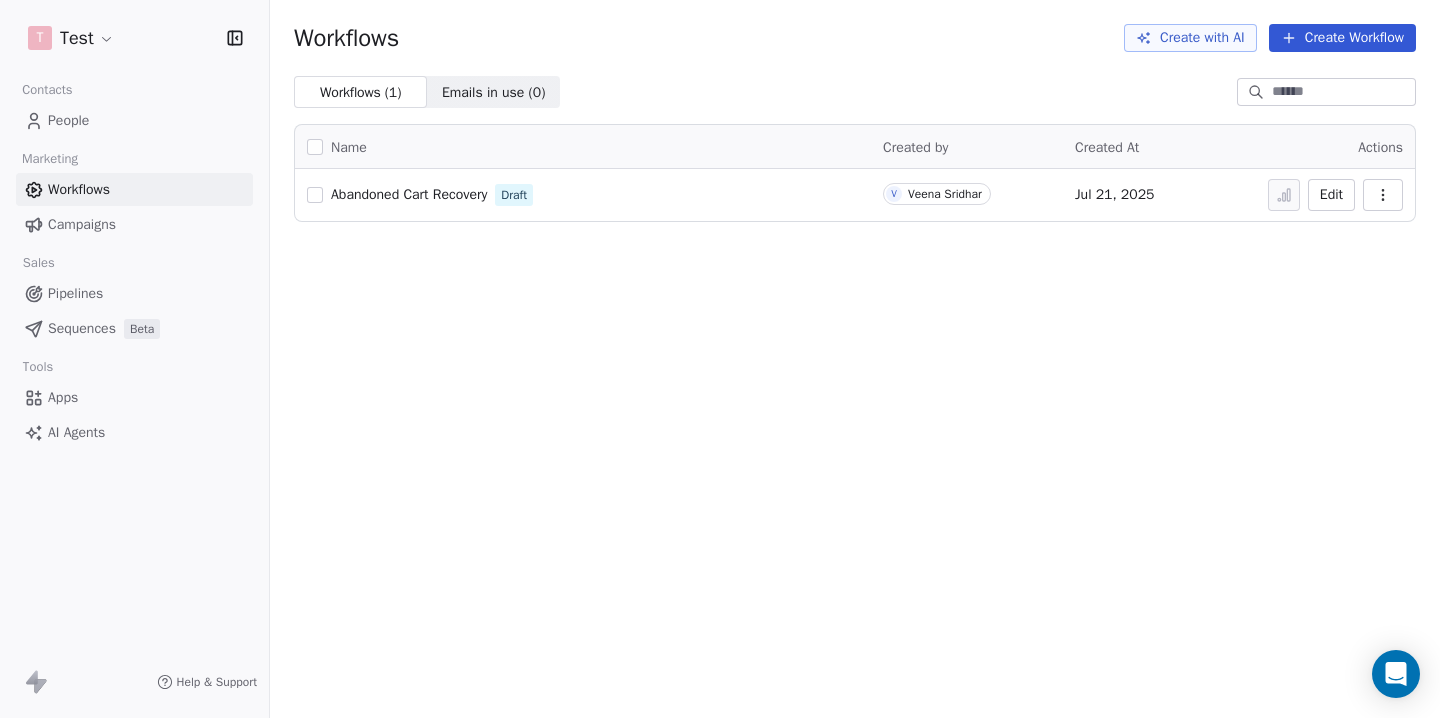 click on "T Test Contacts People Marketing Workflows Campaigns Sales Pipelines Sequences Beta Tools Apps AI Agents Help & Support Workflows Create with AI Create Workflow Workflows ( 1 ) Workflows ( 1 ) Emails in use ( 0 ) Emails in use ( 0 ) Name Created by Created At Actions Abandoned Cart Recovery Draft V [FIRST] [LAST] Jul 21, 2025 Edit" at bounding box center [720, 359] 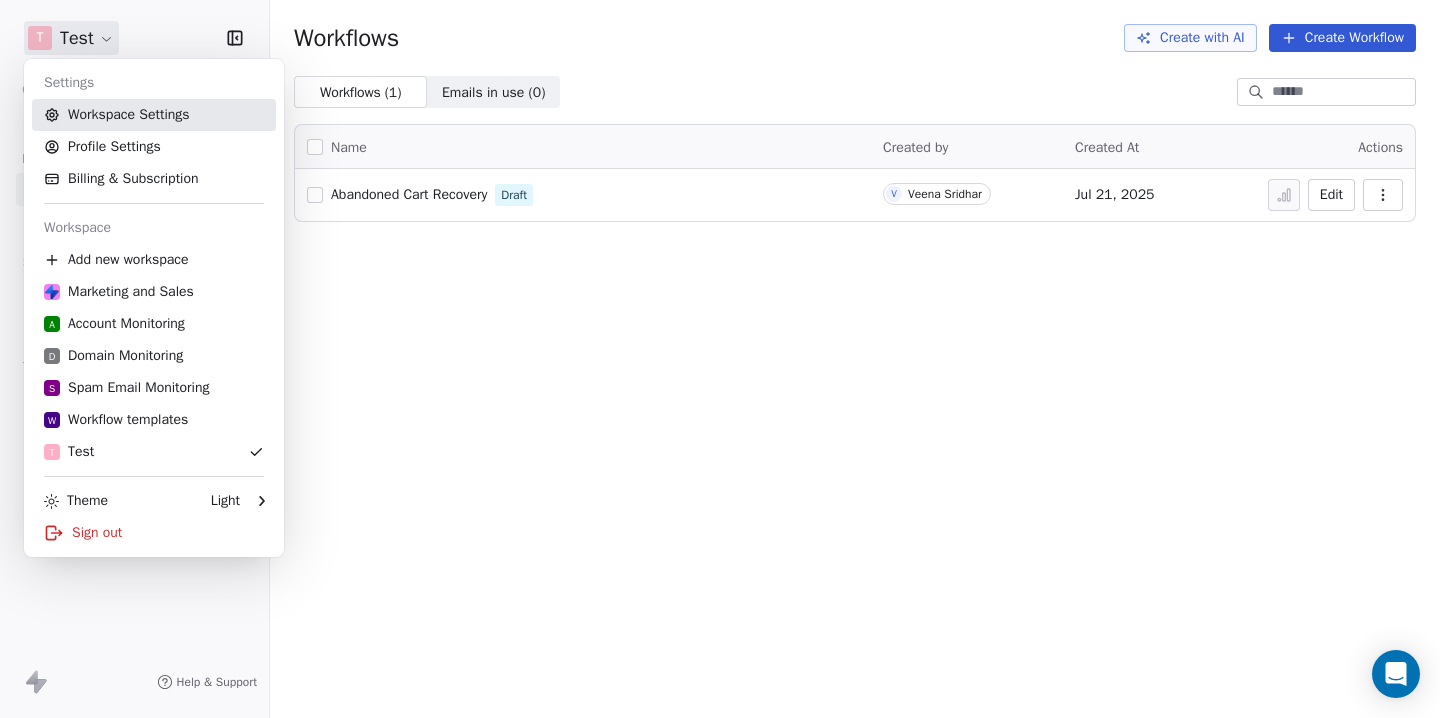click on "Workspace Settings" at bounding box center (154, 115) 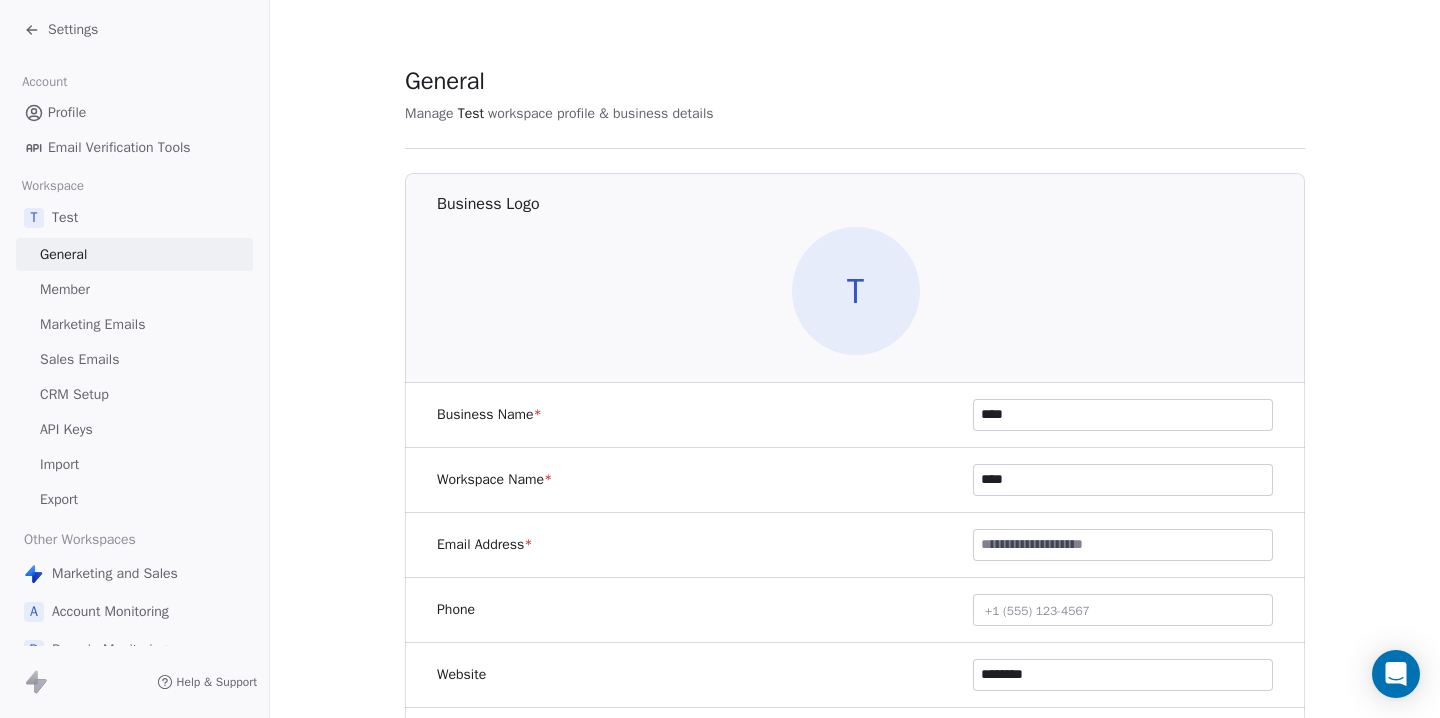 click on "Sales Emails" at bounding box center (79, 359) 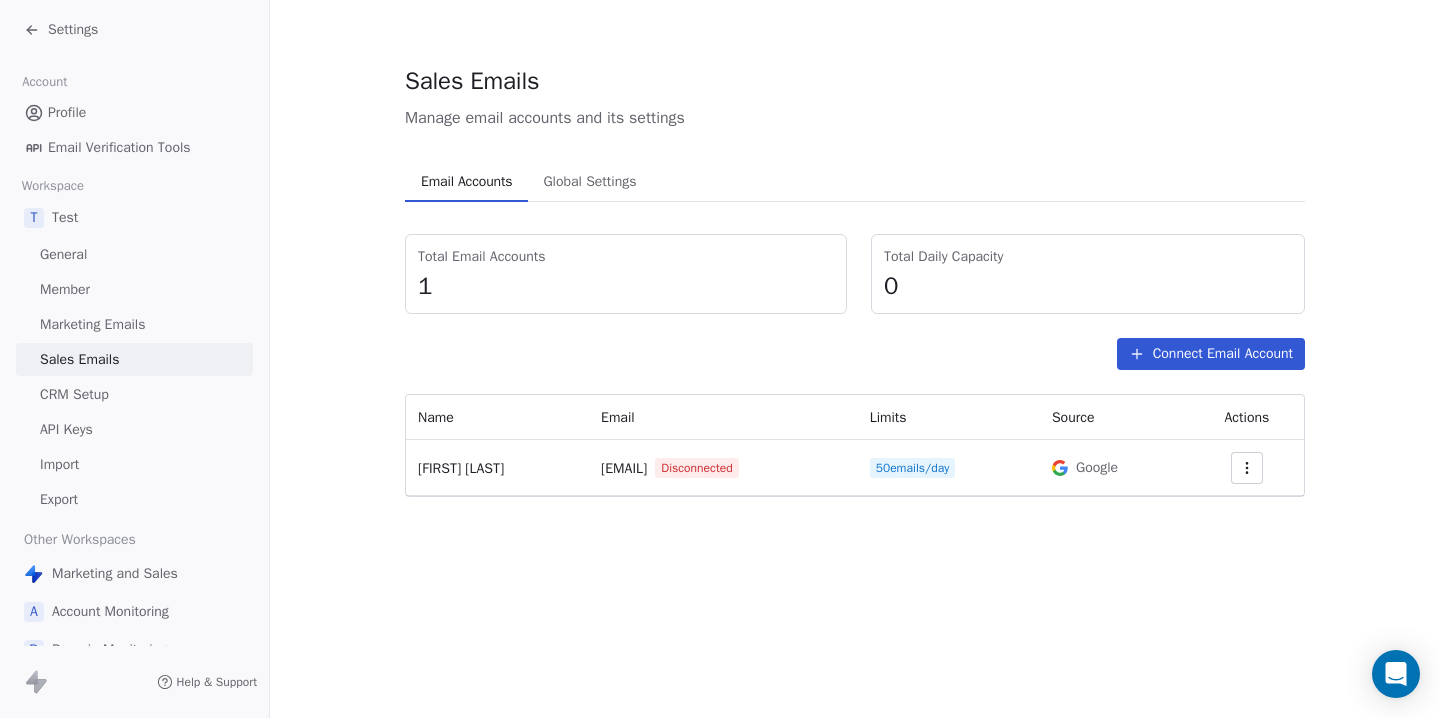 click on "Settings" at bounding box center (73, 30) 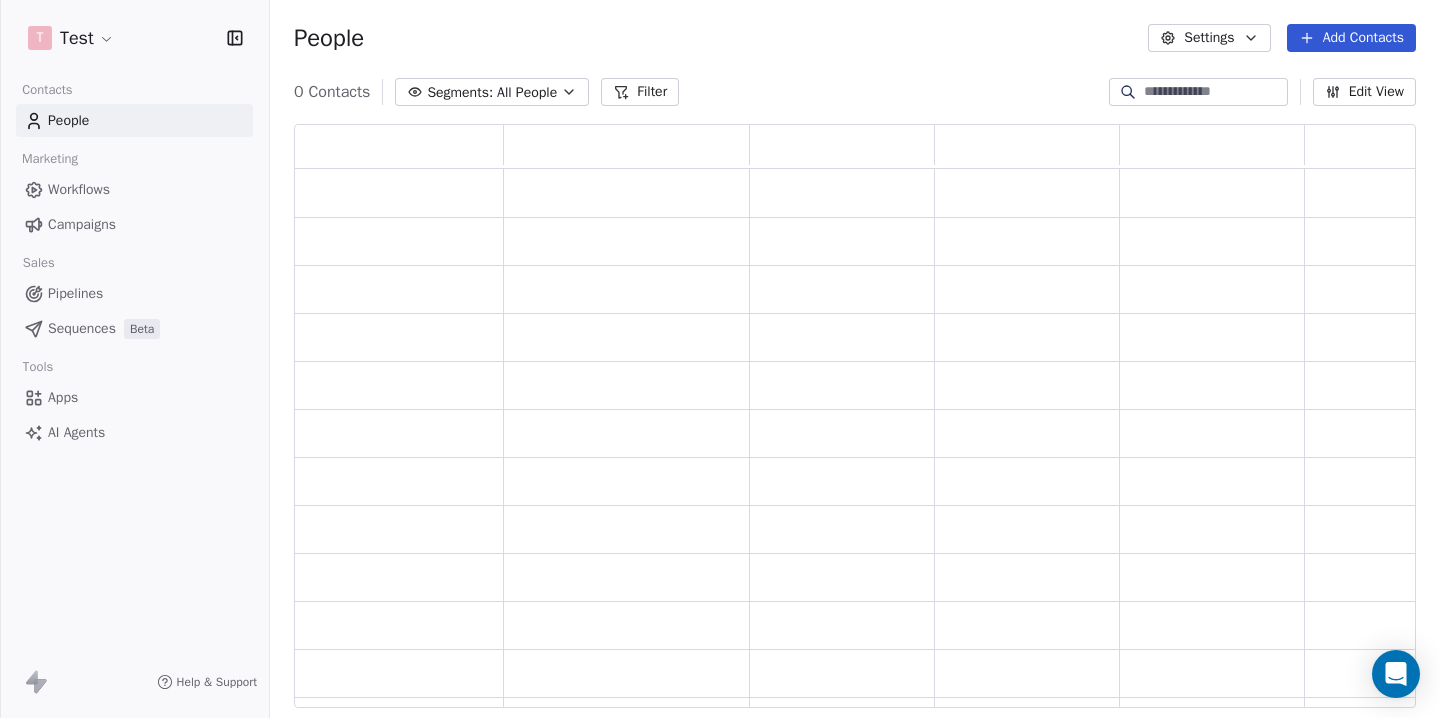 scroll, scrollTop: 1, scrollLeft: 1, axis: both 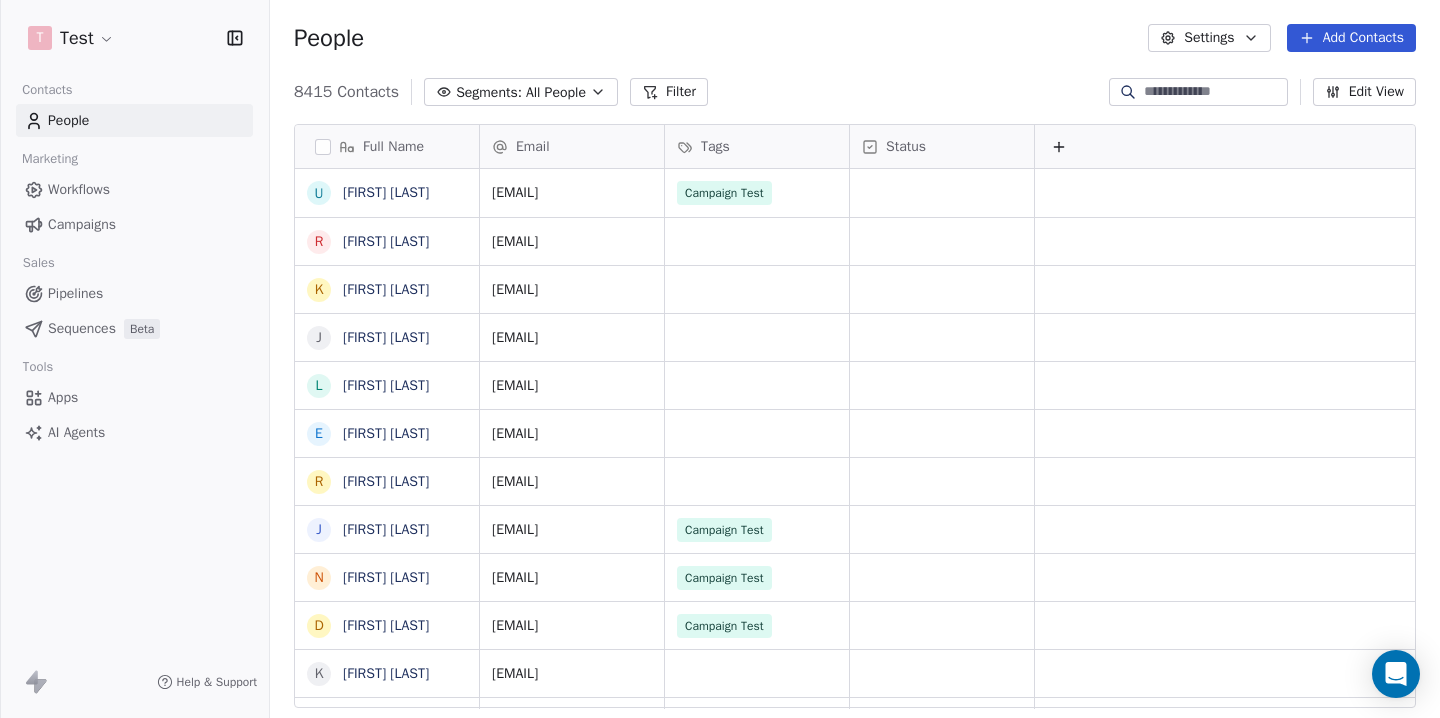 click on "T Test Contacts People Marketing Workflows Campaigns Sales Pipelines Sequences Beta Tools Apps AI Agents Help & Support People Settings  Add Contacts 8415 Contacts Segments: All People Filter  Edit View Tag Add to Sequence Export Full Name U Umesh Kumawat R Richard Lopez K Kenneth King J Joseph Torres L Laura Green E Emma Nguyen R Richard Smith J Joshua Mitchell N Nancy Nelson D Daniel Clark K Kenneth Rivera D Donald Smith J Joseph Nguyen P Patricia Garcia D Deborah Young K Karen Miller A Amy Baker D David Hernandez W William Perez K Kimberly Campbell C Charles Wilson B Betty Adams K Kimberly Clark A Amy Hall L Lisa Nelson J Joseph Williams J John Hall S Sandra Flores D Dorothy Martinez S Sarah Mitchell K Karen King N Nancy Young Email Tags Status umesh@swipepages.com Campaign Test rlopez@outlook.com kking@netflix.com jtorres@airtable.com laura.green@github.com emma552@hotmail.com richard559@airtable.com joshua.mitchell@gmail.com Campaign Test nancynelson@gmail.com Campaign Test dclark@yahoo.com" at bounding box center [720, 359] 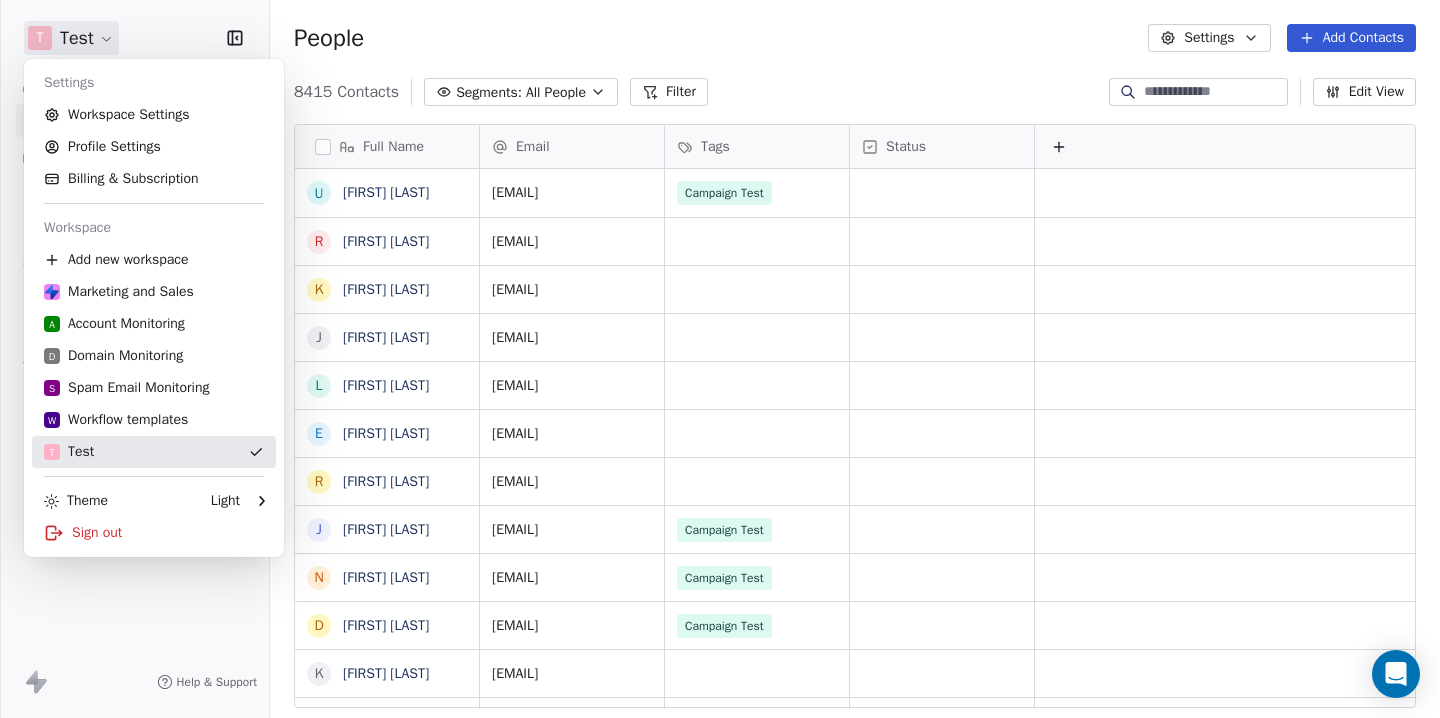 click on "T Test" at bounding box center (154, 452) 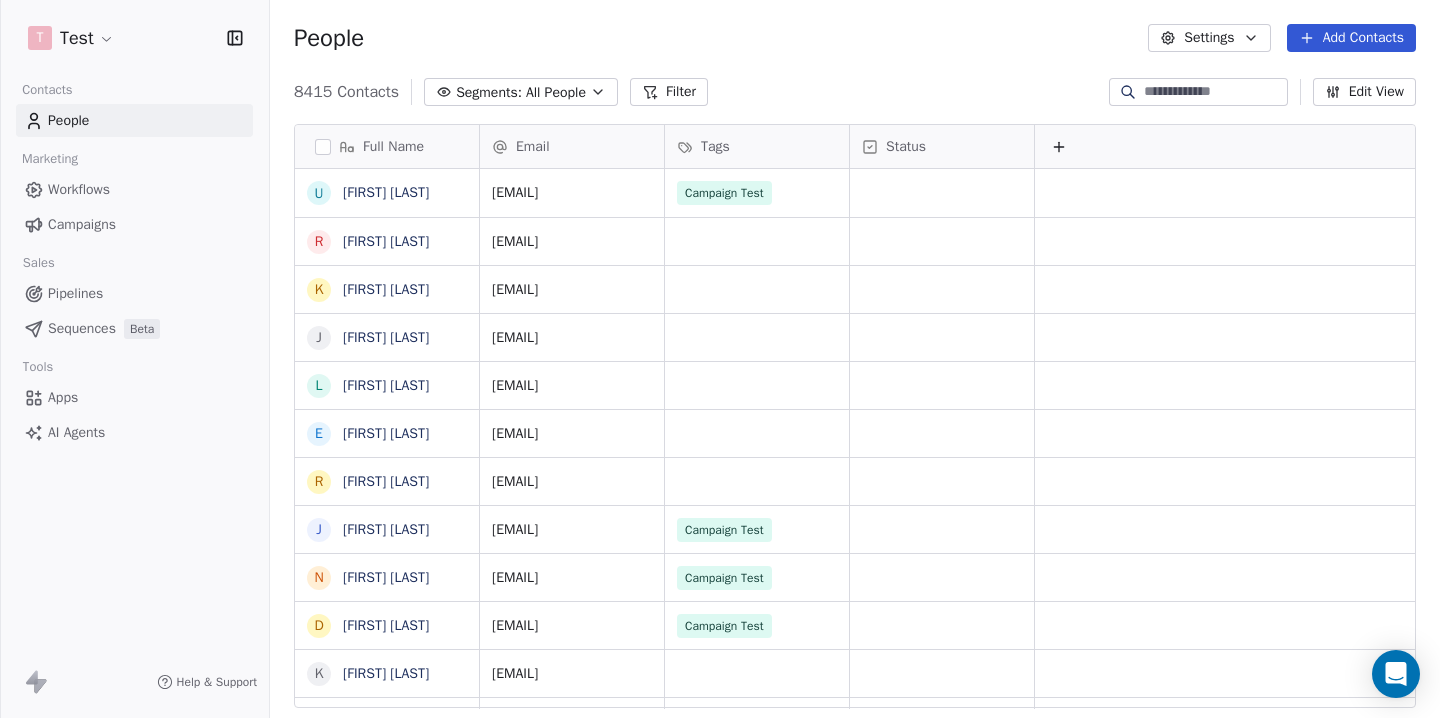 click on "Workflows" at bounding box center [79, 189] 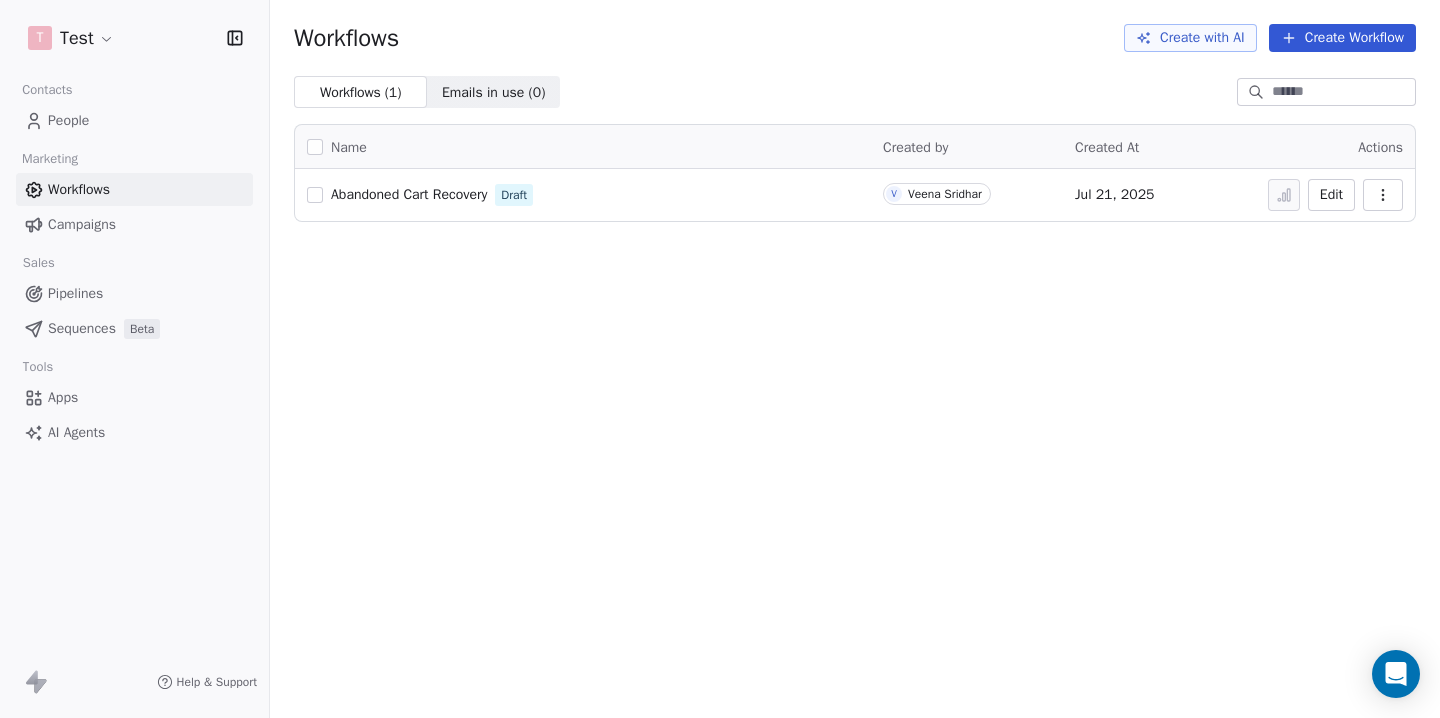 click on "Abandoned Cart Recovery" at bounding box center [409, 194] 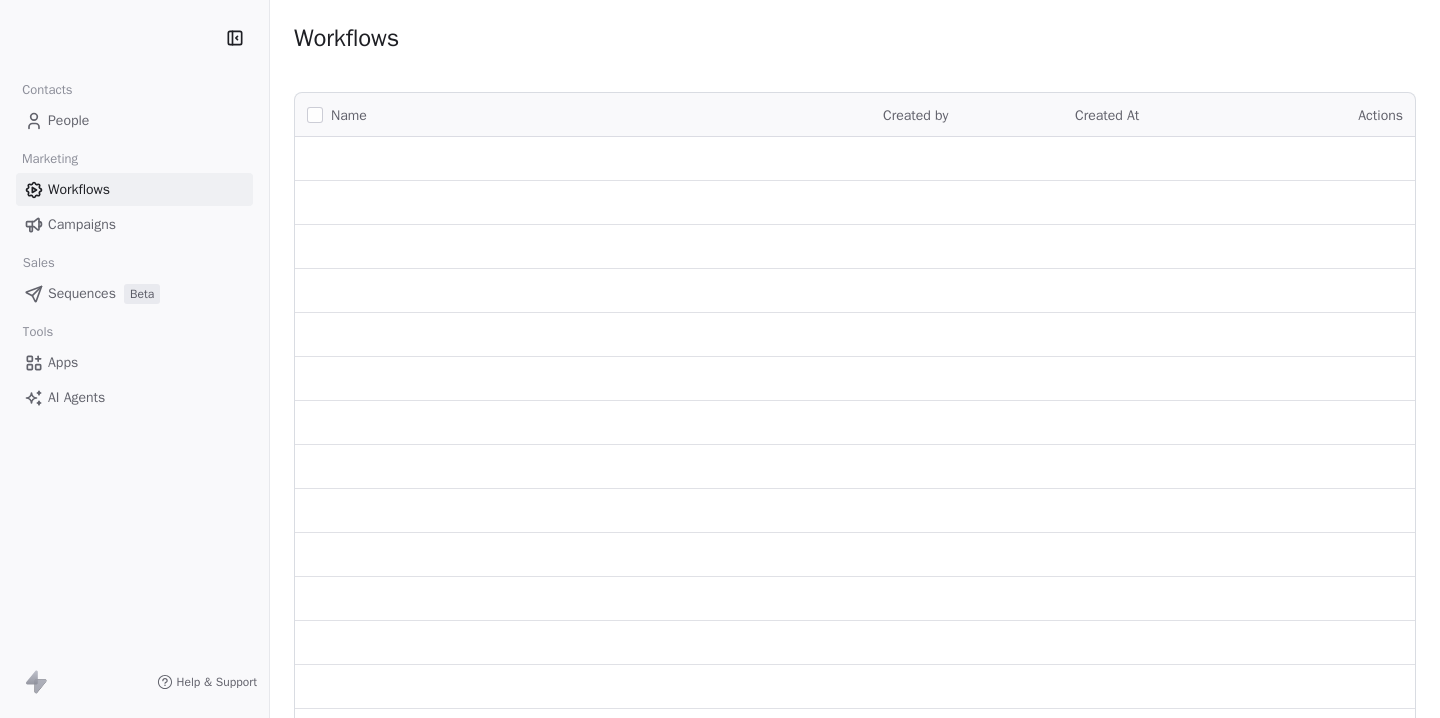 scroll, scrollTop: 0, scrollLeft: 0, axis: both 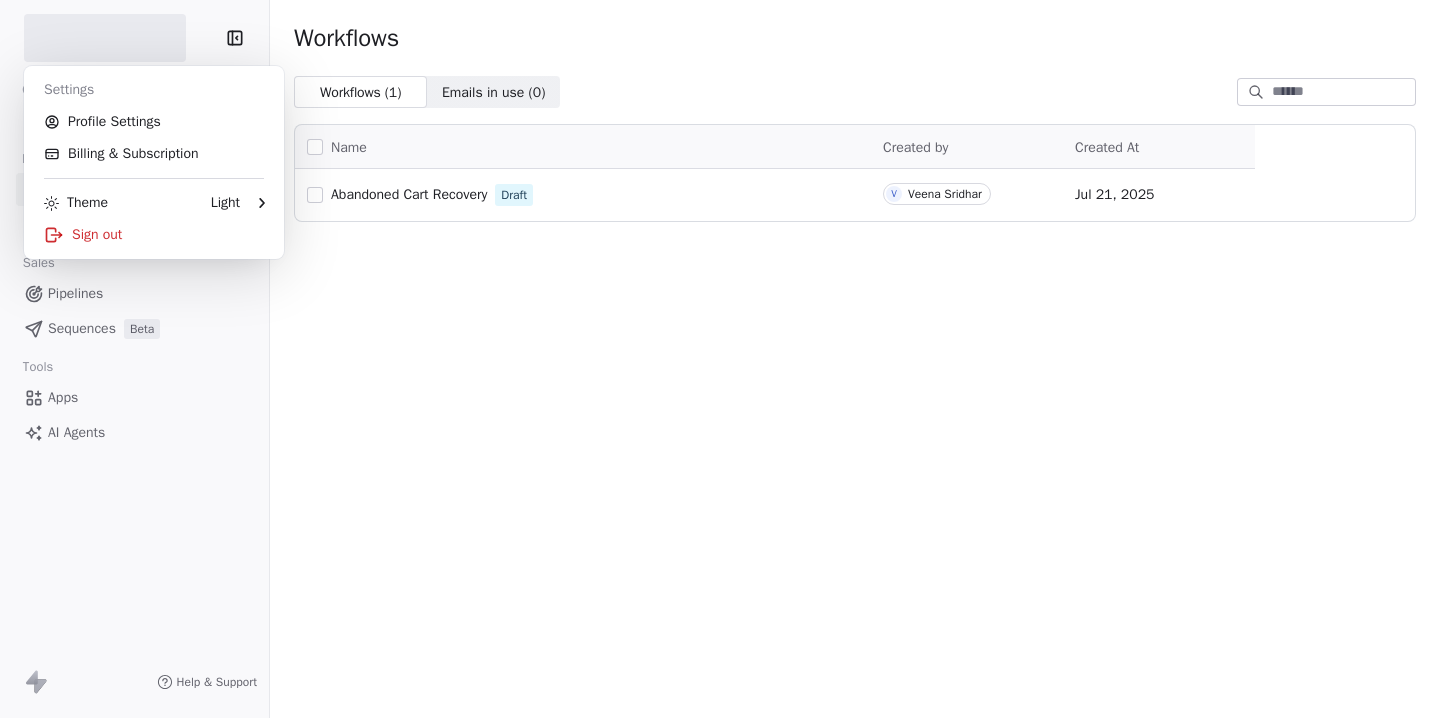 click on "Contacts People Marketing Workflows Campaigns Sales Pipelines Sequences Beta Tools Apps AI Agents Help & Support Workflows Workflows ( 1 ) Workflows ( 1 ) Emails in use ( 0 ) Emails in use ( 0 ) Name Created by Created At Abandoned Cart Recovery Draft V [FIRST] [LAST] Jul 21, 2025 Settings Profile Settings Billing & Subscription Theme Light Sign out" at bounding box center [720, 359] 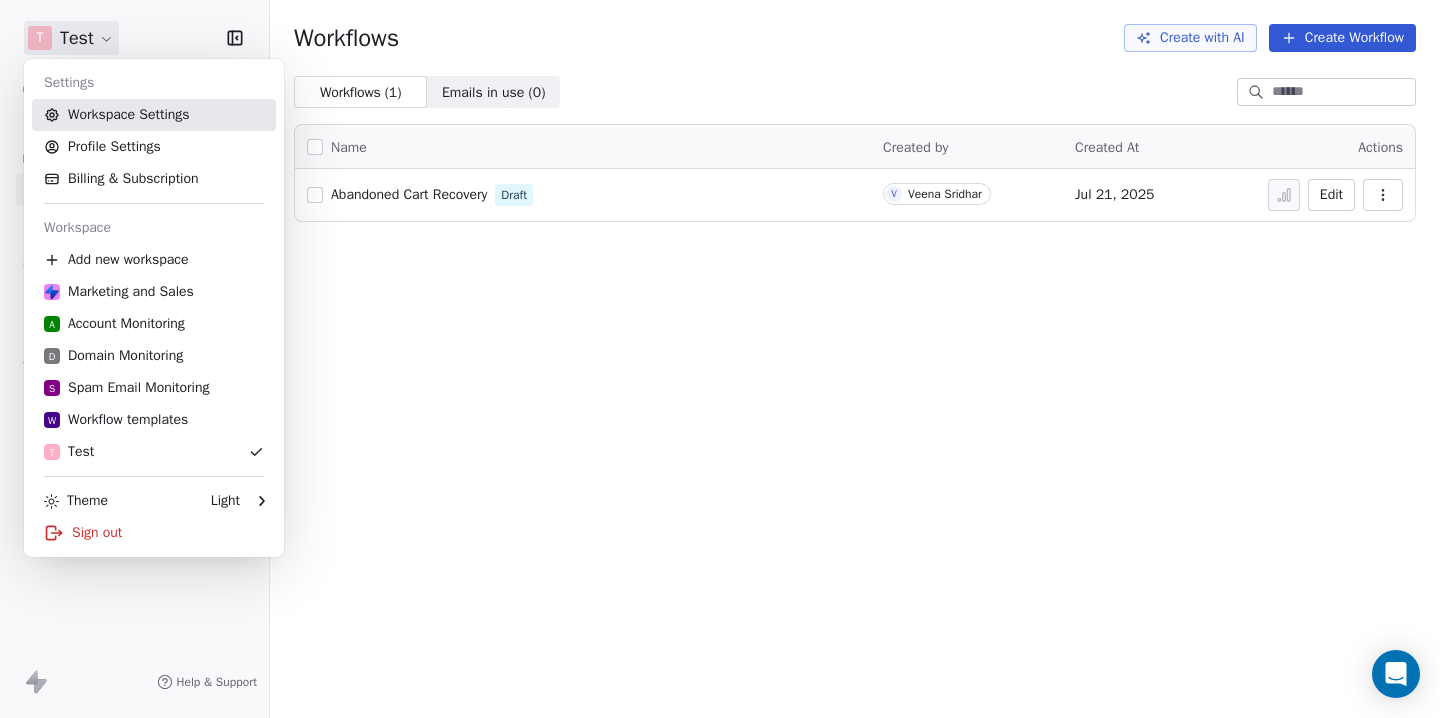 click on "Workspace Settings" at bounding box center (154, 115) 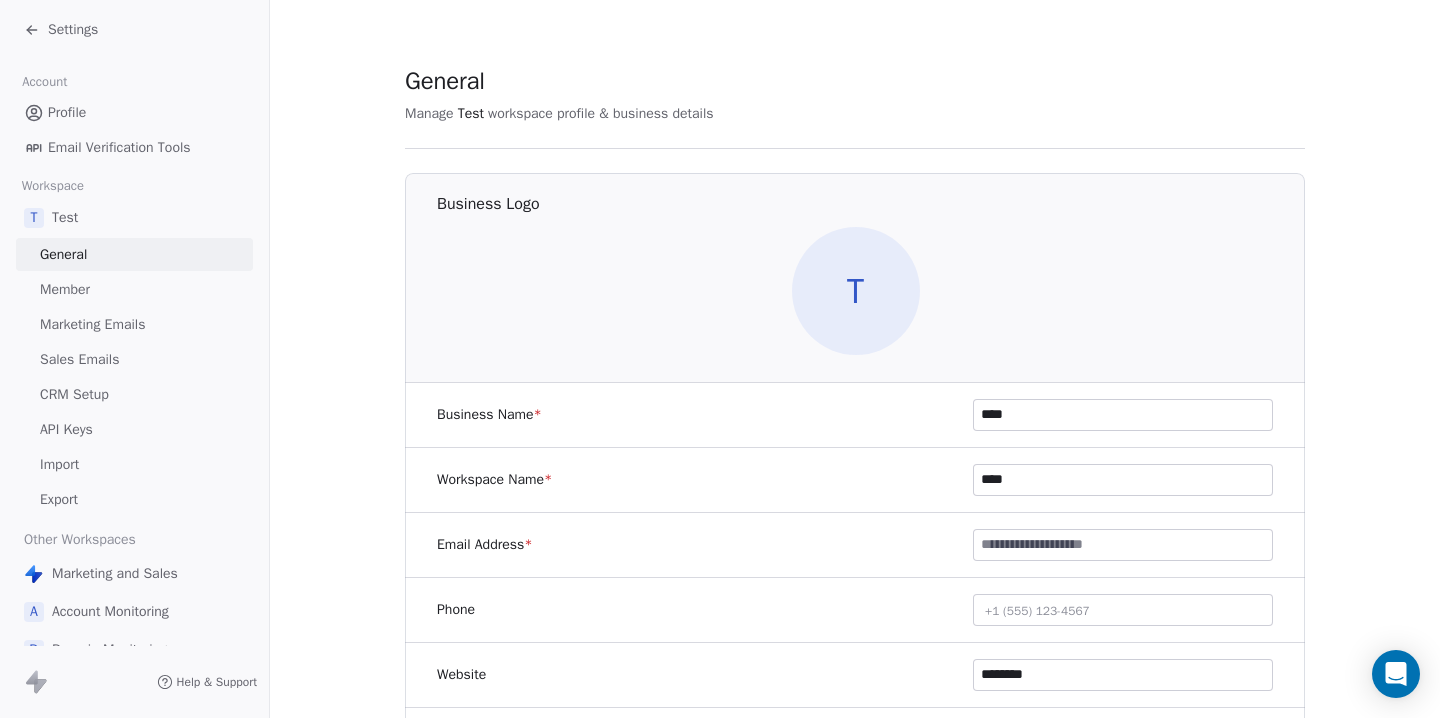 click on "Sales Emails" at bounding box center [79, 359] 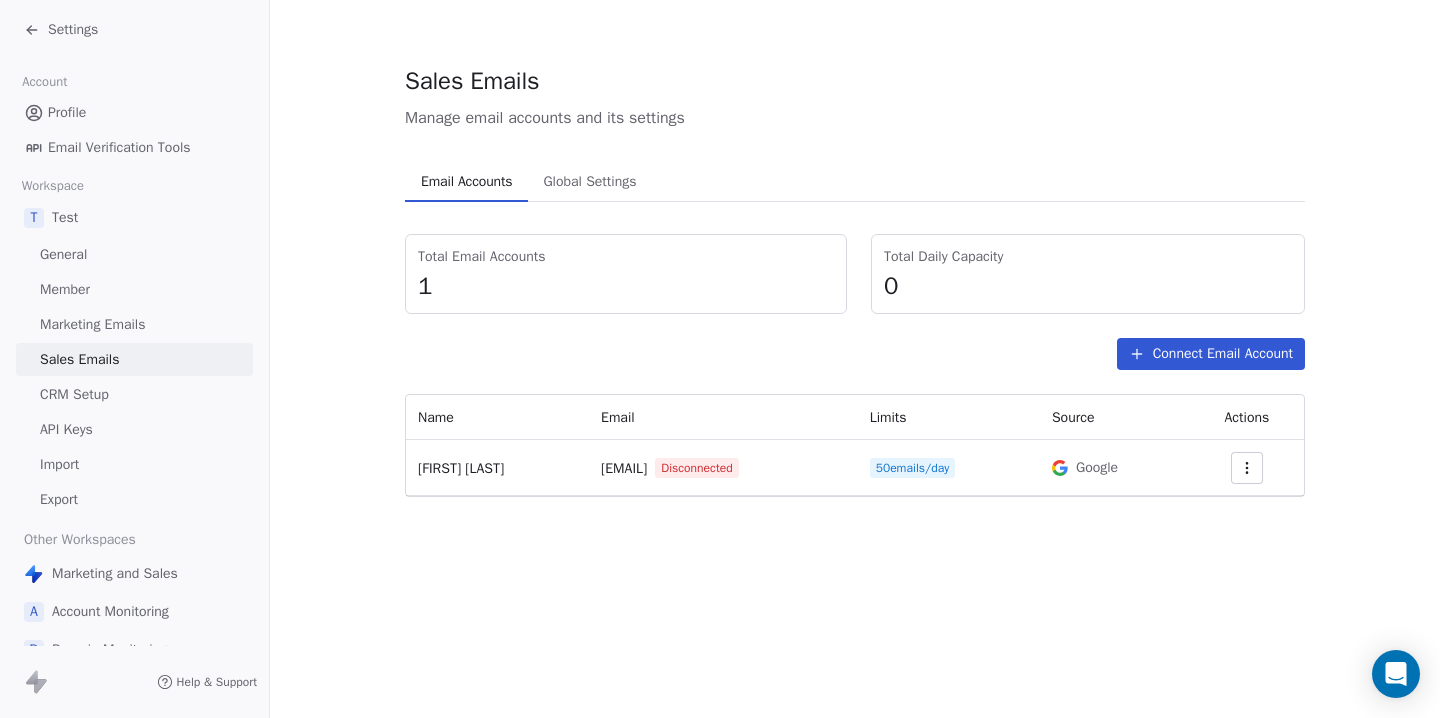 click 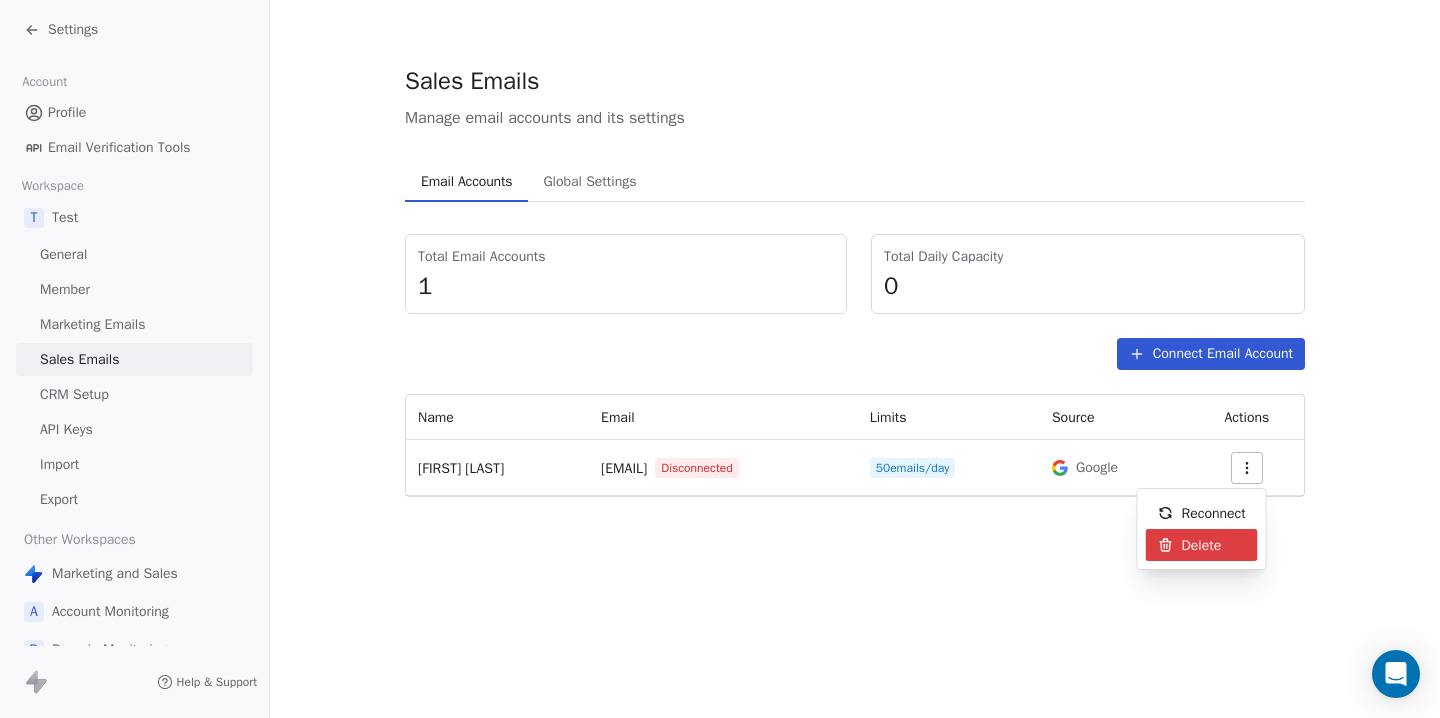 click on "Delete" at bounding box center (1202, 545) 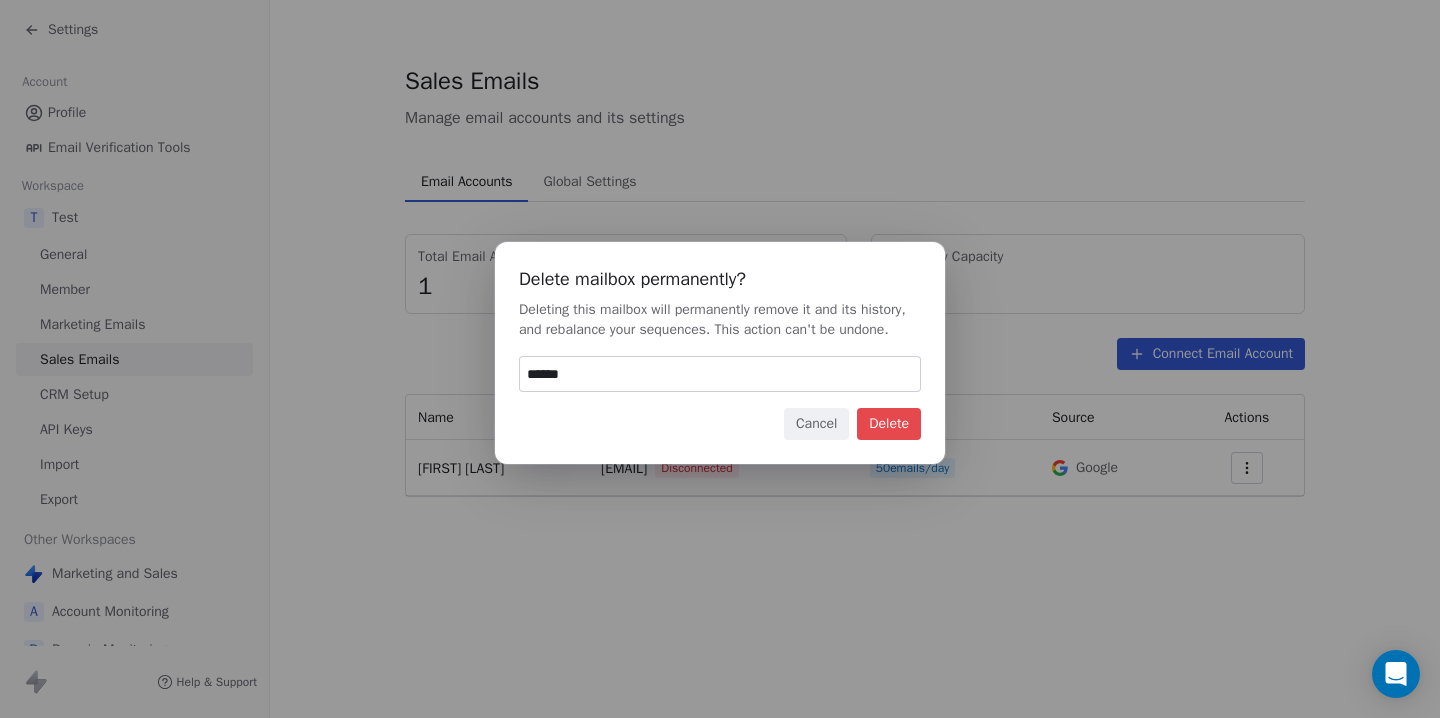 type on "******" 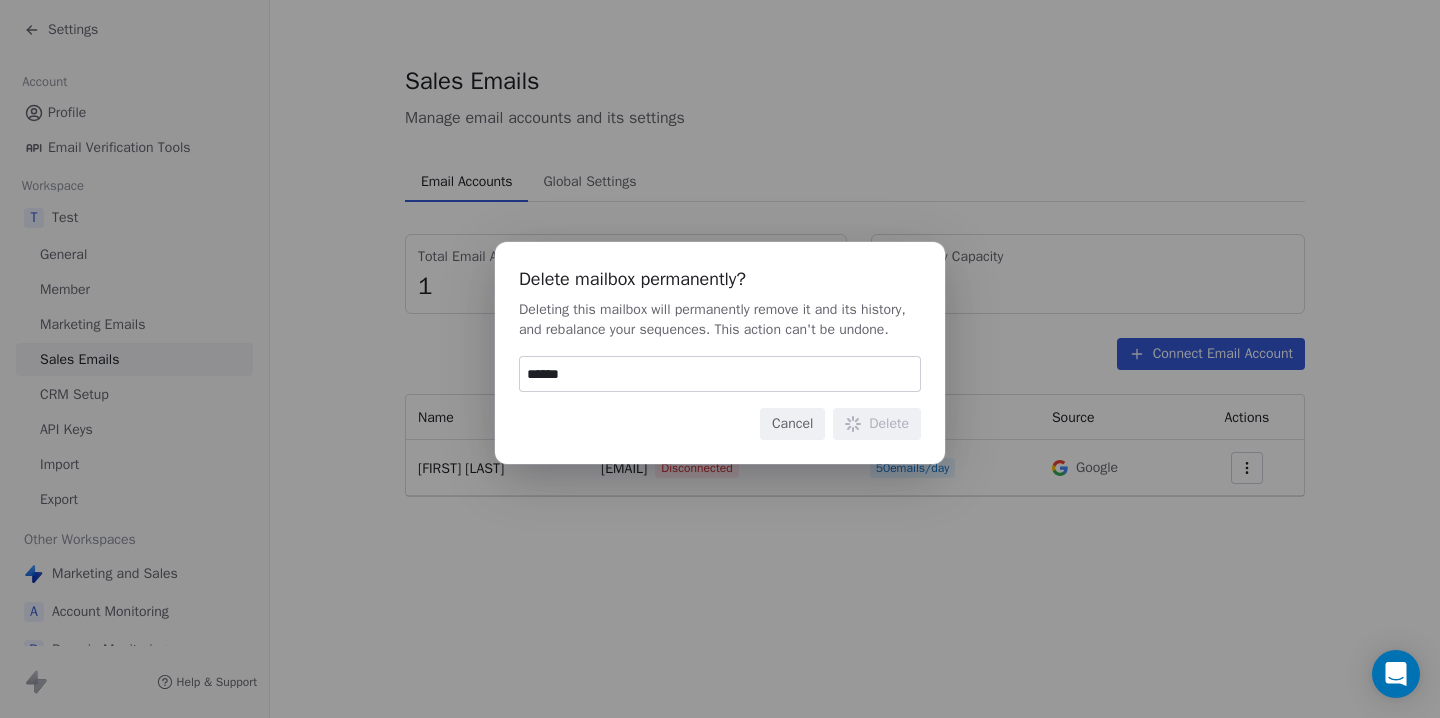 type 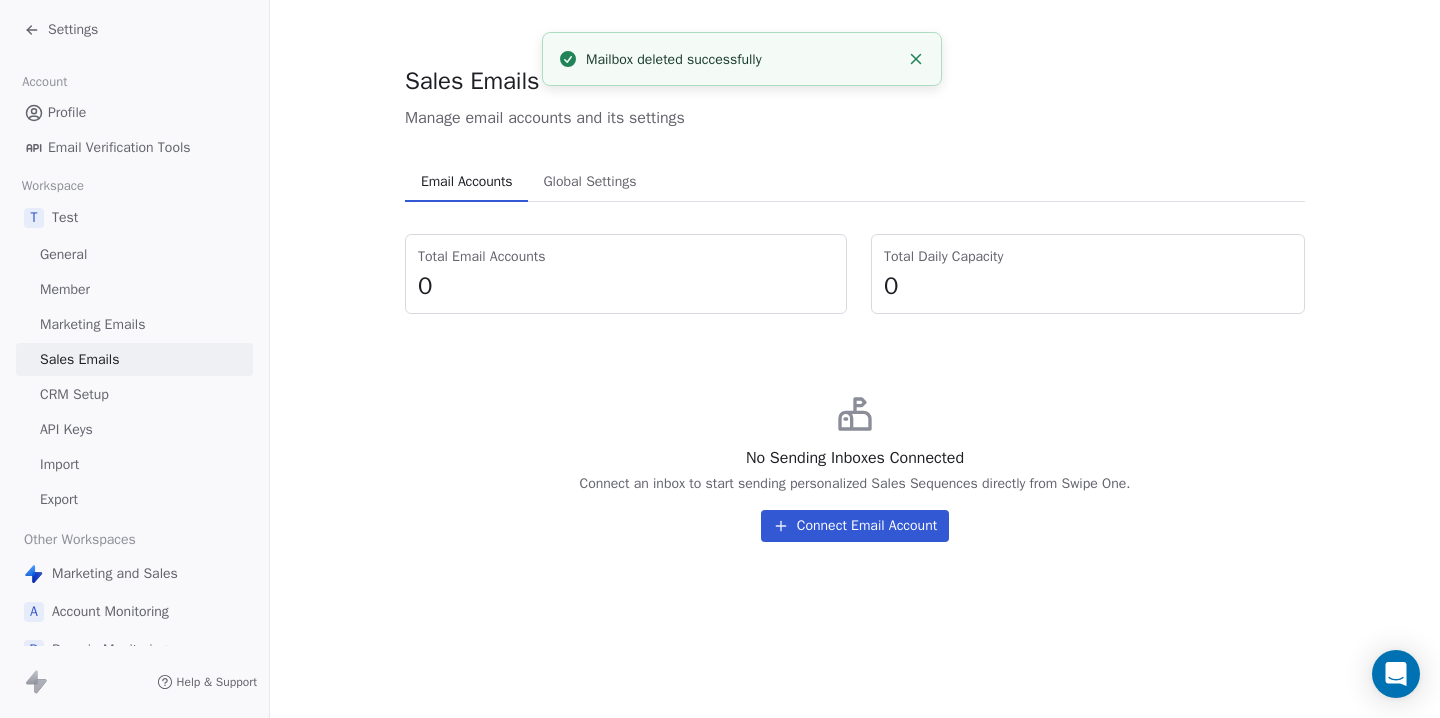 click 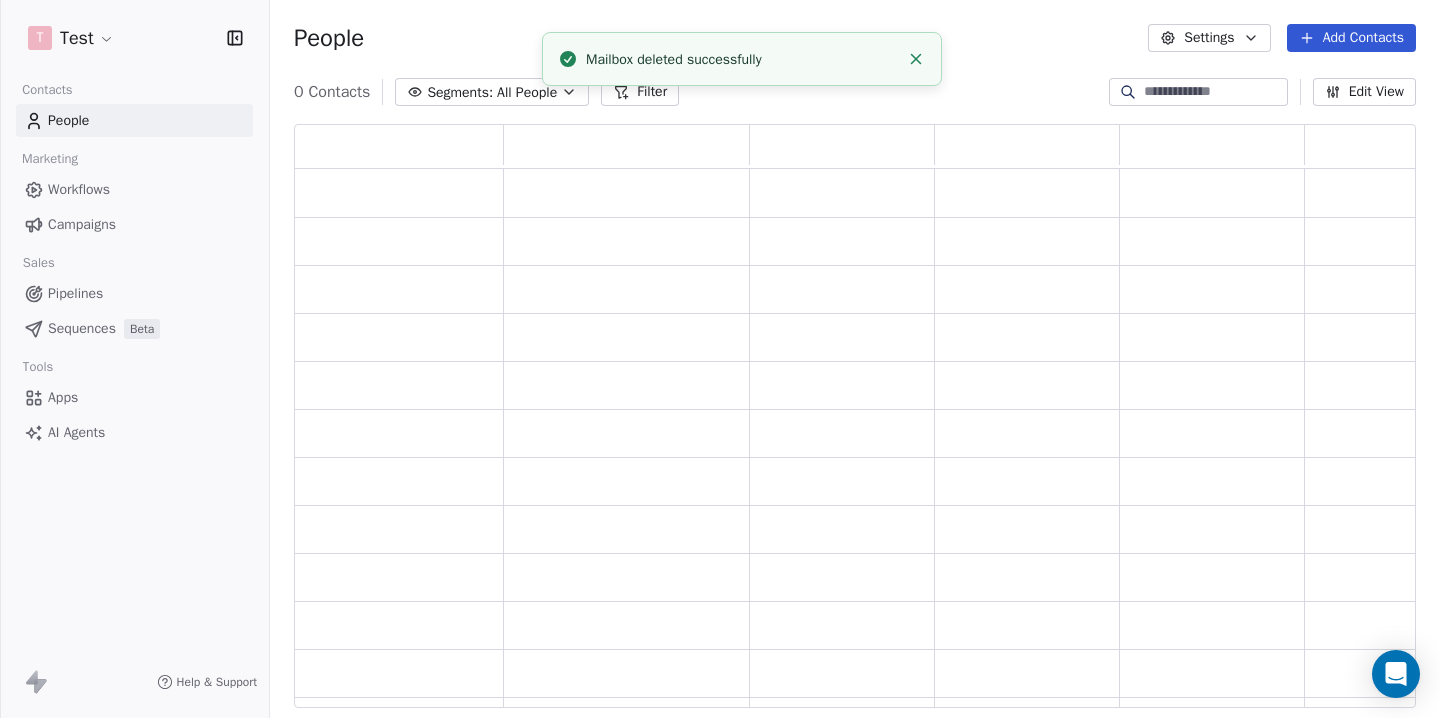 scroll, scrollTop: 1, scrollLeft: 1, axis: both 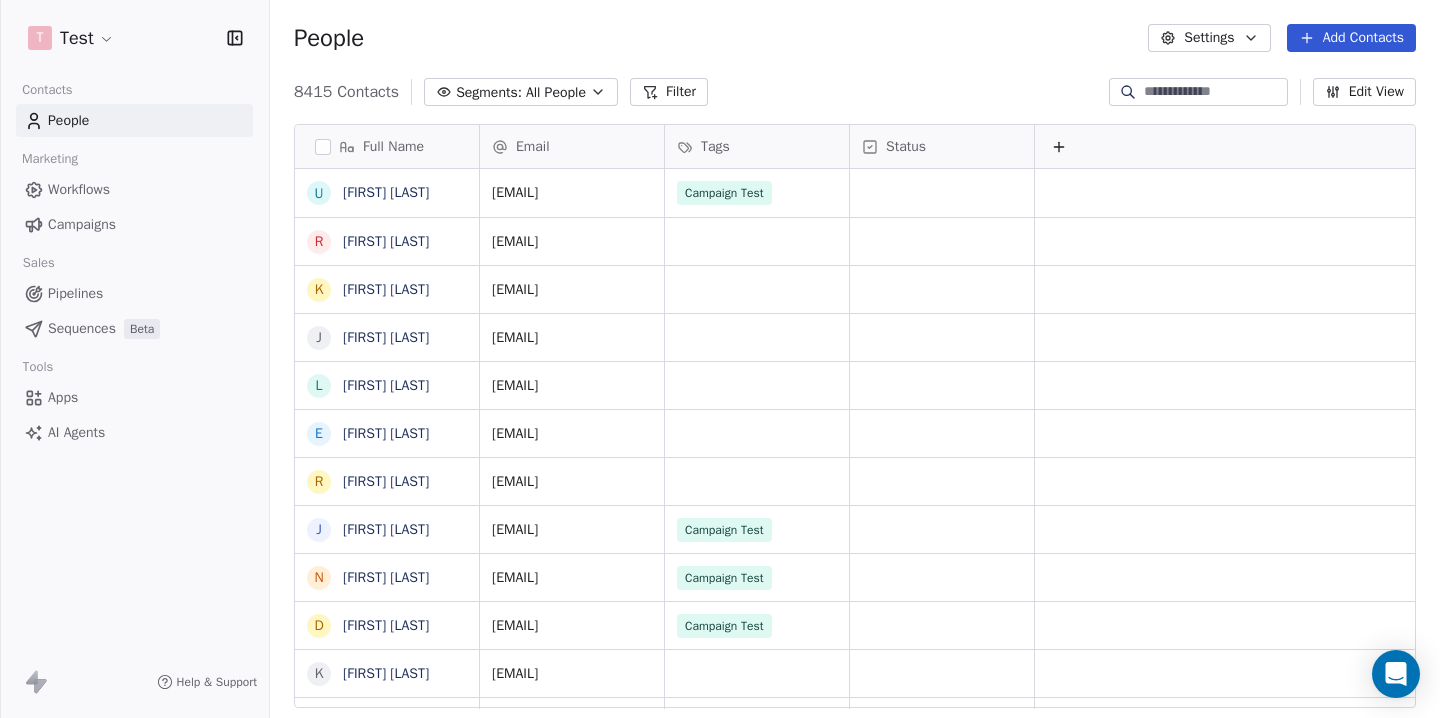 click on "Workflows" at bounding box center (79, 189) 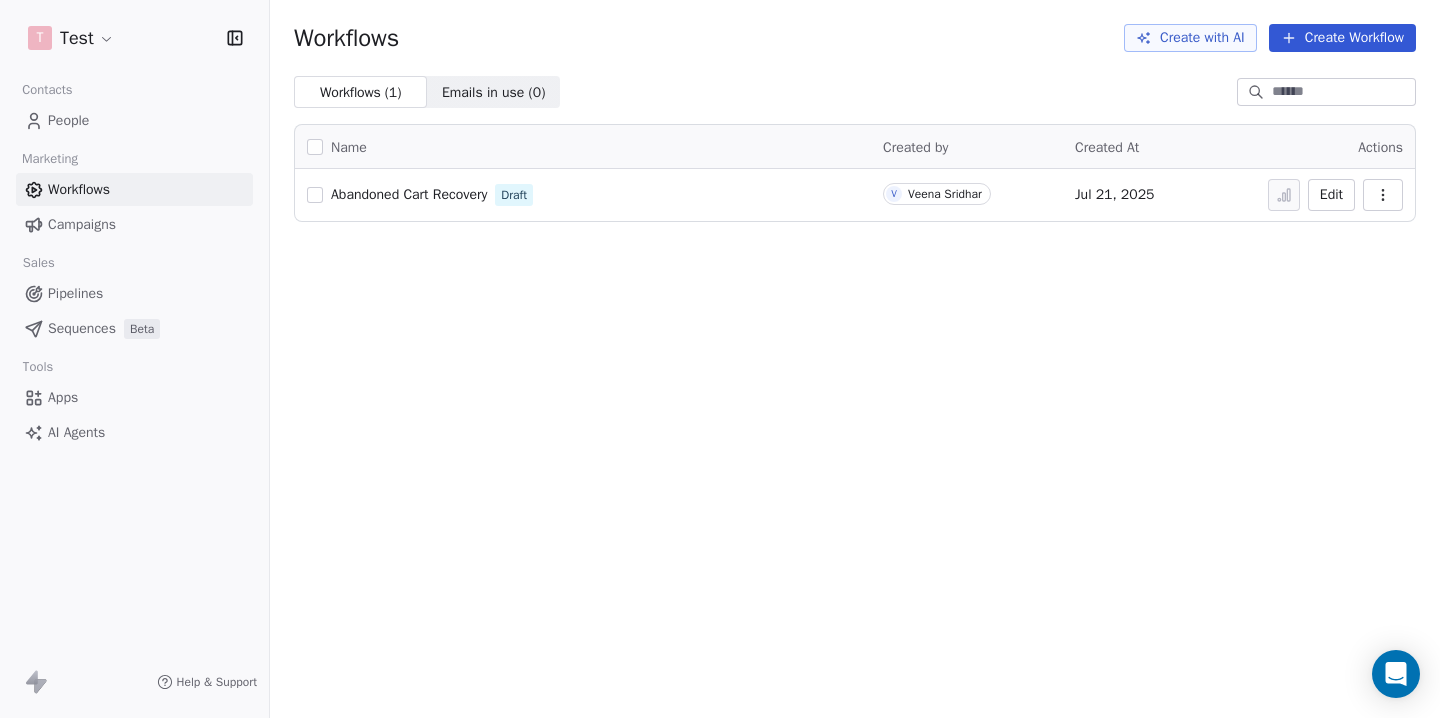 click on "Abandoned Cart Recovery" at bounding box center (409, 194) 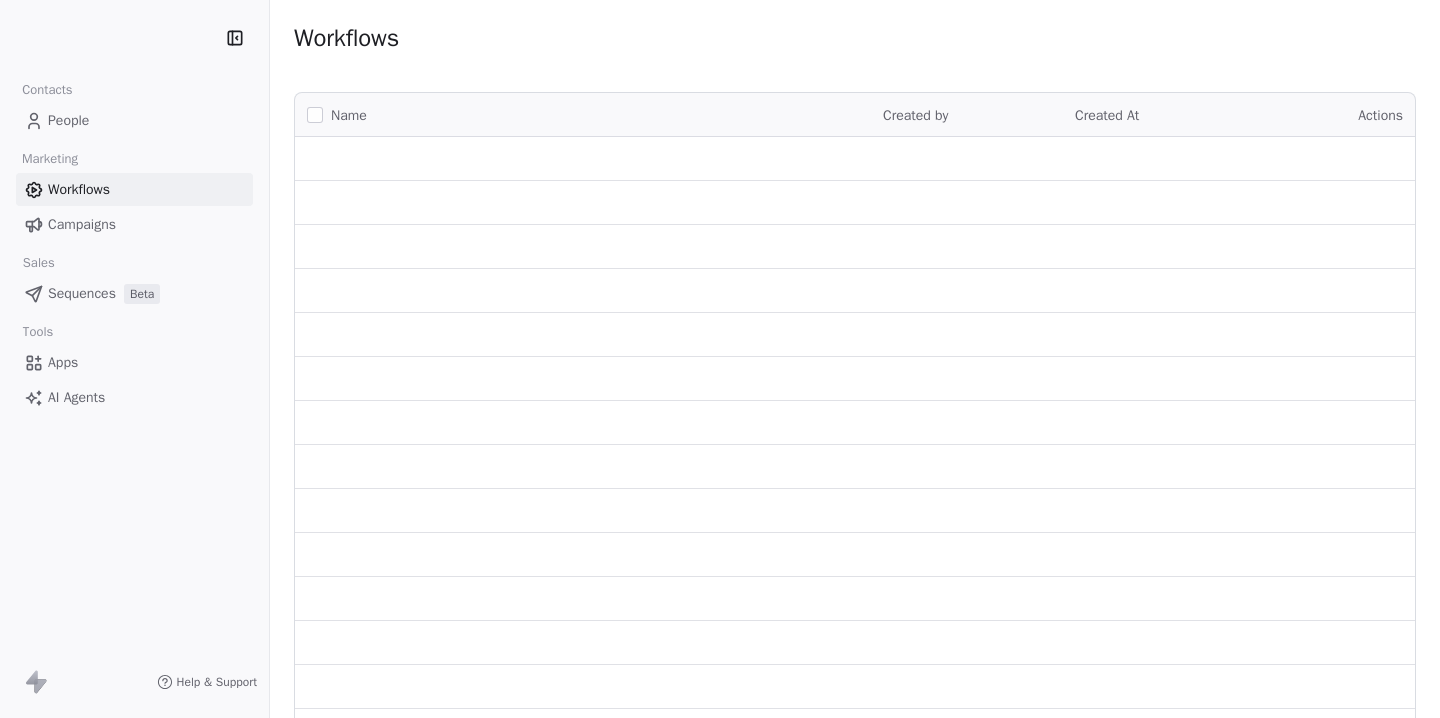 scroll, scrollTop: 0, scrollLeft: 0, axis: both 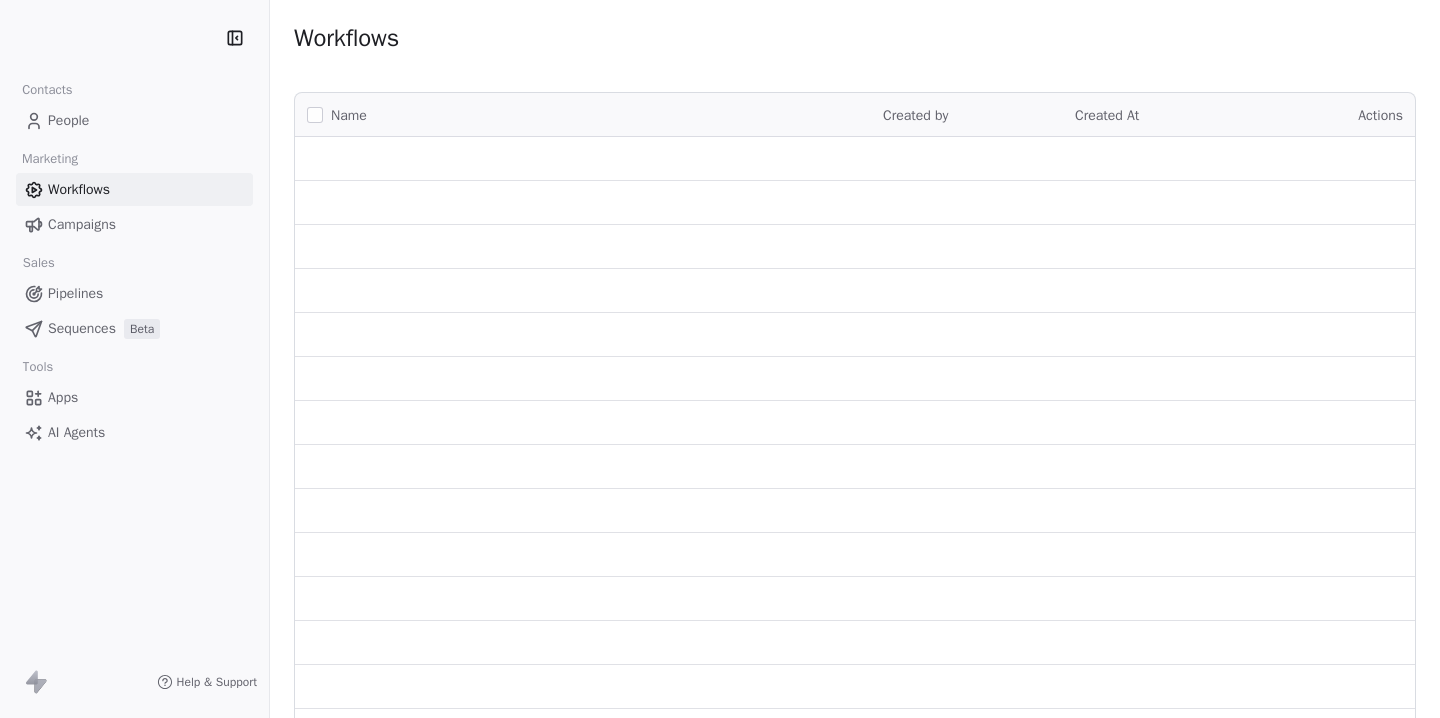 click on "People" at bounding box center [68, 120] 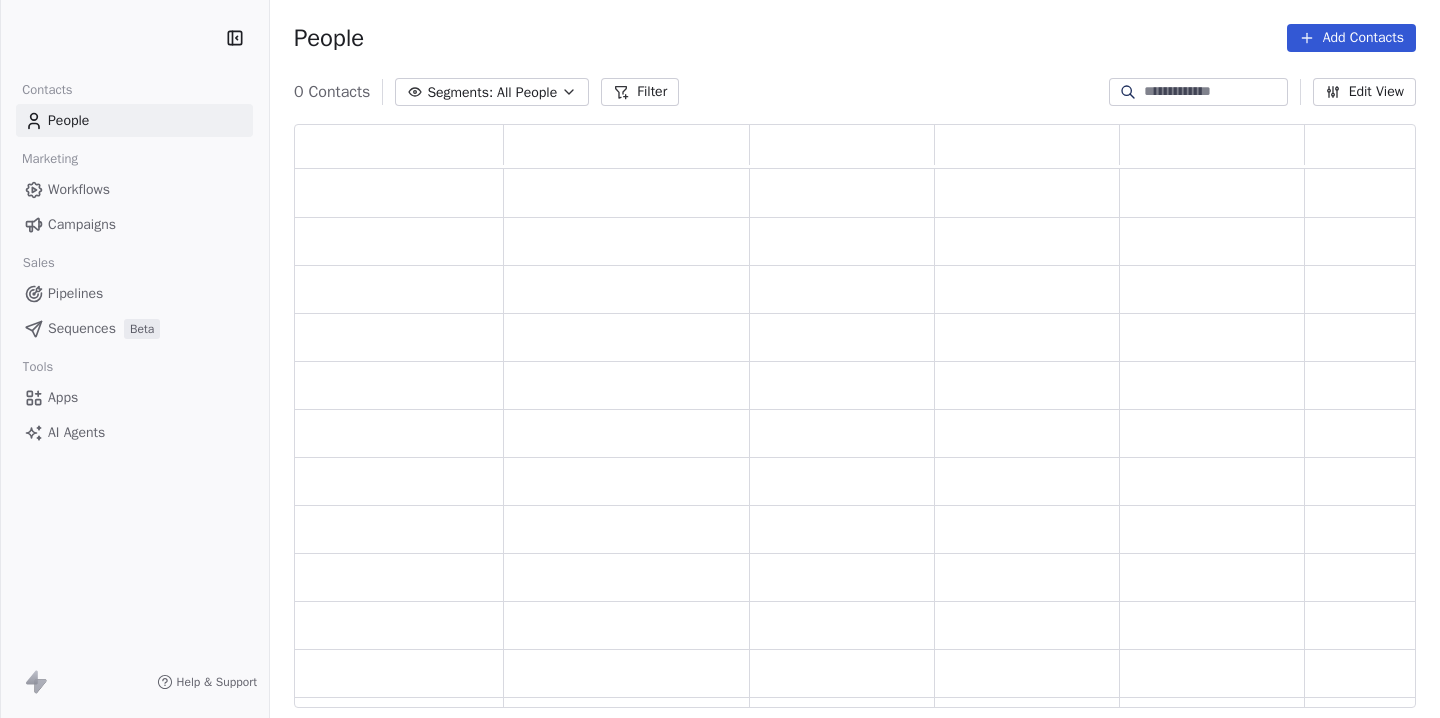 scroll, scrollTop: 1, scrollLeft: 1, axis: both 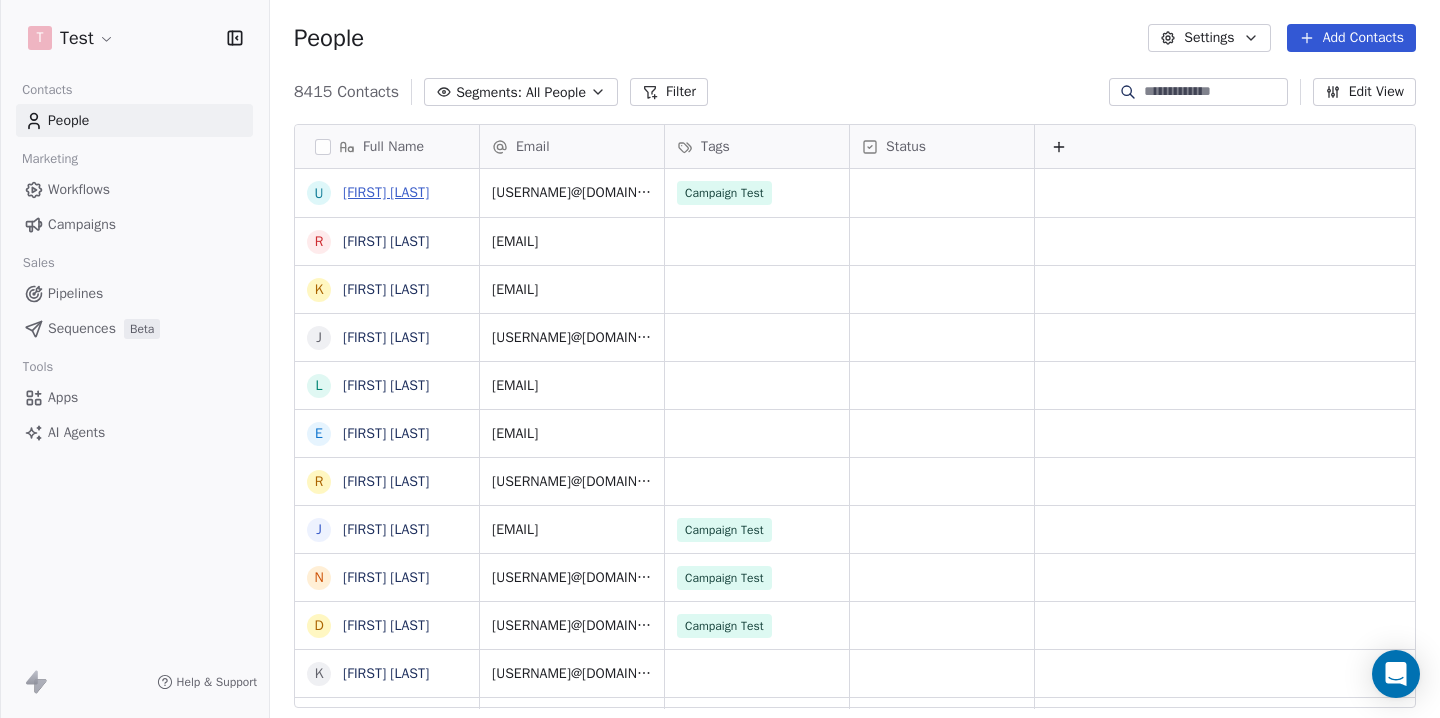 click on "[FIRST] [LAST]" at bounding box center [386, 192] 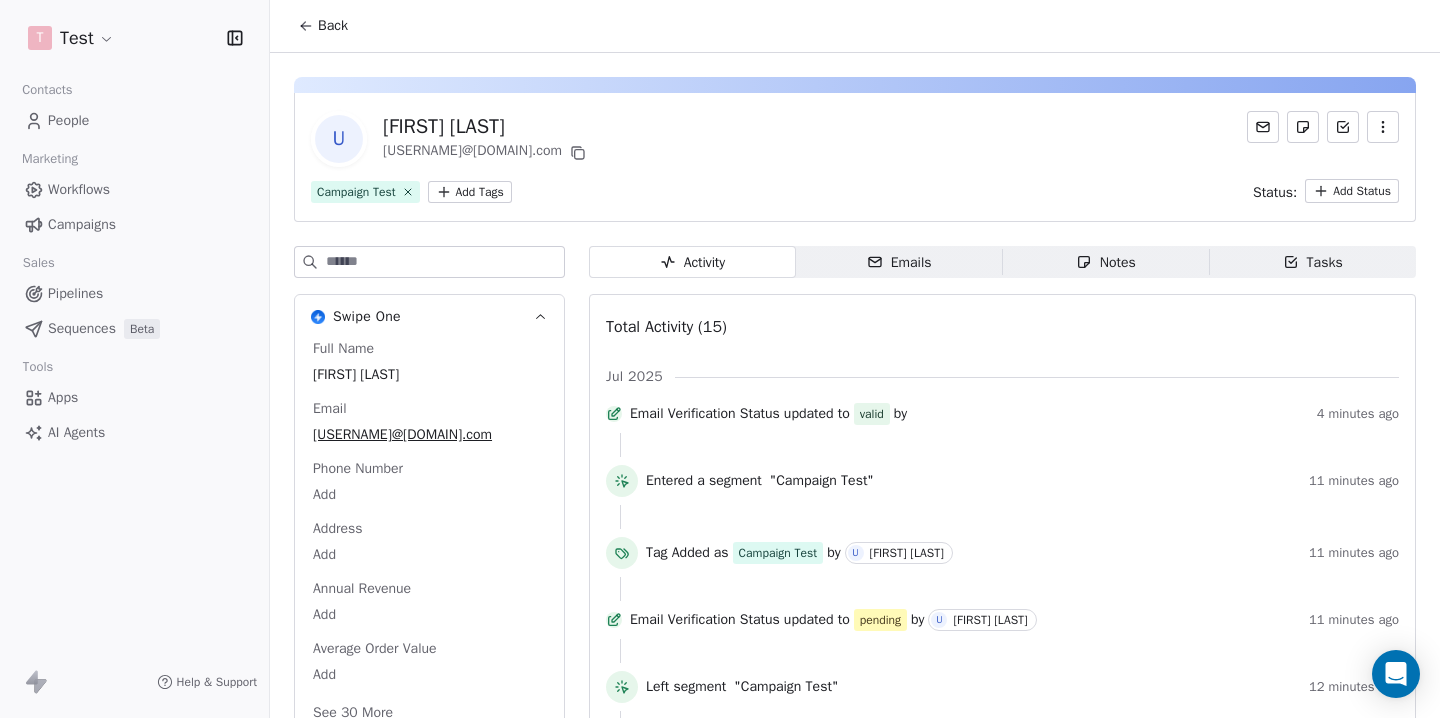 click 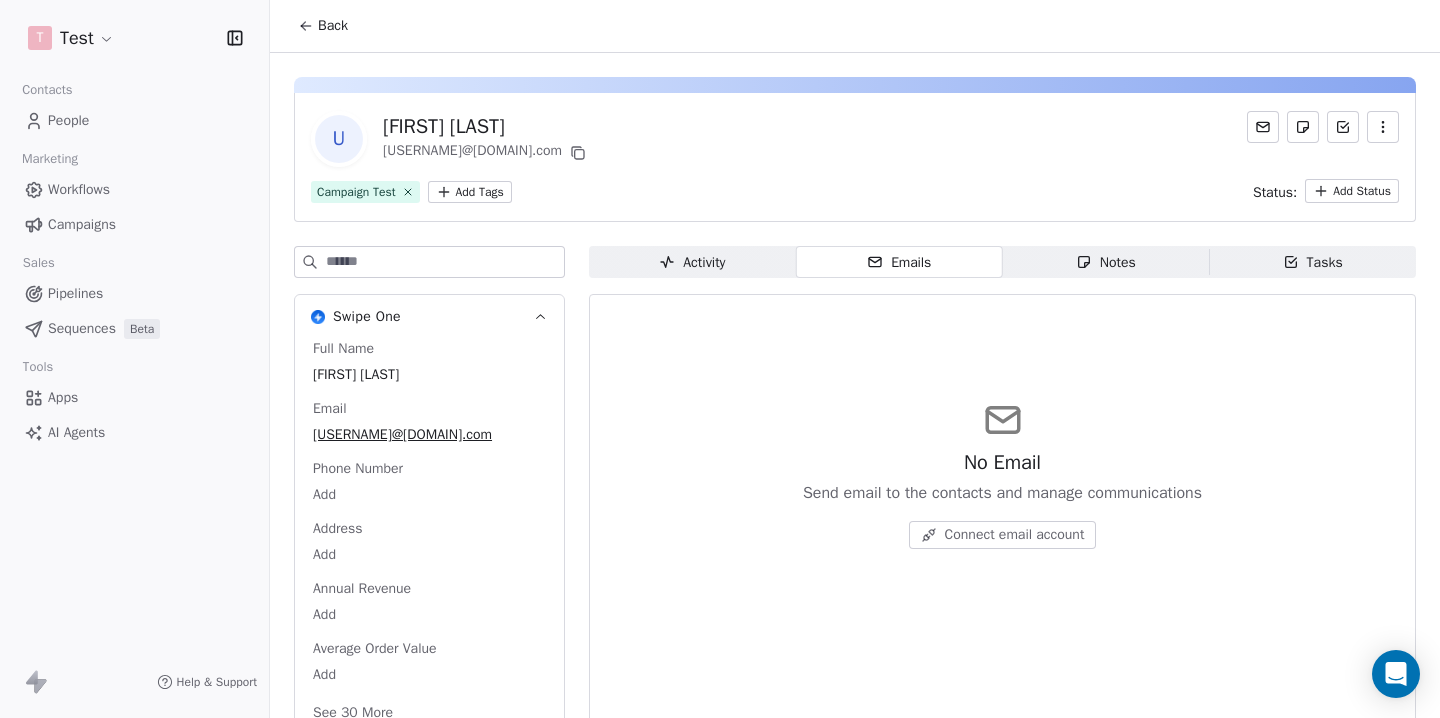 click 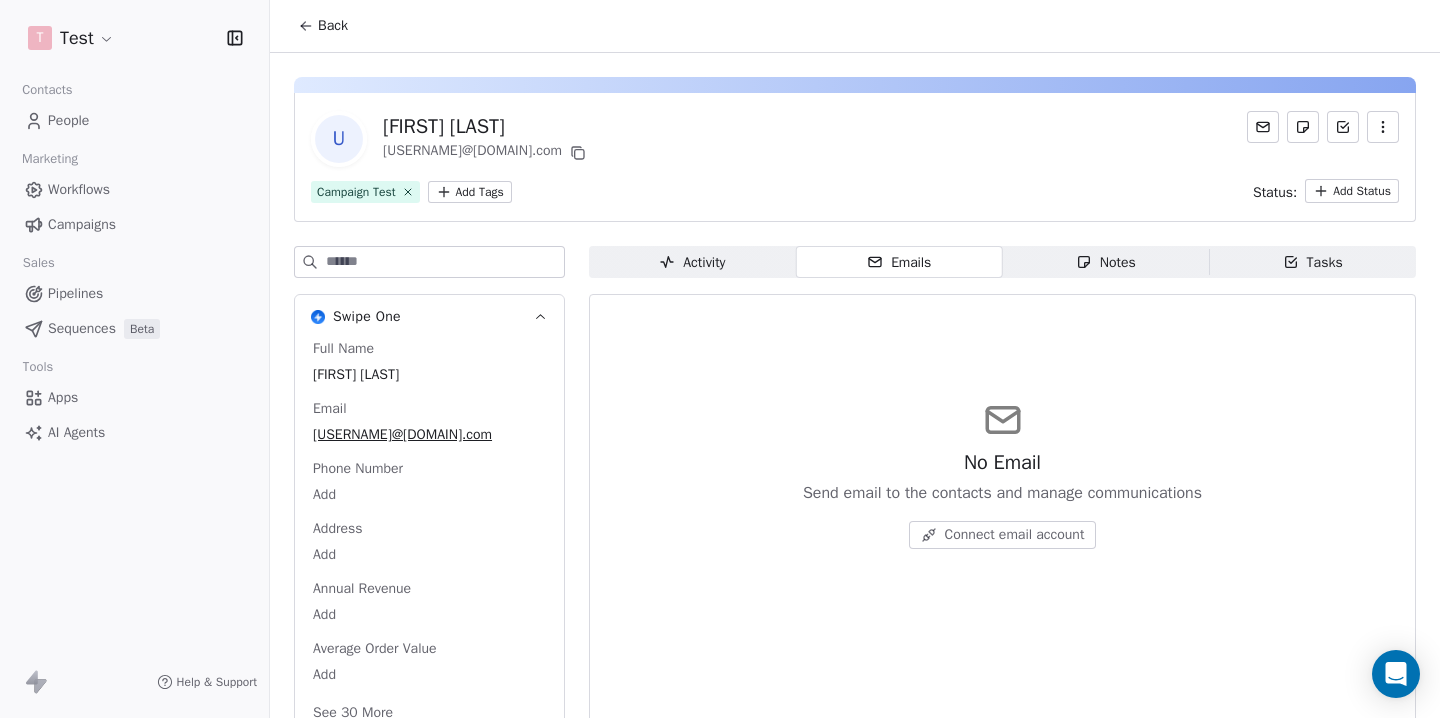 click 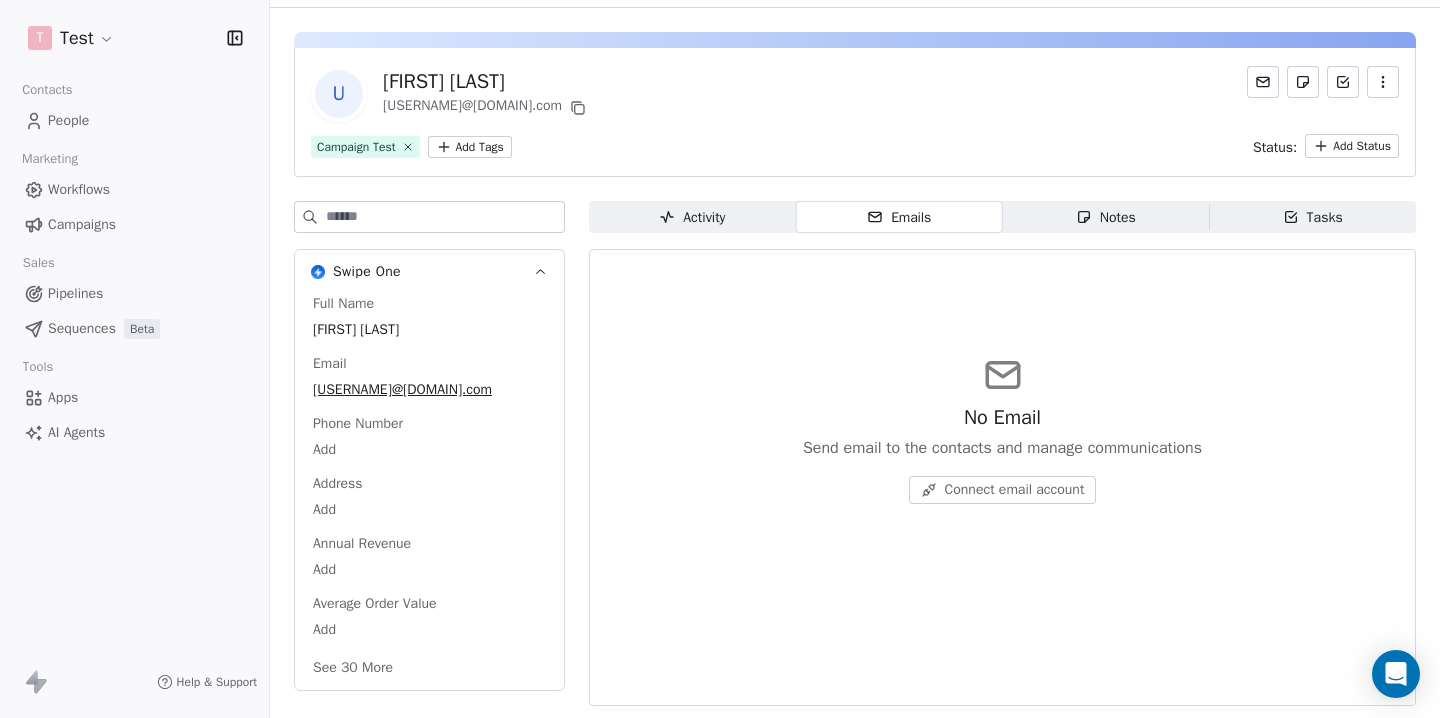 click 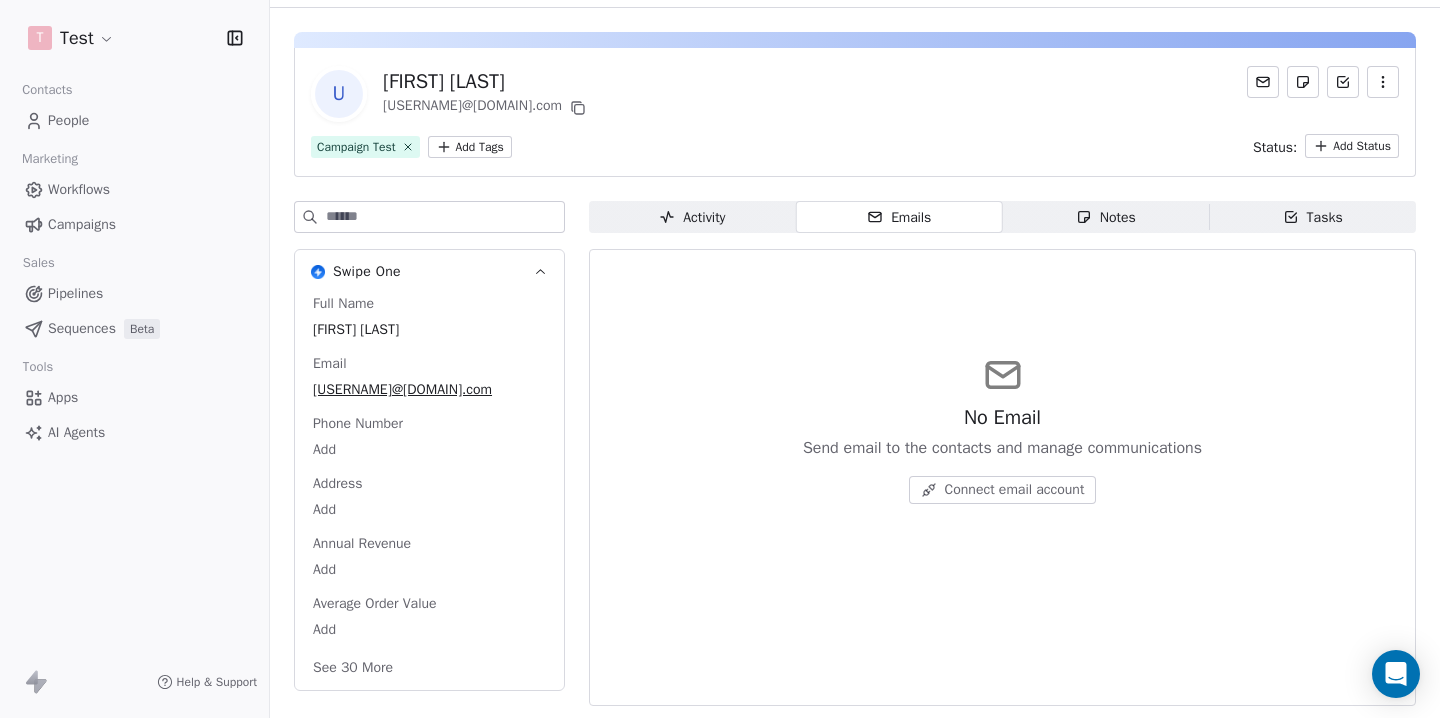 click 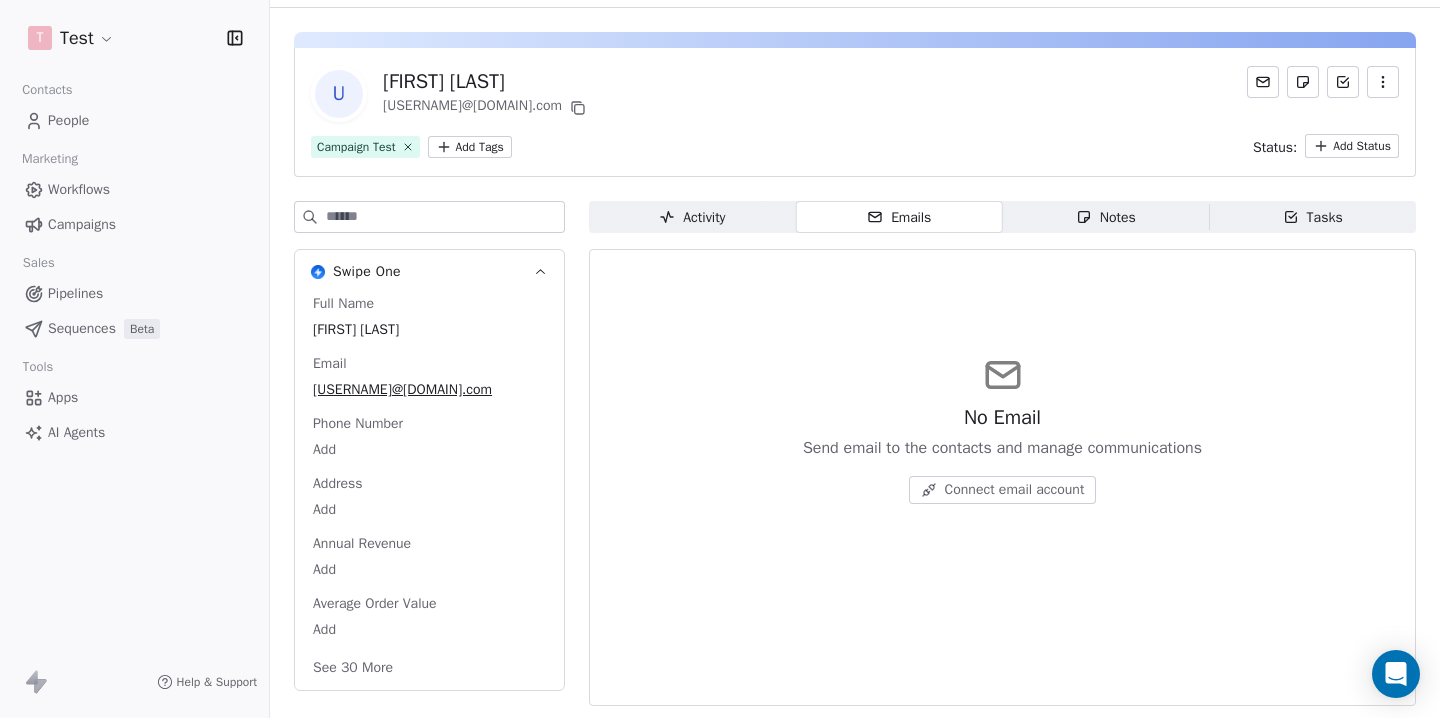 click 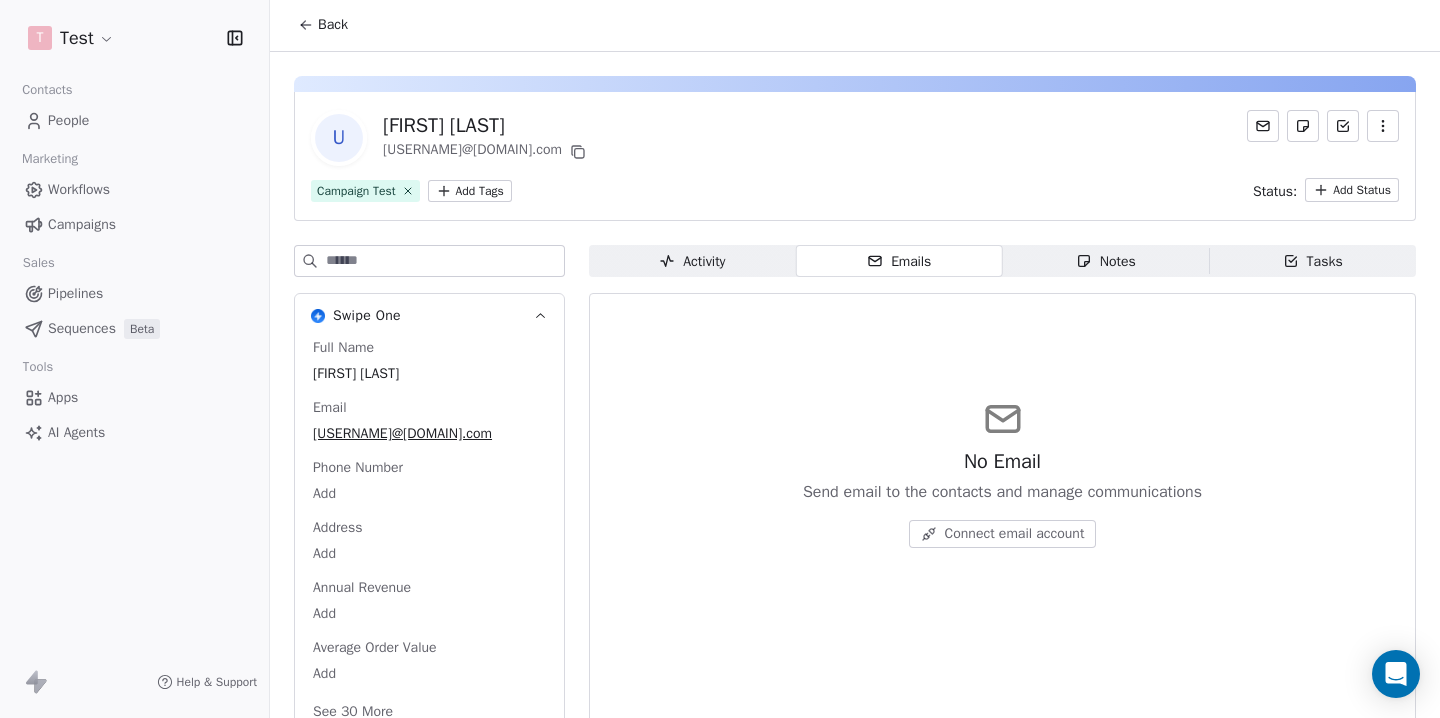 scroll, scrollTop: 0, scrollLeft: 0, axis: both 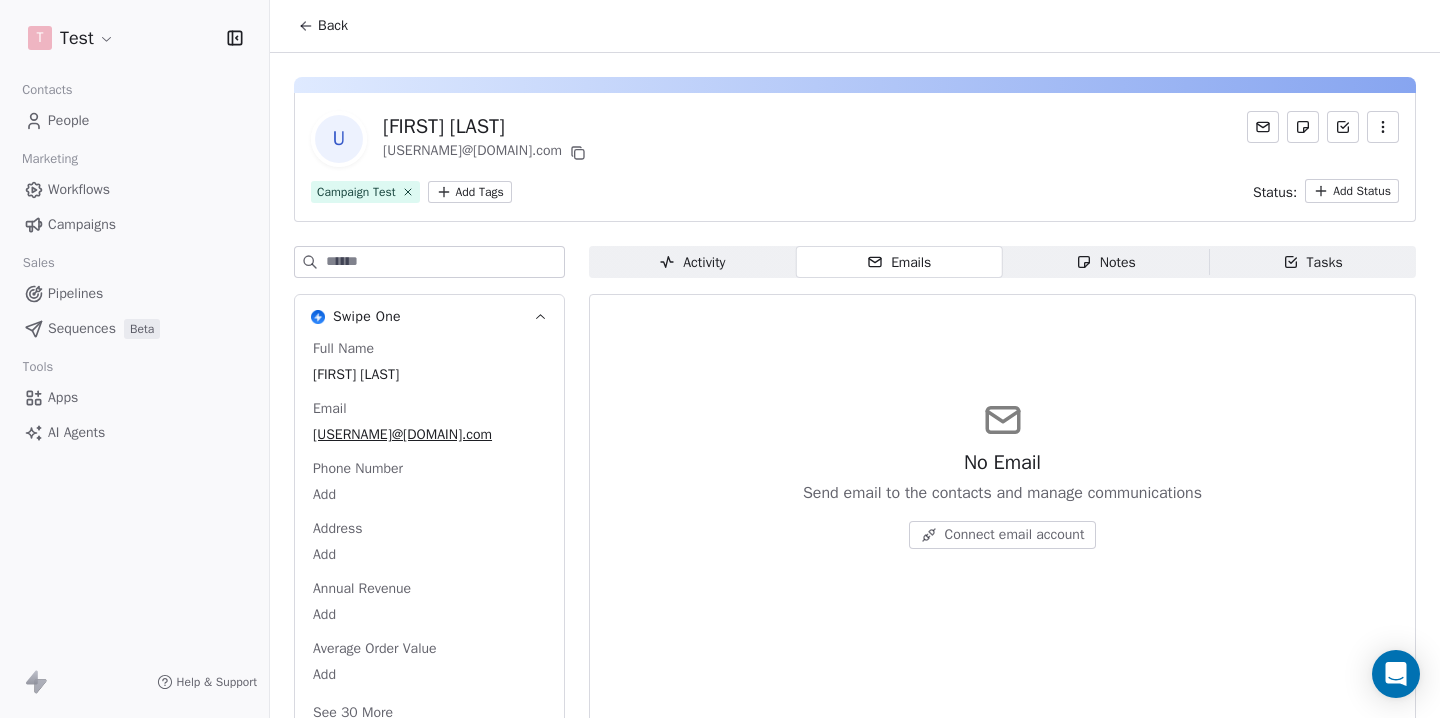 click on "Connect email account" at bounding box center [1015, 535] 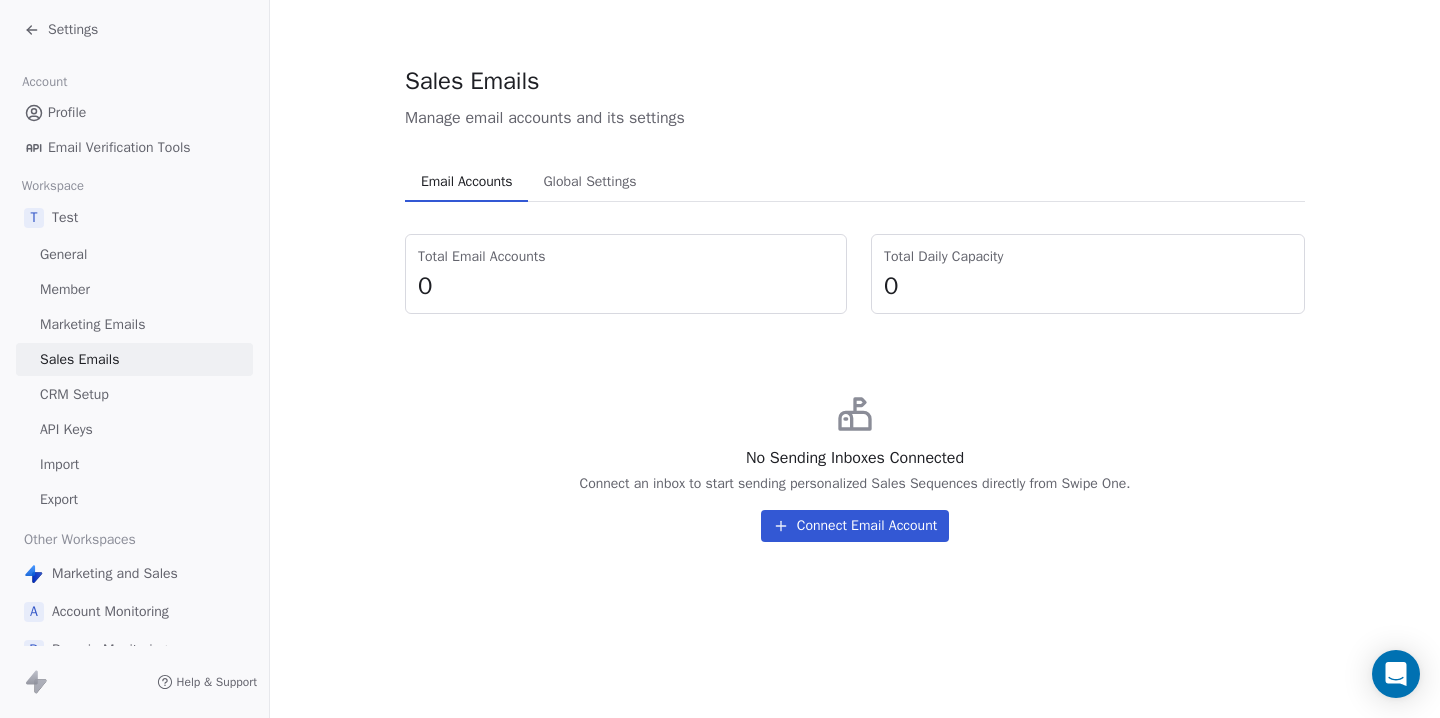 click on "No Sending Inboxes Connected Connect an inbox to start sending personalized Sales Sequences directly from Swipe One. Connect Email Account" at bounding box center (855, 468) 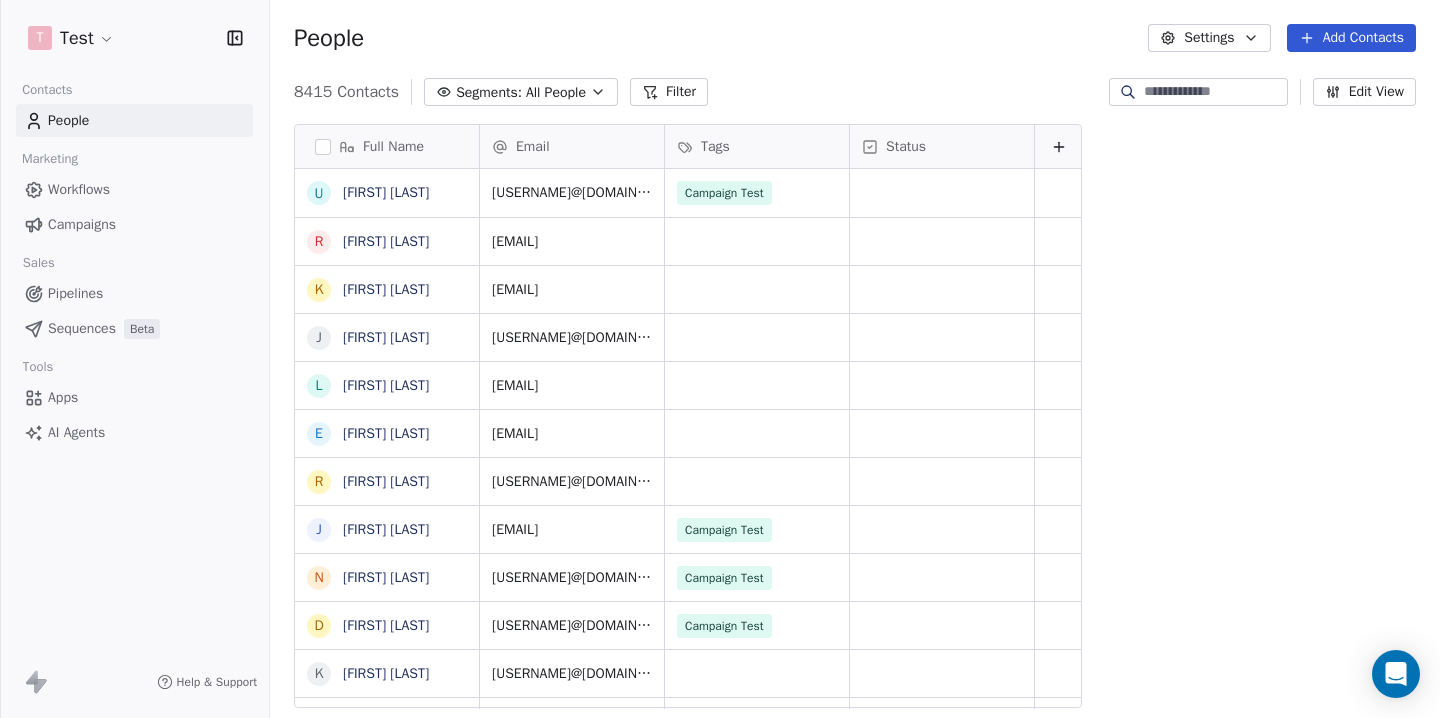 scroll, scrollTop: 1, scrollLeft: 1, axis: both 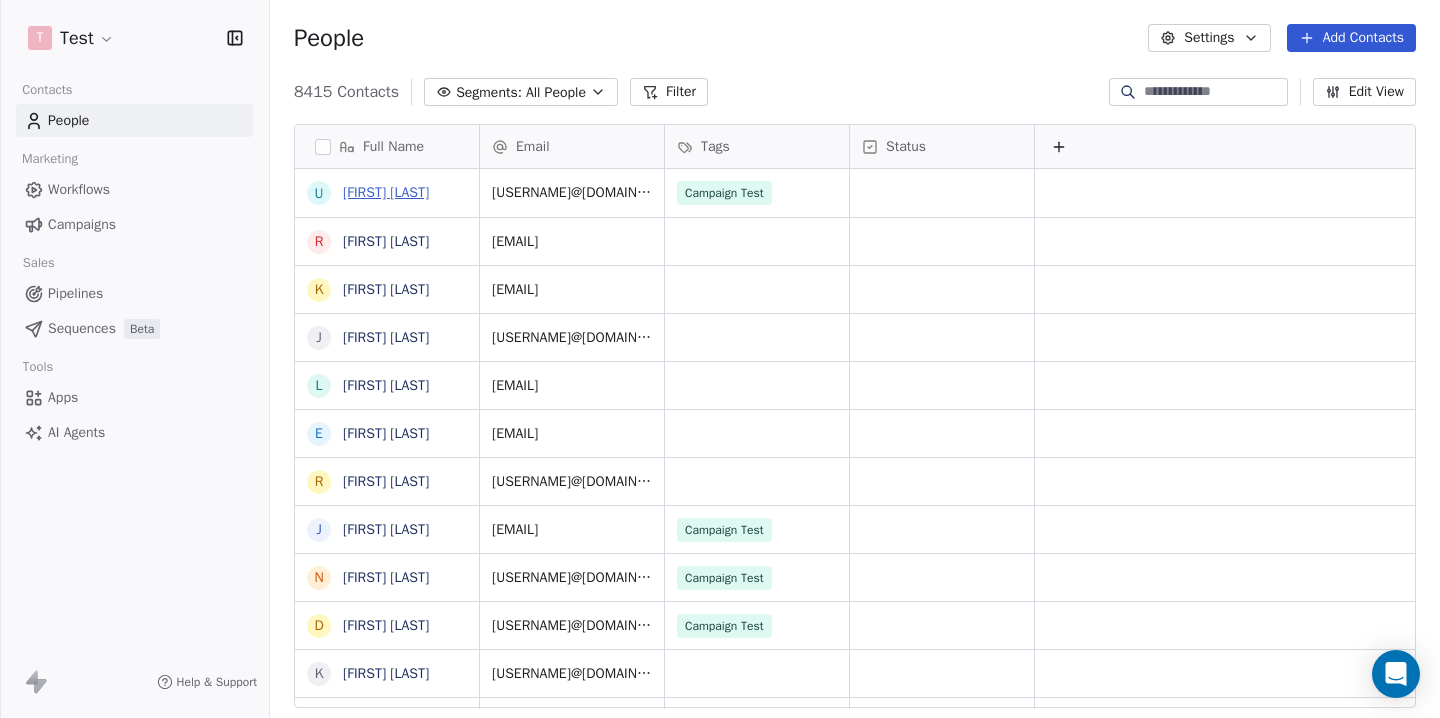 click on "[FIRST] [LAST]" at bounding box center [386, 192] 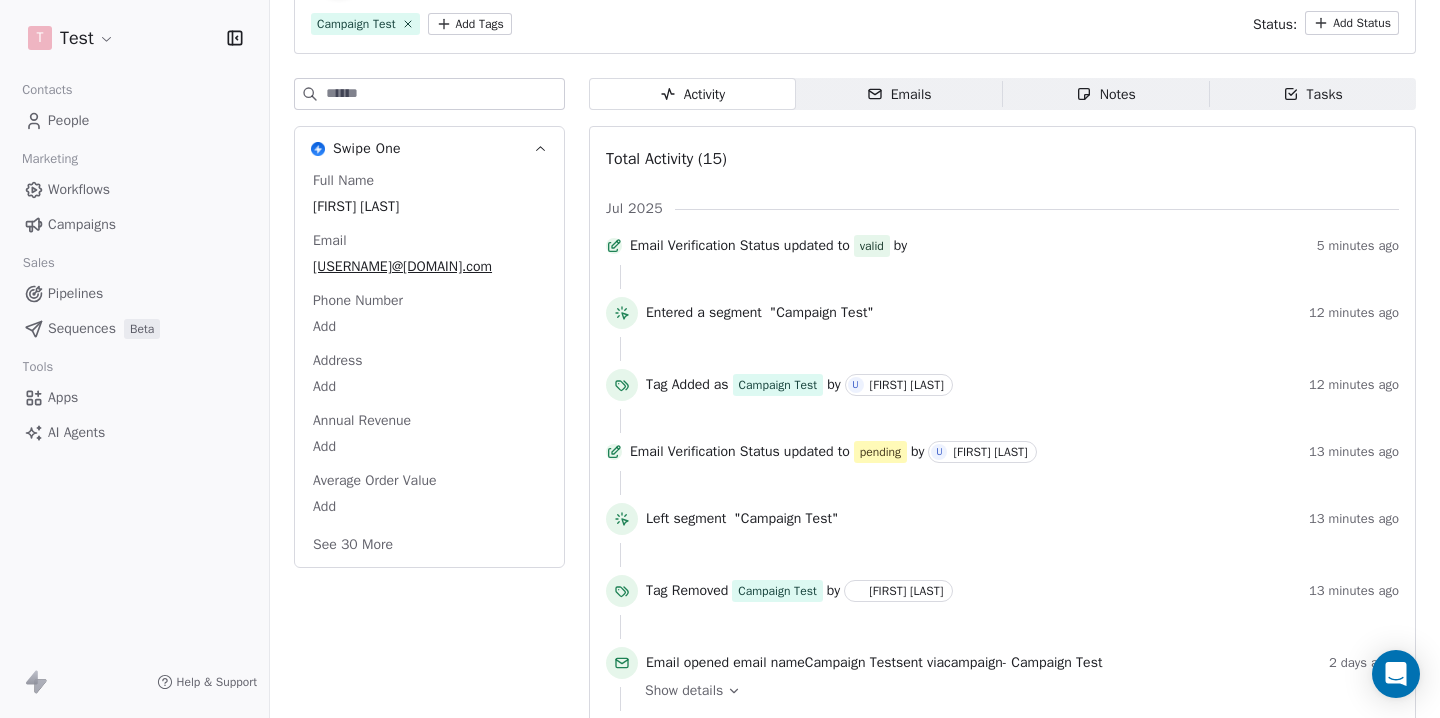 scroll, scrollTop: 0, scrollLeft: 0, axis: both 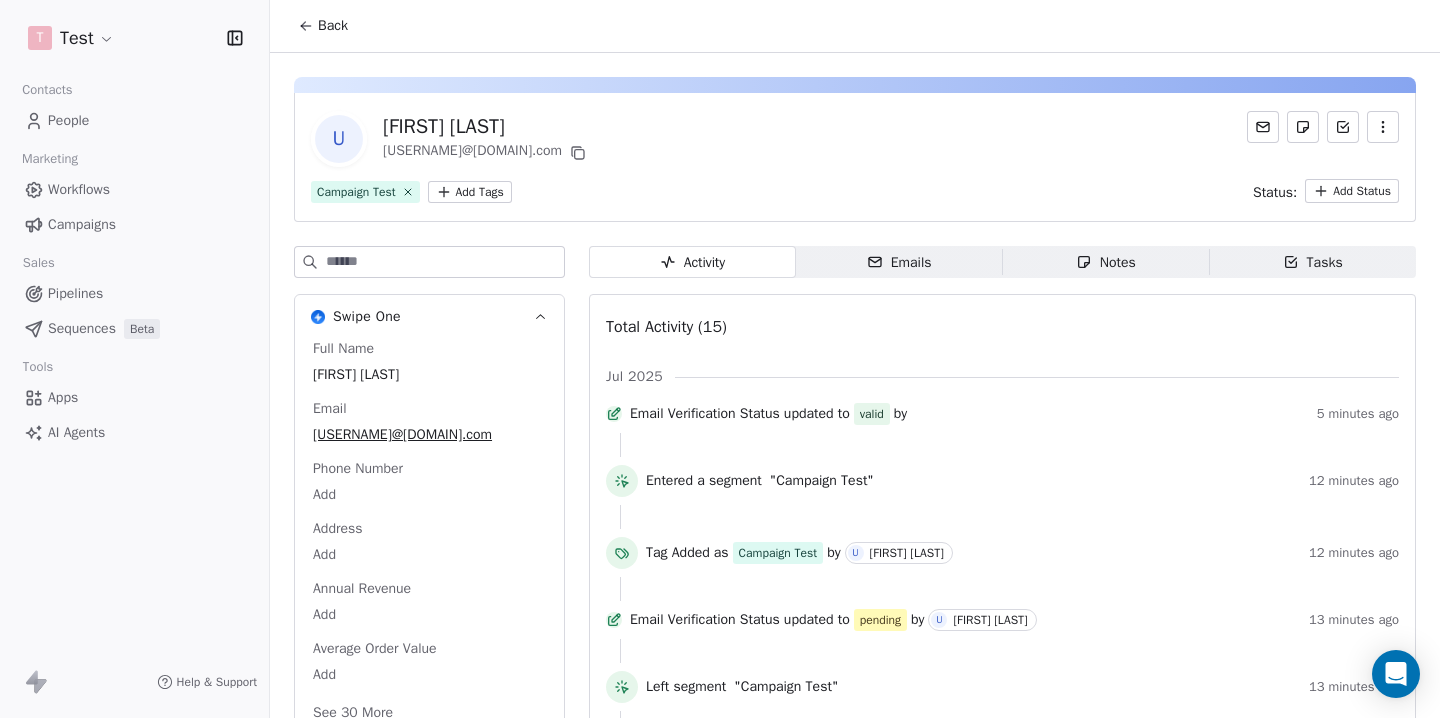 click on "Emails" at bounding box center (899, 262) 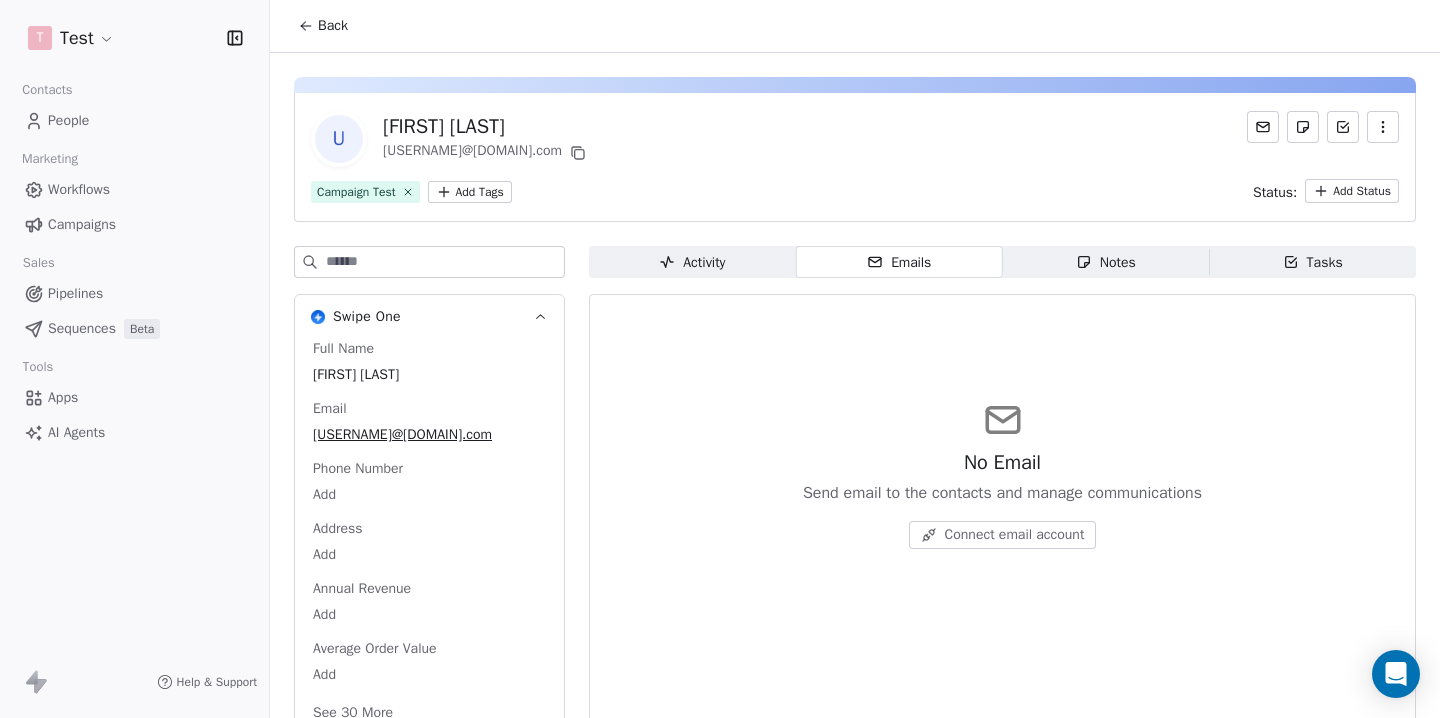click 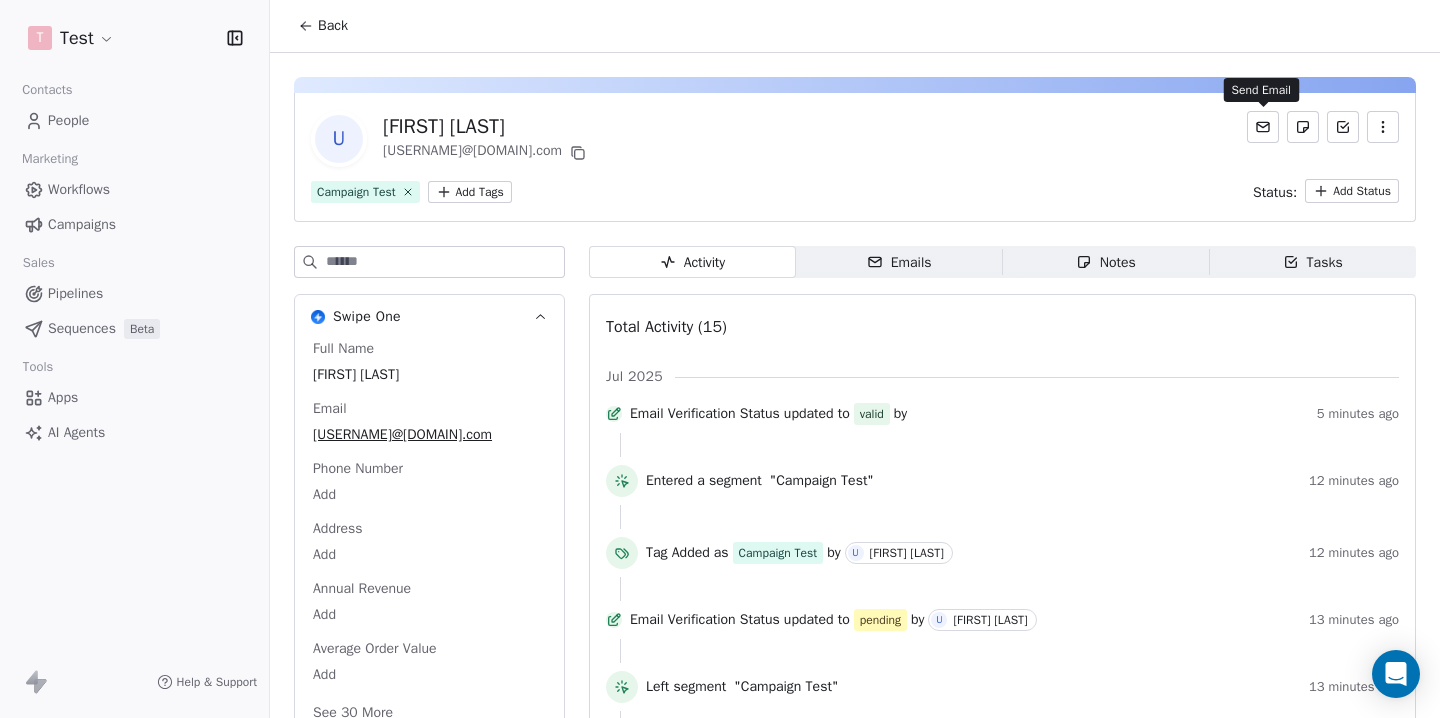 click 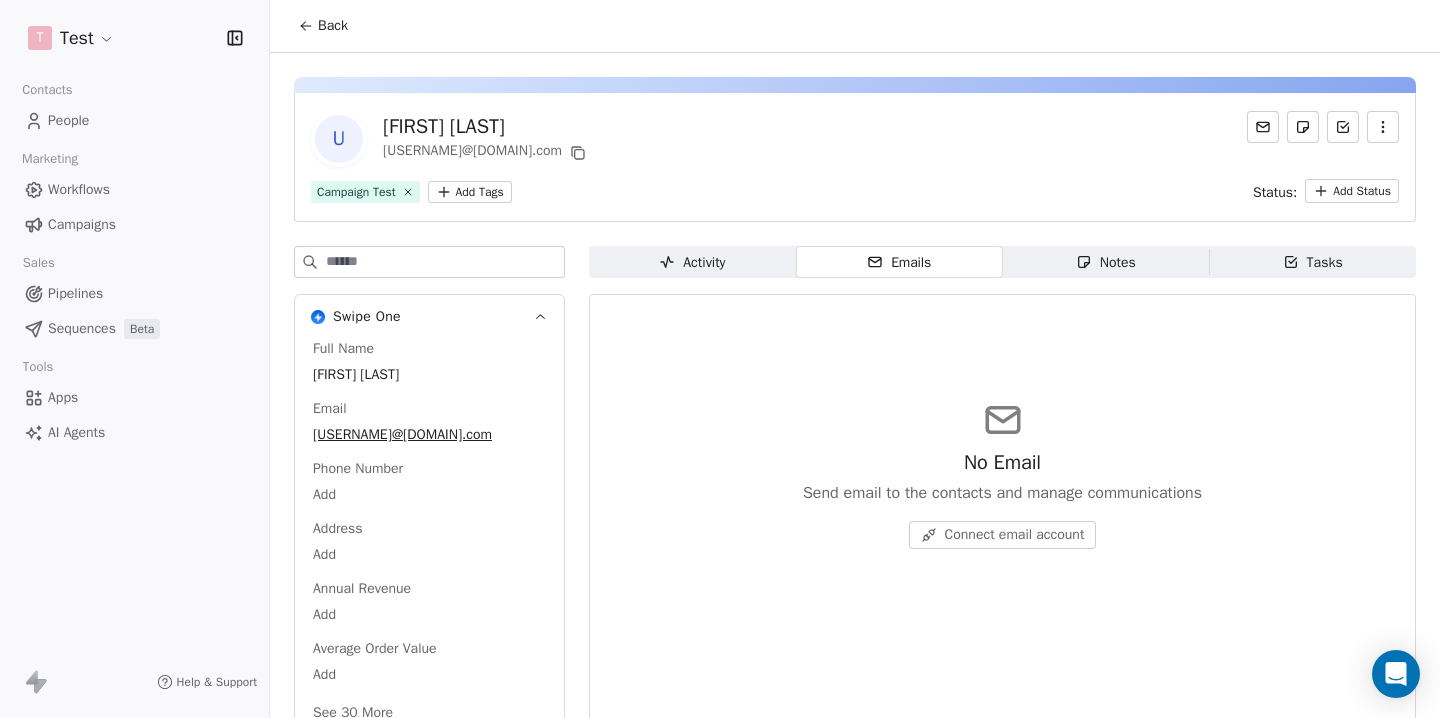 click on "Sequences" at bounding box center [82, 328] 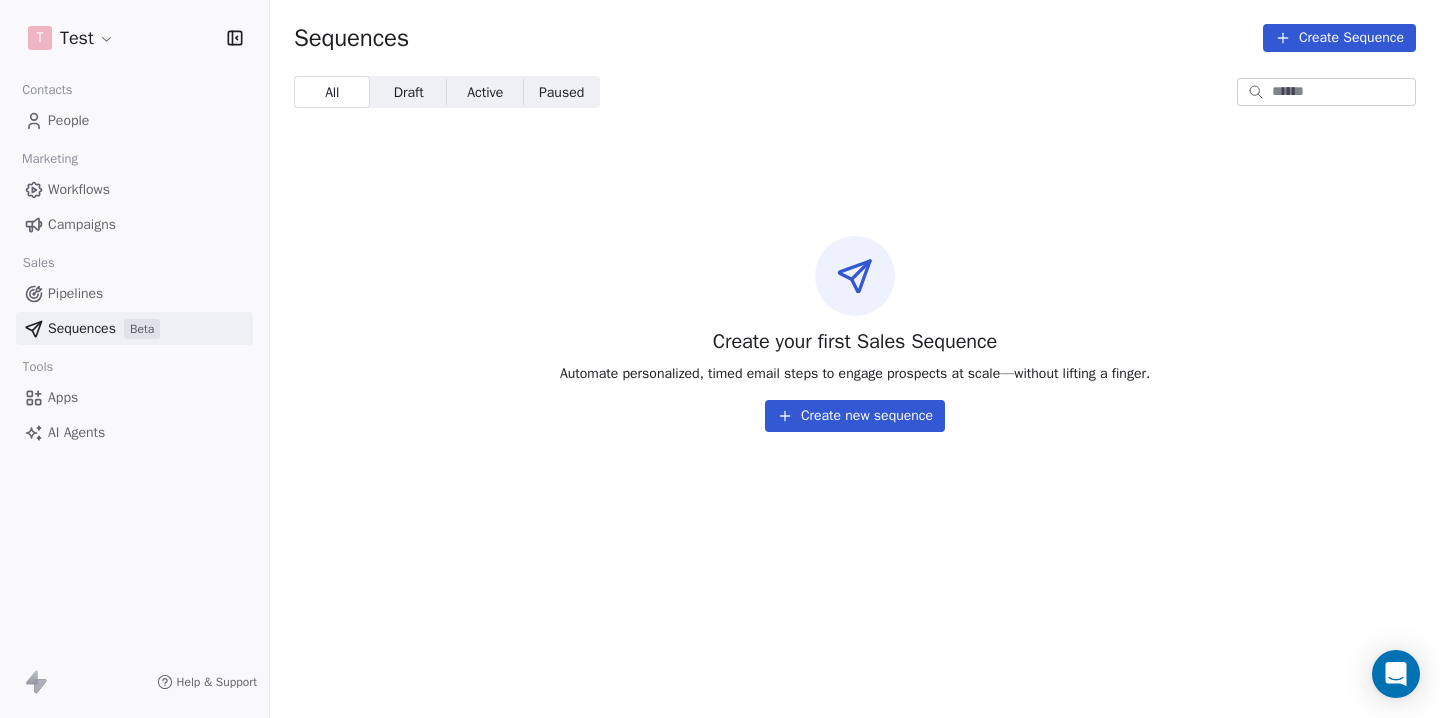 click on "Create new sequence" at bounding box center (855, 416) 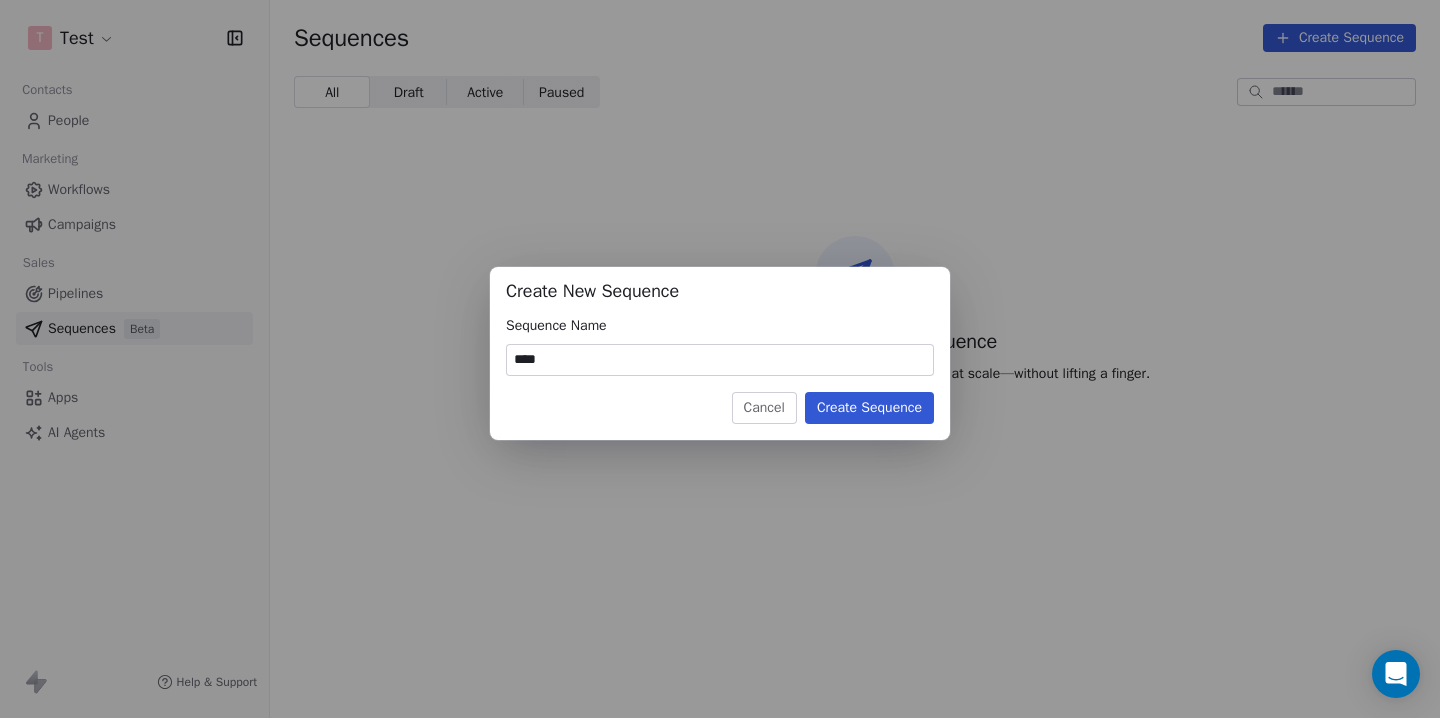 type on "****" 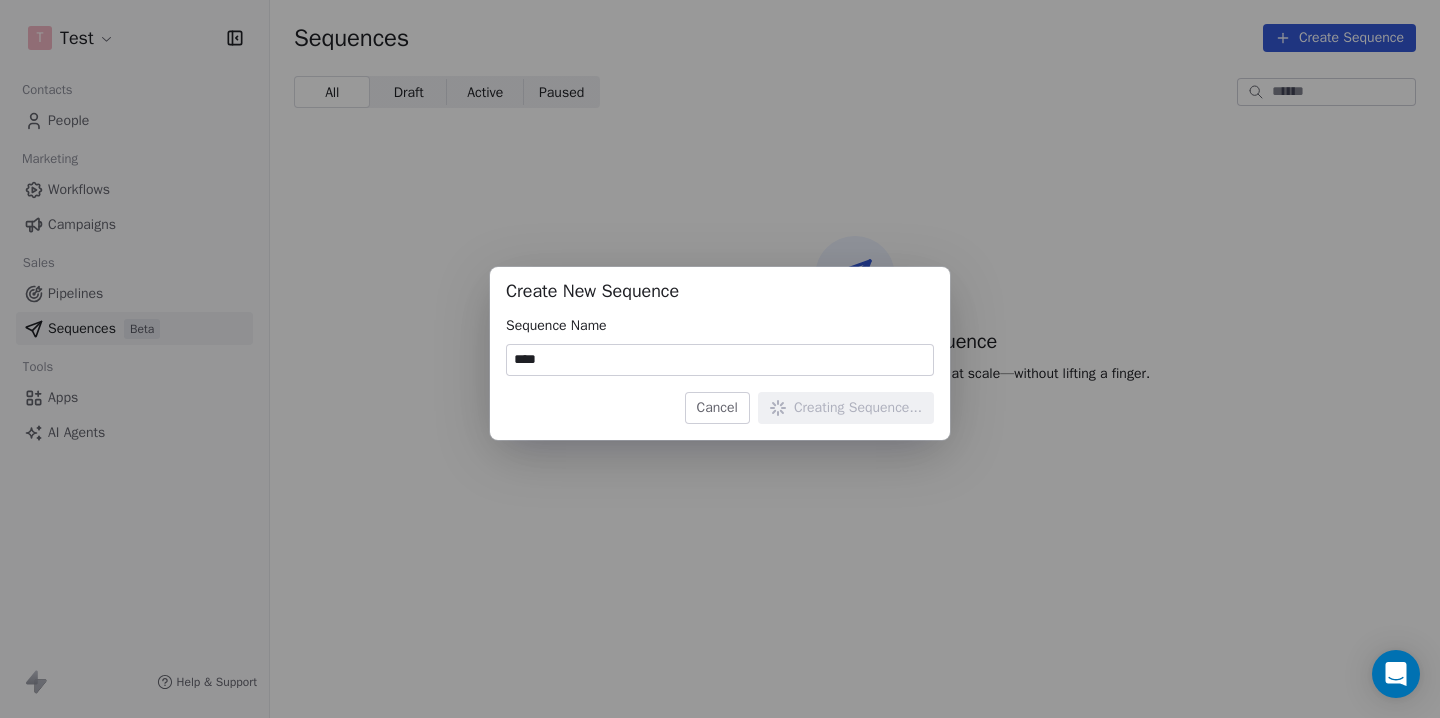 type 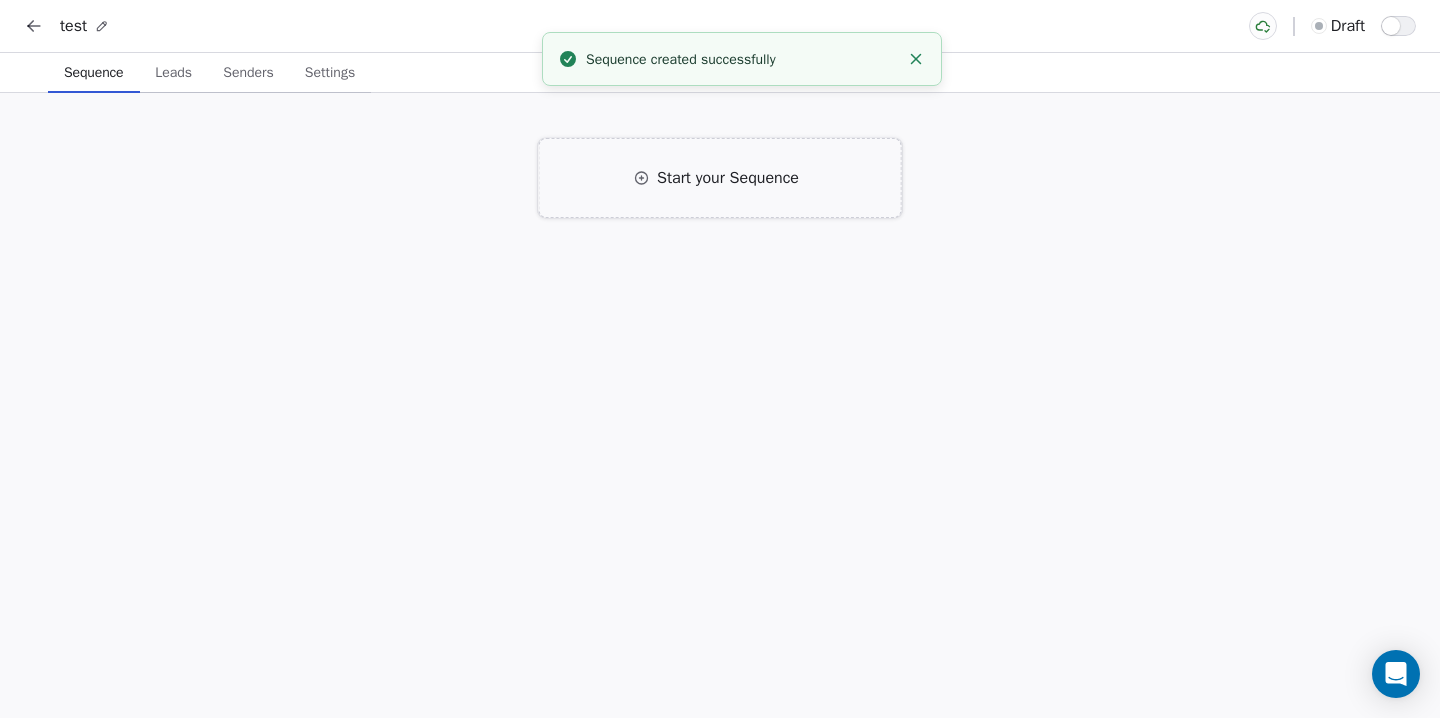 click on "Start your Sequence" at bounding box center (720, 178) 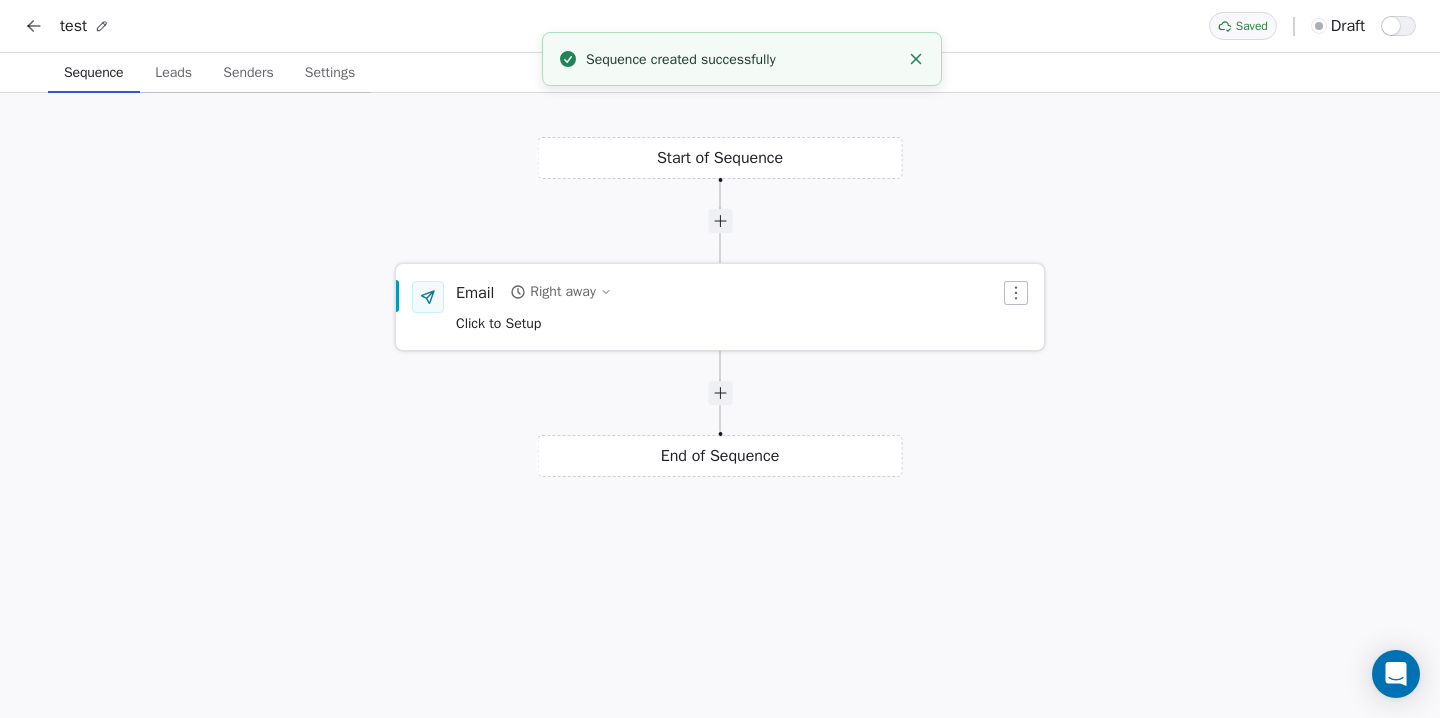 click on "Email Right away Click to Setup" at bounding box center (706, 307) 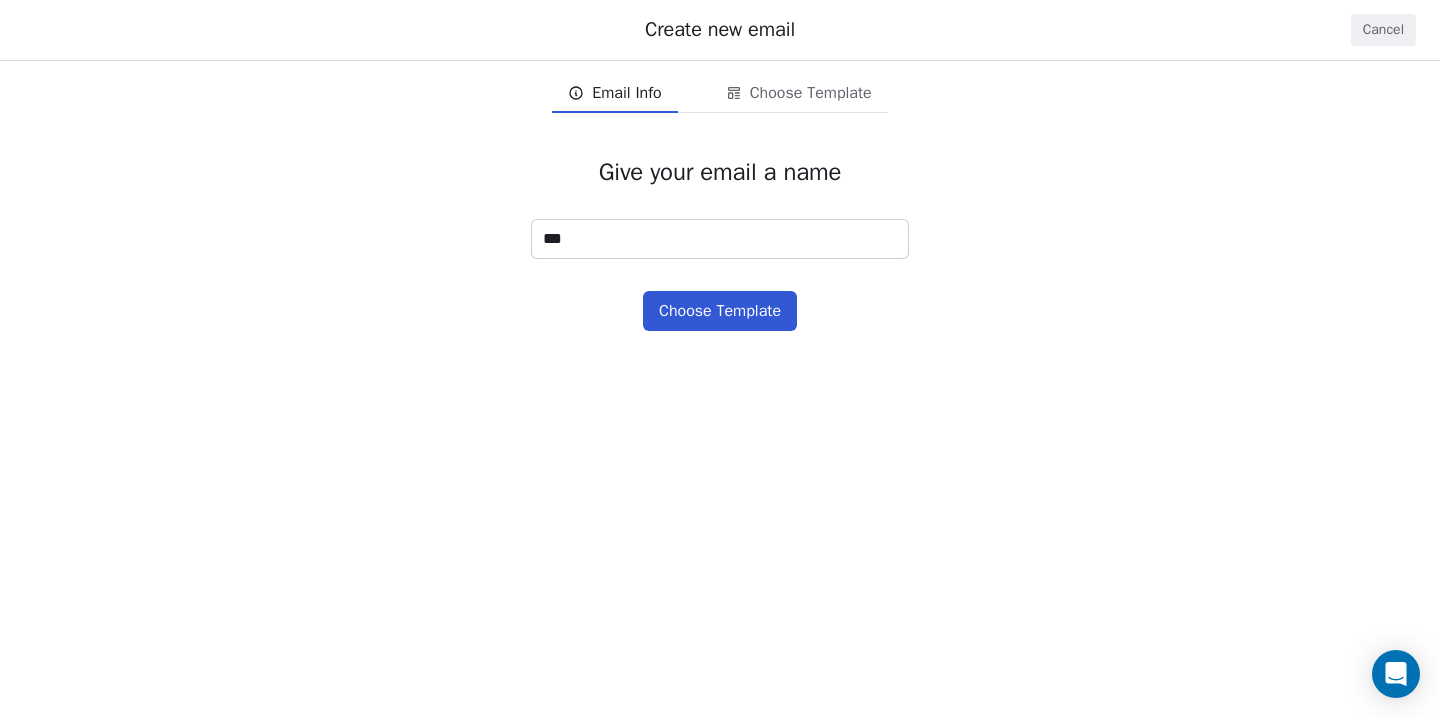 type on "****" 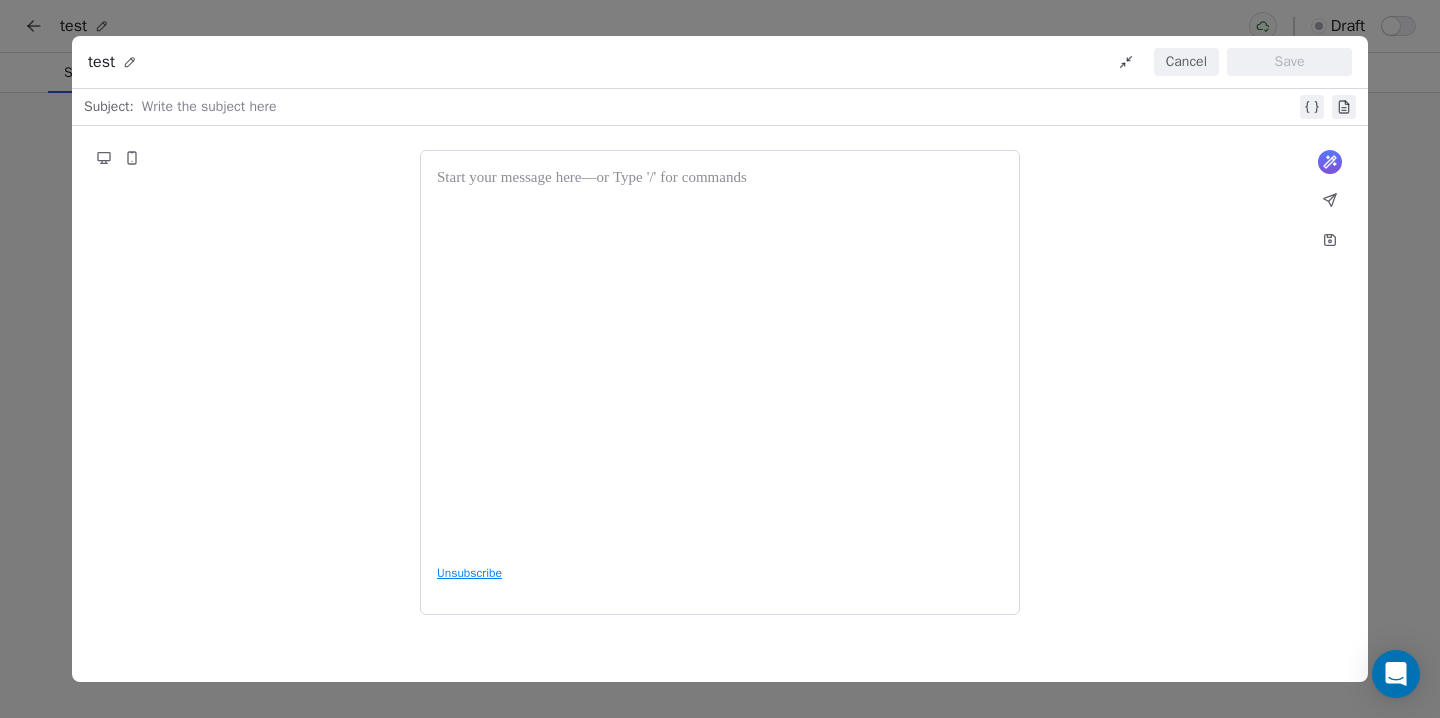 click at bounding box center (719, 107) 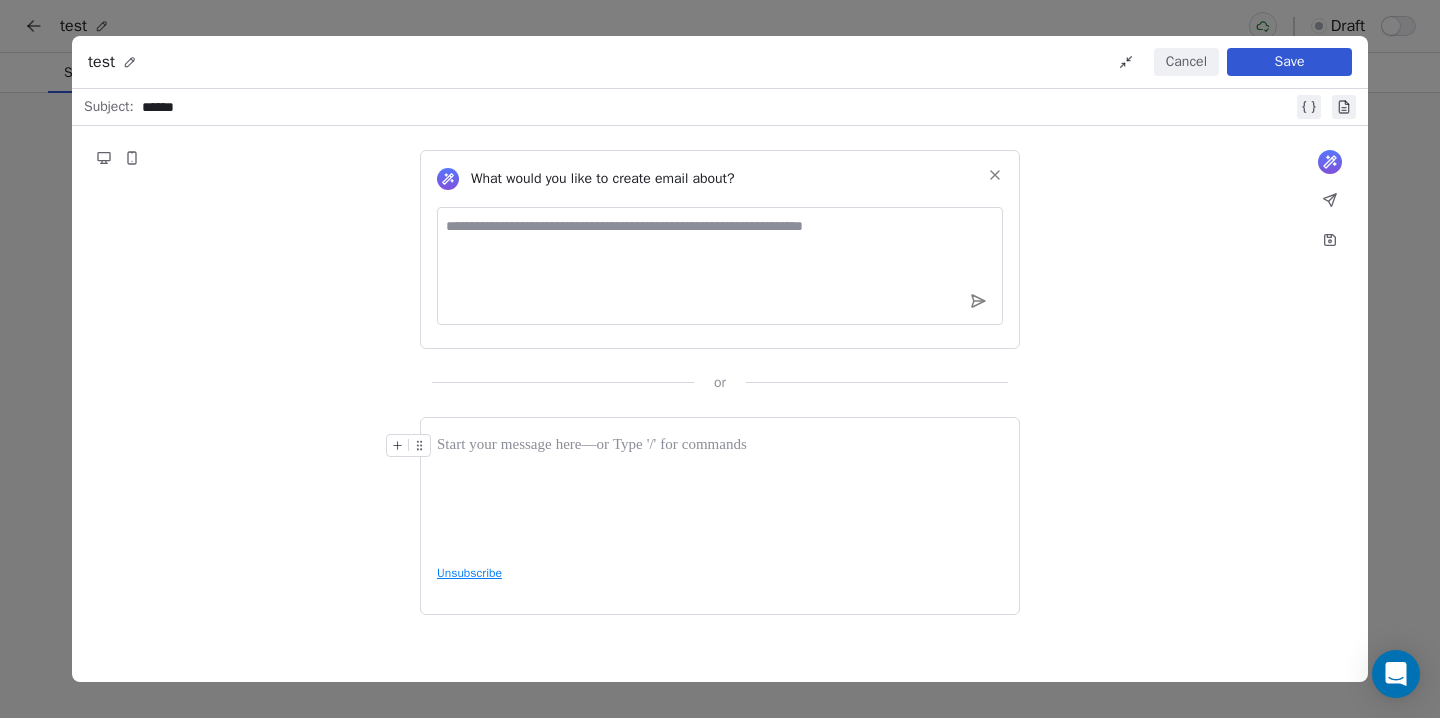 click at bounding box center (720, 491) 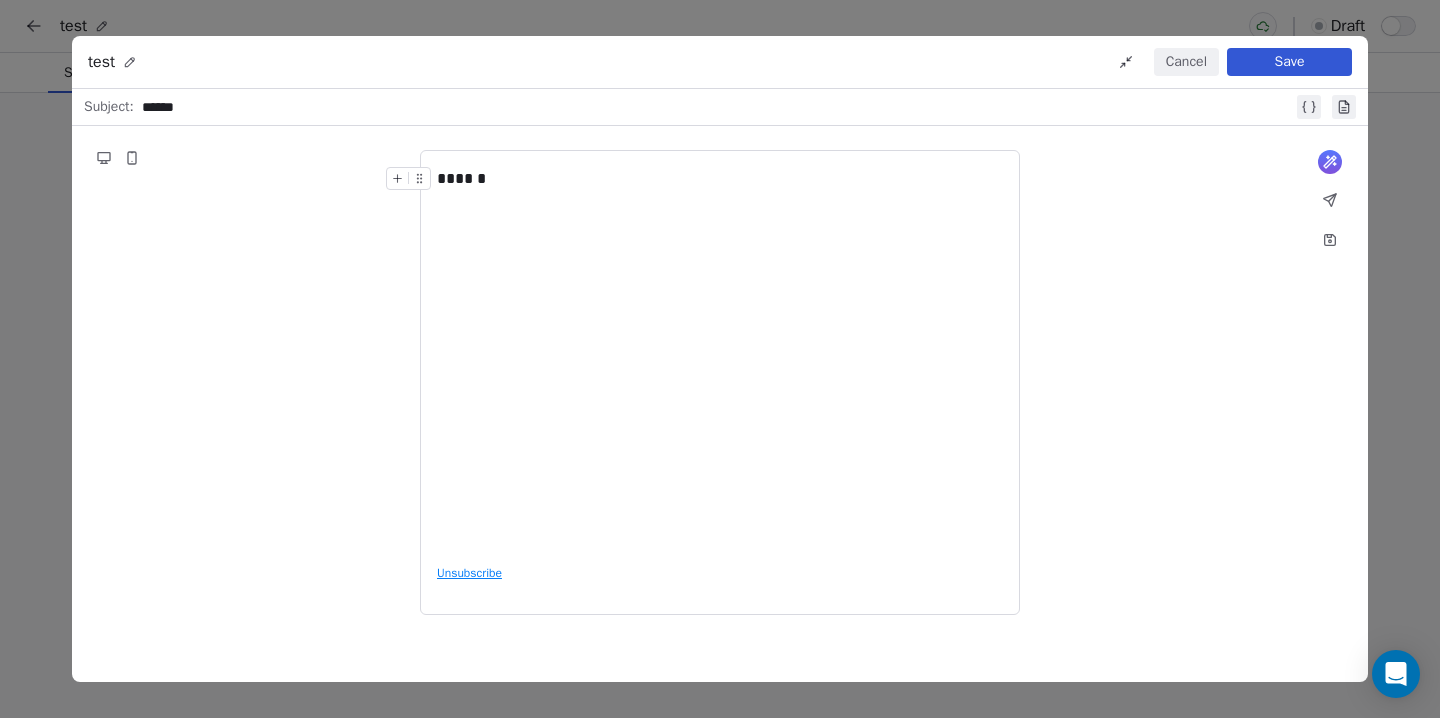 click on "Save" at bounding box center [1289, 62] 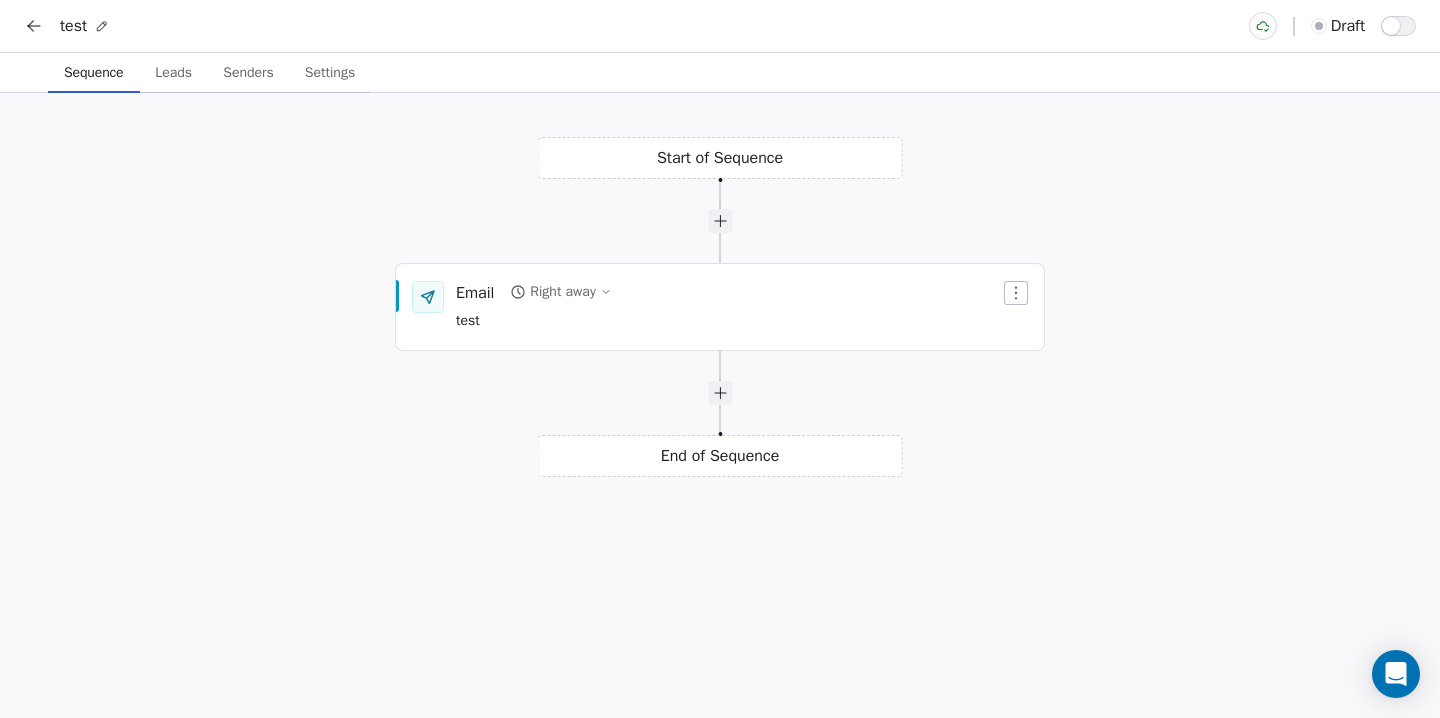click on "Senders" at bounding box center (248, 73) 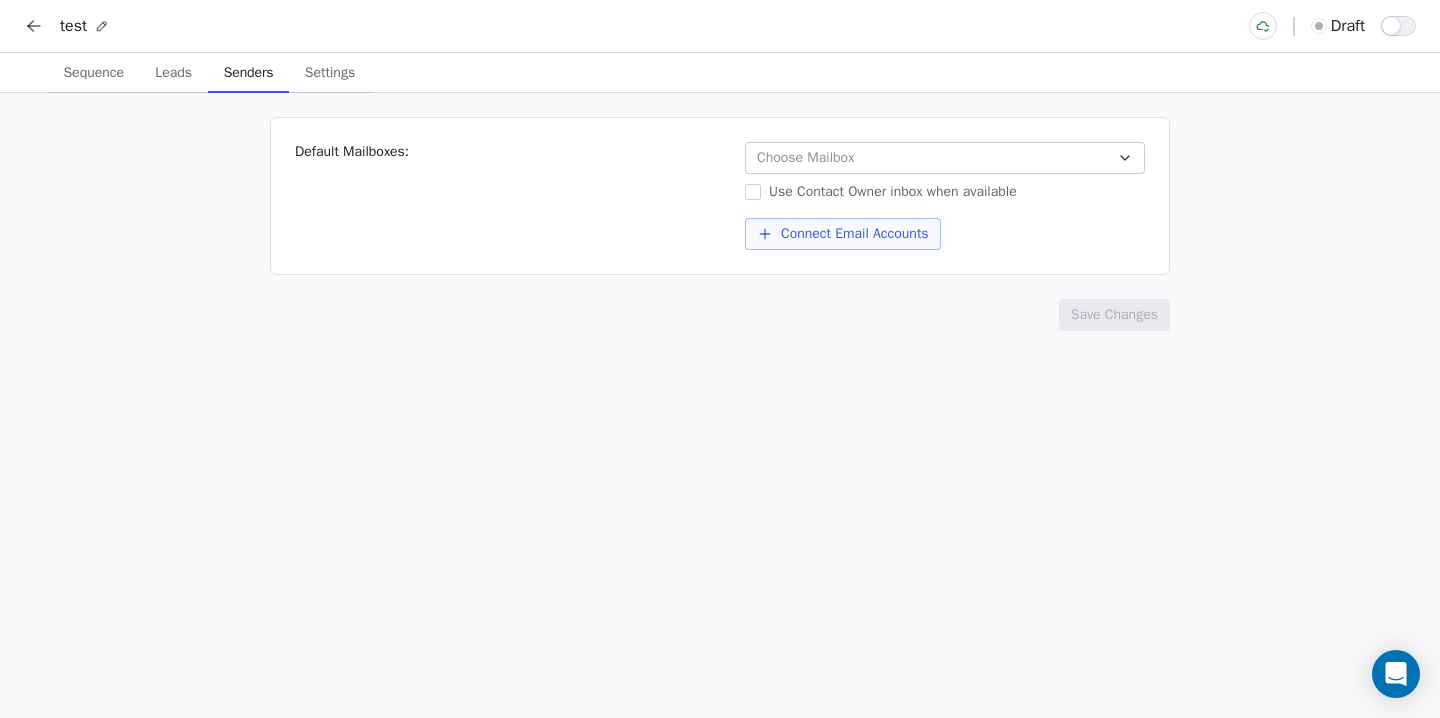click on "Choose Mailbox" at bounding box center (805, 158) 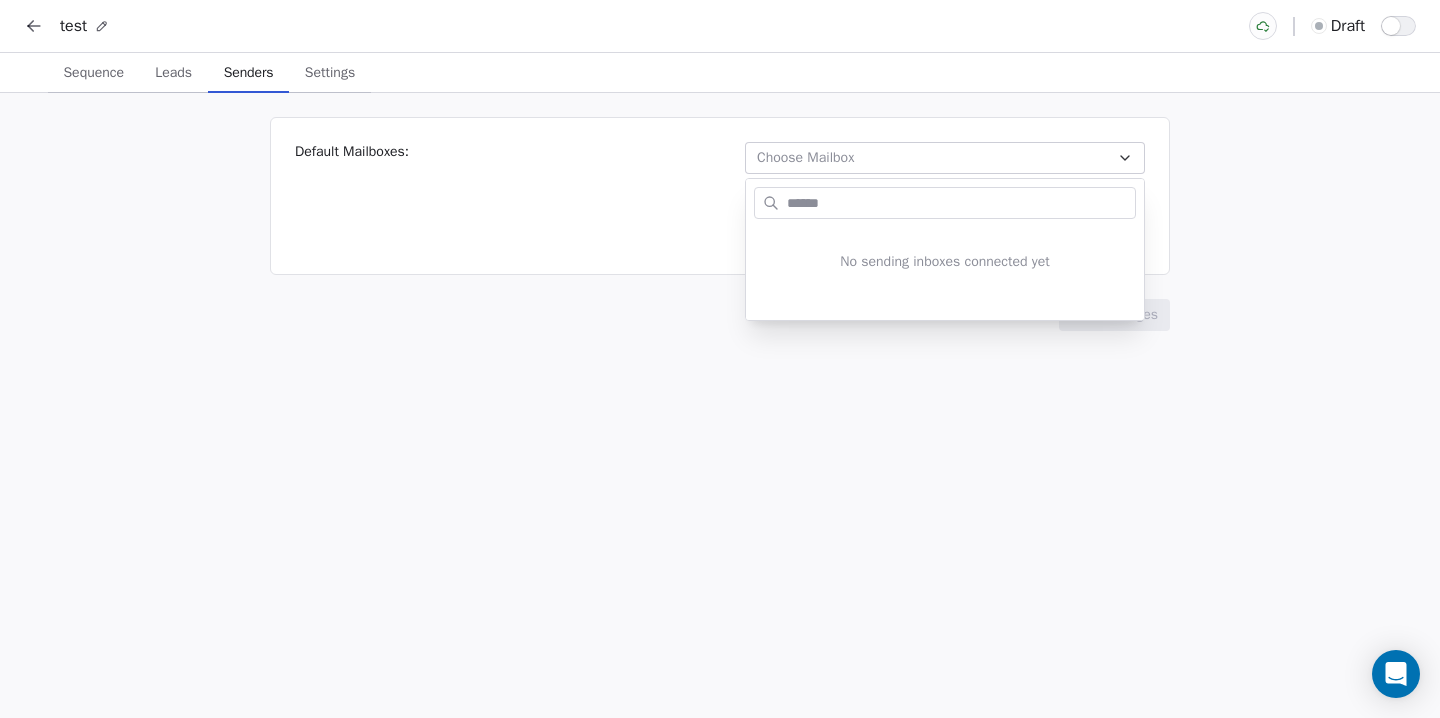 click on "test draft Sequence Sequence Leads Leads Senders Senders Settings Settings Default Mailboxes: Choose Mailbox Use Contact Owner inbox when available Connect Email Accounts Save Changes
No sending inboxes connected yet" at bounding box center (720, 359) 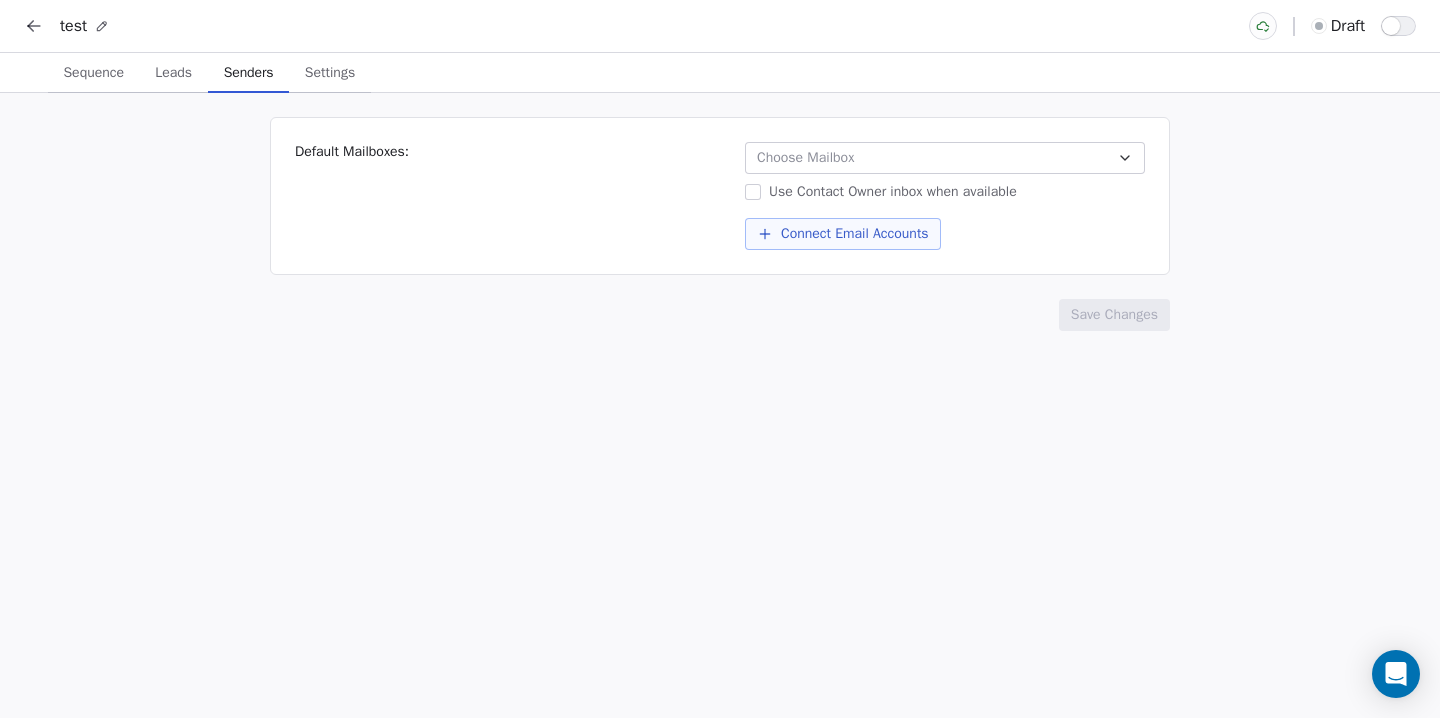 click on "Connect Email Accounts" at bounding box center (843, 234) 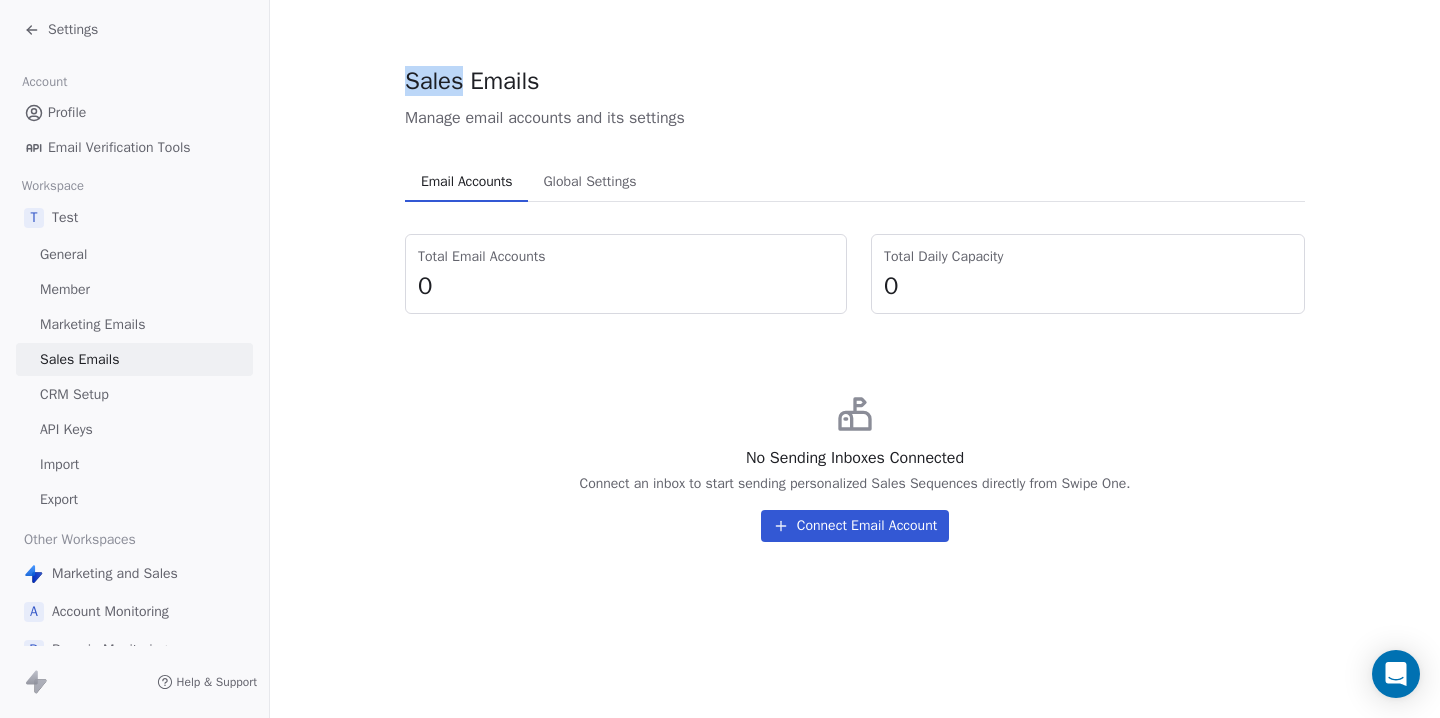 drag, startPoint x: 463, startPoint y: 89, endPoint x: 393, endPoint y: 89, distance: 70 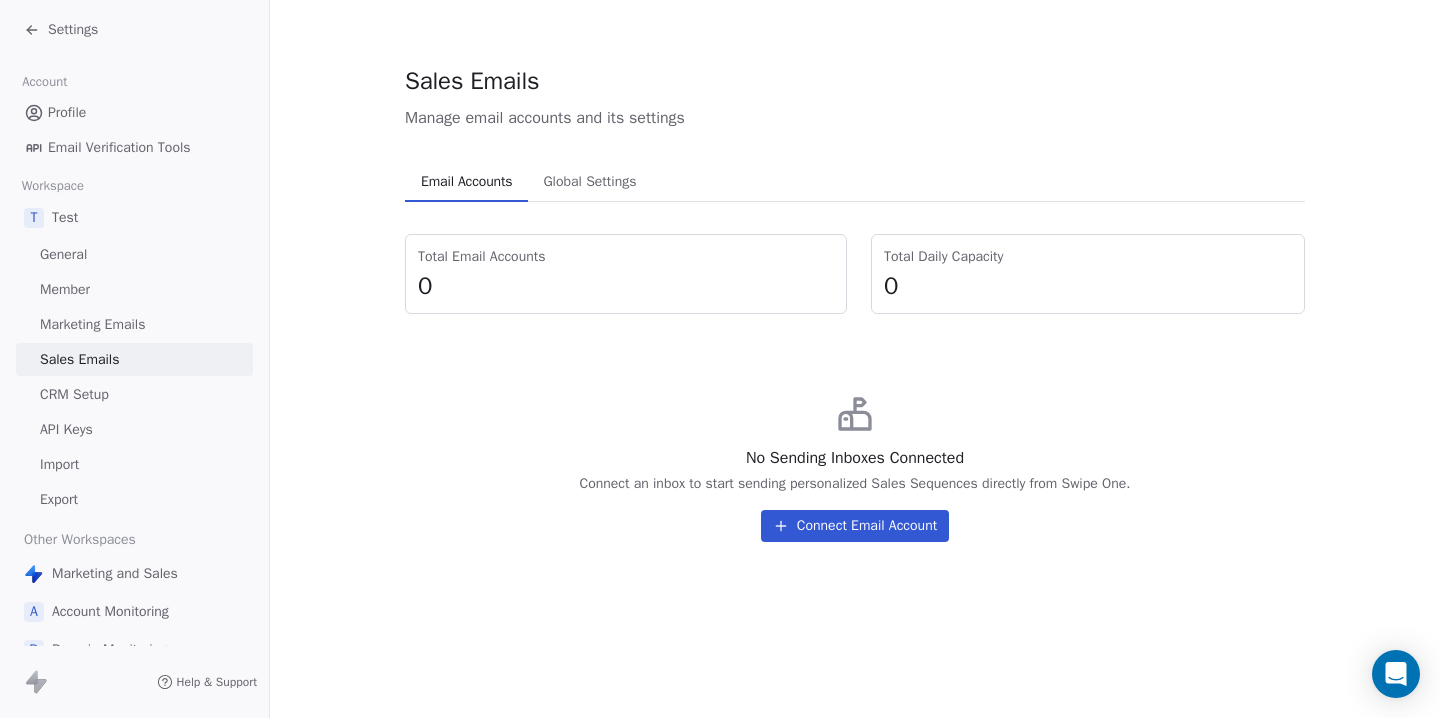 click on "Settings" at bounding box center [73, 30] 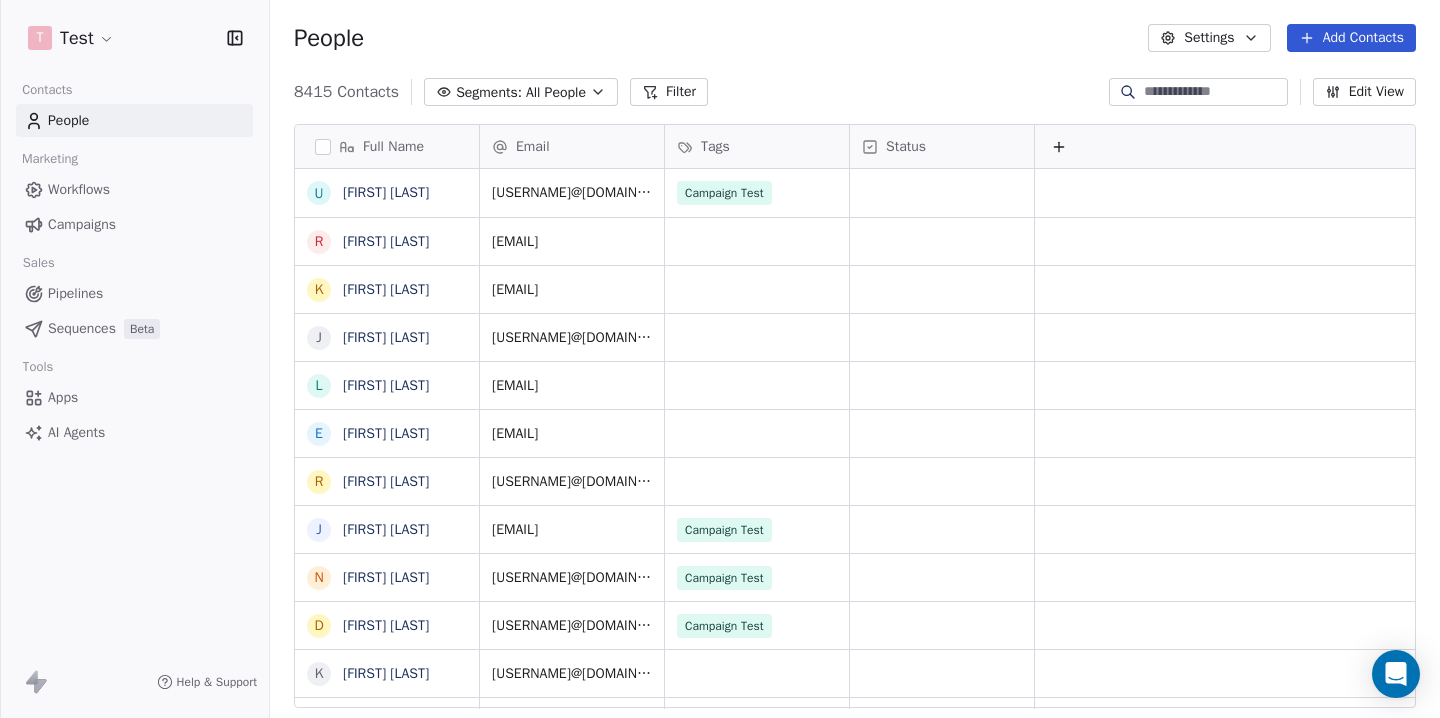 scroll, scrollTop: 1, scrollLeft: 1, axis: both 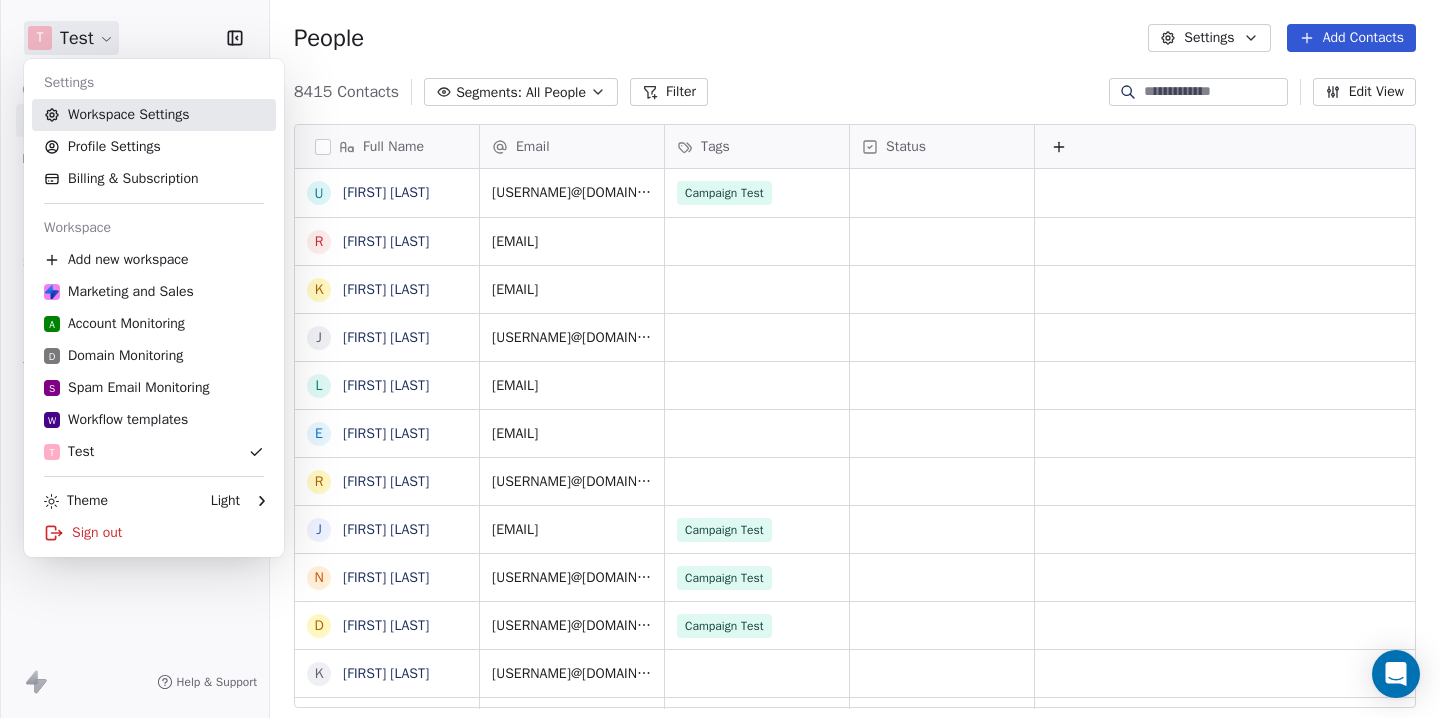 click on "Workspace Settings" at bounding box center [154, 115] 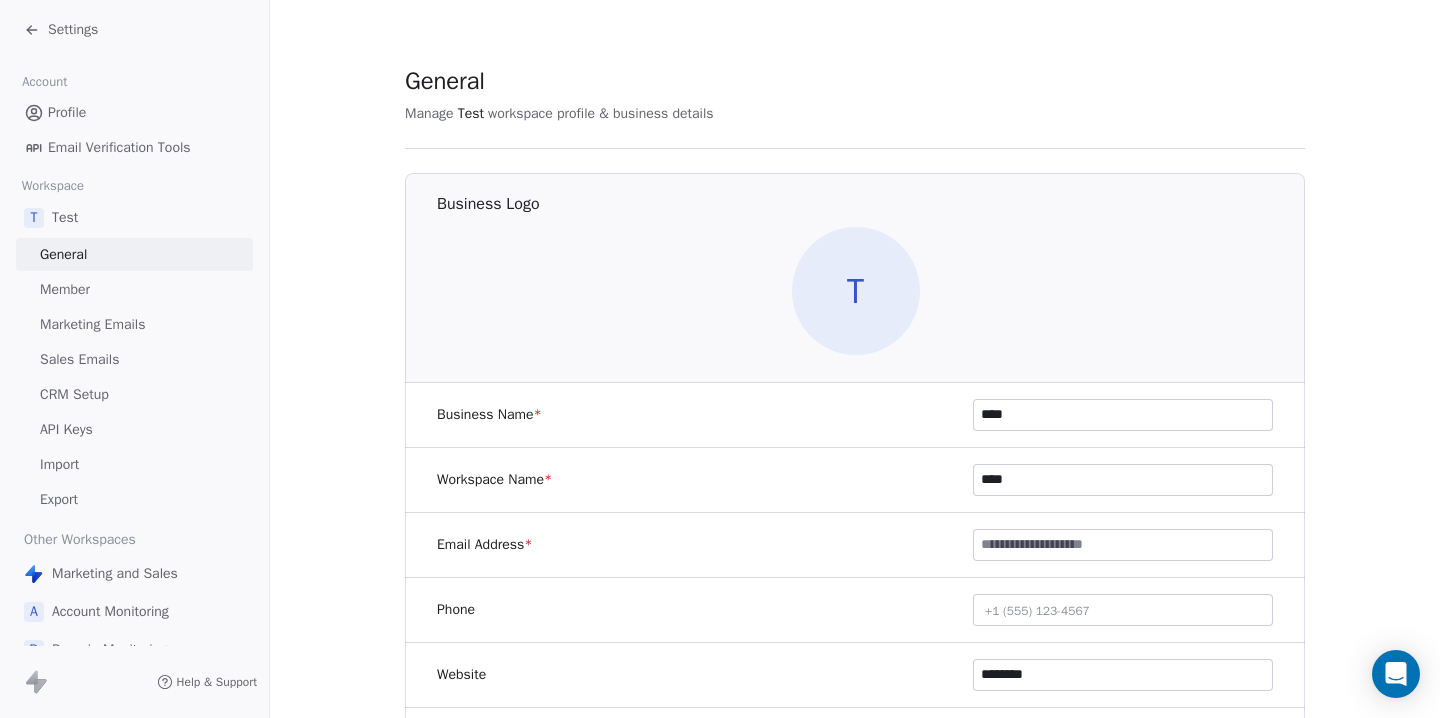 click on "Sales Emails" at bounding box center [79, 359] 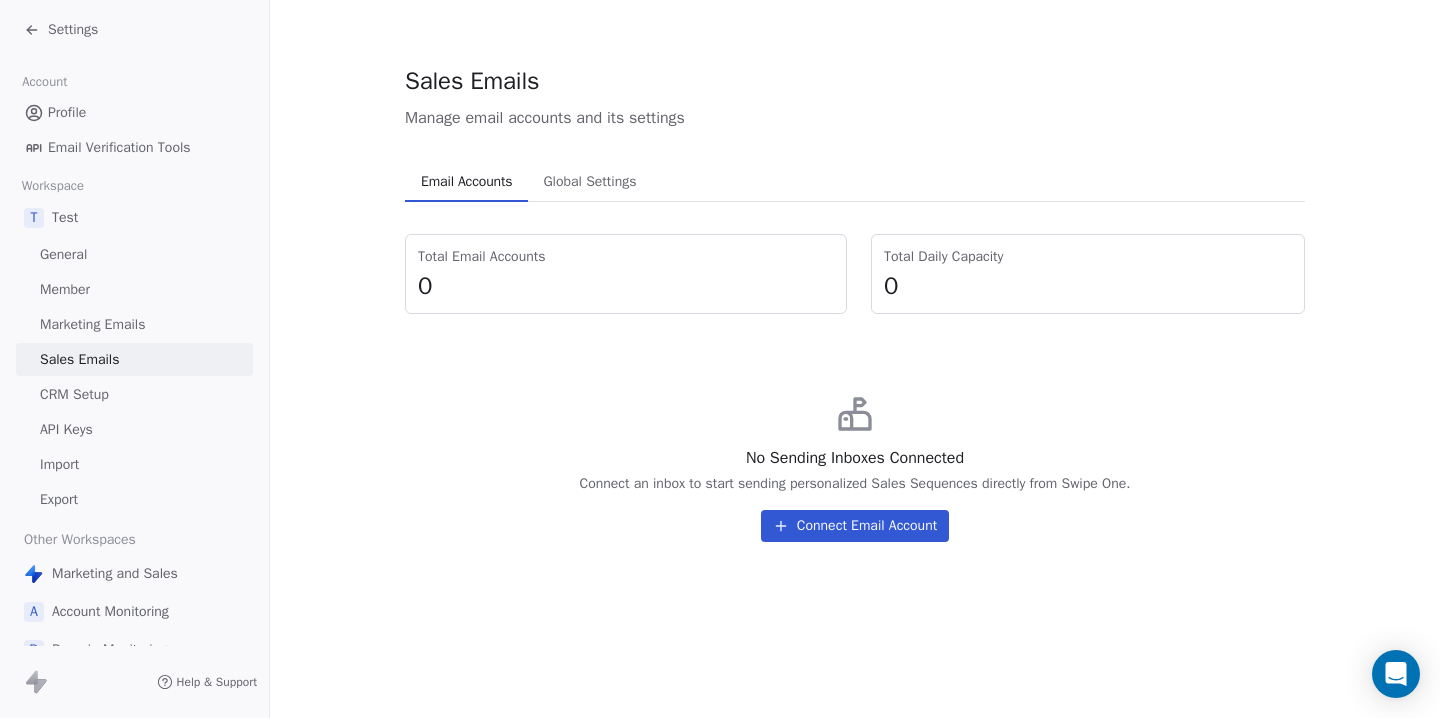 click on "No Sending Inboxes Connected Connect an inbox to start sending personalized Sales Sequences directly from Swipe One. Connect Email Account" at bounding box center (855, 468) 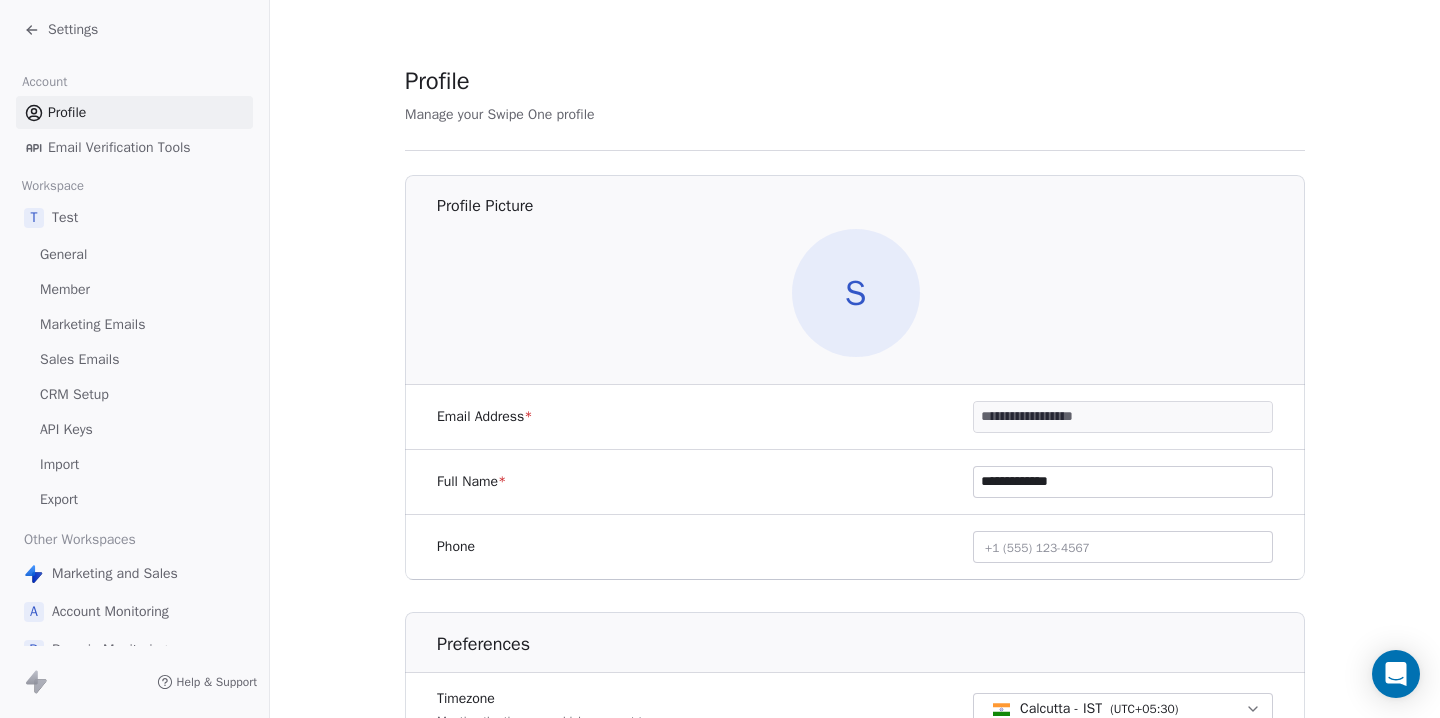 scroll, scrollTop: 124, scrollLeft: 0, axis: vertical 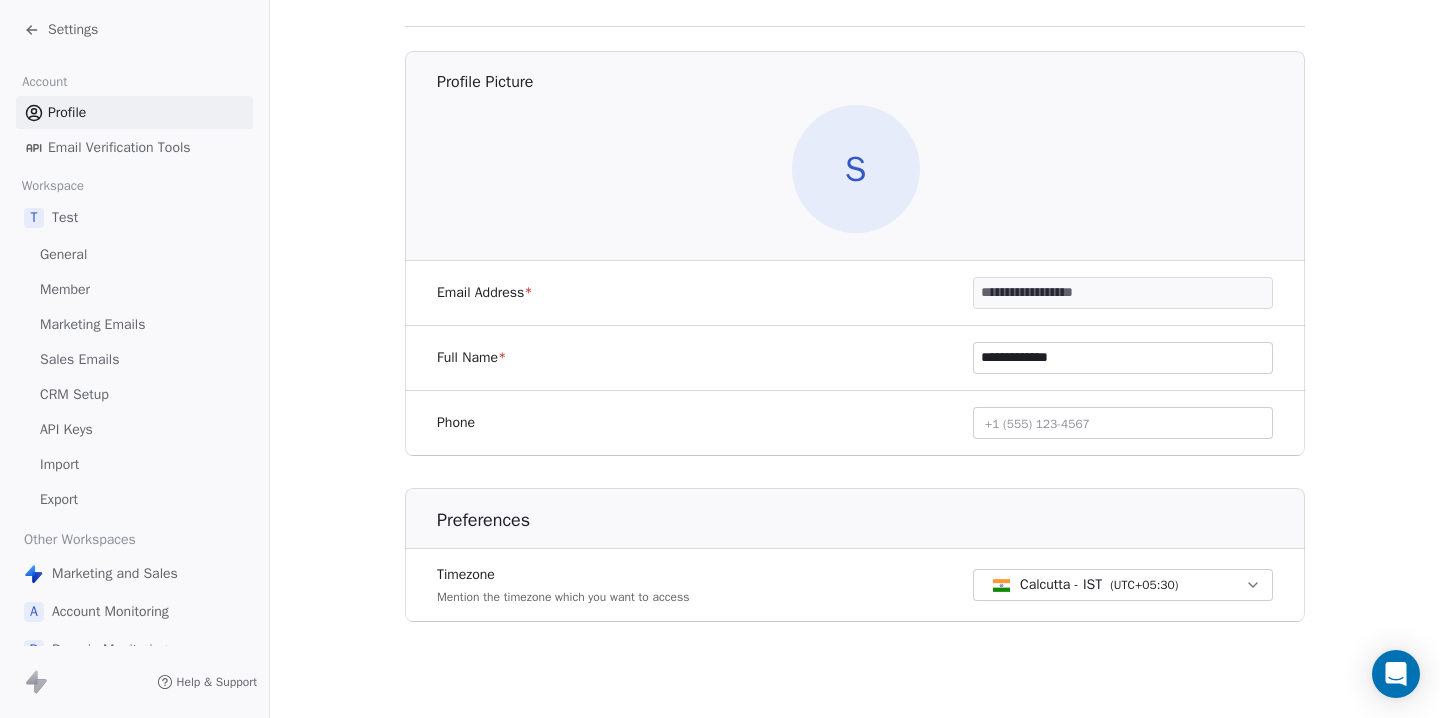 click on "Sales Emails" at bounding box center (79, 359) 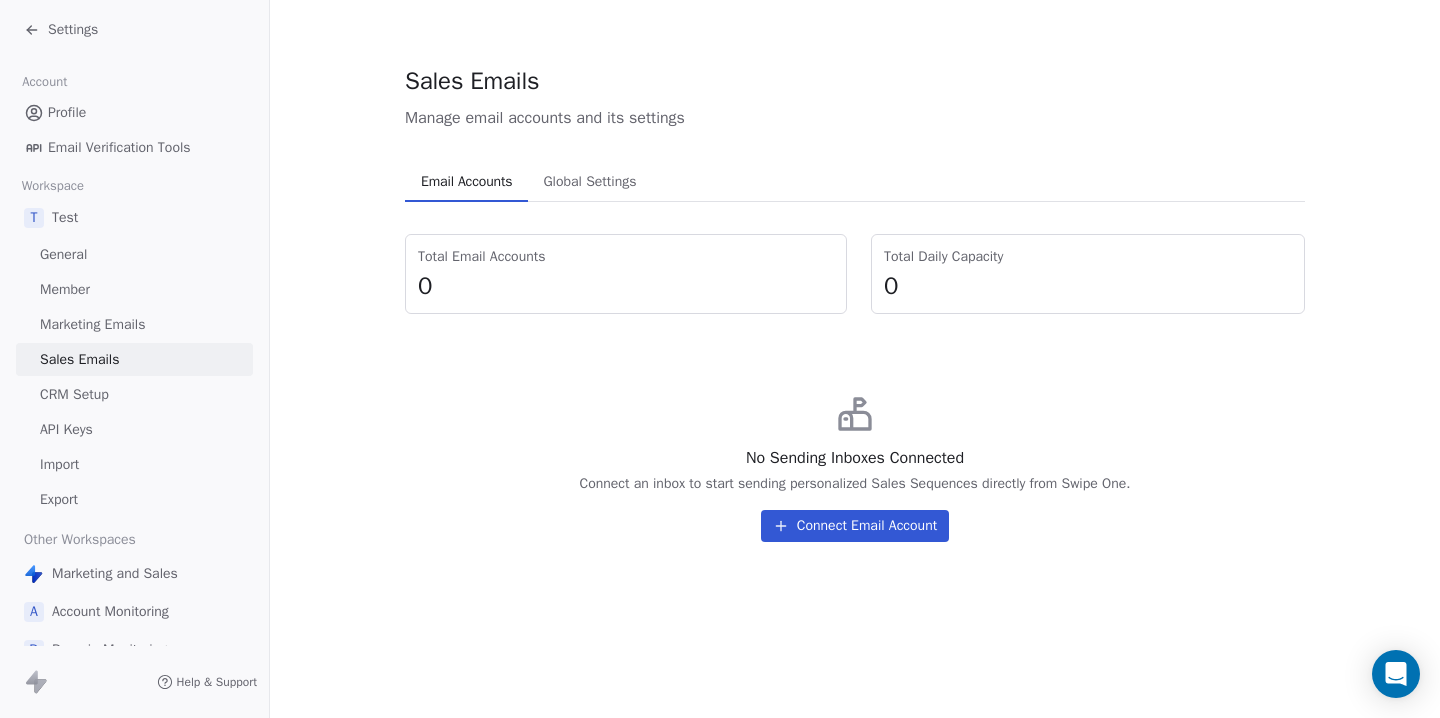 scroll, scrollTop: 0, scrollLeft: 0, axis: both 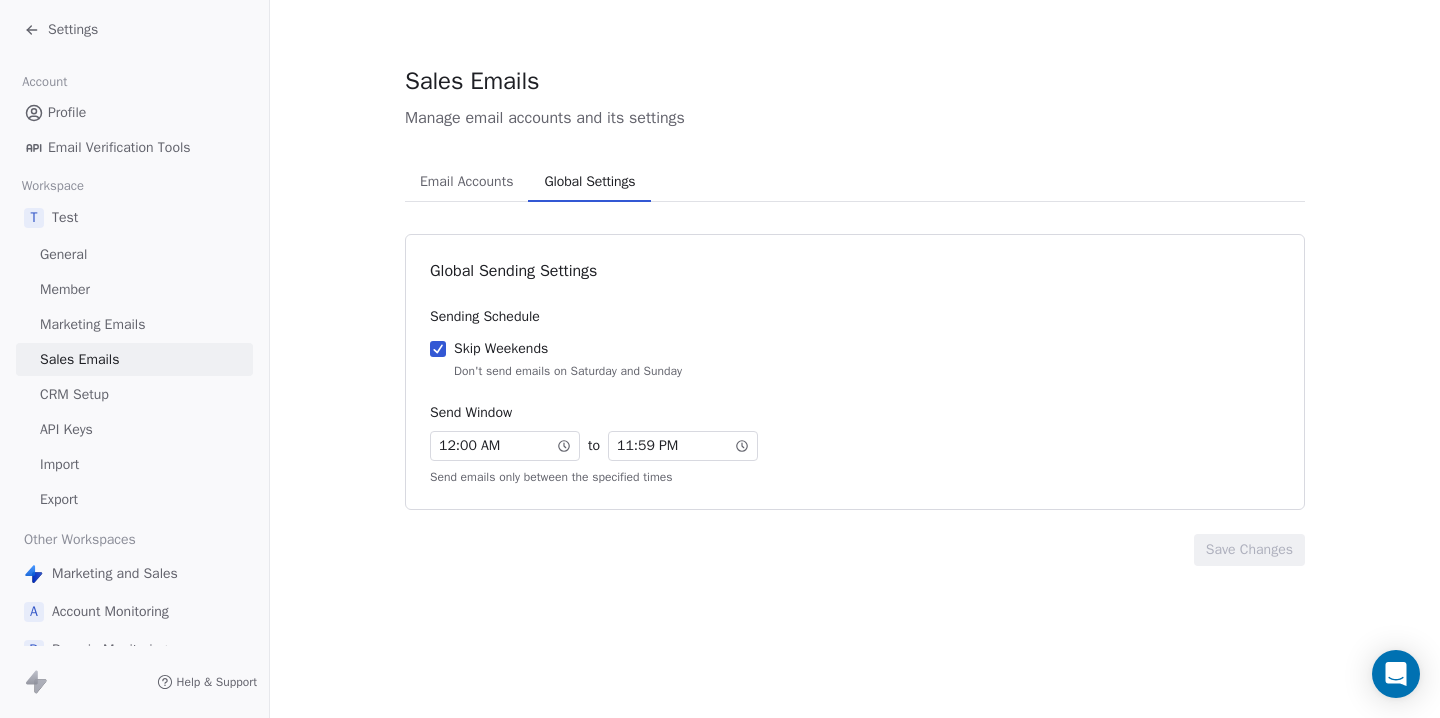 click on "Email Accounts" at bounding box center [466, 182] 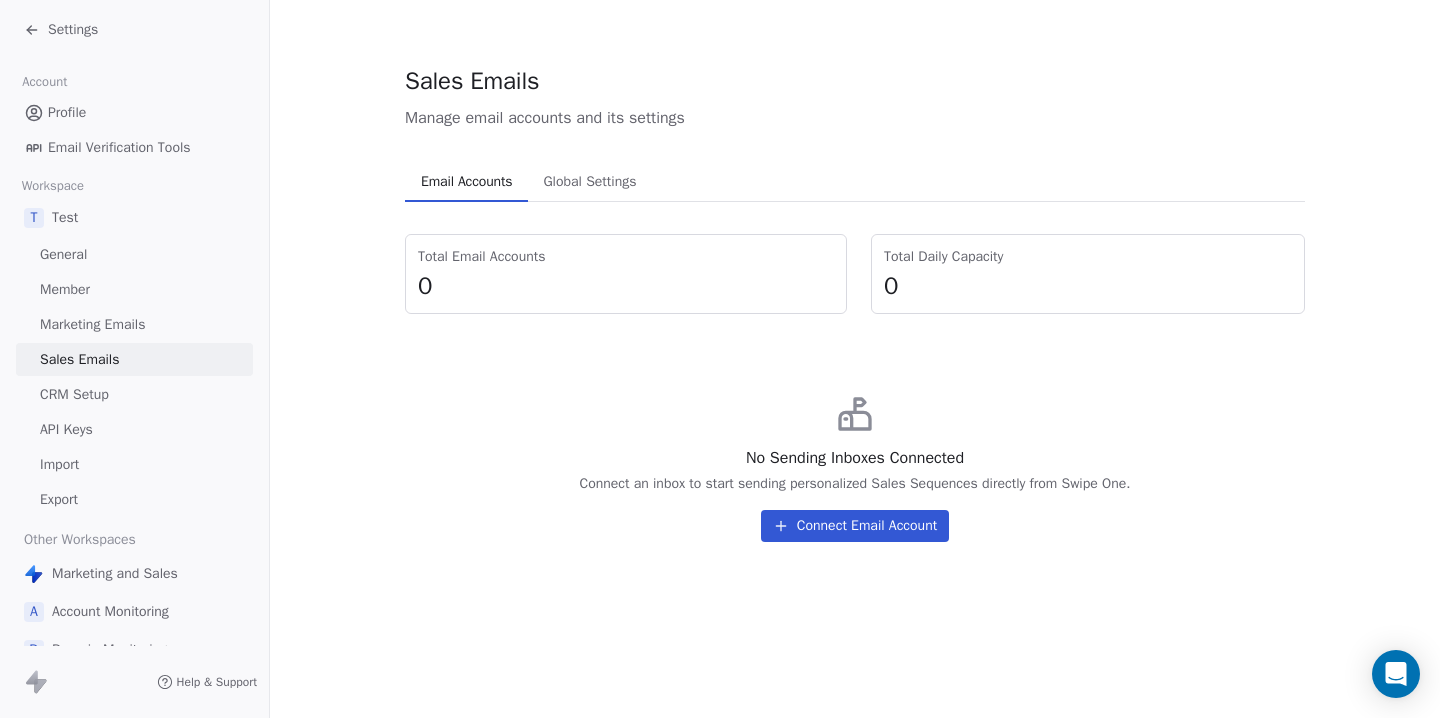 click on "Connect Email Account" at bounding box center (855, 526) 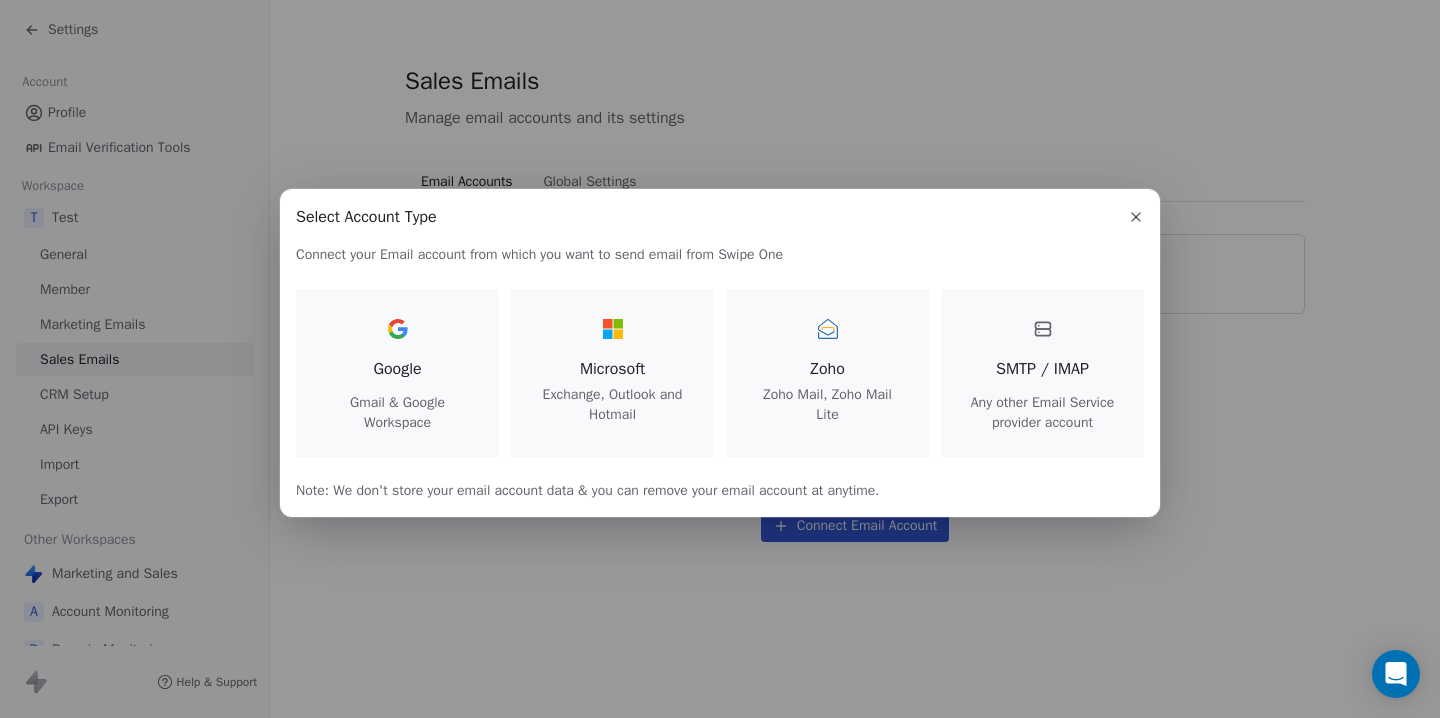 click on "Gmail & Google Workspace" at bounding box center (397, 413) 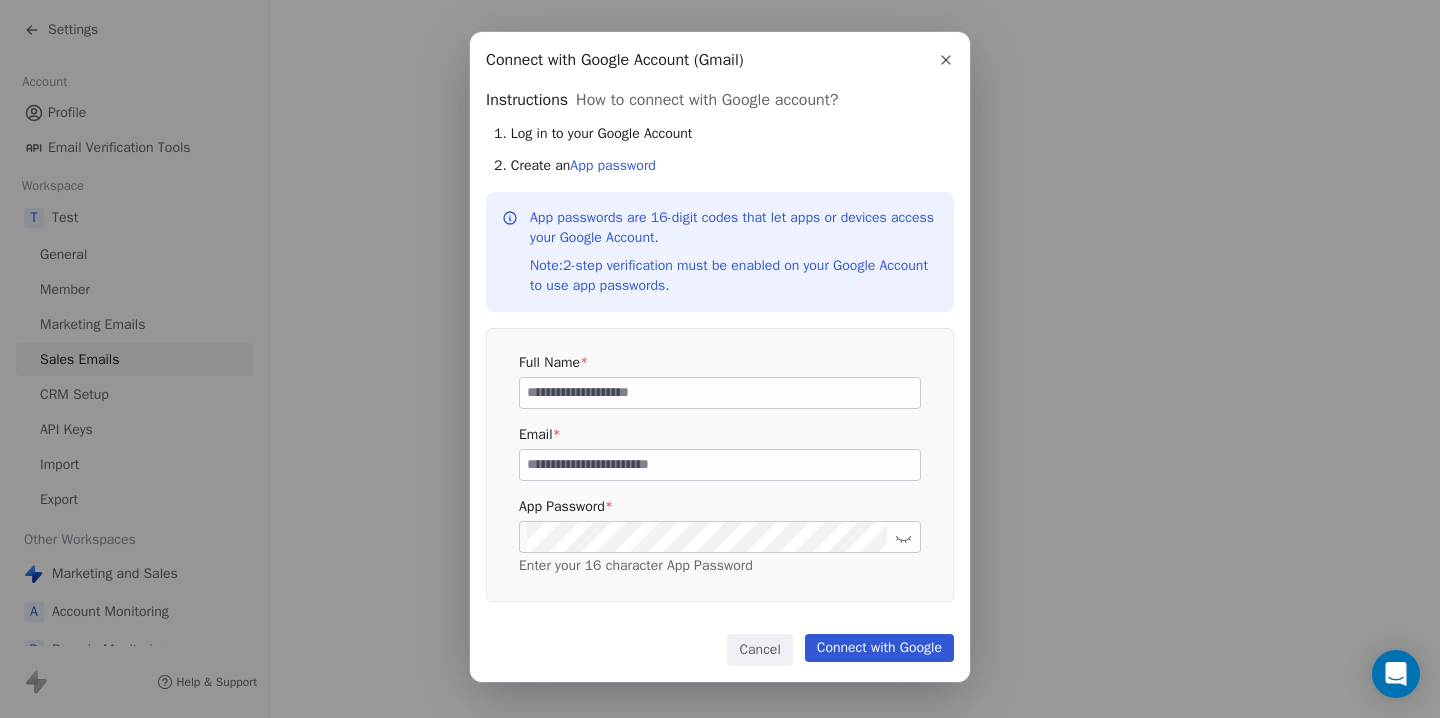 type 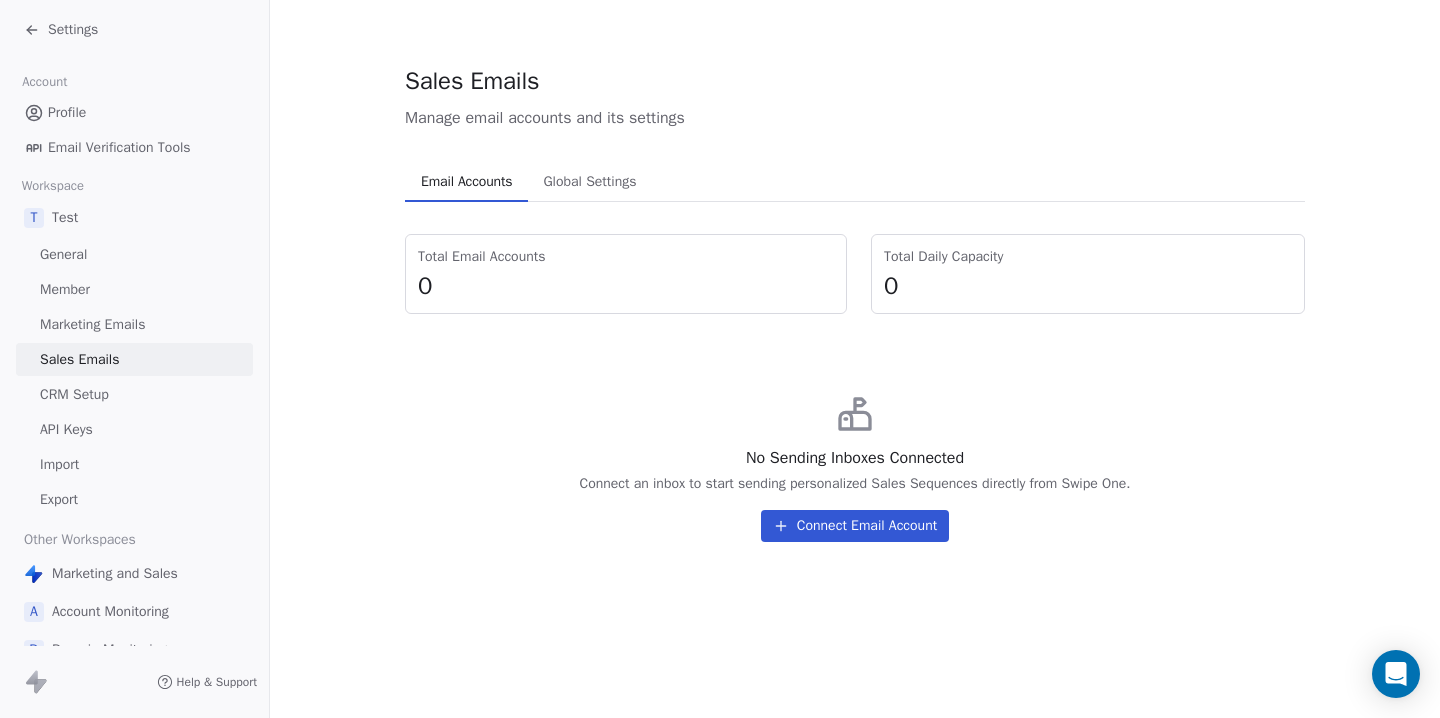 click on "Settings" at bounding box center (73, 30) 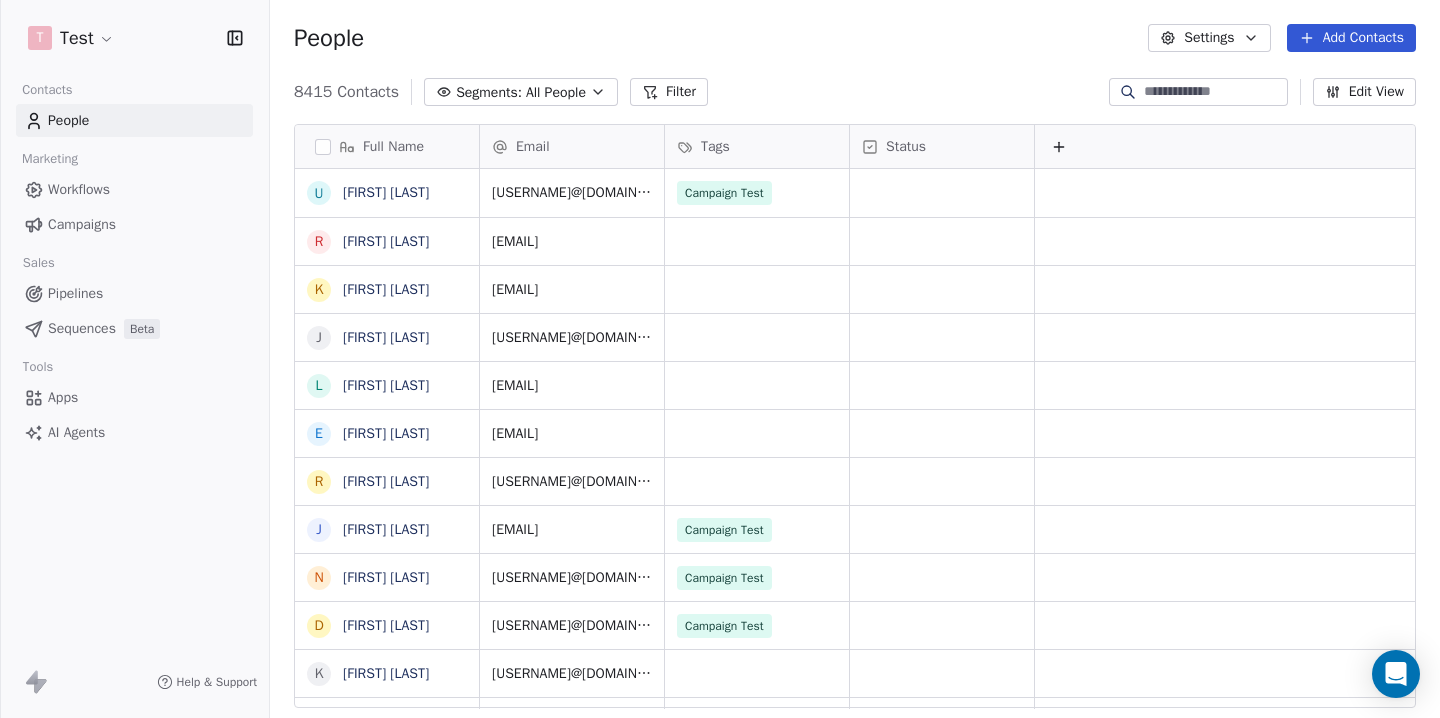 scroll, scrollTop: 1, scrollLeft: 1, axis: both 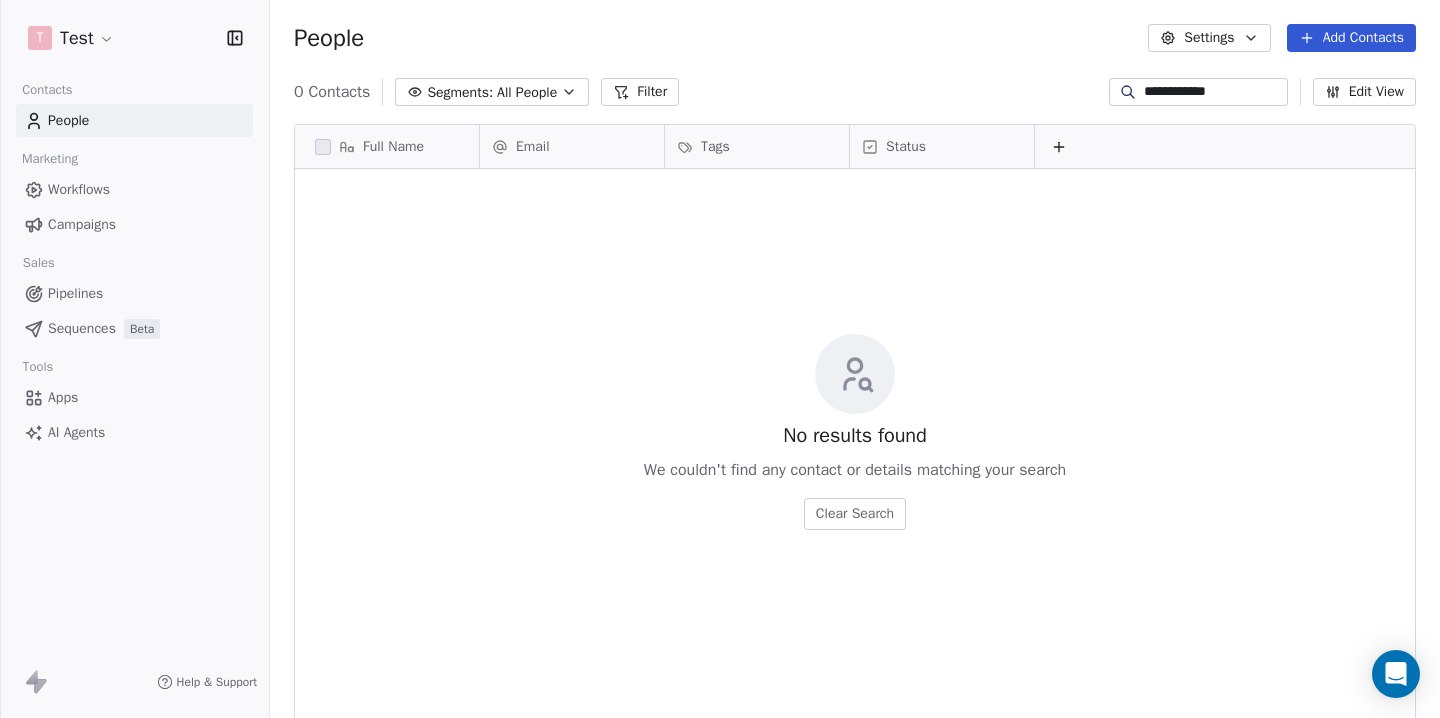 click on "**********" at bounding box center [1214, 92] 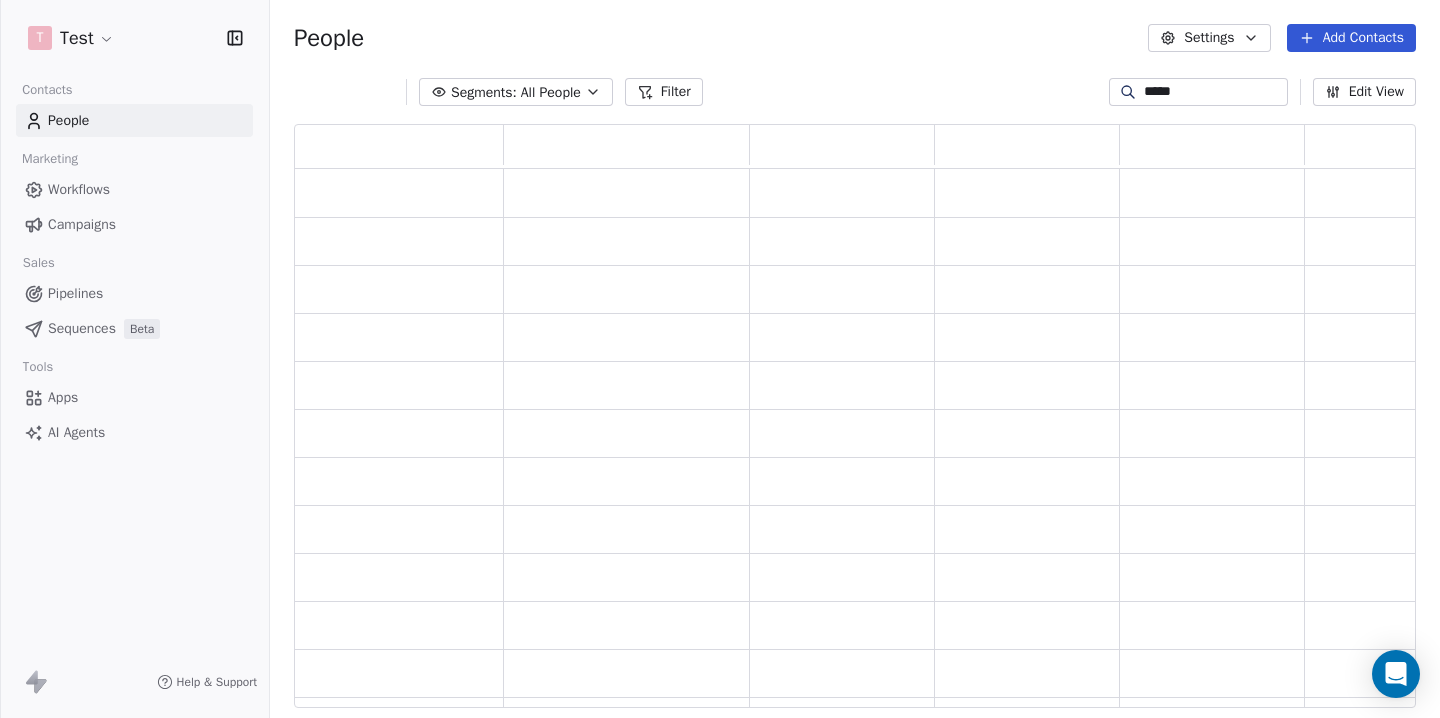 scroll, scrollTop: 1, scrollLeft: 1, axis: both 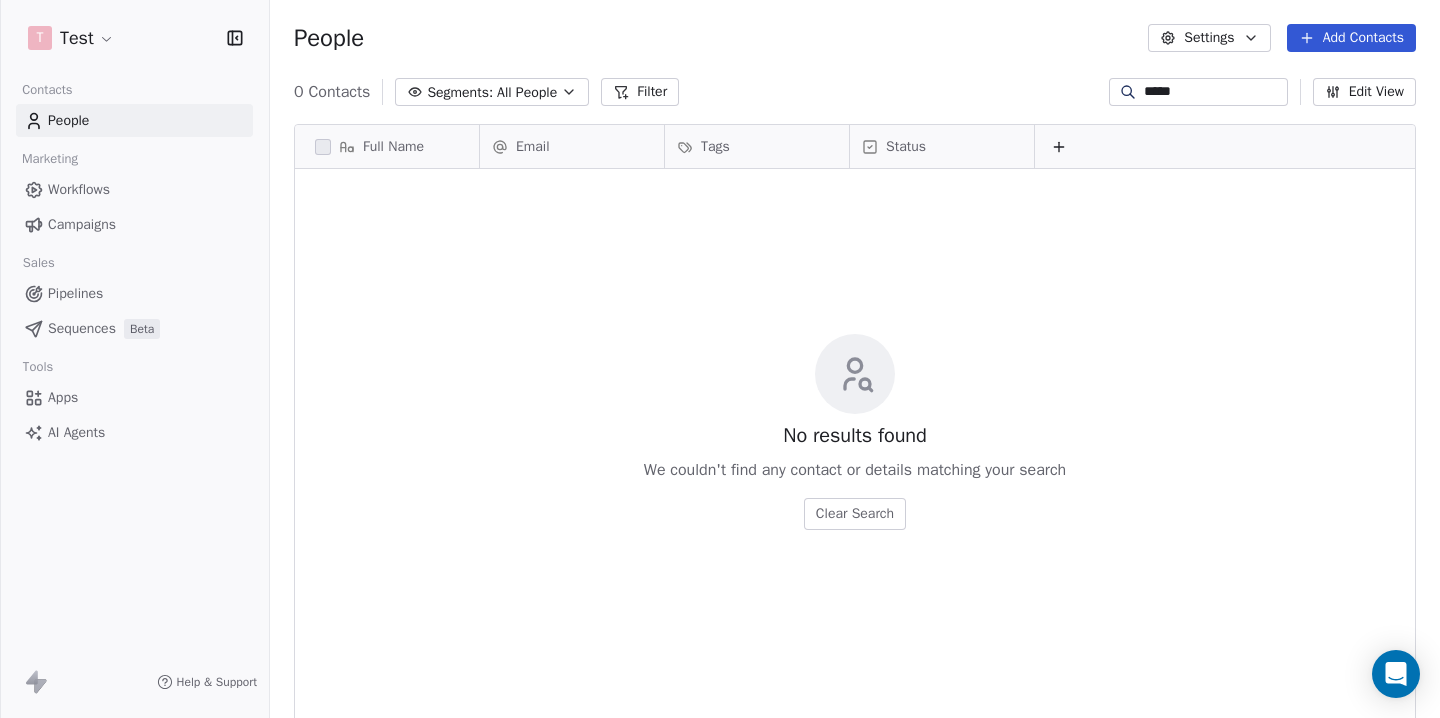type on "*****" 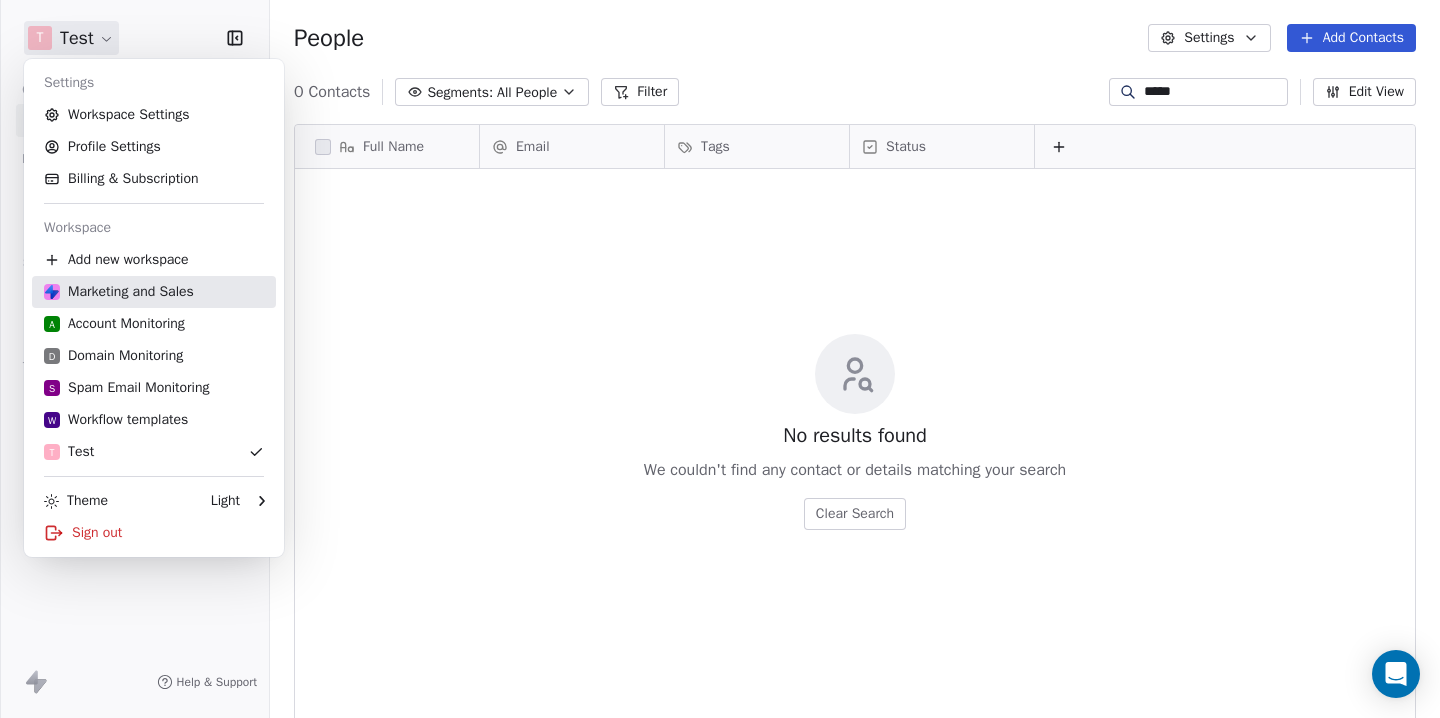click on "Marketing and Sales" at bounding box center (119, 292) 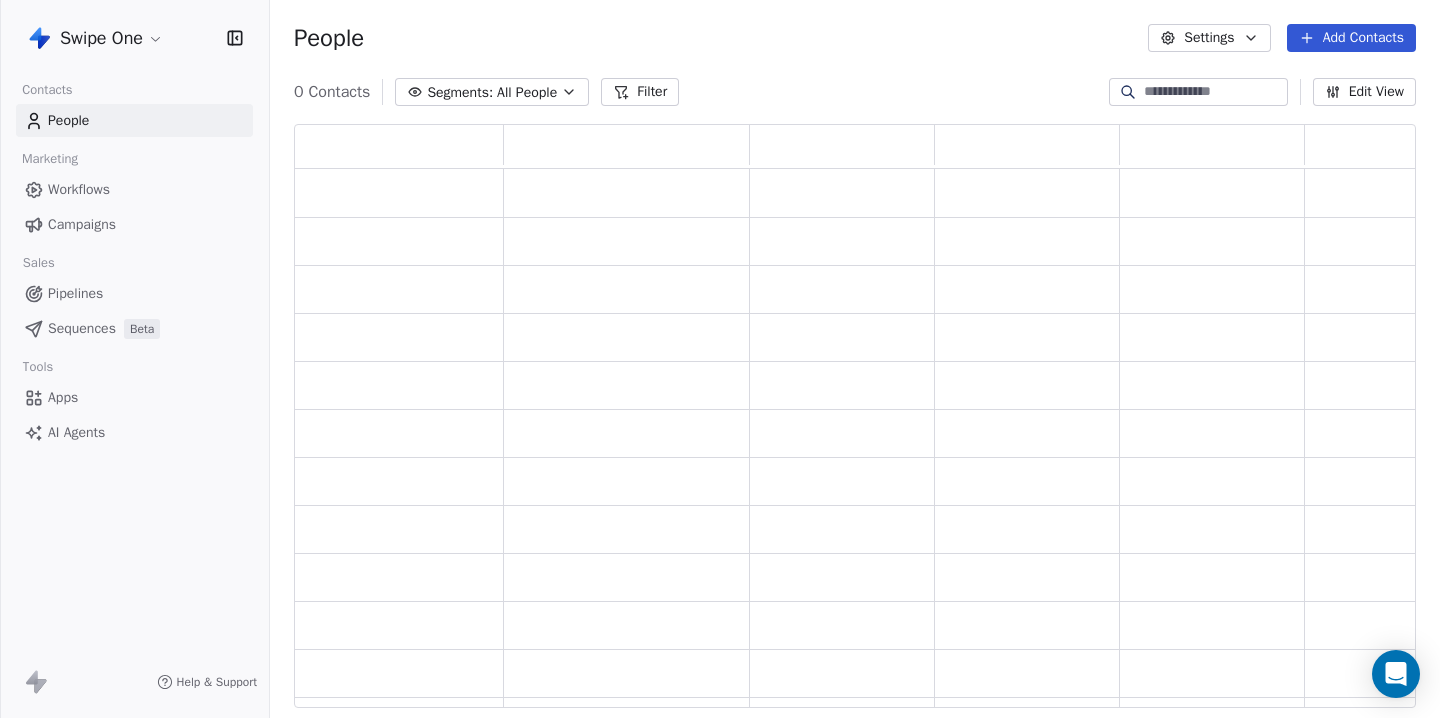 scroll, scrollTop: 1, scrollLeft: 1, axis: both 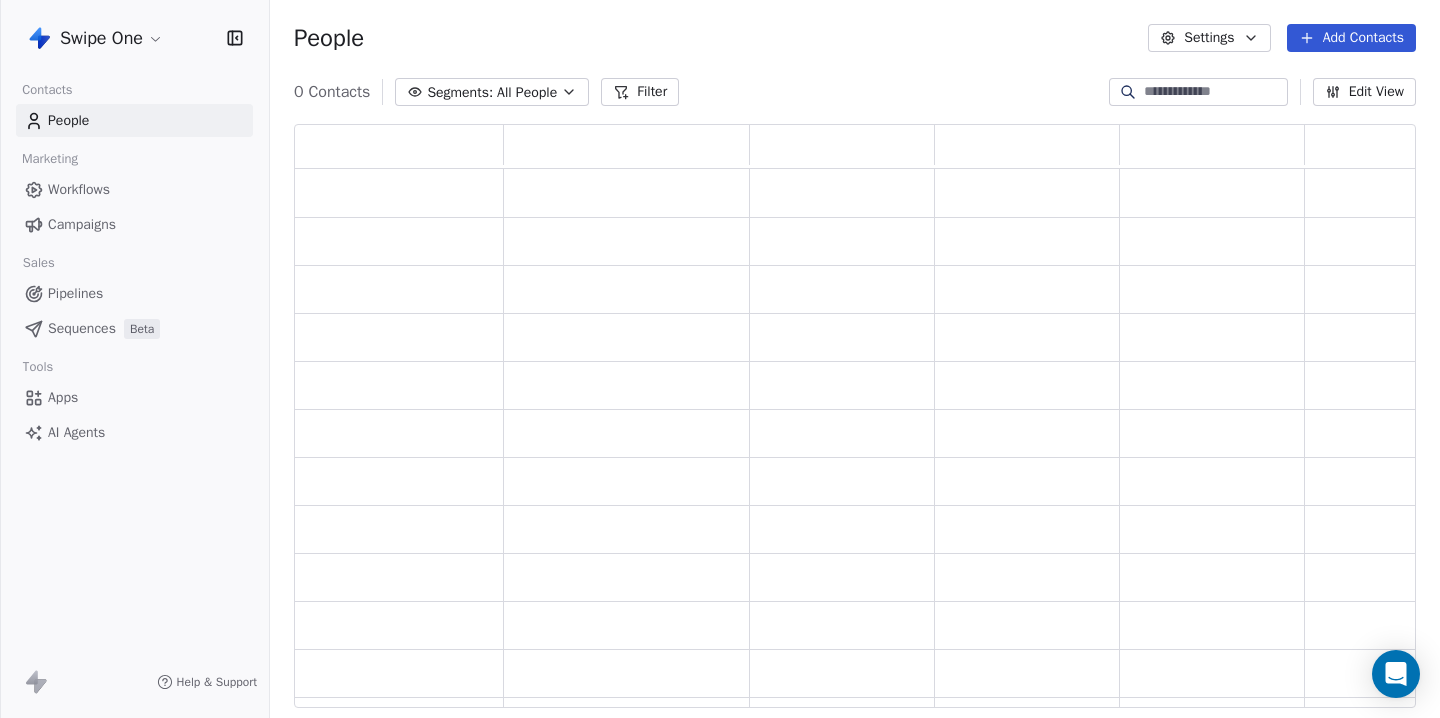 click at bounding box center [1214, 92] 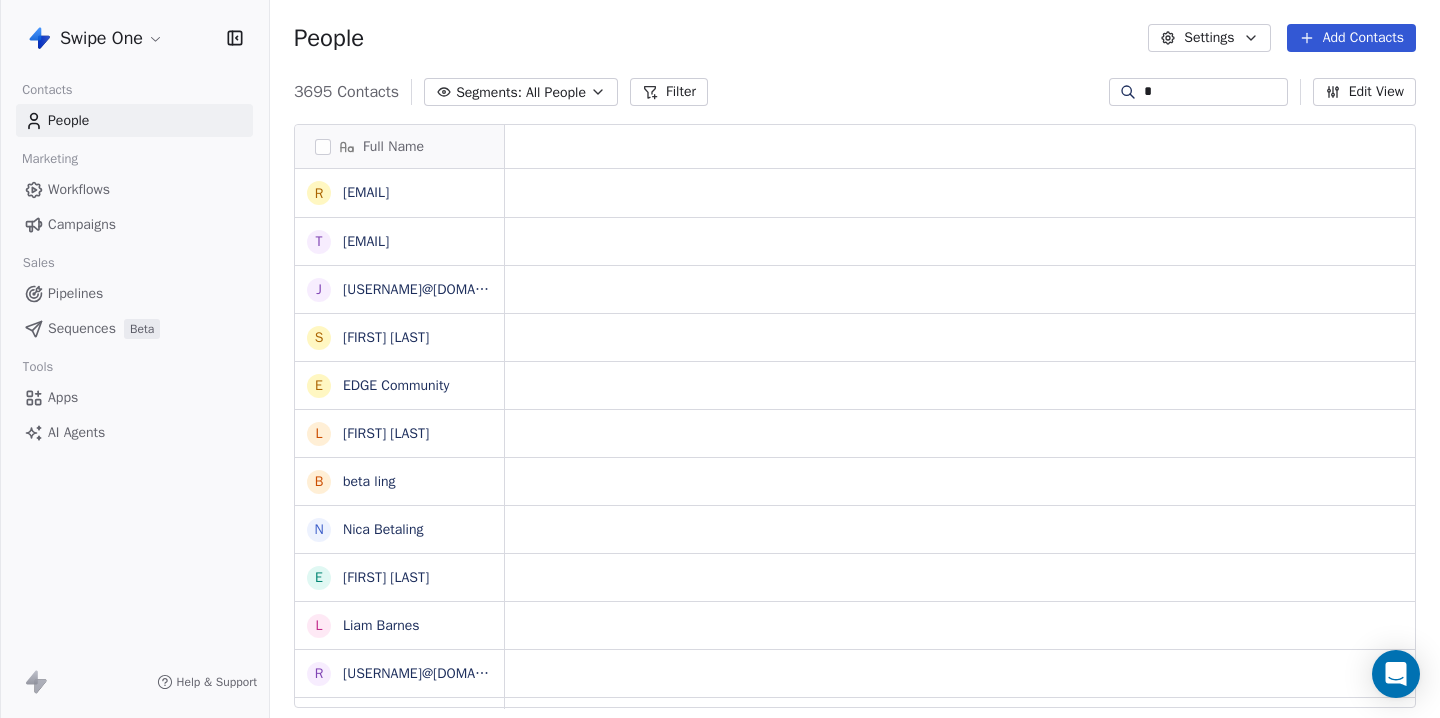 scroll, scrollTop: 0, scrollLeft: 0, axis: both 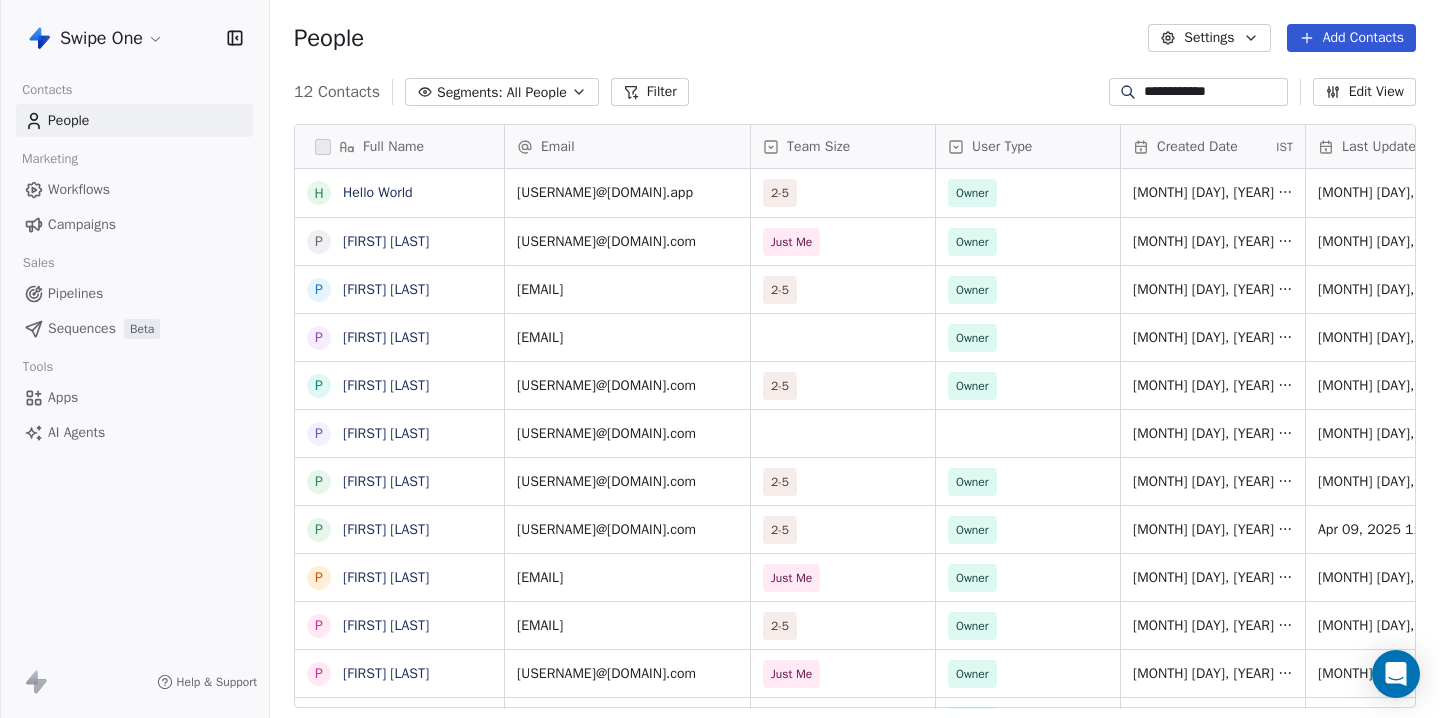 click on "**********" at bounding box center [1214, 92] 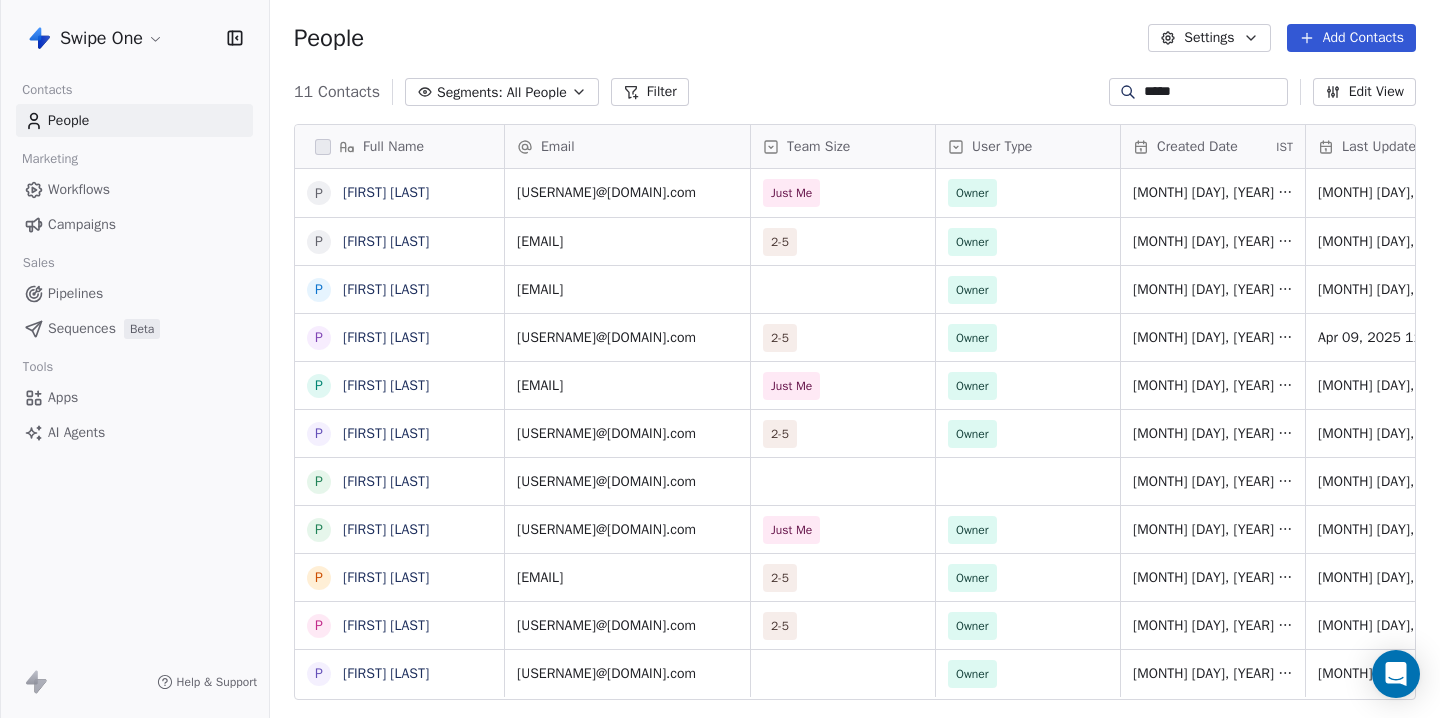 click on "*****" at bounding box center [1214, 92] 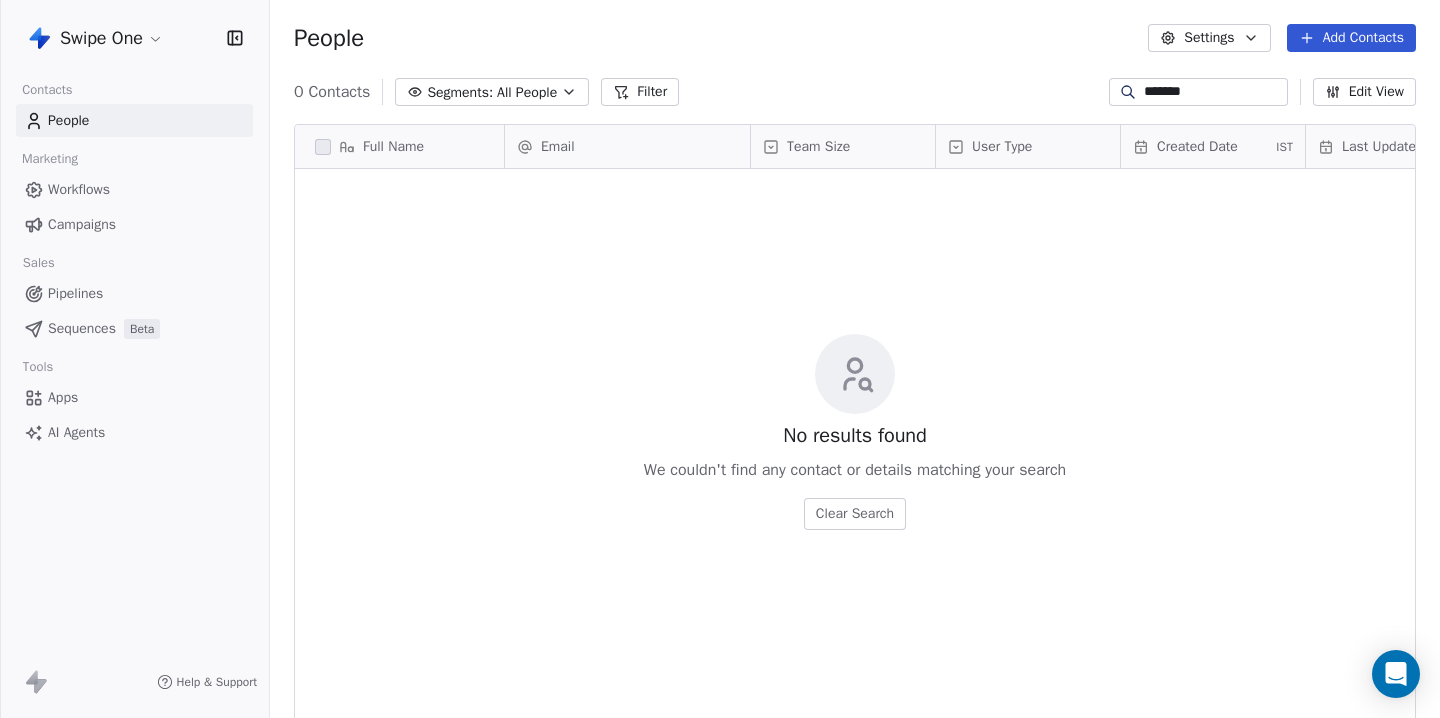 click on "*******" at bounding box center (1214, 92) 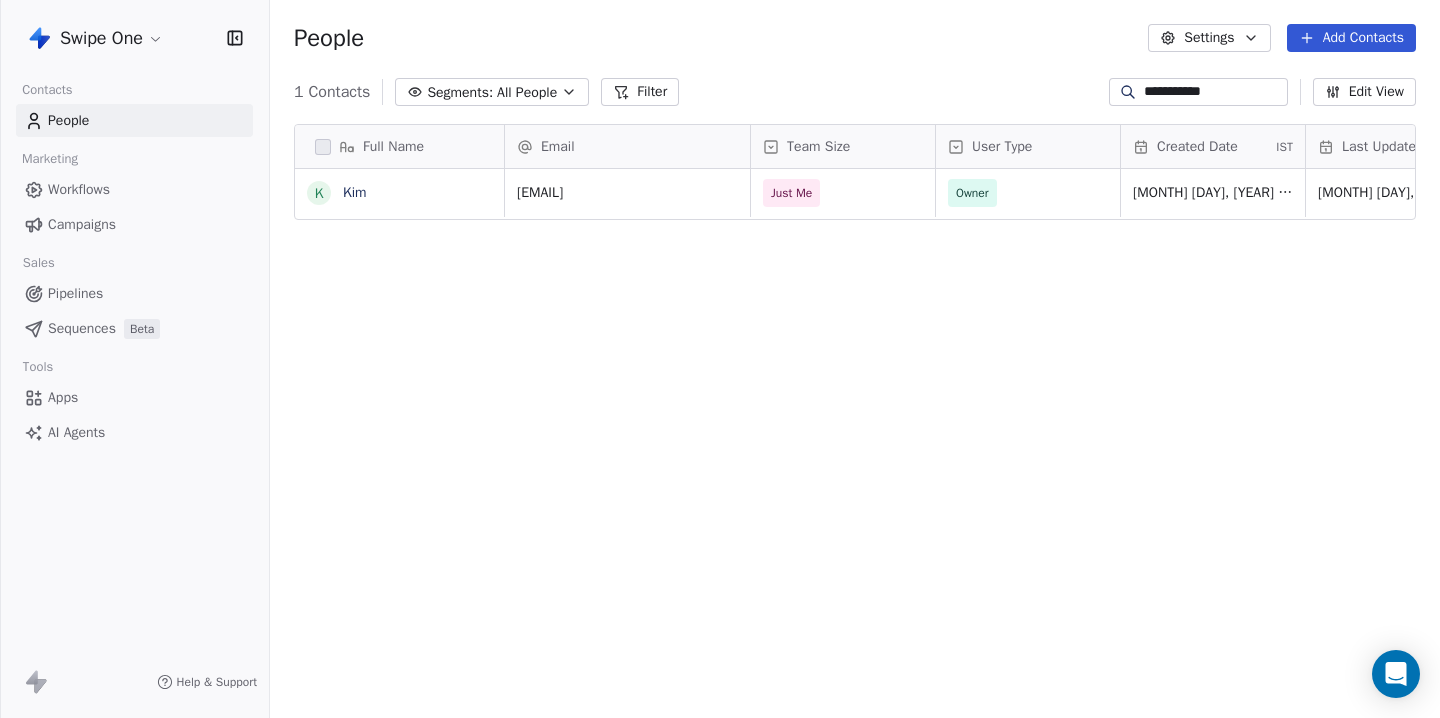 type on "**********" 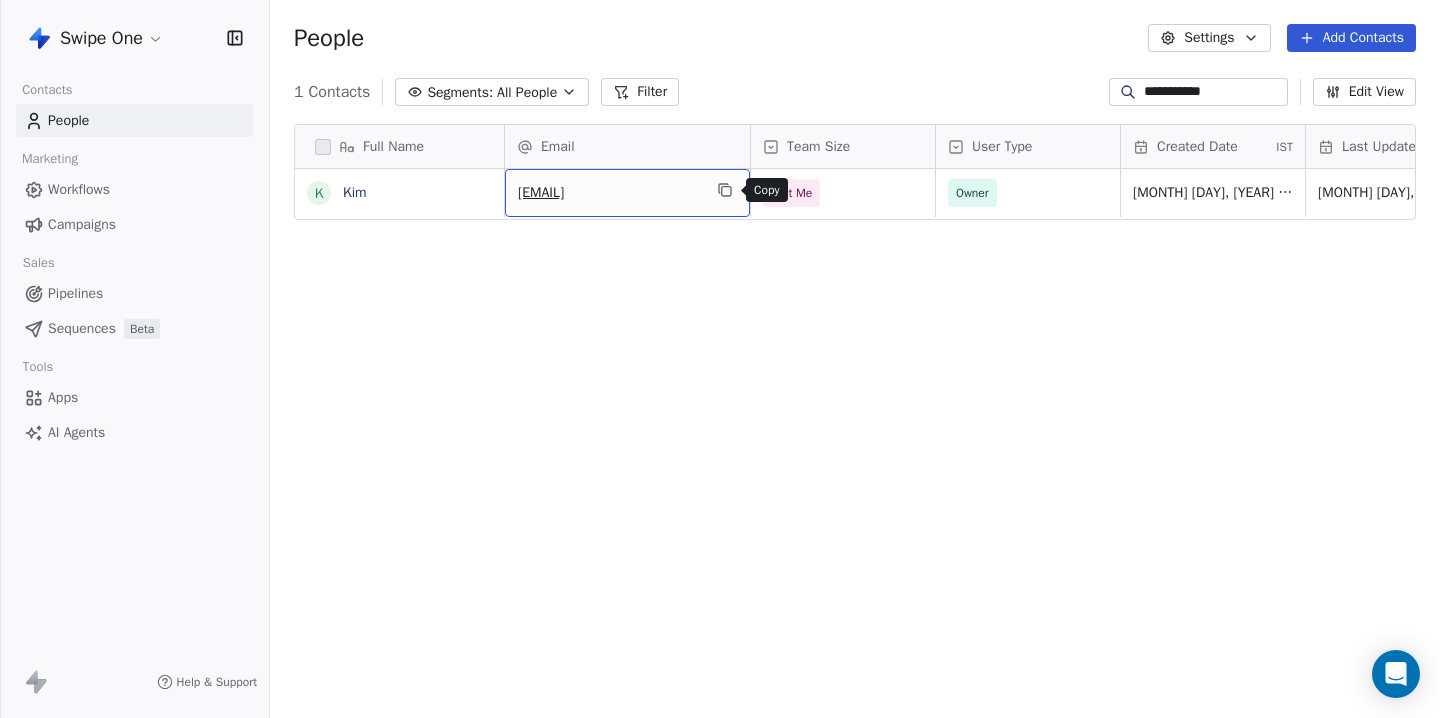 click 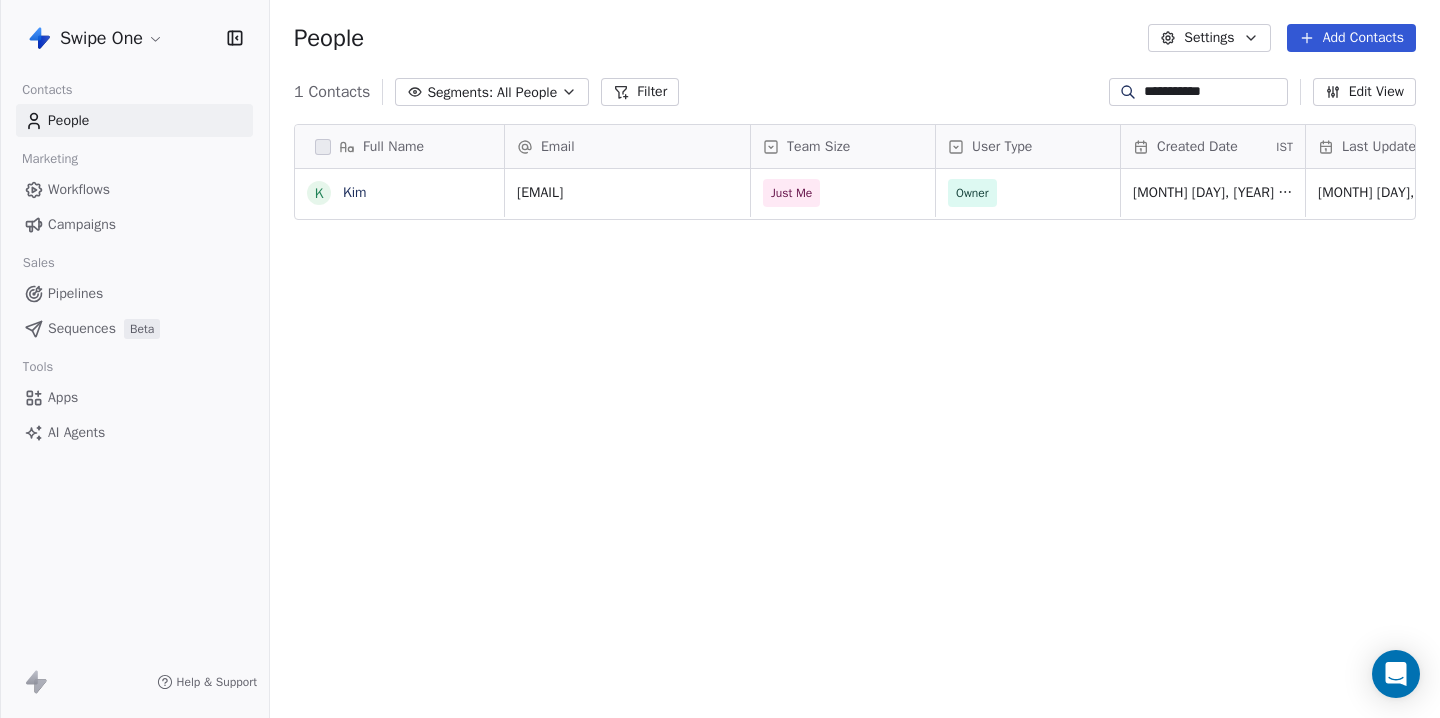 click on "Campaigns" at bounding box center [134, 224] 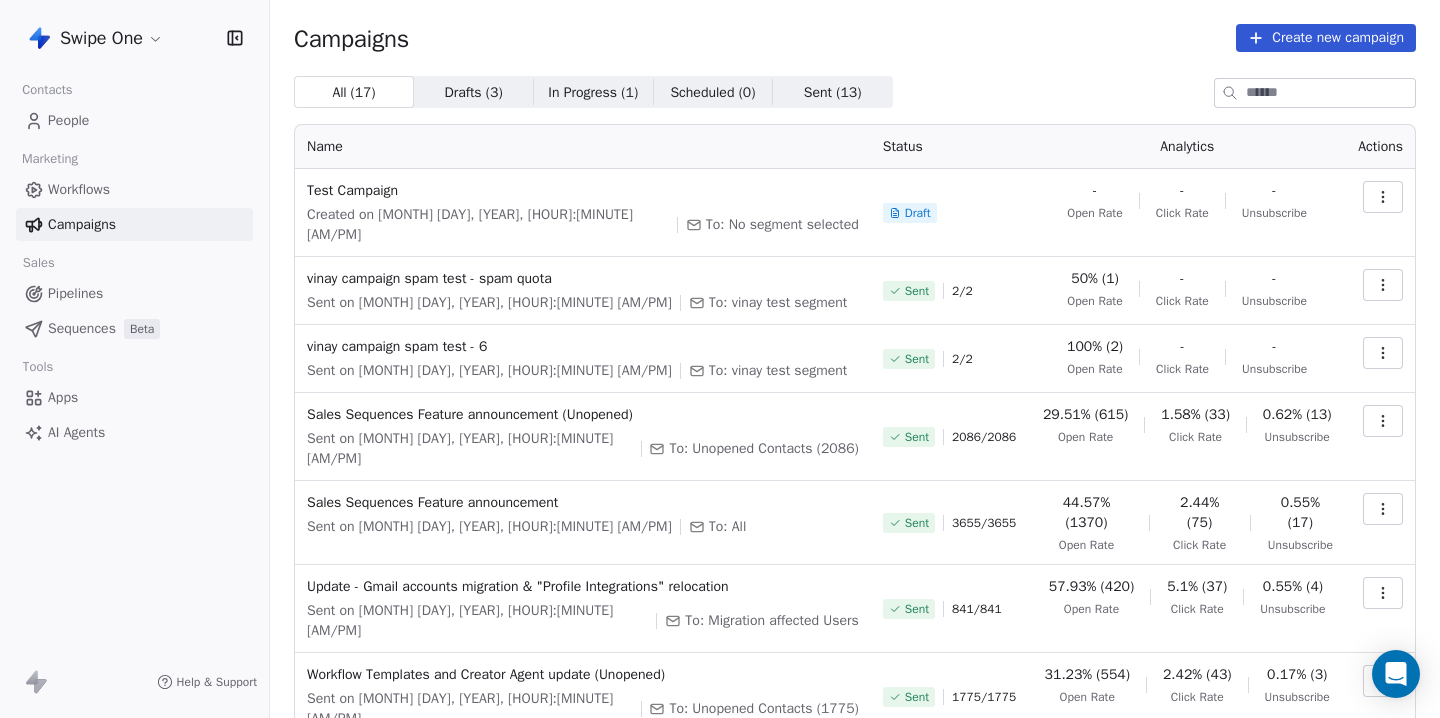 click on "All ( 17 ) All ( 17 ) Drafts ( 3 ) Drafts ( 3 ) In Progress ( 1 ) In Progress ( 1 ) Scheduled ( 0 ) Scheduled ( 0 ) Sent ( 13 ) Sent ( 13 ) Name Status Analytics Actions Test Campaign Created on Jul 19, 2025, 11:07 AM To: No segment selected Draft - Open Rate - Click Rate - Unsubscribe vinay campaign spam test - spam quota Sent on Jul 15, 2025, 3:08 PM To: vinay test segment  Sent 2 / 2 50% (1) Open Rate - Click Rate - Unsubscribe vinay campaign spam test - 6 Sent on Jul 12, 2025, 3:46 PM To: vinay test segment  Sent 2 / 2 100% (2) Open Rate - Click Rate - Unsubscribe Sales Sequences Feature announcement (Unopened) Sent on Jul 5, 2025, 1:28 PM To: Unopened Contacts (2086) Sent 2086 / 2086 29.51% (615) Open Rate 1.58% (33) Click Rate 0.62% (13) Unsubscribe Sales Sequences Feature announcement Sent on Jul 5, 2025, 4:24 AM To: All  Sent 3655 / 3655 44.57% (1370) Open Rate 2.44% (75) Click Rate 0.55% (17) Unsubscribe Update - Gmail accounts migration & "Profile Integrations" relocation Sent 841 / 841 57.93% (420)" at bounding box center (855, 557) 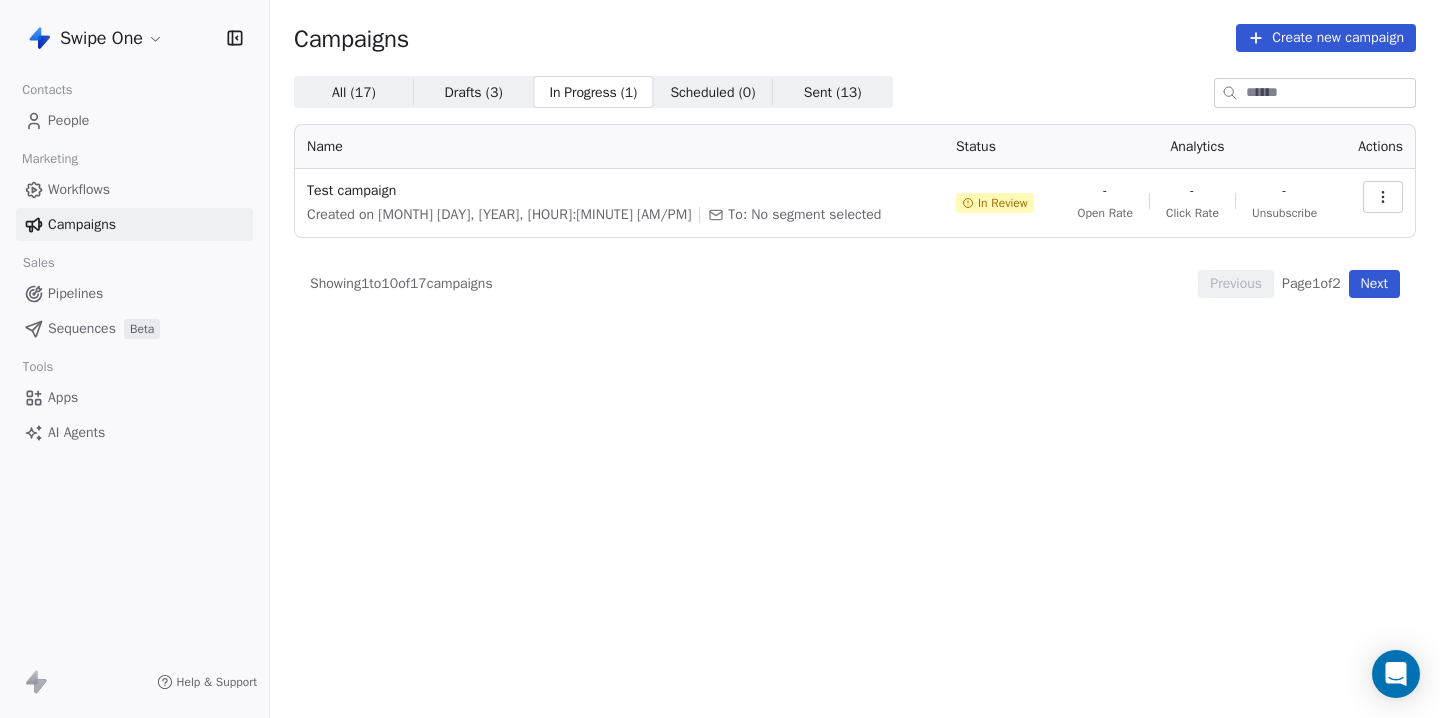 click on "Sent ( 13 )" at bounding box center (833, 92) 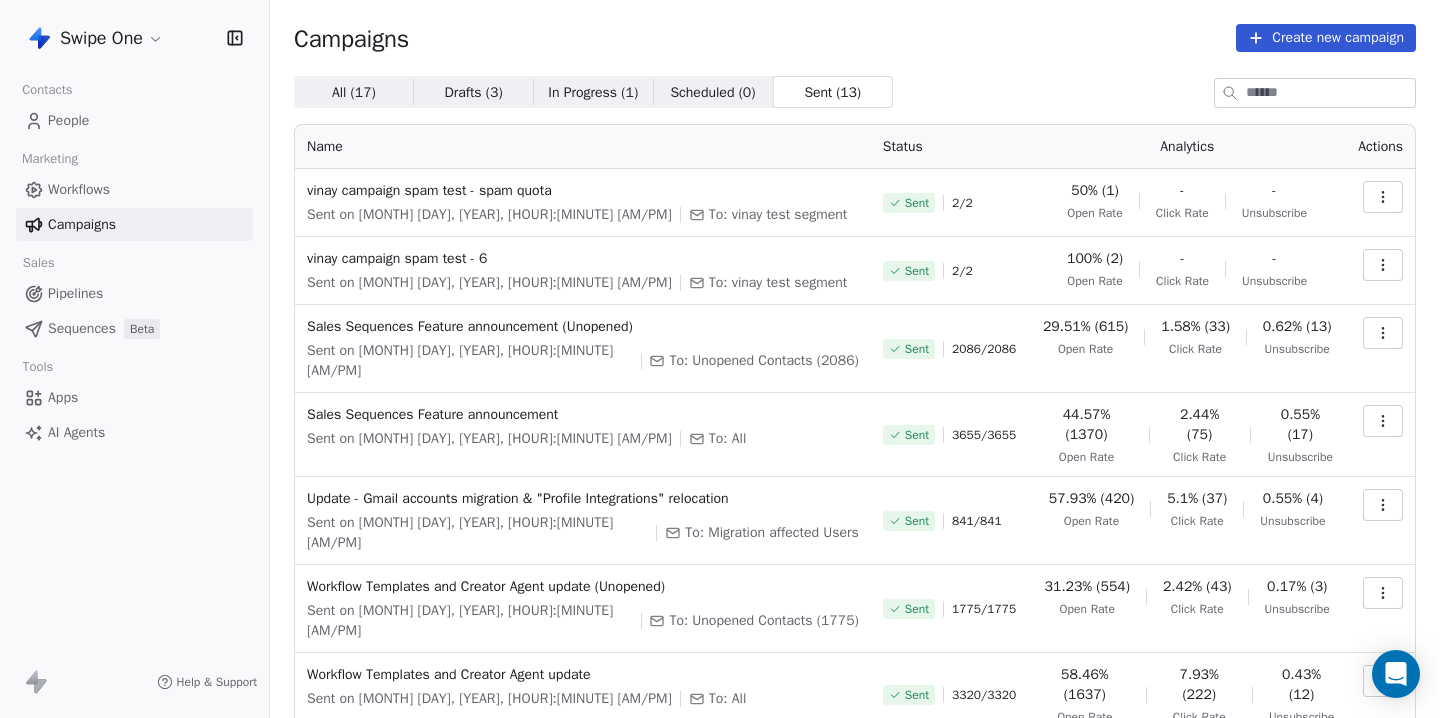 type 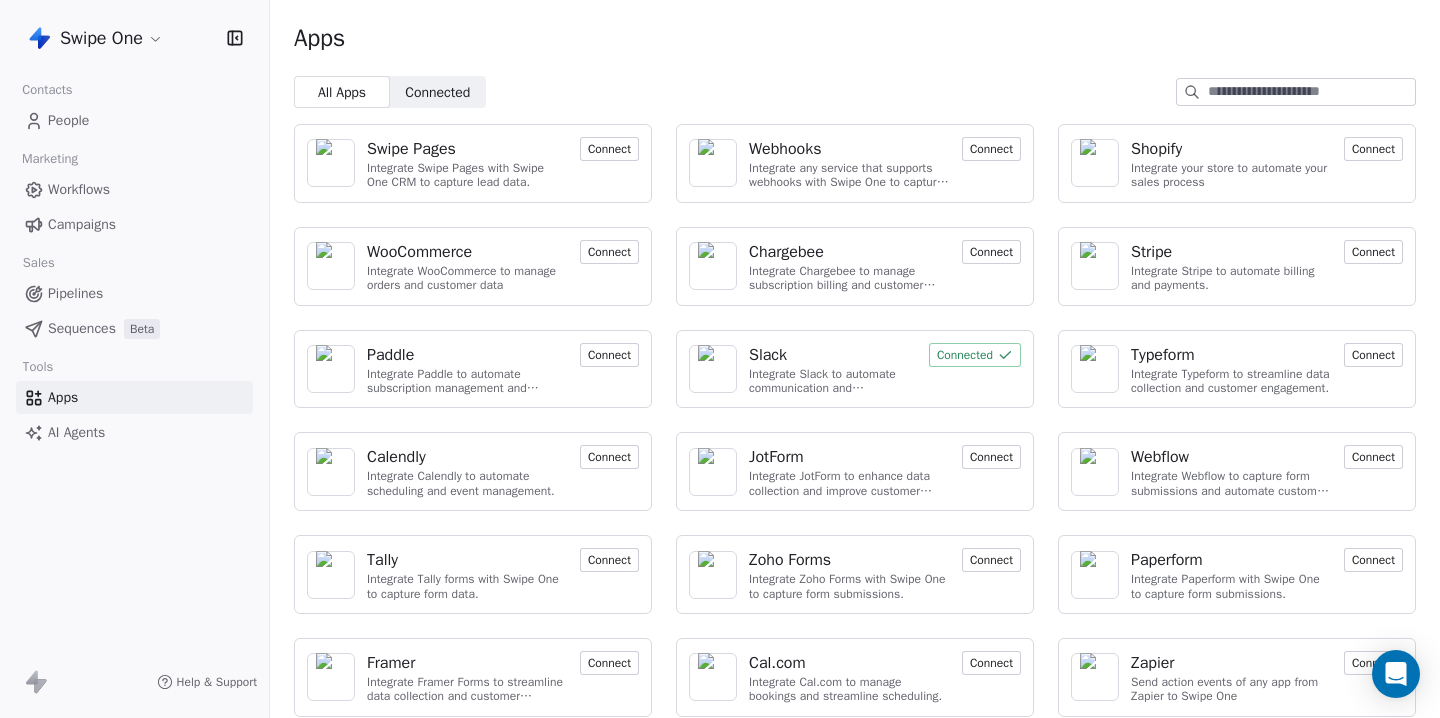 click on "Connected" at bounding box center (437, 92) 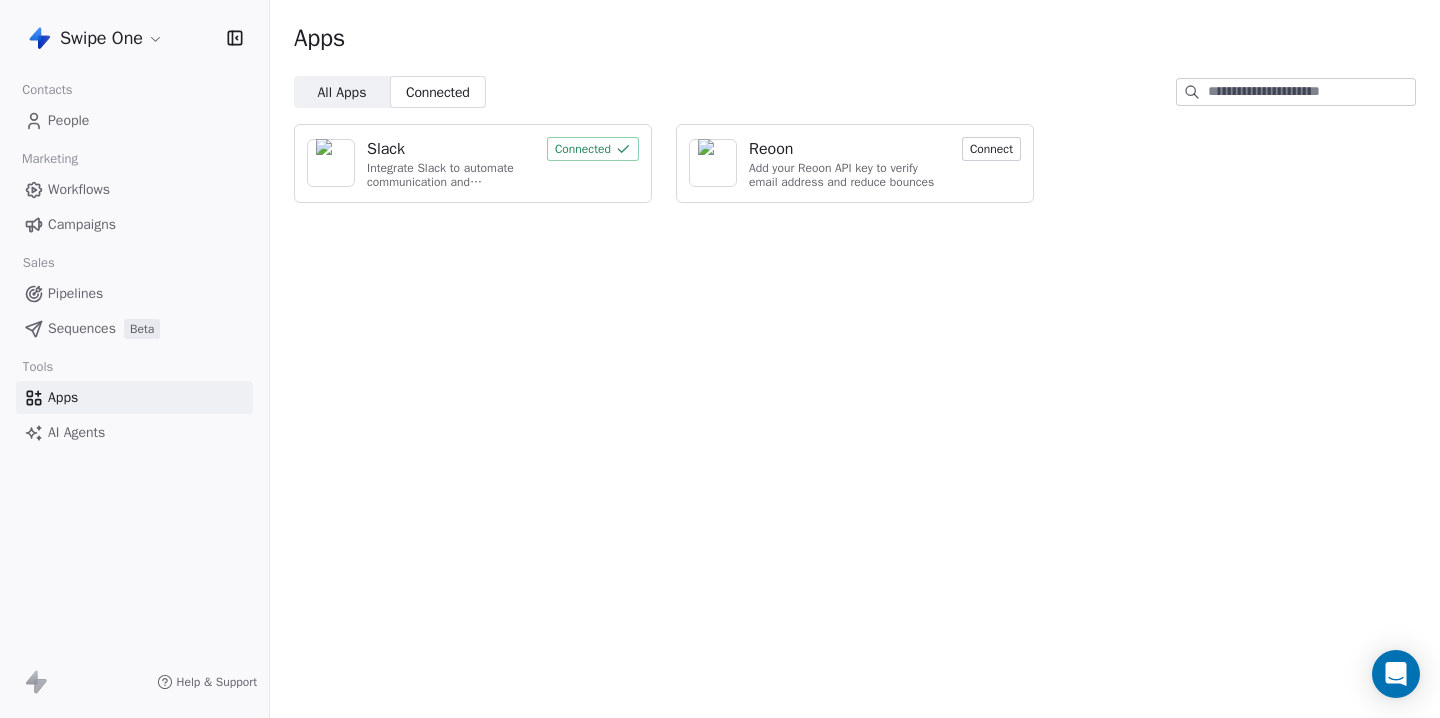 click on "Reoon" at bounding box center (771, 149) 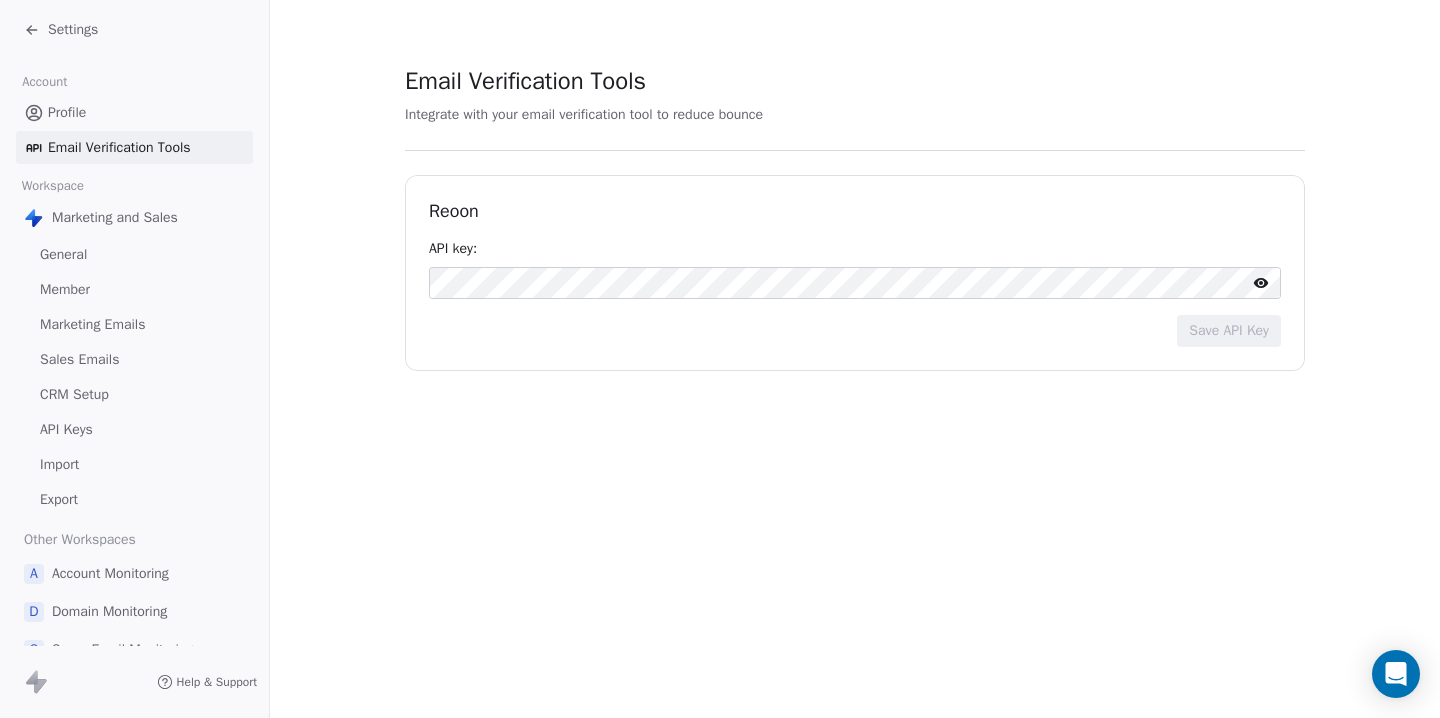 click on "Settings" at bounding box center [61, 30] 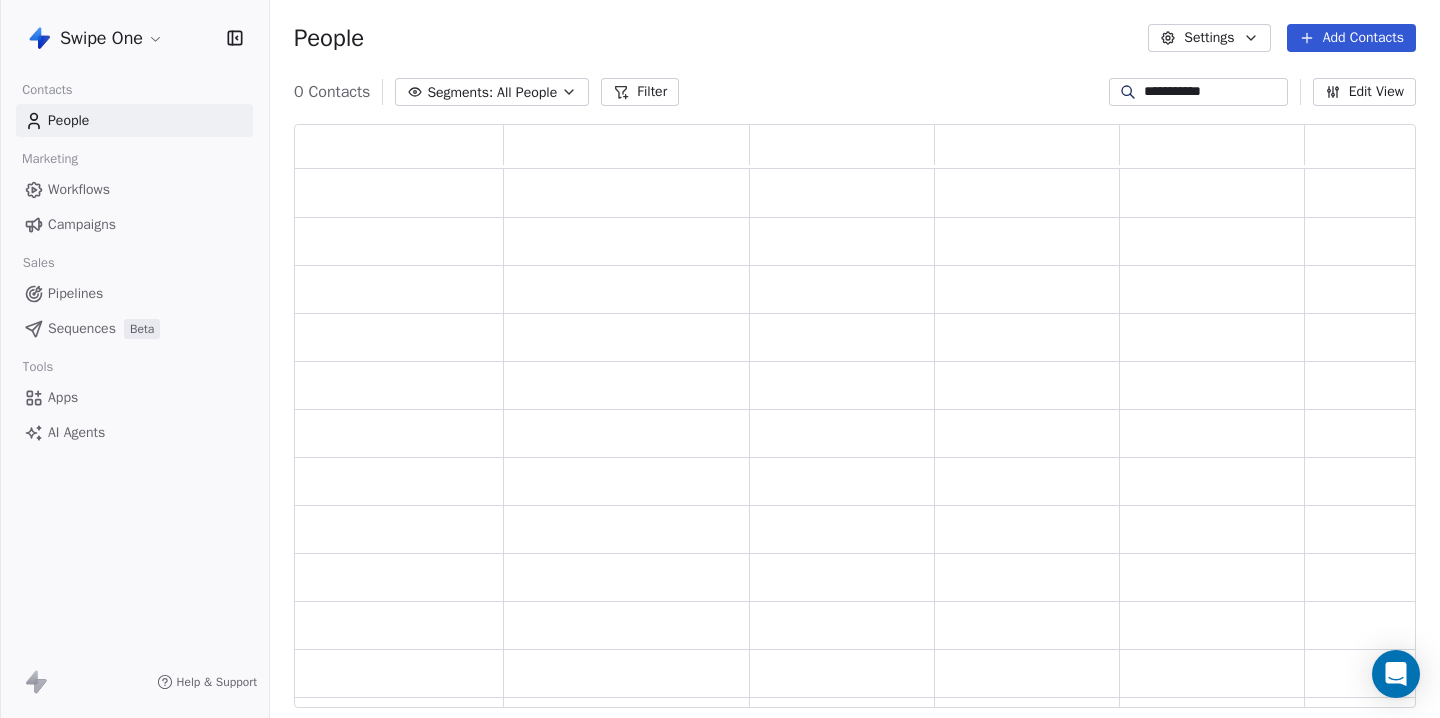 scroll, scrollTop: 1, scrollLeft: 1, axis: both 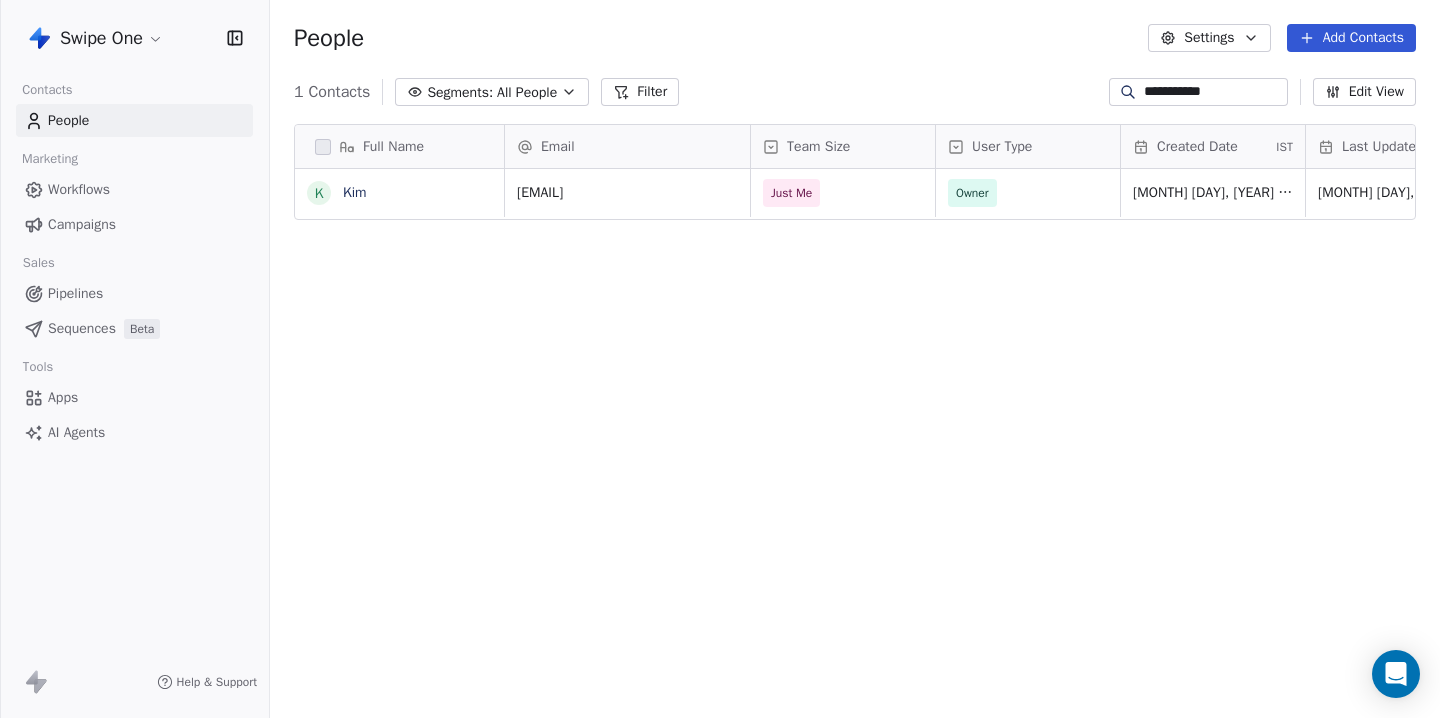 click on "Apps" at bounding box center [63, 397] 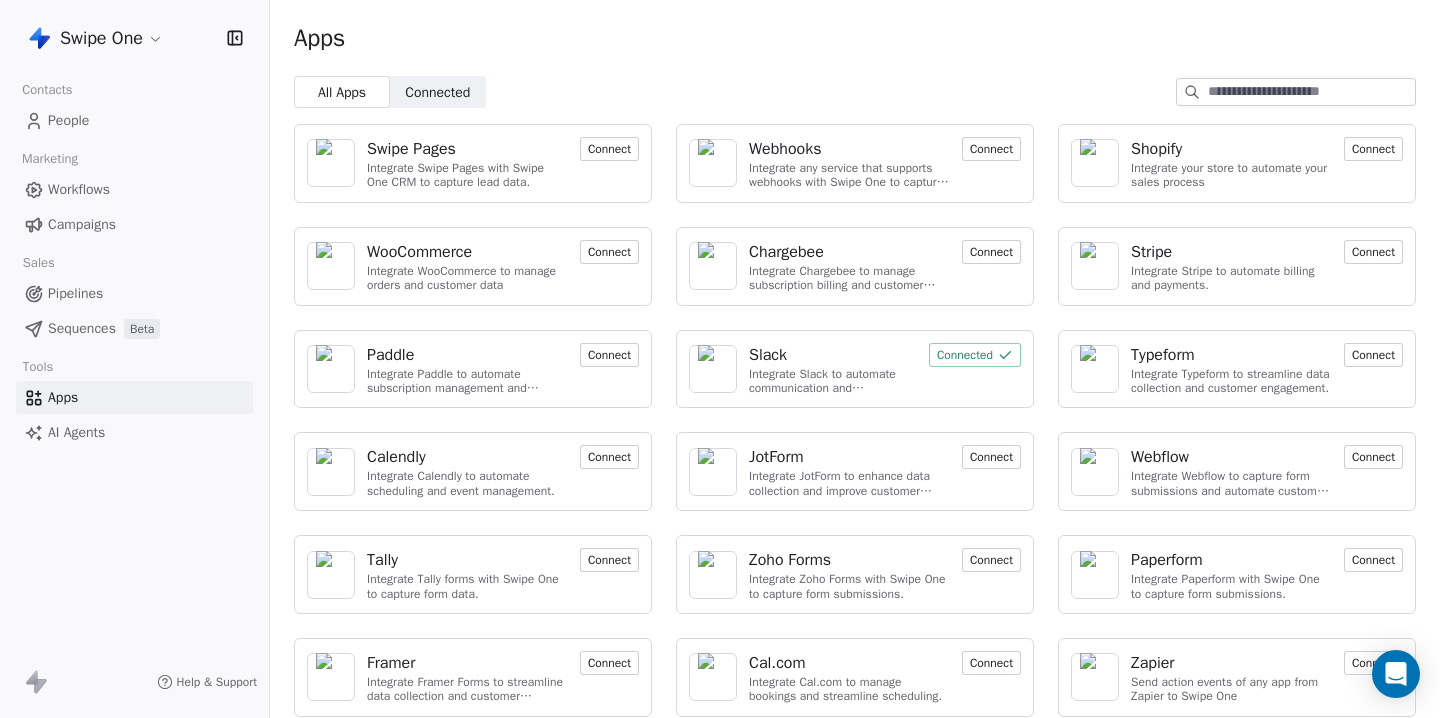 click on "Connected" at bounding box center [437, 92] 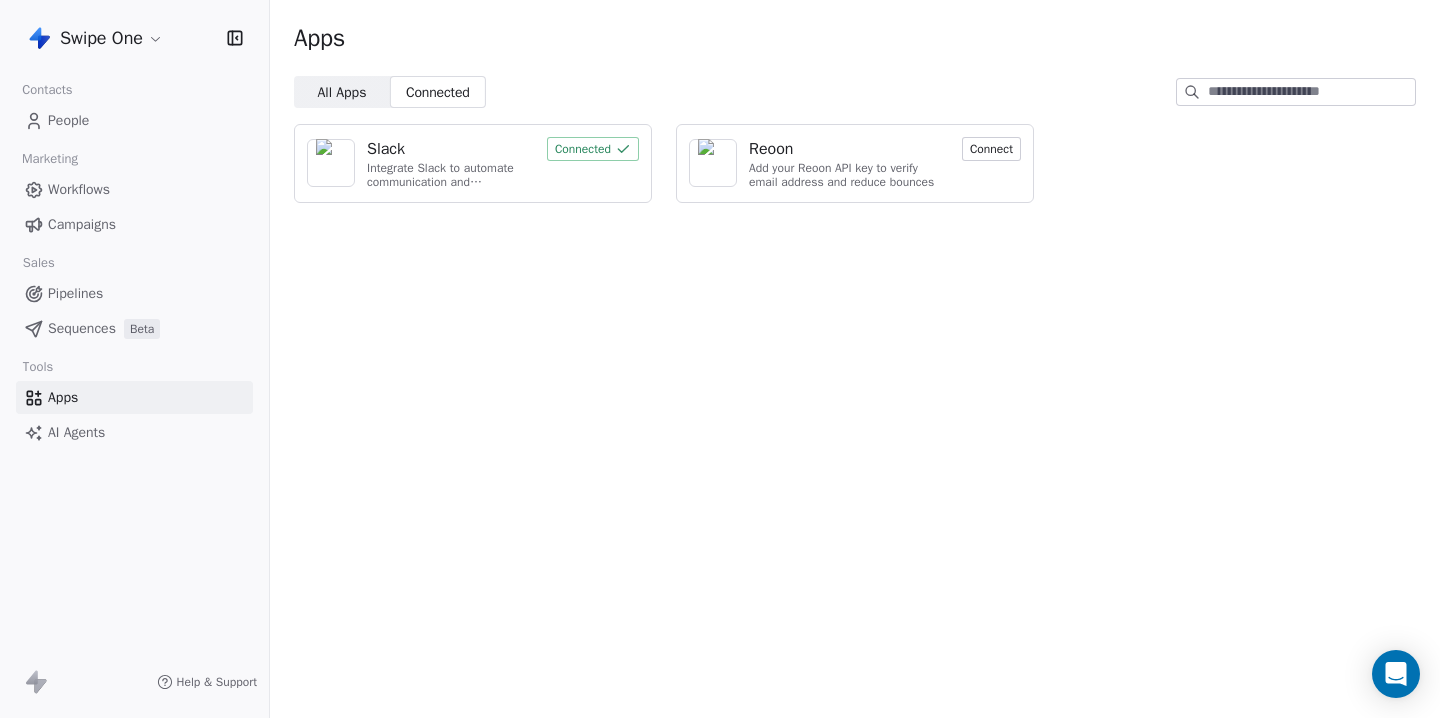 click on "Add your Reoon API key to verify email address and reduce bounces" at bounding box center [849, 175] 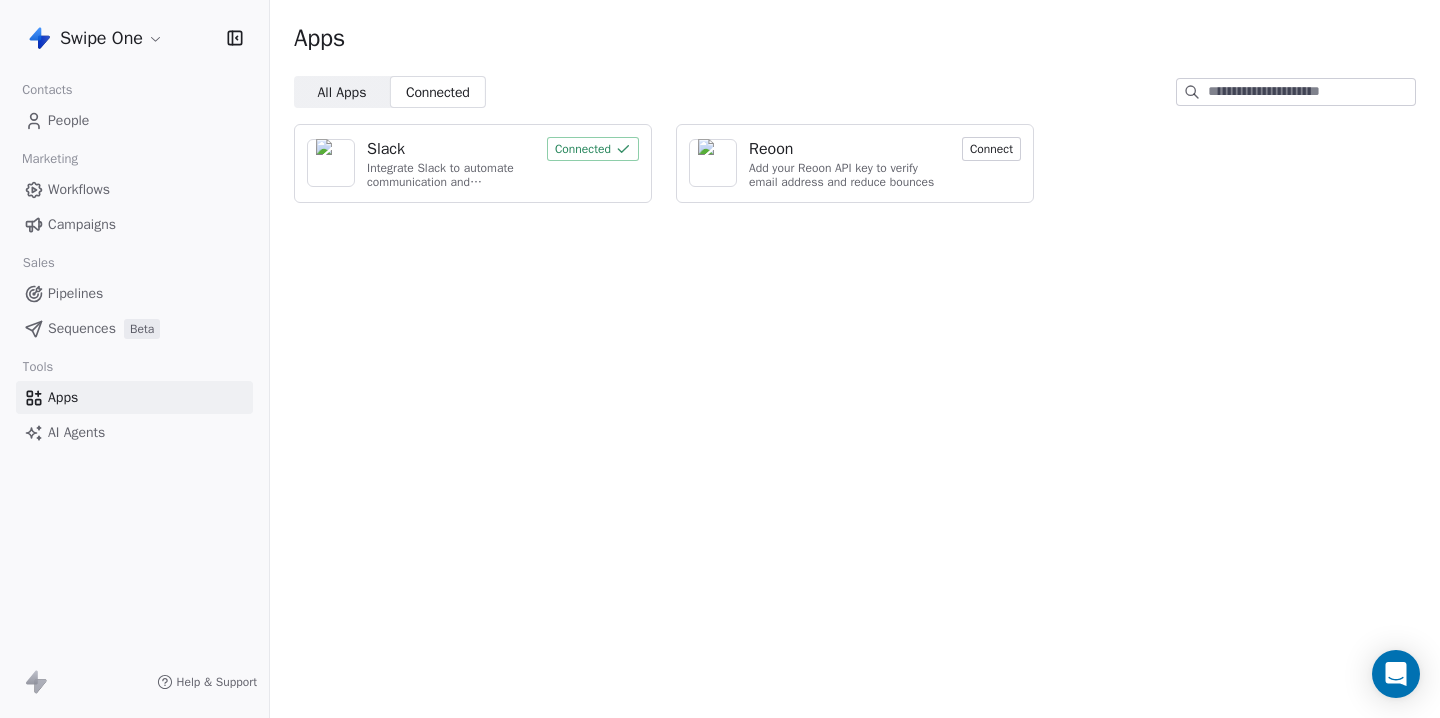 click on "Reoon" at bounding box center [771, 149] 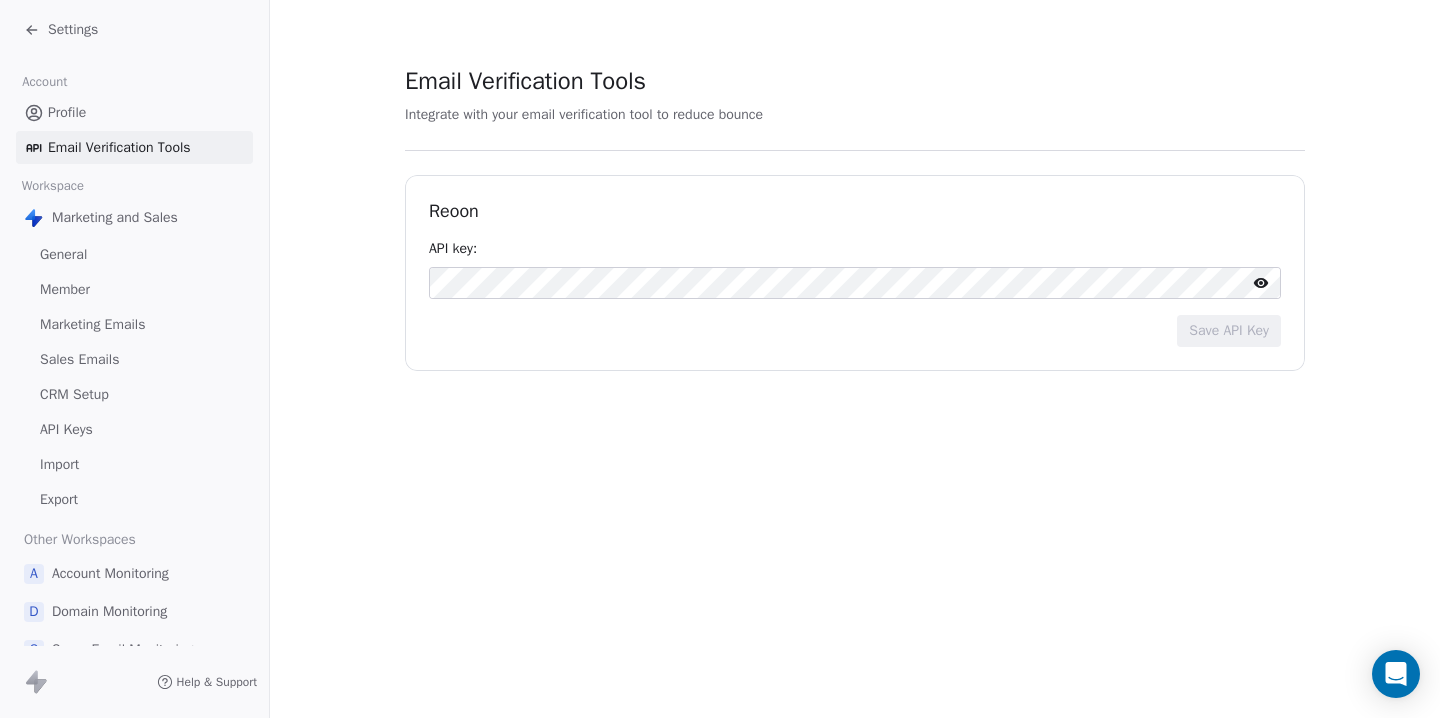 scroll, scrollTop: 98, scrollLeft: 0, axis: vertical 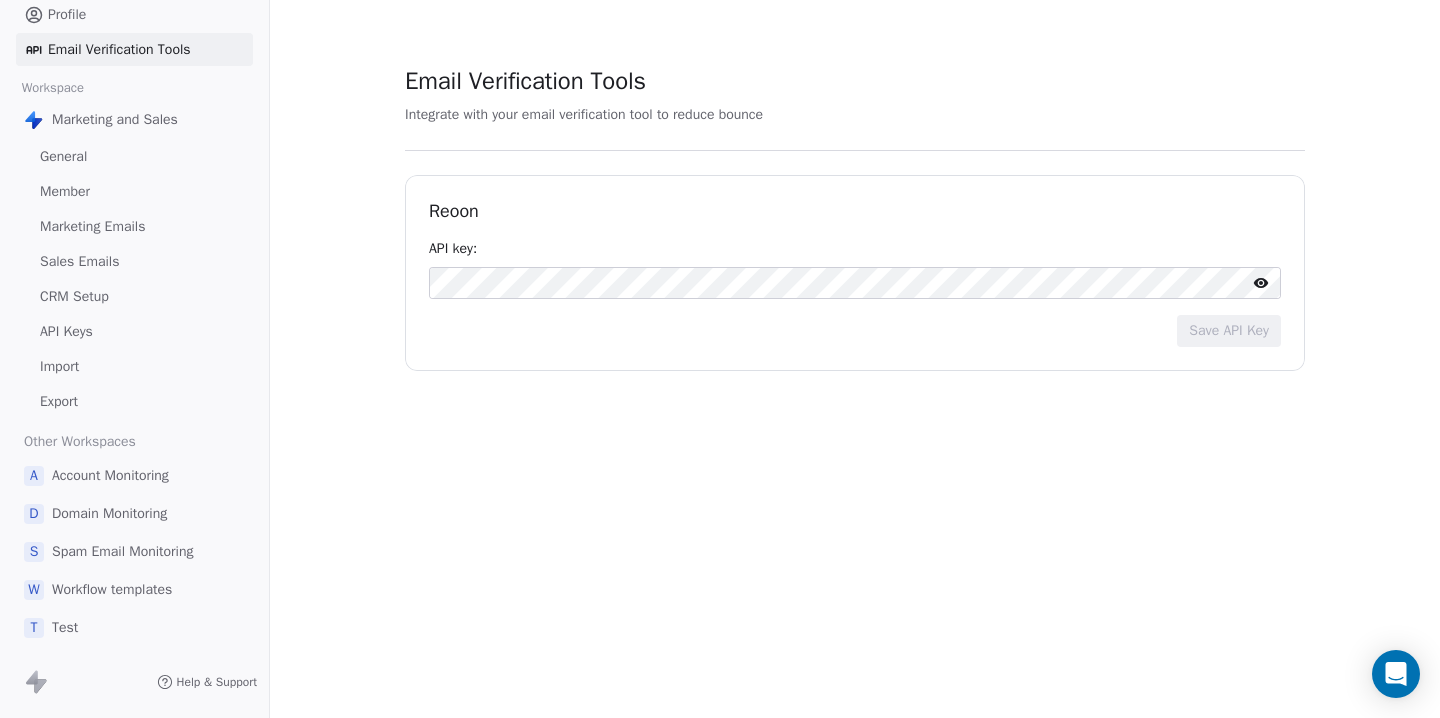 click on "Email Verification Tools" at bounding box center [119, 49] 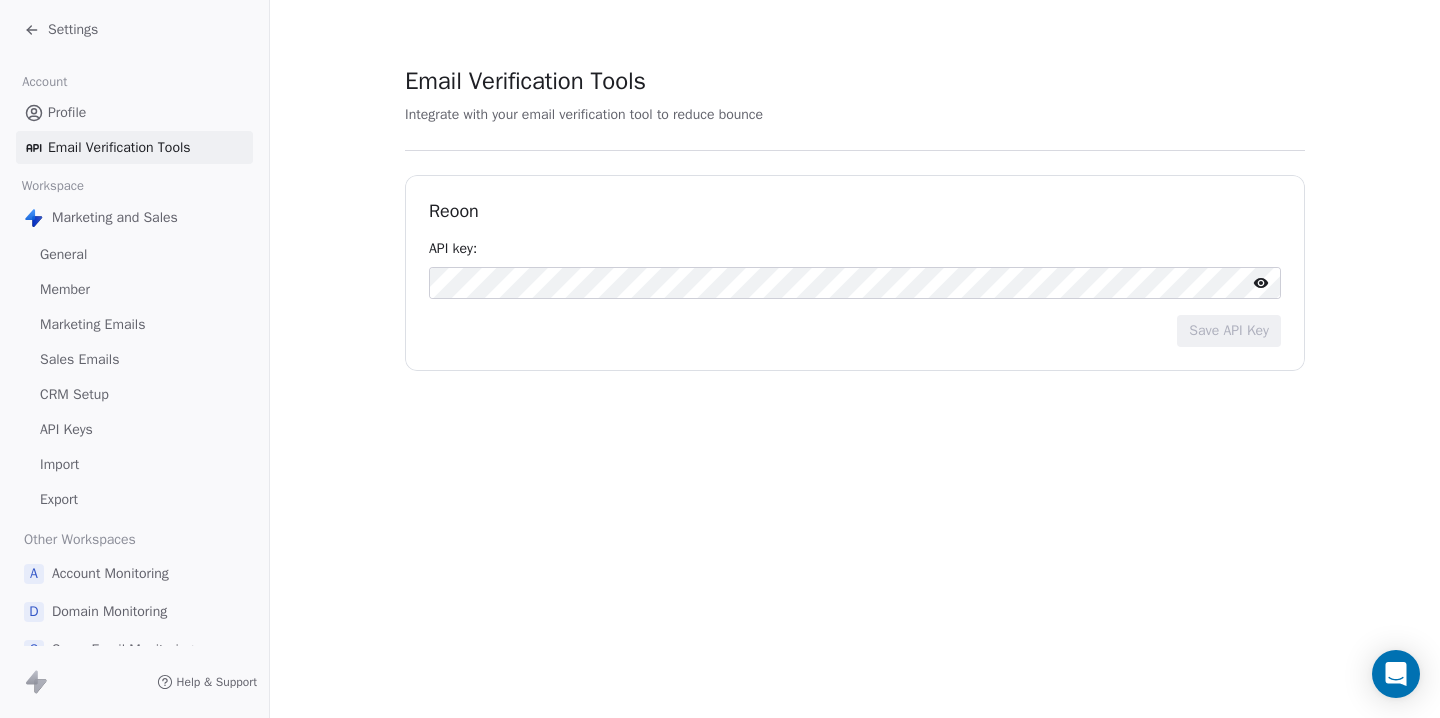 click on "Settings" at bounding box center (73, 30) 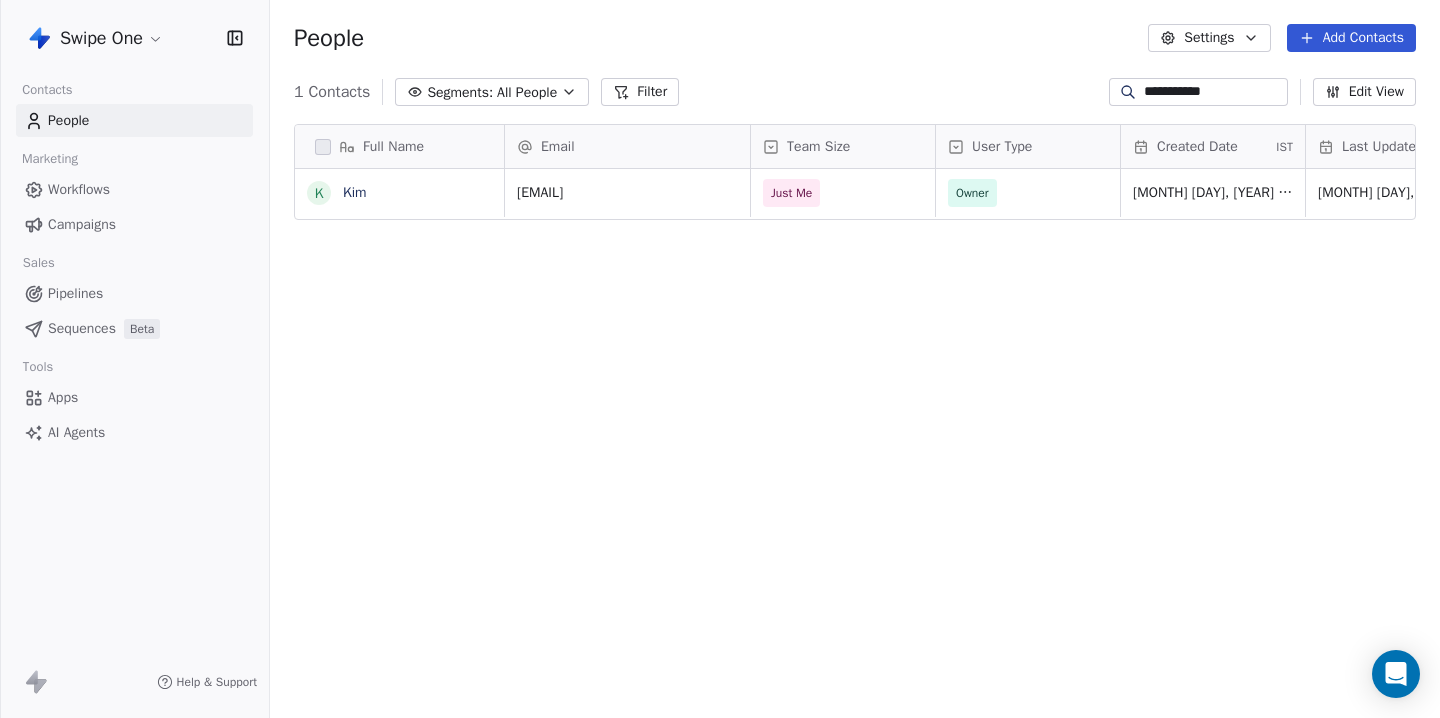 scroll, scrollTop: 1, scrollLeft: 1, axis: both 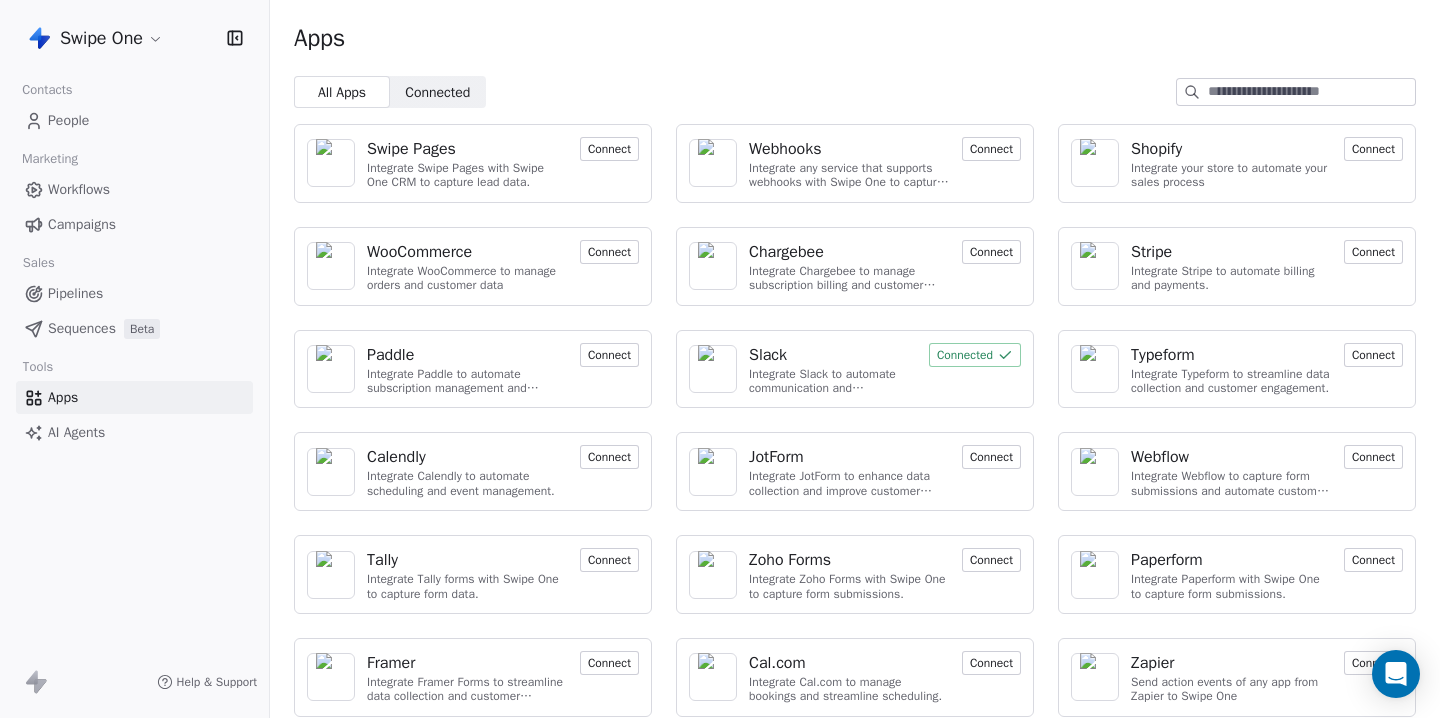 click on "Connected" at bounding box center [437, 92] 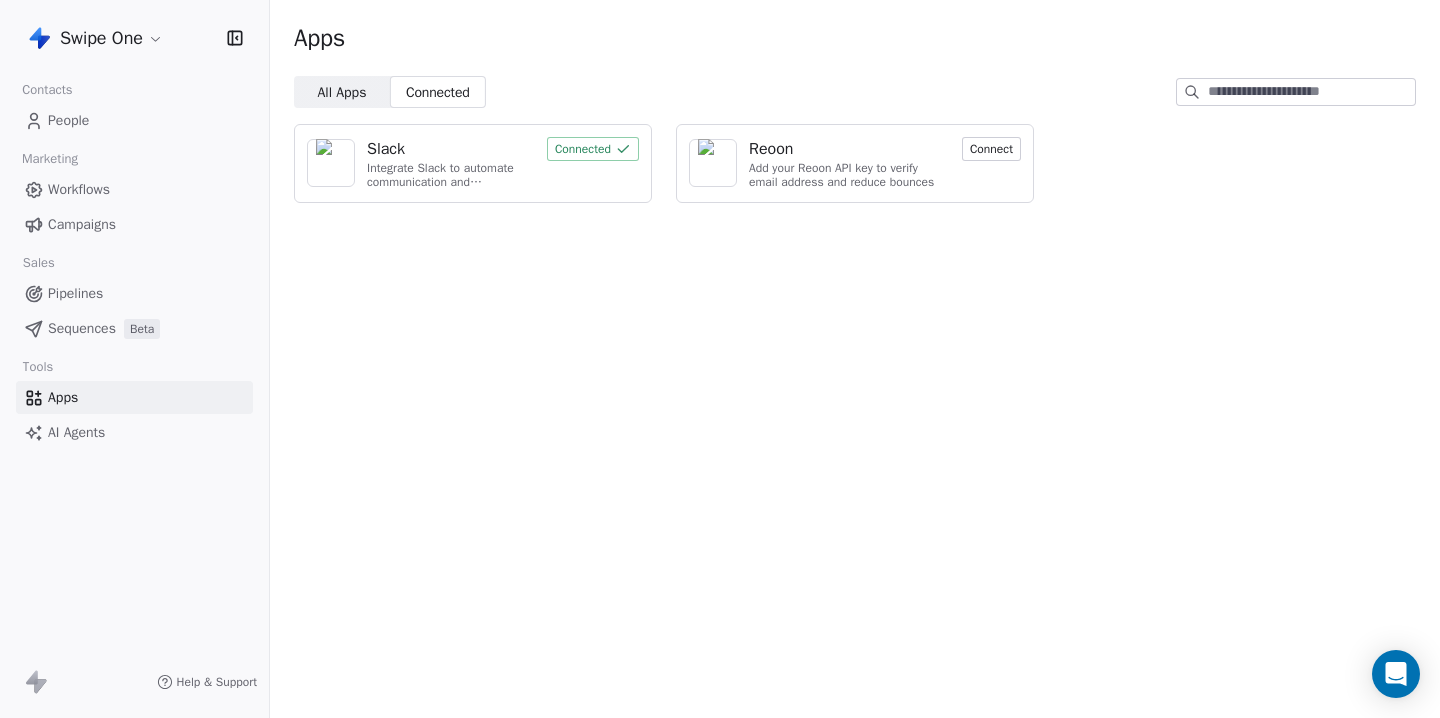 click on "Reoon" at bounding box center [771, 149] 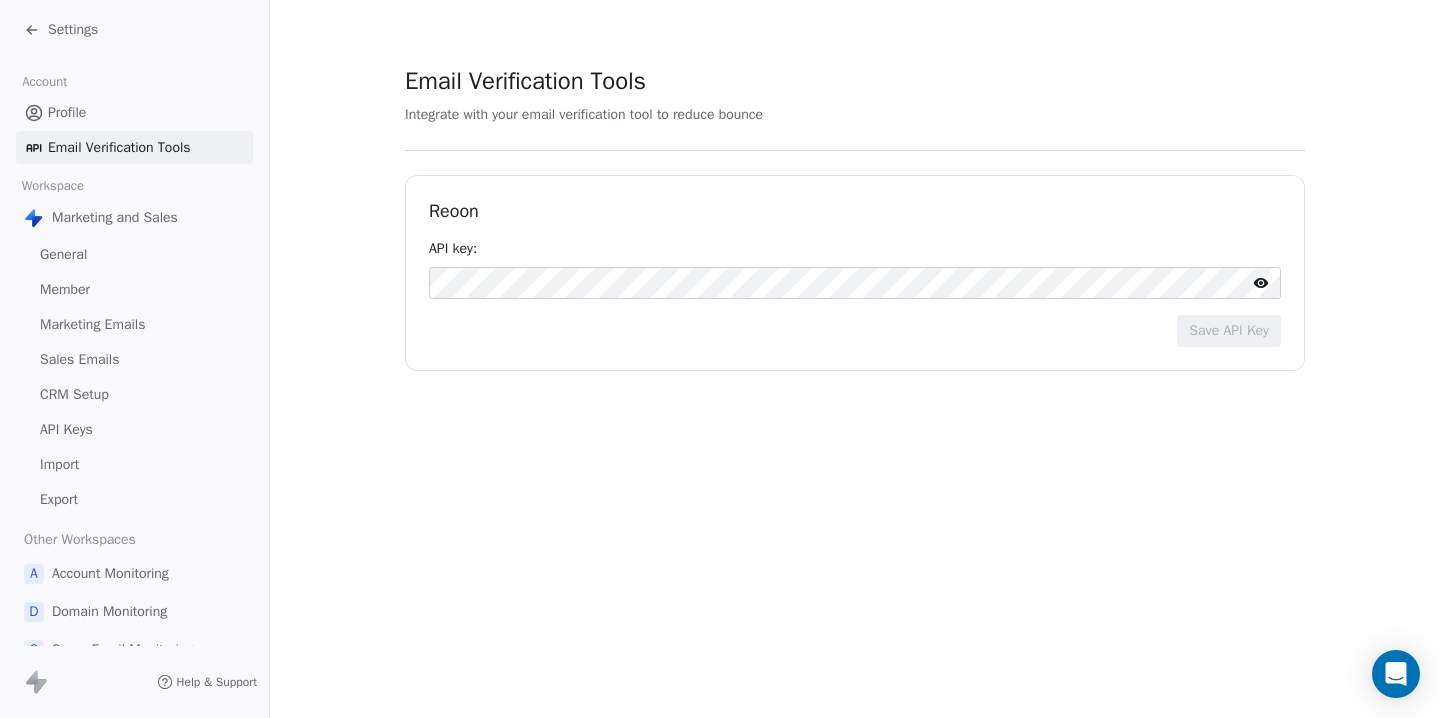 click on "Settings" at bounding box center [138, 30] 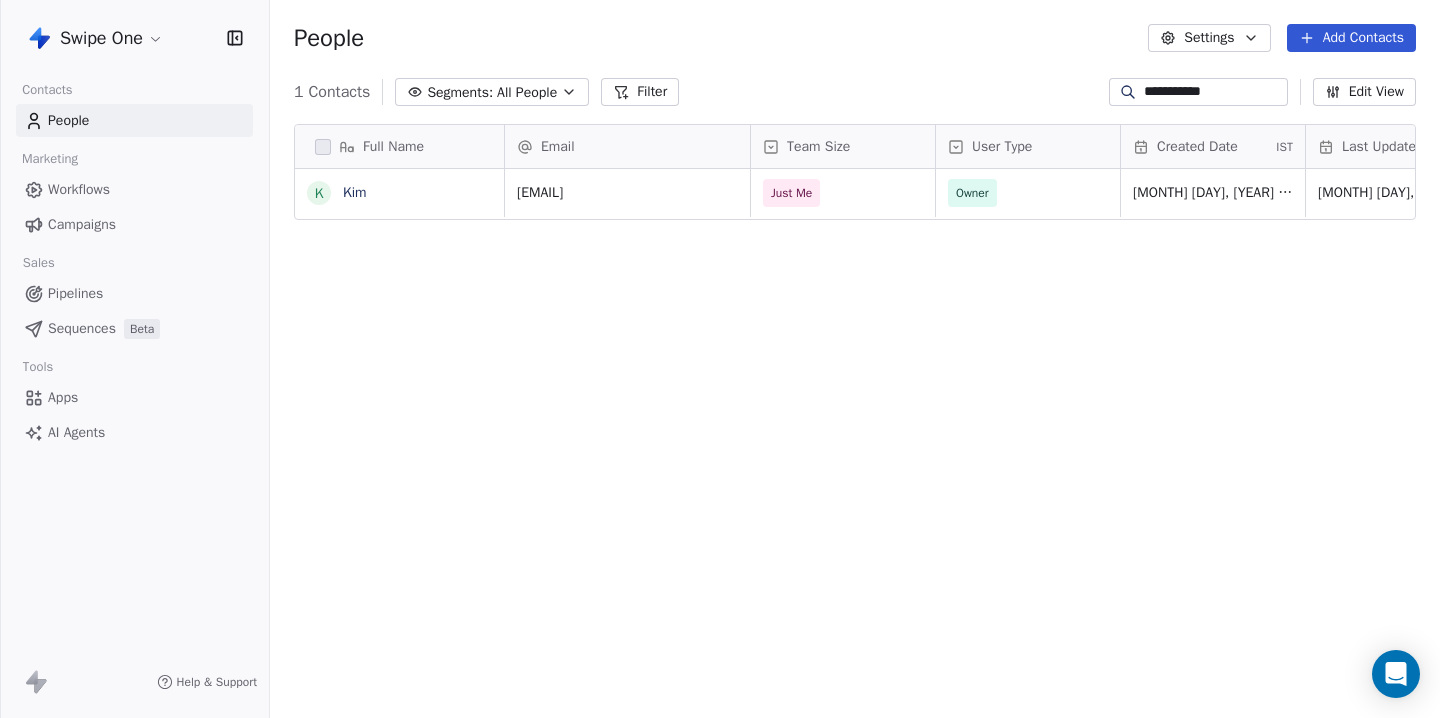 scroll, scrollTop: 1, scrollLeft: 1, axis: both 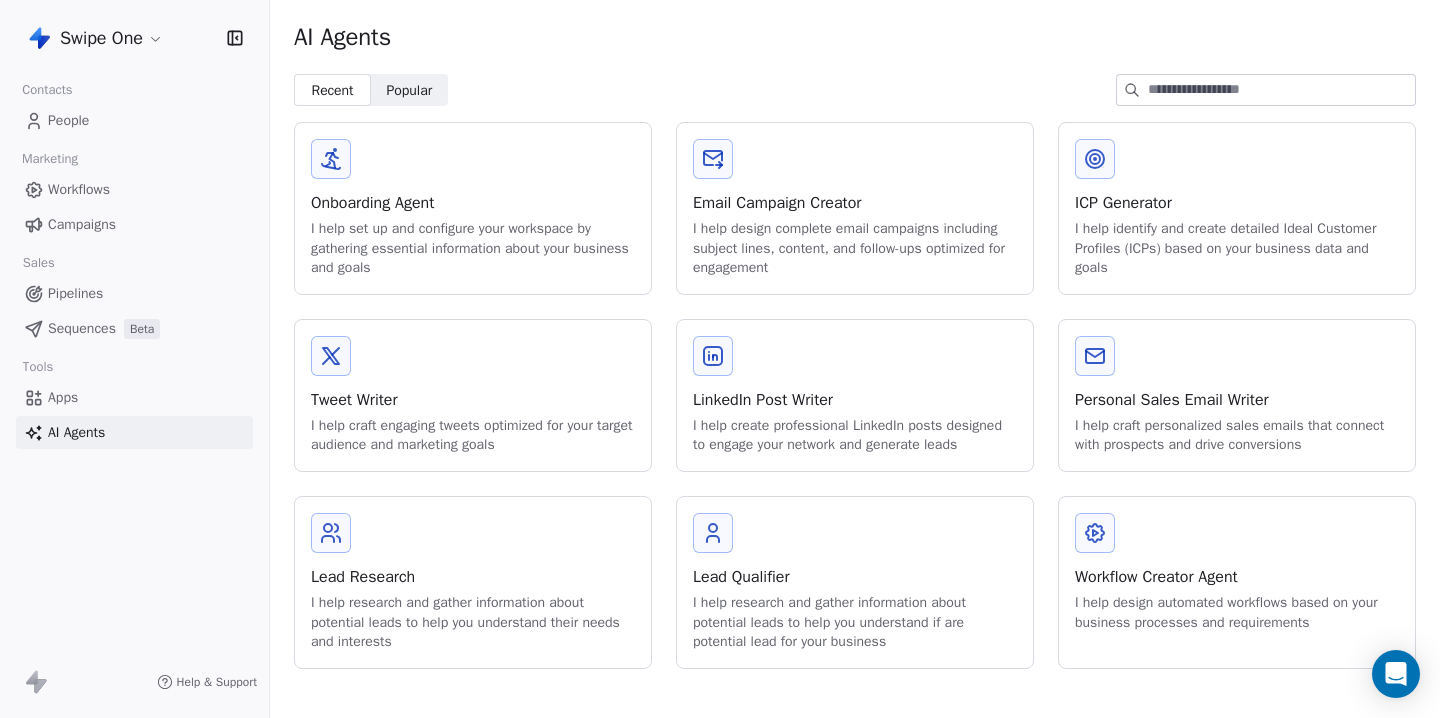 click on "I help set up and configure your workspace by gathering essential information about your business and goals" at bounding box center (473, 248) 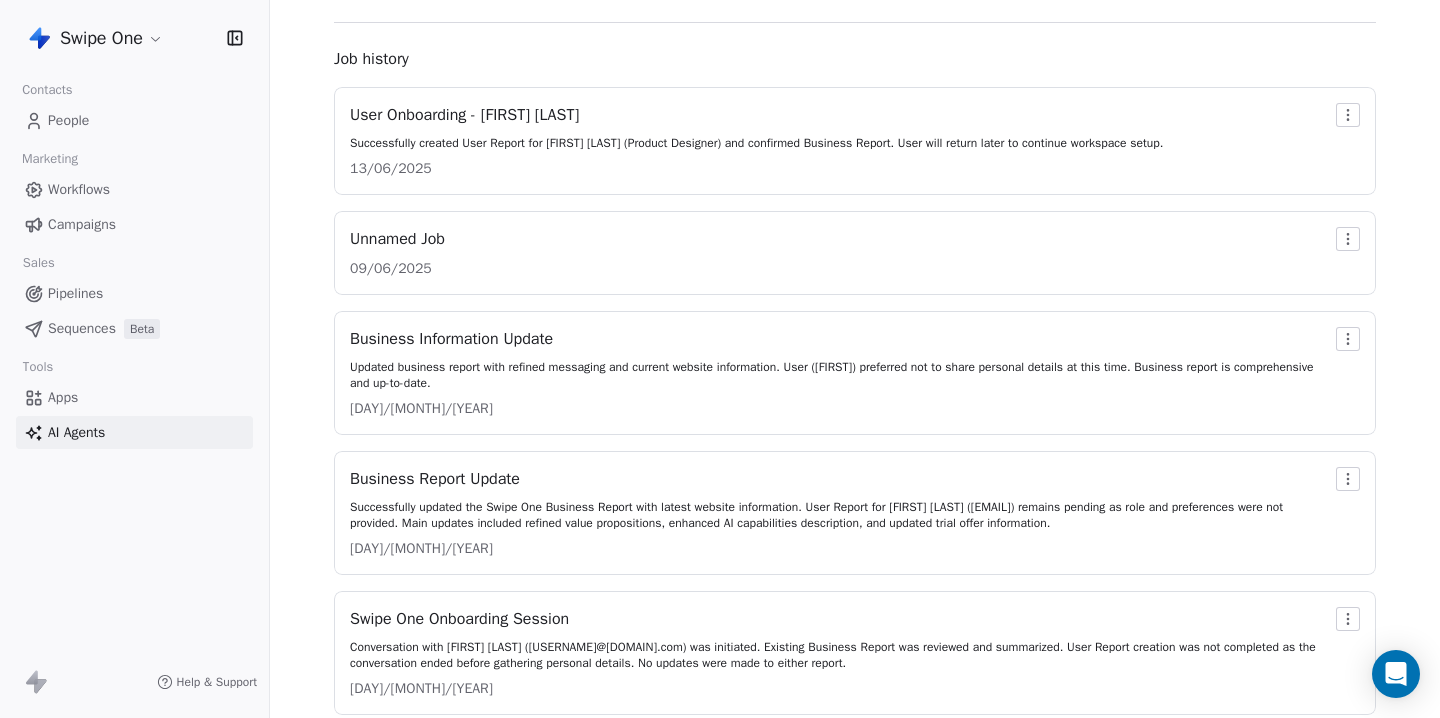 scroll, scrollTop: 166, scrollLeft: 0, axis: vertical 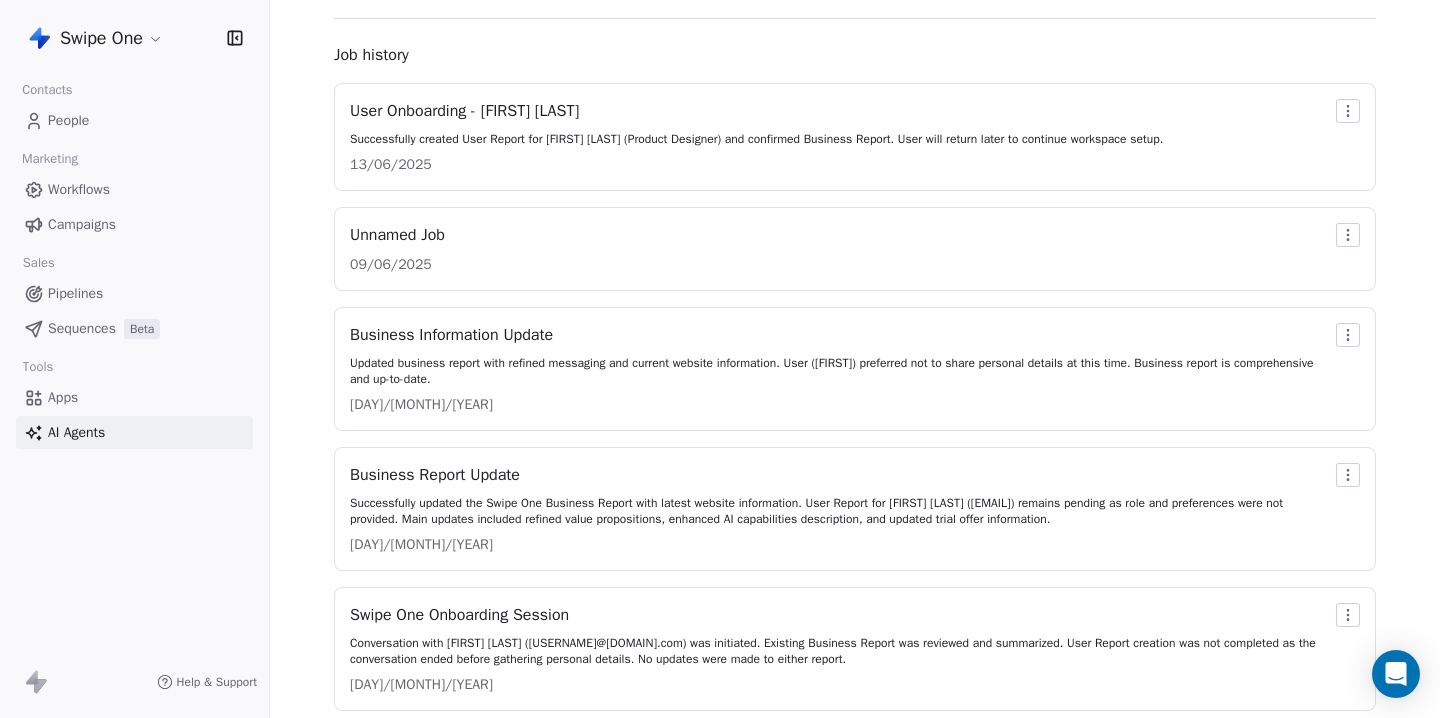 click on "Successfully created User Report for Veena Sridhar (Product Designer) and confirmed Business Report. User will return later to continue workspace setup." at bounding box center (756, 139) 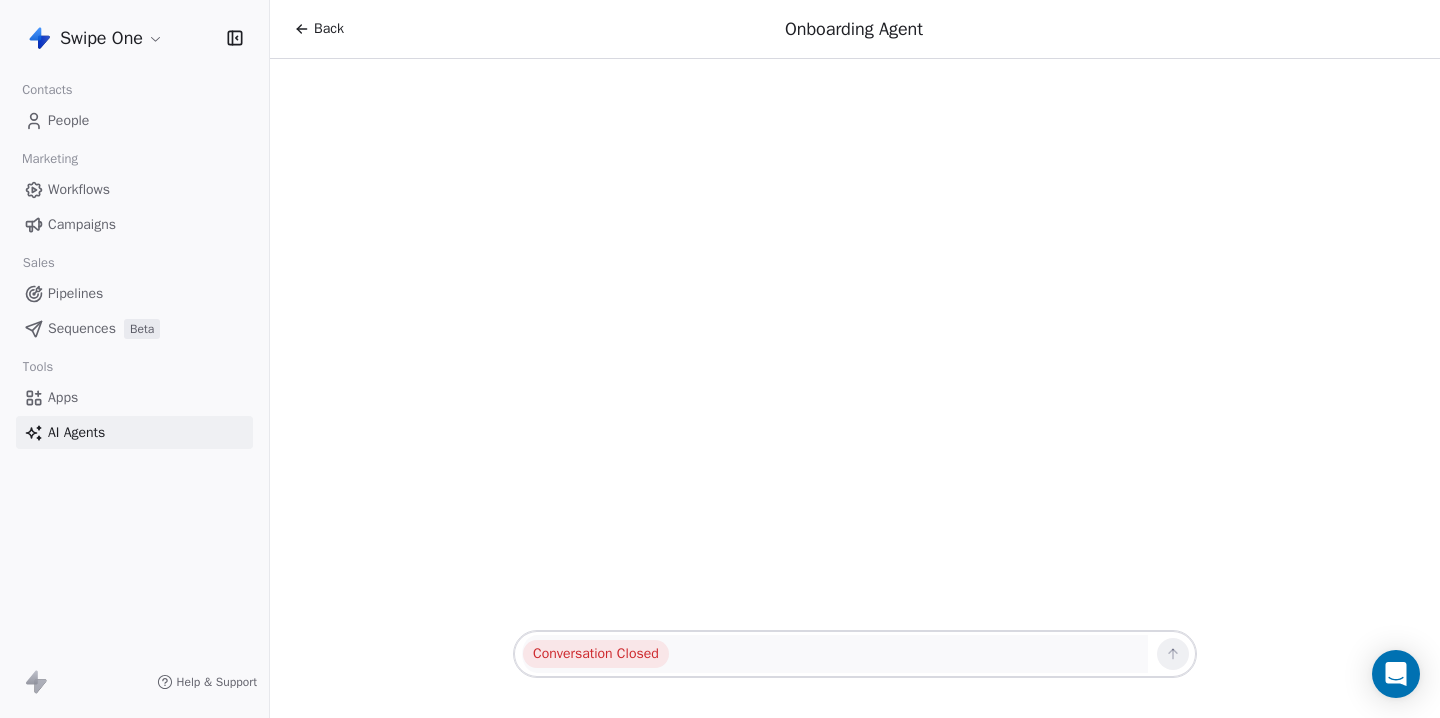 scroll, scrollTop: 0, scrollLeft: 0, axis: both 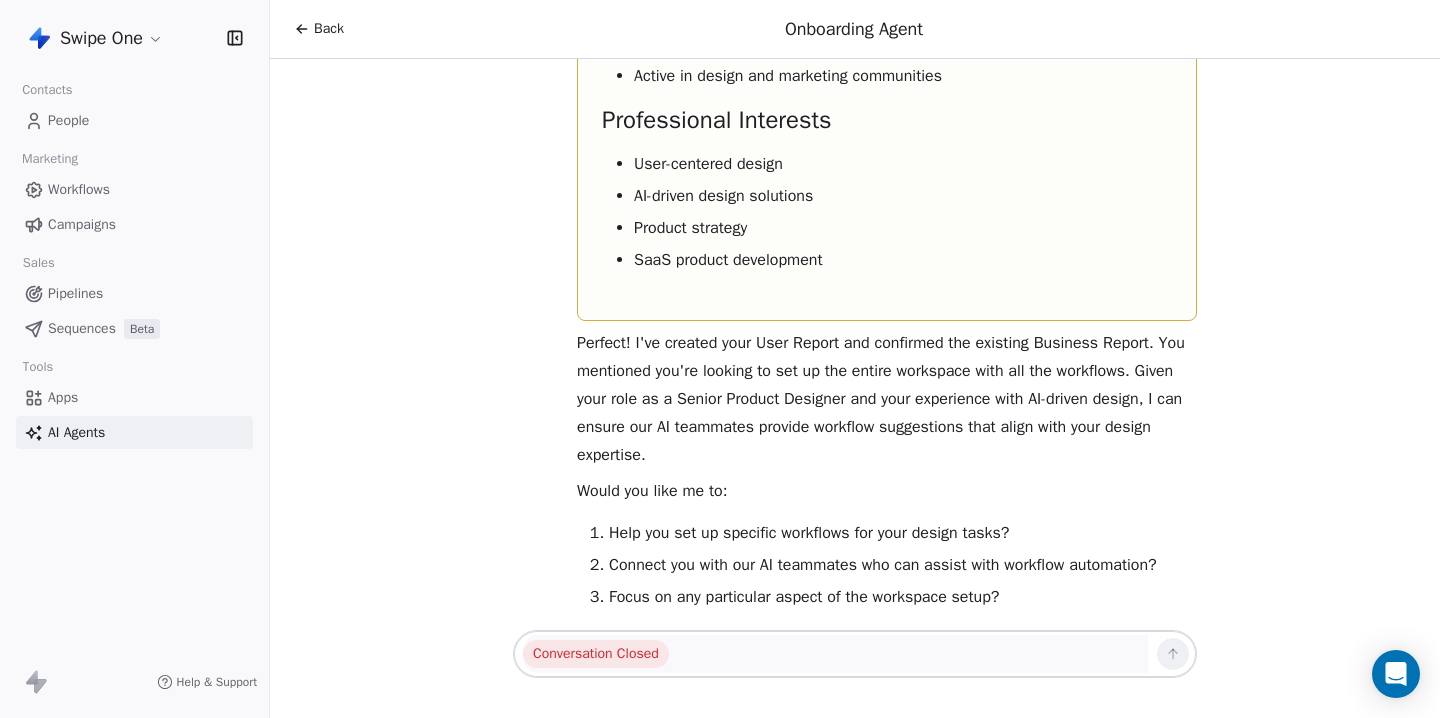 click on "Apps" at bounding box center [63, 397] 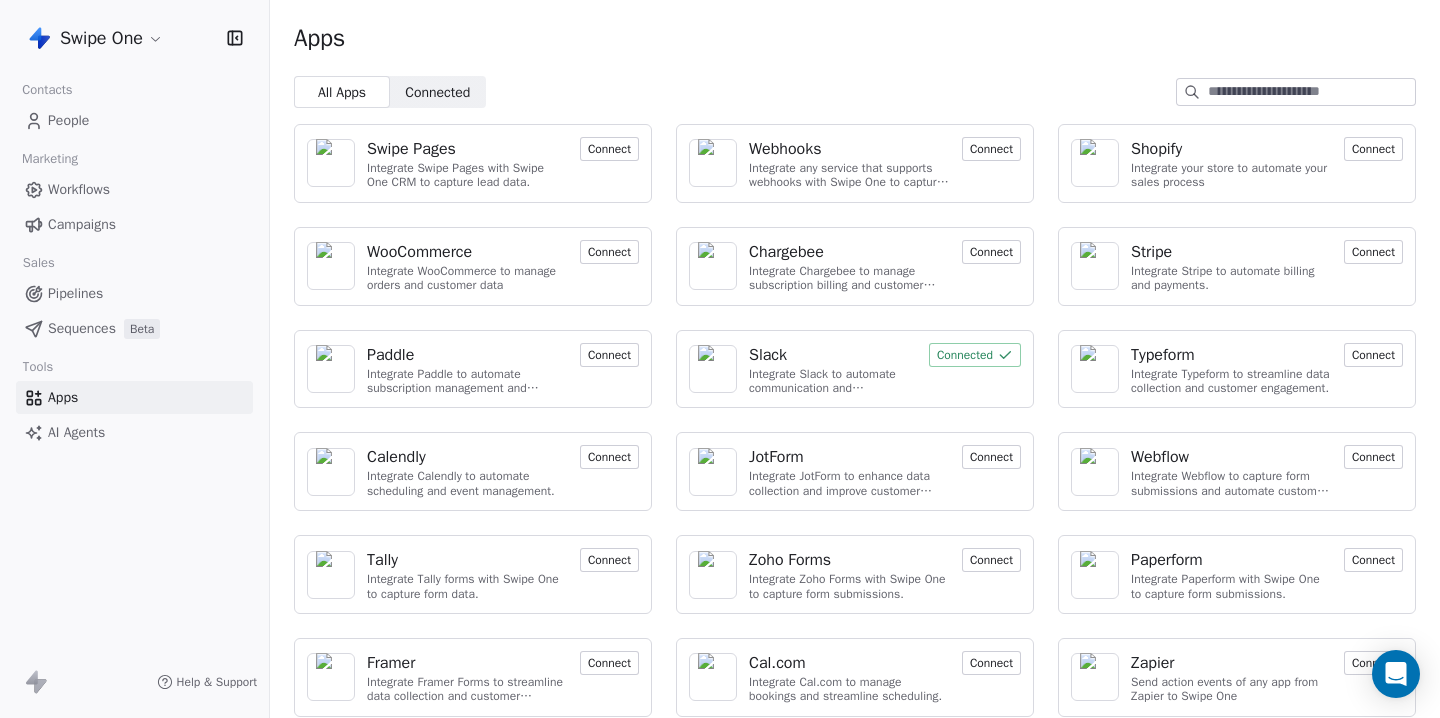 click on "People" at bounding box center [68, 120] 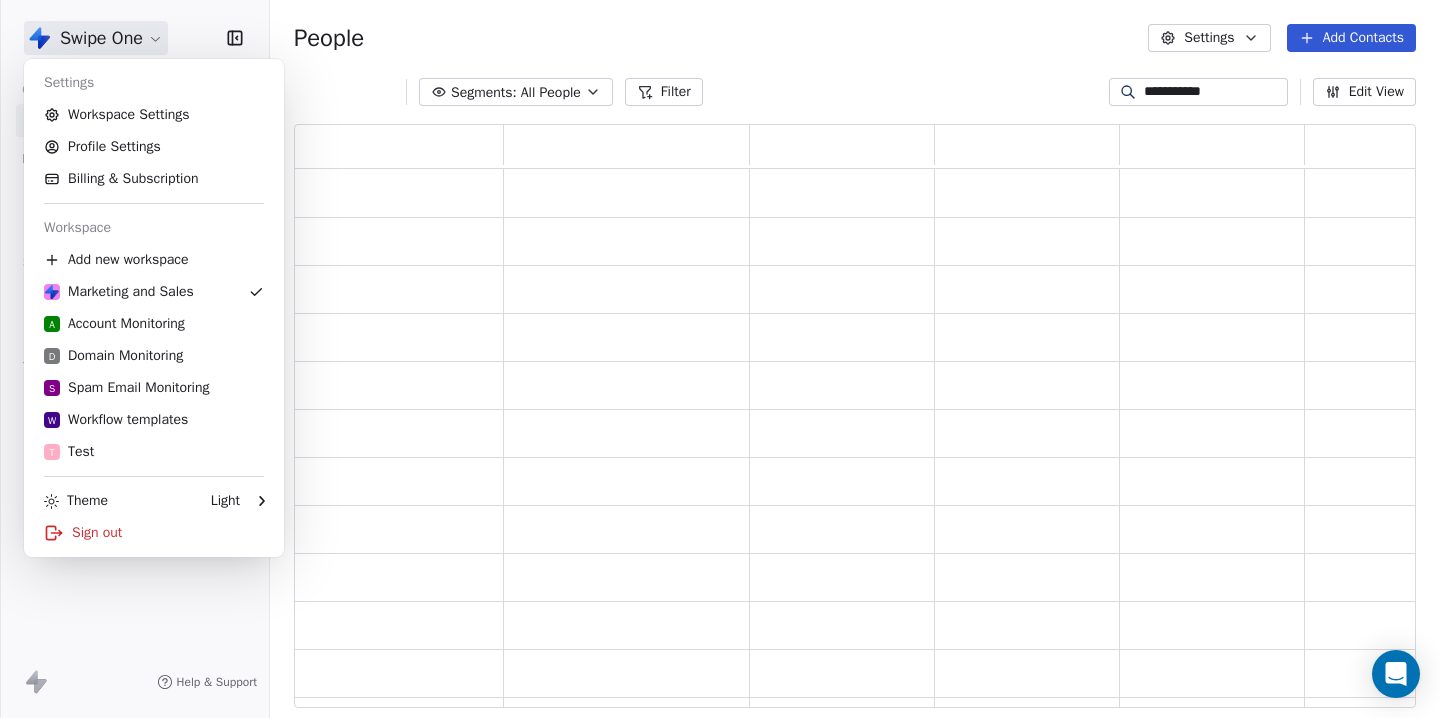 scroll, scrollTop: 1, scrollLeft: 1, axis: both 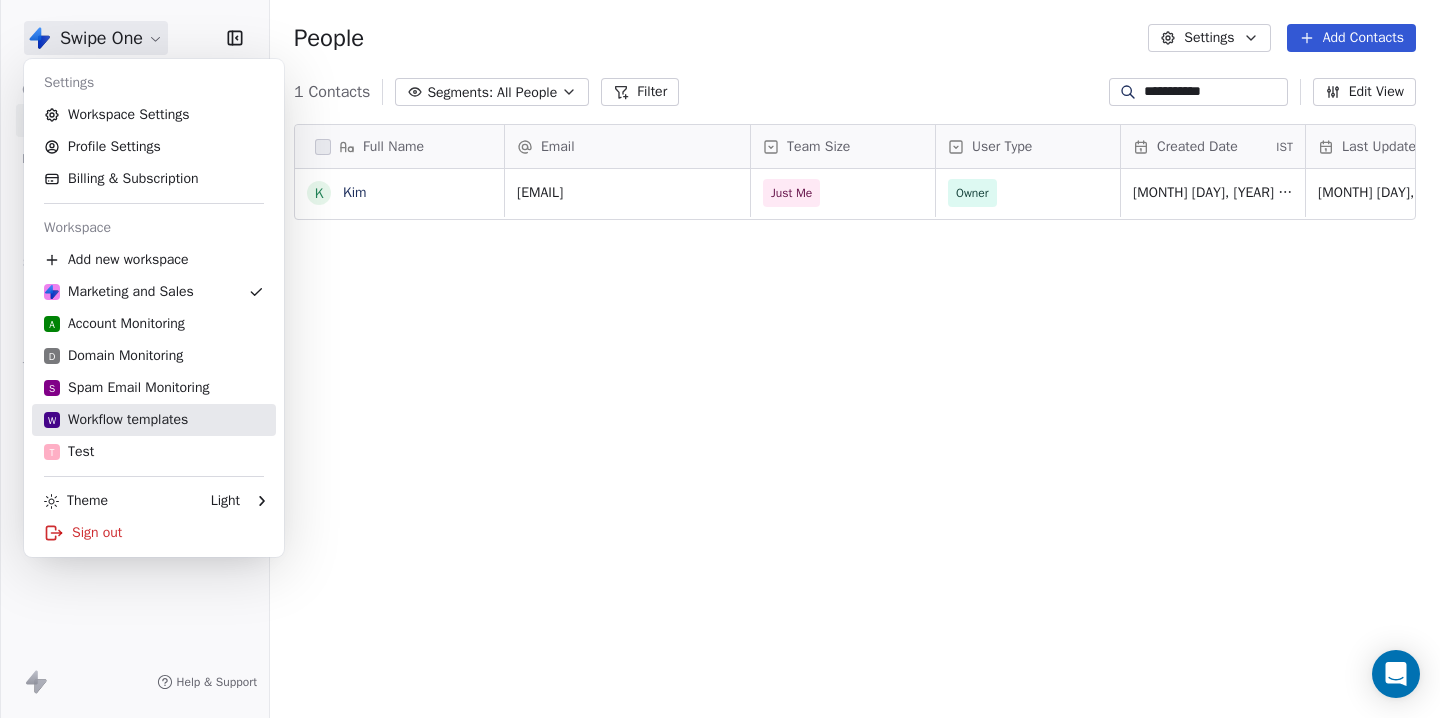 click on "W Workflow templates" at bounding box center [116, 420] 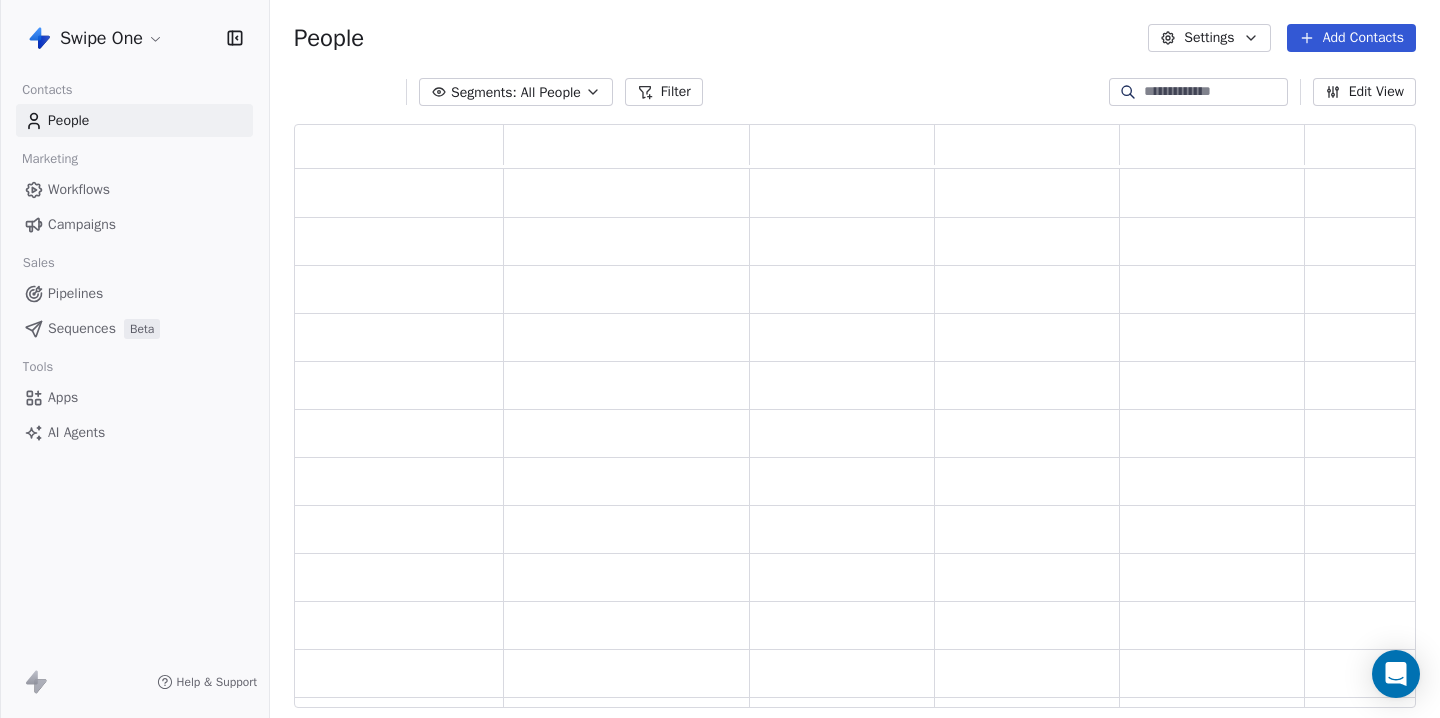 scroll, scrollTop: 0, scrollLeft: 0, axis: both 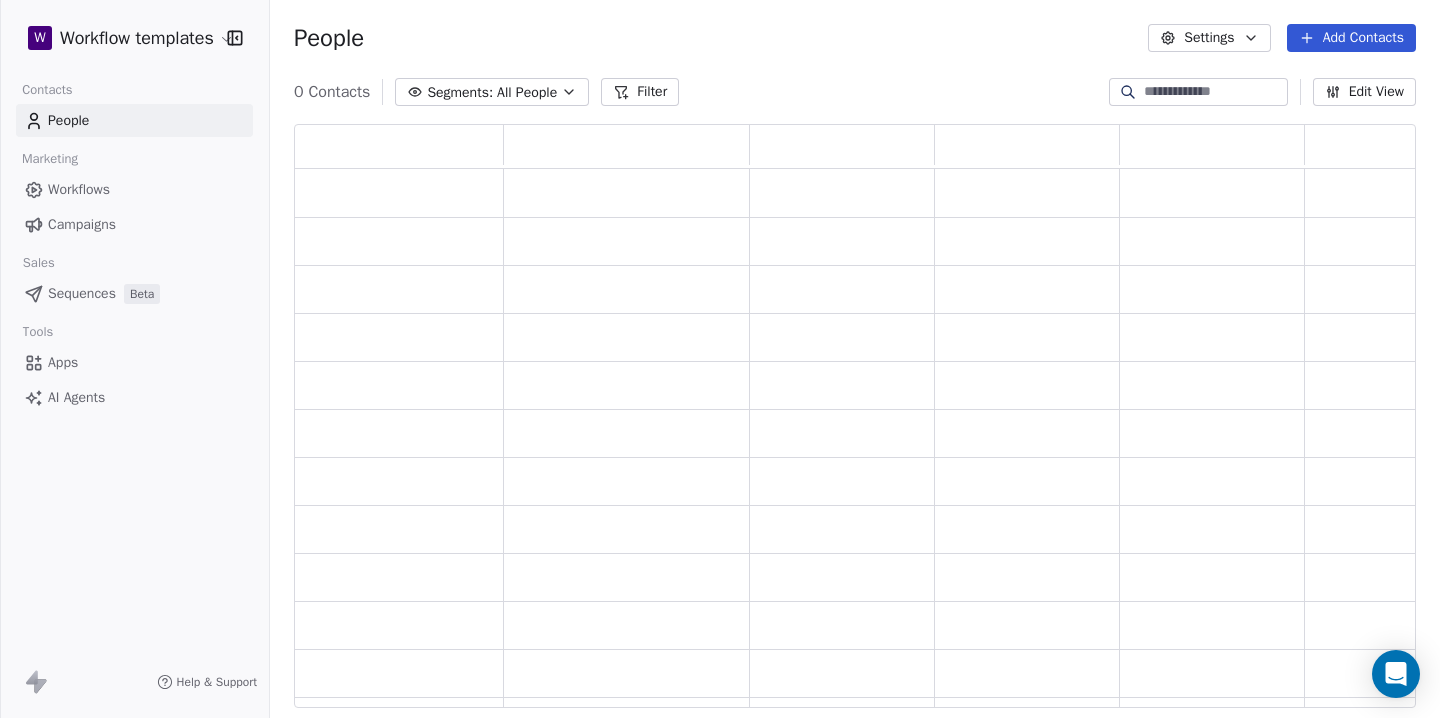 click on "People" at bounding box center (68, 120) 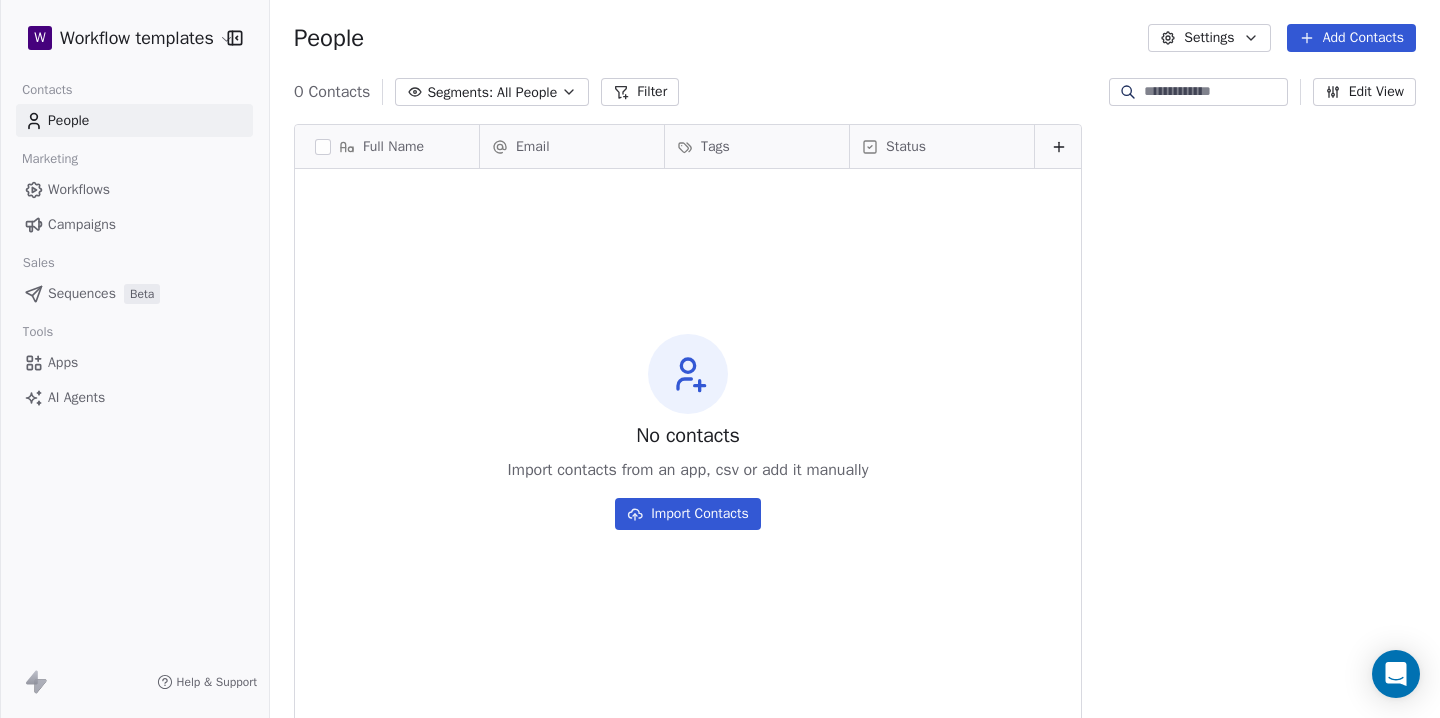 scroll, scrollTop: 1, scrollLeft: 1, axis: both 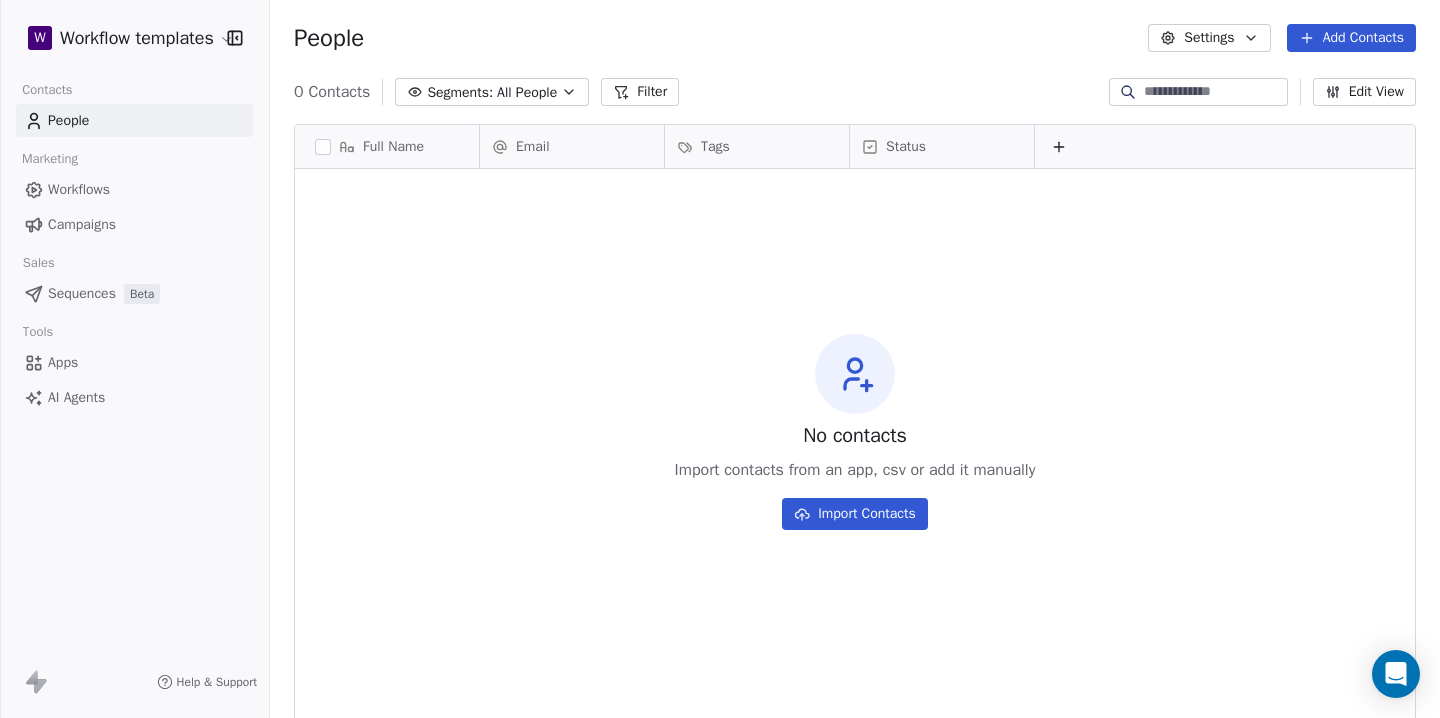 click on "W Workflow templates Contacts People Marketing Workflows Campaigns Sales Sequences Beta Tools Apps AI Agents Help & Support People Settings  Add Contacts 0 Contacts Segments: All People Filter  Edit View Tag Add to Sequence Export Full Name Email Tags Status
To pick up a draggable item, press the space bar.
While dragging, use the arrow keys to move the item.
Press space again to drop the item in its new position, or press escape to cancel.
No contacts Import contacts from an app, csv or add it manually   Import Contacts" at bounding box center (720, 359) 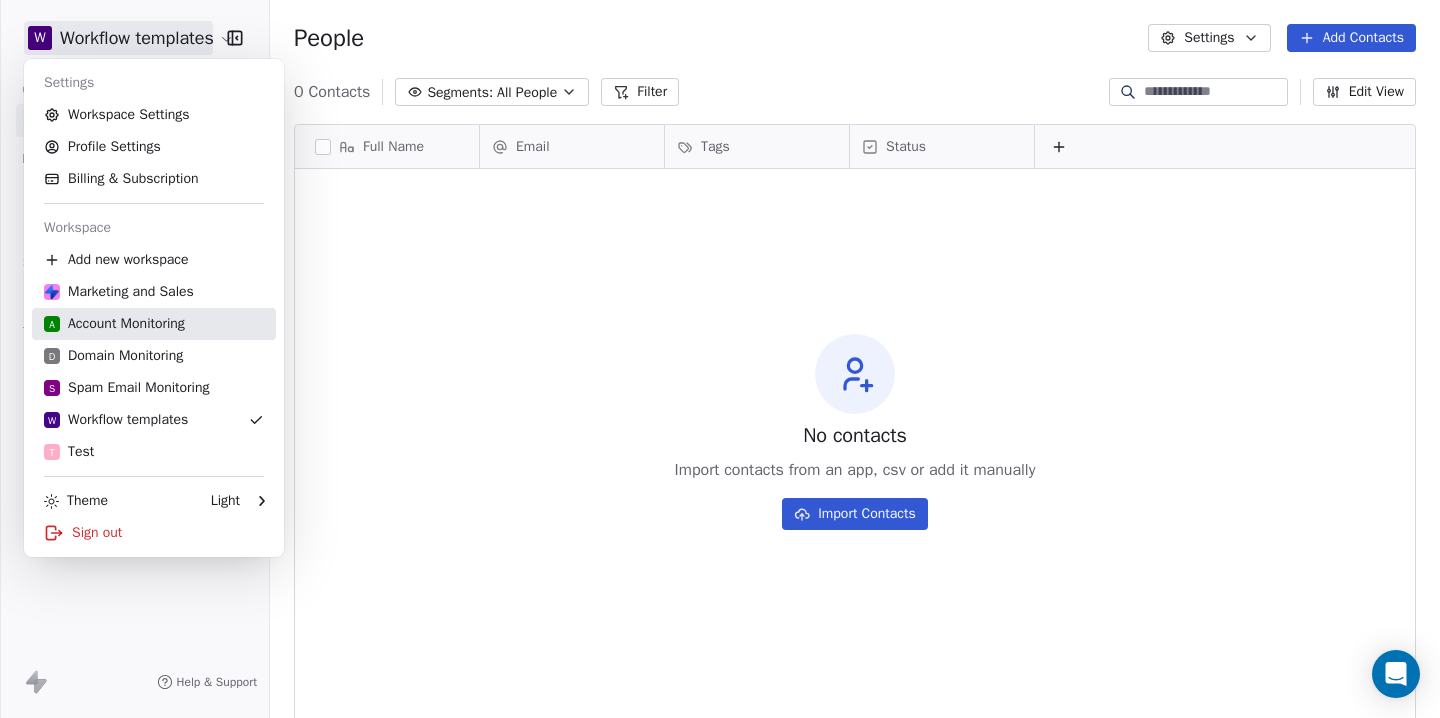 click on "A Account Monitoring" at bounding box center (114, 324) 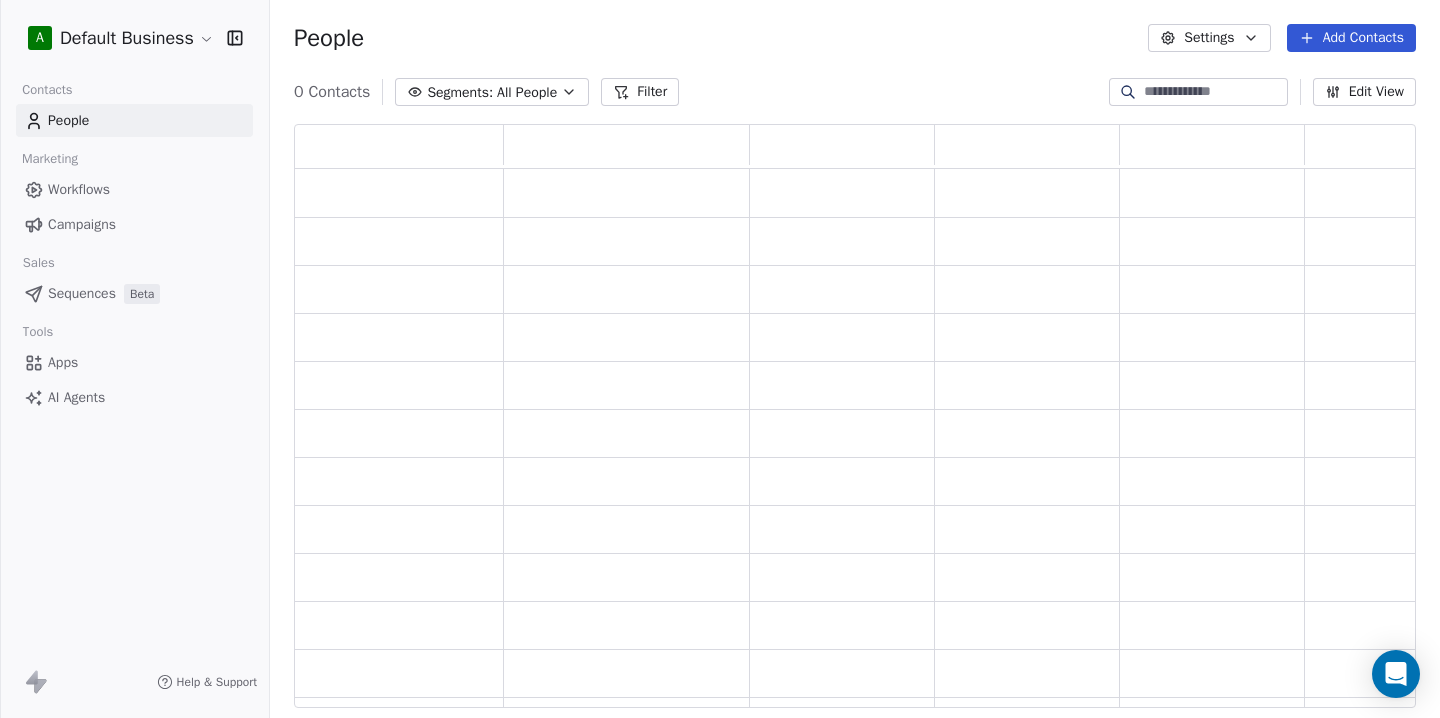 scroll, scrollTop: 1, scrollLeft: 1, axis: both 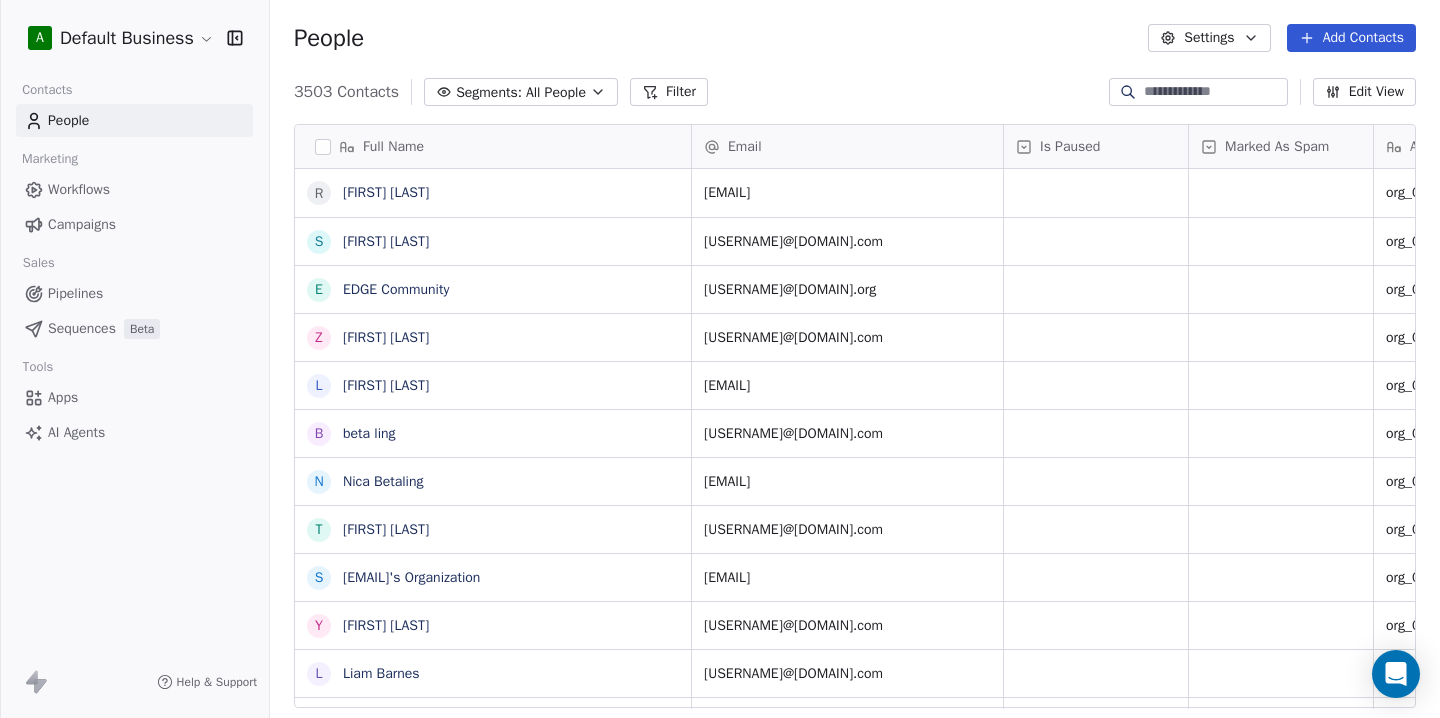 click on "Segments:" at bounding box center [489, 92] 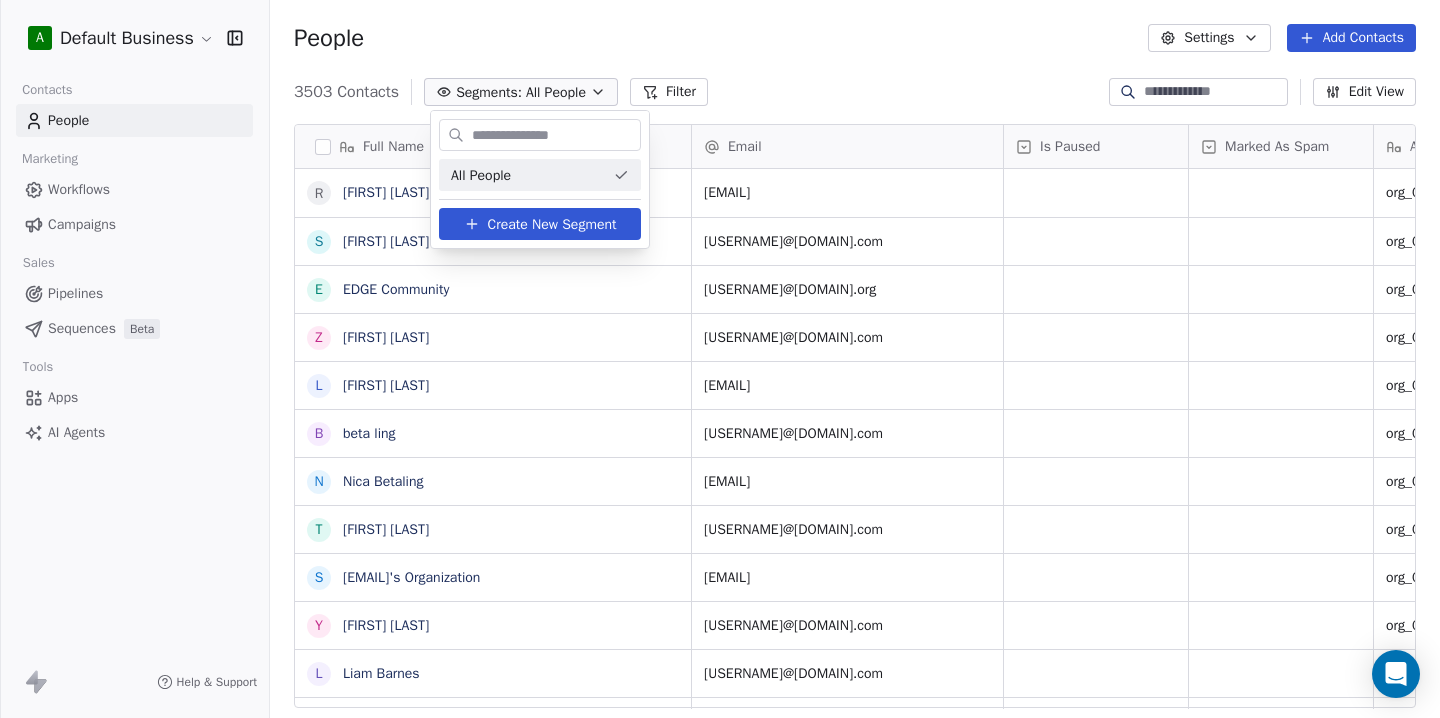 click on "A Default Business Contacts People Marketing Workflows Campaigns Sales Pipelines Sequences Beta Tools Apps AI Agents Help & Support People Settings  Add Contacts 3503 Contacts Segments: All People Filter  Edit View Tag Add to Sequence Export Full Name R Rebecca Phan S Sudo Woodo E EDGE Community Z Zack Huang L Lisa Chaffin b beta ling N Nica Betaling T Terry Mallin s swipeitupz@gmail.com's Organization Y Yogita Patil L Liam Barnes r ravjot@soukmedia.co's Organization s sdfgdfg dfgdfgdfg A Allan Platsko K Kapil Handa P Peder Lundstrom R Rhoderick Lardizabal J Jared Kwart i info@webratna.com's Organization G Geetha Abbidi R Radiant Mobiles L Leah Aloro C Celine van der Linden s swipe1@nicheful.io's Organization f finance@306deal.com's Organization F Fabian Rauch a artecrobochile@gmail.com's Organization E Enoch Nifemi m muieenvc@gmail.com's Organization Z Zieman S Surujal Sharma k karthik@tier2.digital's Organization Email Is Paused Marked As Spam Account Id Contacts Usage Workspaces Usage Domains Usage 1 1 0" at bounding box center [720, 359] 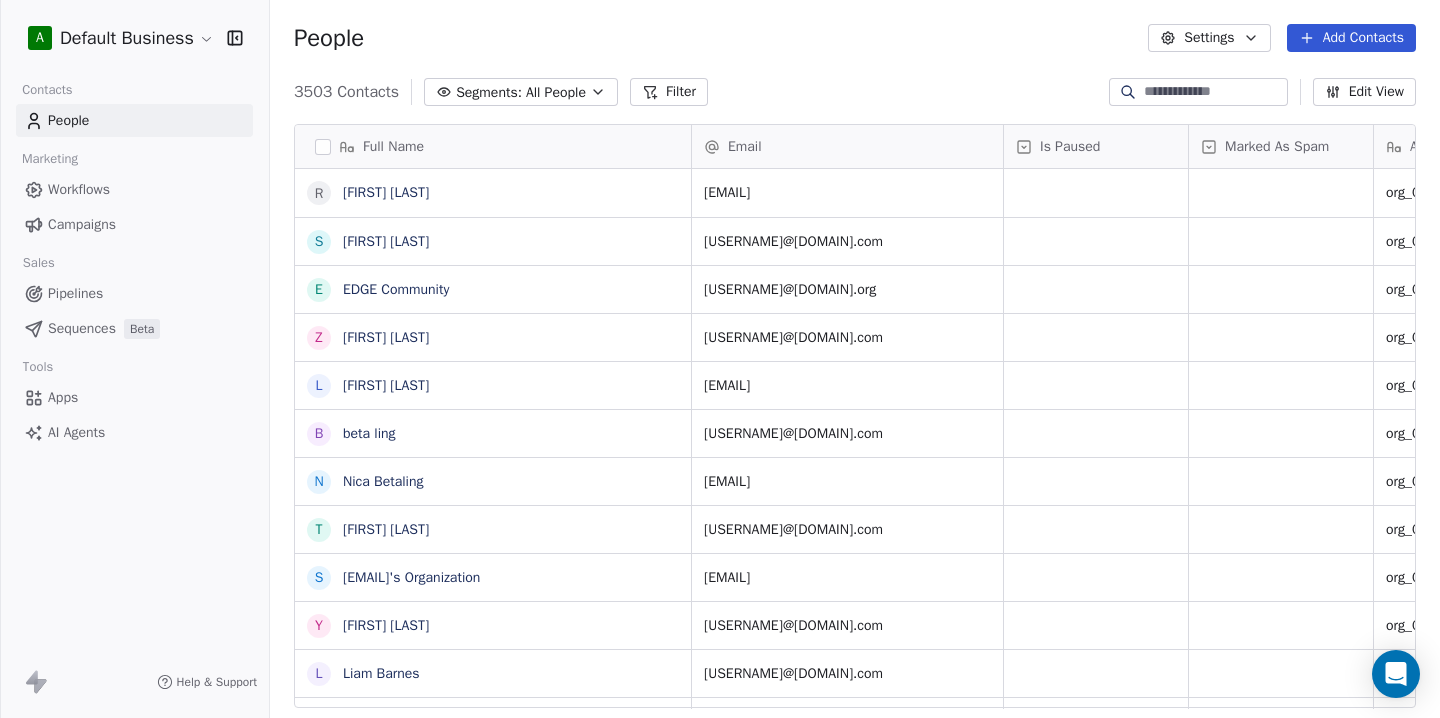 click on "A Default Business Contacts People Marketing Workflows Campaigns Sales Pipelines Sequences Beta Tools Apps AI Agents Help & Support People Settings  Add Contacts 3503 Contacts Segments: All People Filter  Edit View Tag Add to Sequence Export Full Name R Rebecca Phan S Sudo Woodo E EDGE Community Z Zack Huang L Lisa Chaffin b beta ling N Nica Betaling T Terry Mallin s swipeitupz@gmail.com's Organization Y Yogita Patil L Liam Barnes r ravjot@soukmedia.co's Organization s sdfgdfg dfgdfgdfg A Allan Platsko K Kapil Handa P Peder Lundstrom R Rhoderick Lardizabal J Jared Kwart i info@webratna.com's Organization G Geetha Abbidi R Radiant Mobiles L Leah Aloro C Celine van der Linden s swipe1@nicheful.io's Organization f finance@306deal.com's Organization F Fabian Rauch a artecrobochile@gmail.com's Organization E Enoch Nifemi m muieenvc@gmail.com's Organization Z Zieman S Surujal Sharma k karthik@tier2.digital's Organization Email Is Paused Marked As Spam Account Id Contacts Usage Workspaces Usage Domains Usage 1 1 0" at bounding box center [720, 359] 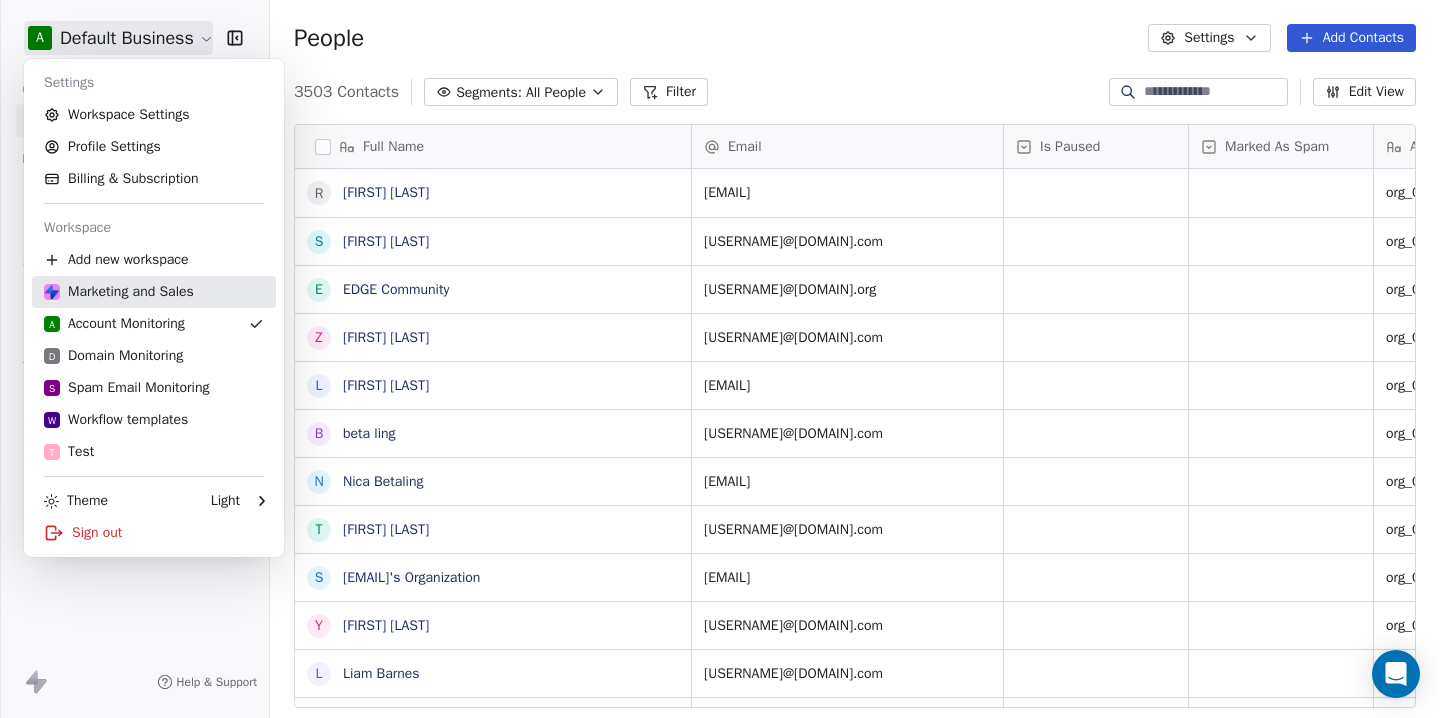 click on "Marketing and Sales" at bounding box center [119, 292] 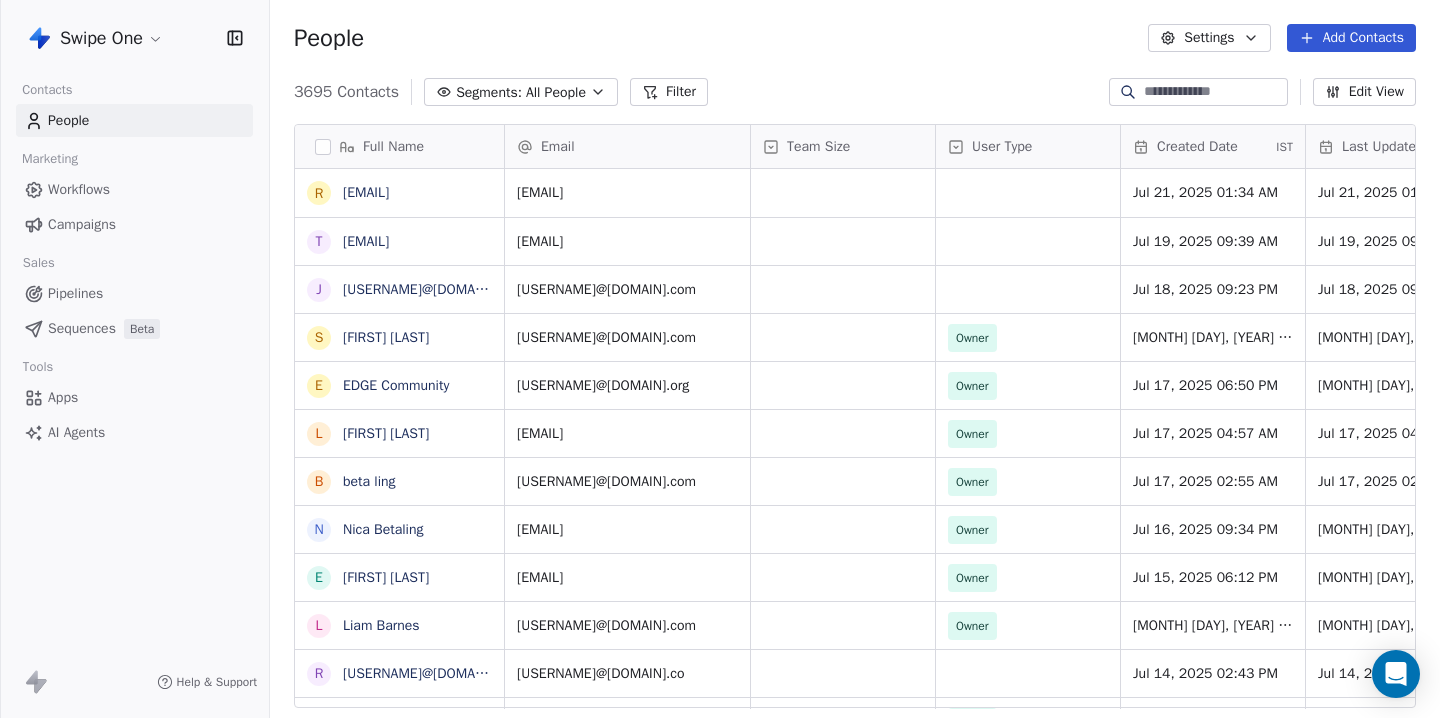 scroll, scrollTop: 1, scrollLeft: 1, axis: both 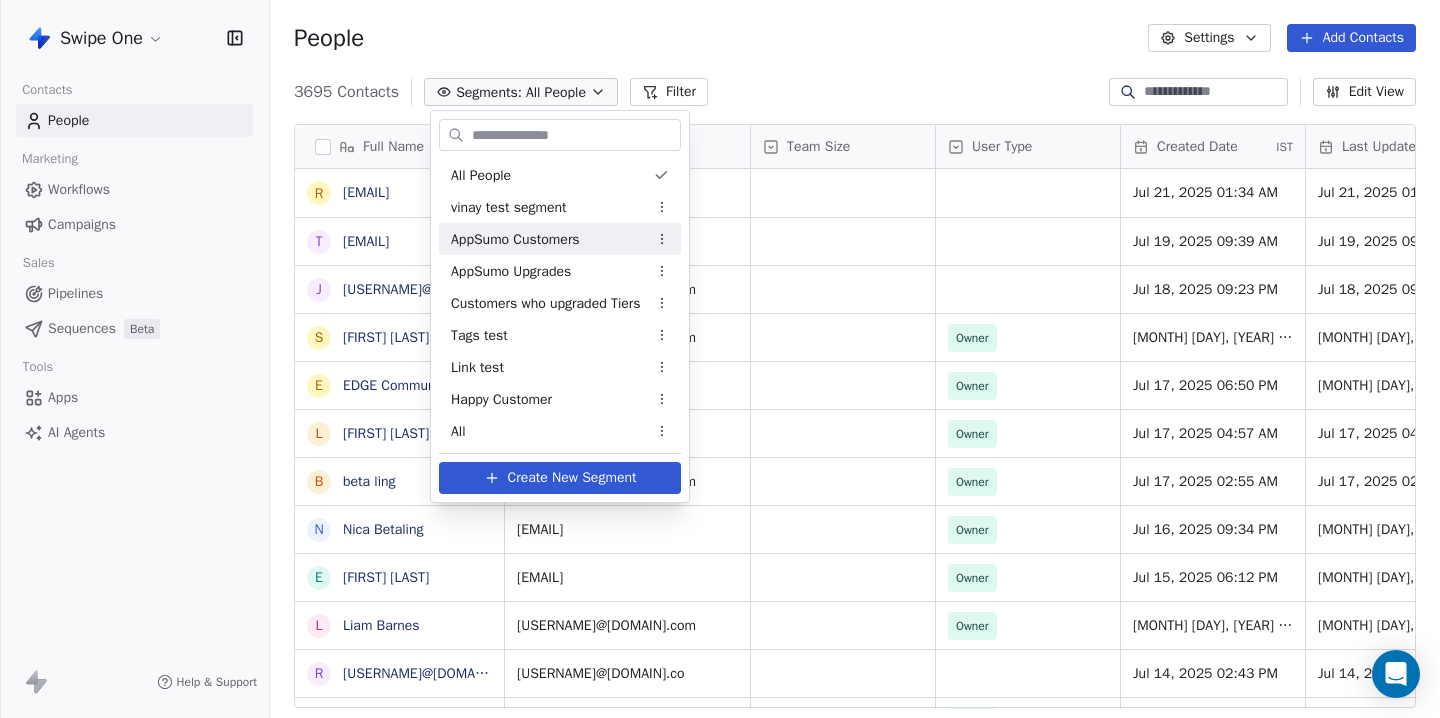 click on "AppSumo Customers" at bounding box center [515, 239] 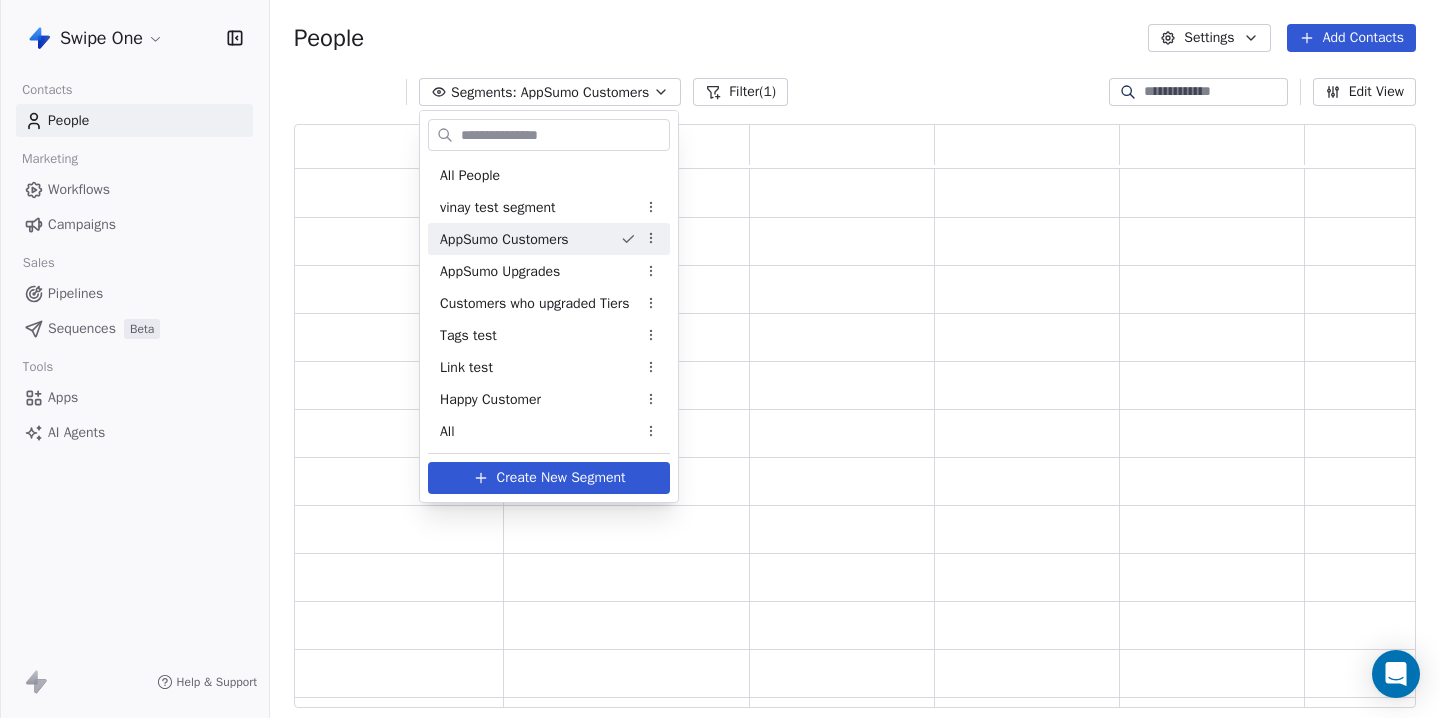 scroll, scrollTop: 1, scrollLeft: 1, axis: both 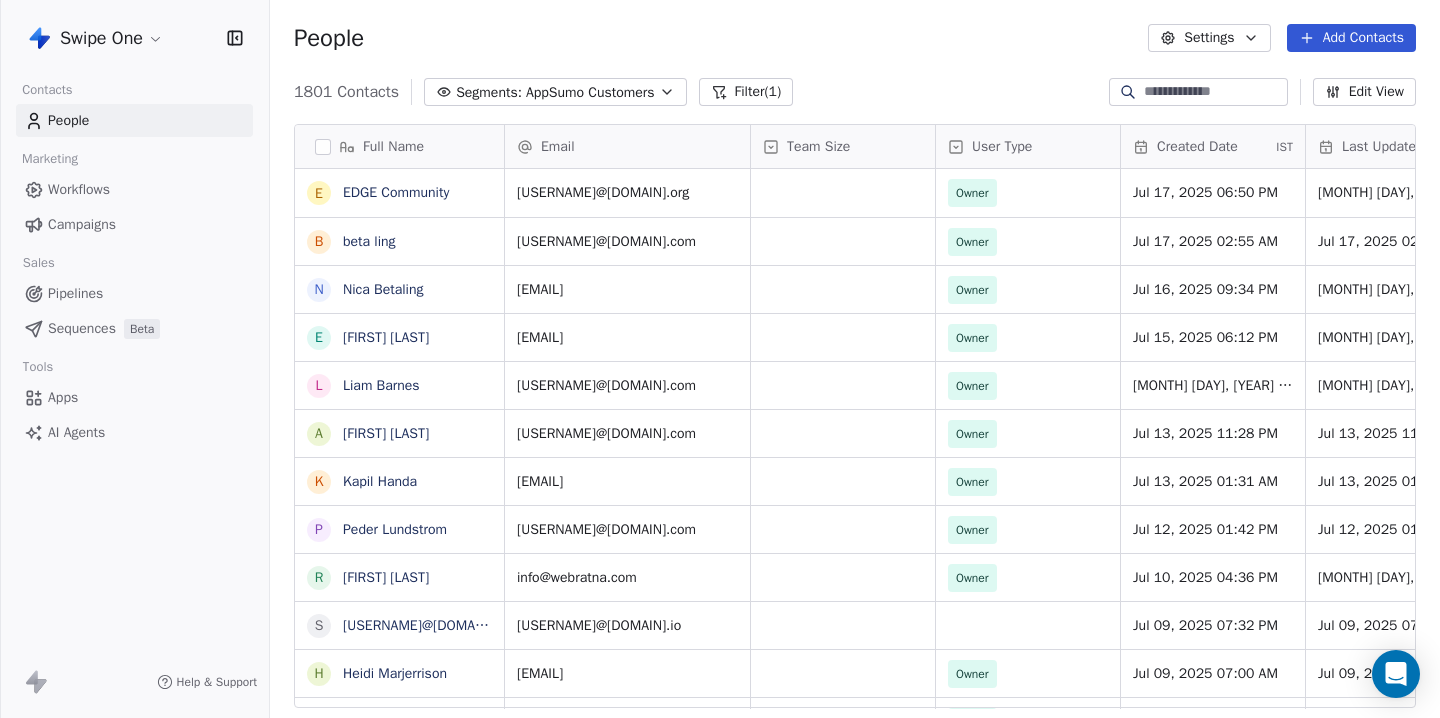 click on "Filter  (1)" at bounding box center [746, 92] 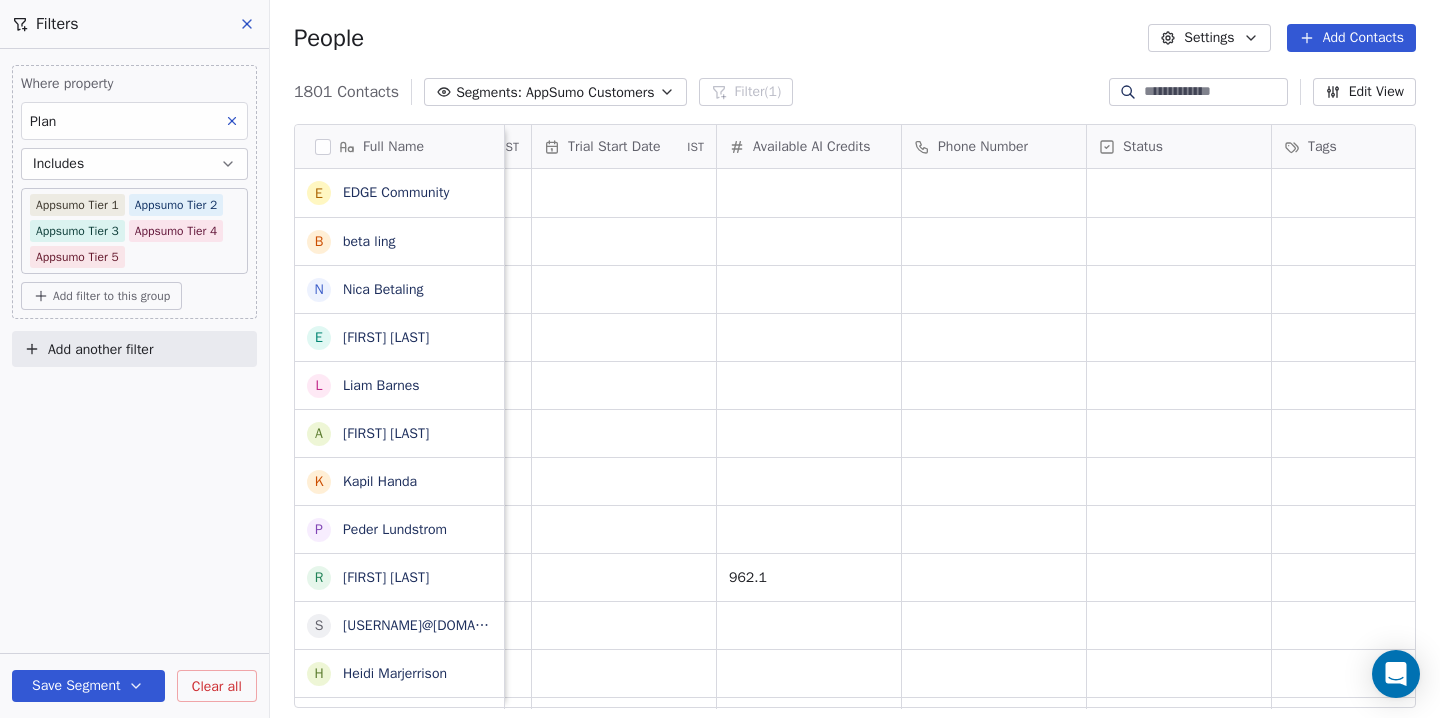 scroll, scrollTop: 0, scrollLeft: 2259, axis: horizontal 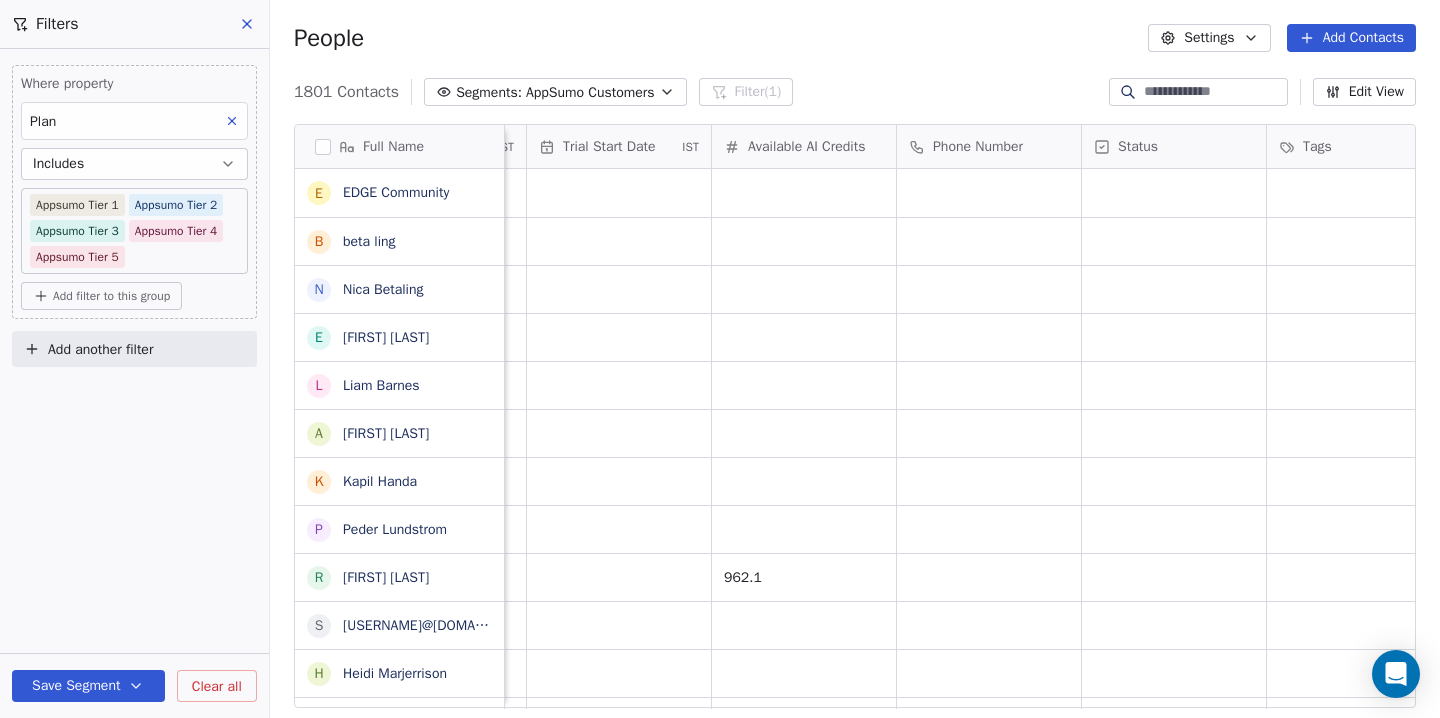 click on "Status" at bounding box center (1138, 147) 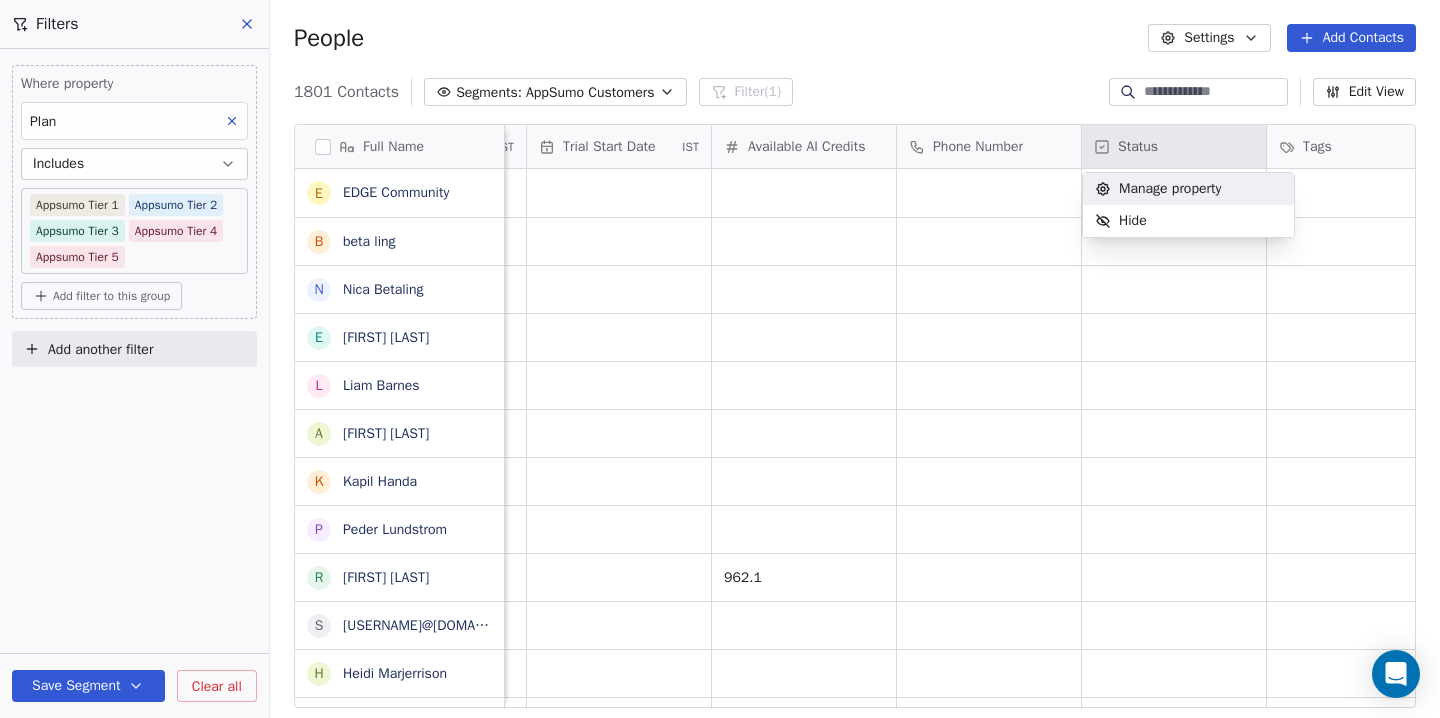 click on "Swipe One Contacts People Marketing Workflows Campaigns Sales Pipelines Sequences Beta Tools Apps AI Agents Help & Support Filters Where property   Plan   Includes Appsumo Tier 1 Appsumo Tier 2 Appsumo Tier 3 Appsumo Tier 4 Appsumo Tier 5 Add filter to this group Add another filter Save Segment Clear all People Settings  Add Contacts 1801 Contacts Segments: AppSumo Customers Filter  (1) Edit View Tag Add to Sequence Export Full Name E EDGE Community b beta ling N Nica Betaling E Emil W L Liam Barnes A Allan Platsko K Kapil Handa P Peder Lundstrom R Ricky Shah s swipe1@nicheful.io H Heidi Marjerrison M Muieen Cader K Karthik Murugiah H Henry Yue R RObert Waghmare I Ivy Smart B Belinda B Bennett K Kenny Perry K Kelly Baker Onyx Trauma Healing Center J Jared Kwart D Dan Darwish j jose fernandez T Tim Verdouw P Peter Nordin N Niran K k klardi Xhago M Masum Parvez N Nico Bouwman M Muhammad M Z Zane Lucas R Raymond Szeto E EEvolve Me Website Subscription Status Plan Trial End Date IST Trial Start Date IST Status" at bounding box center [720, 359] 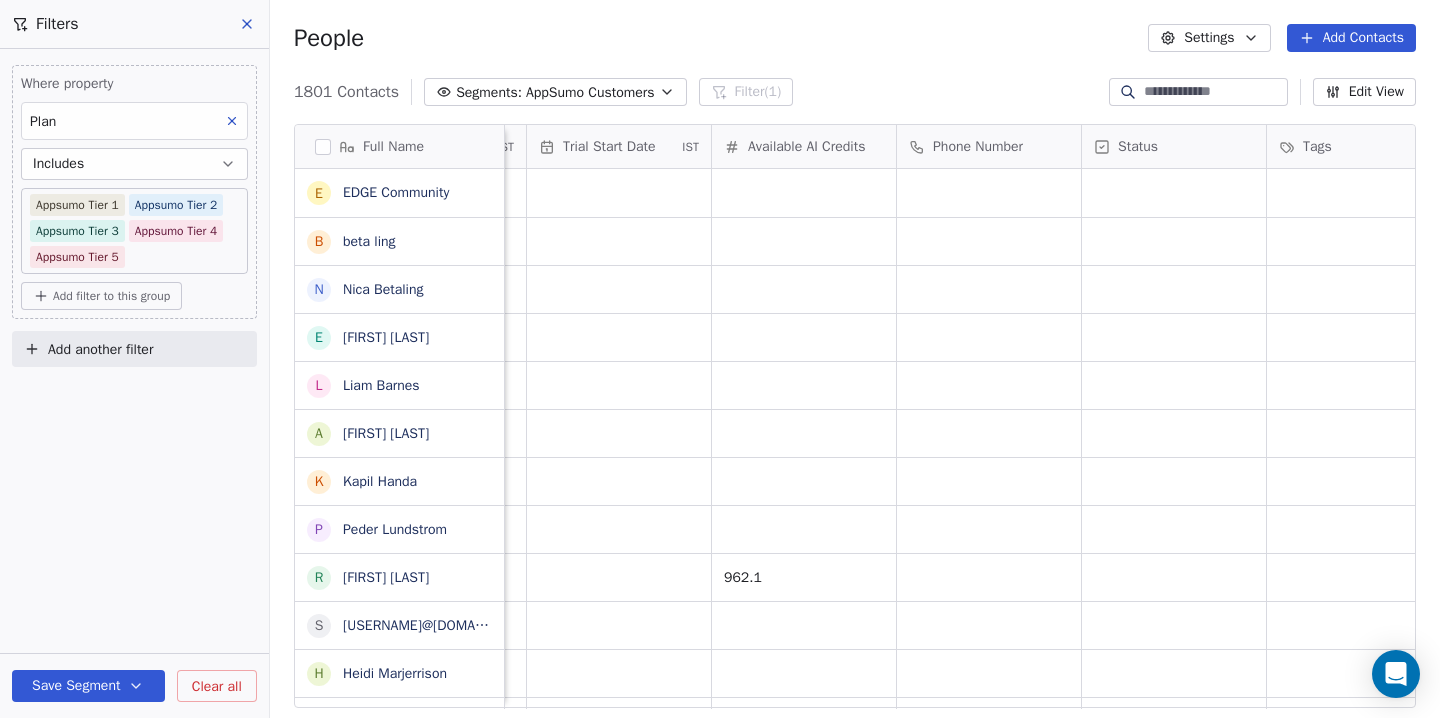 click 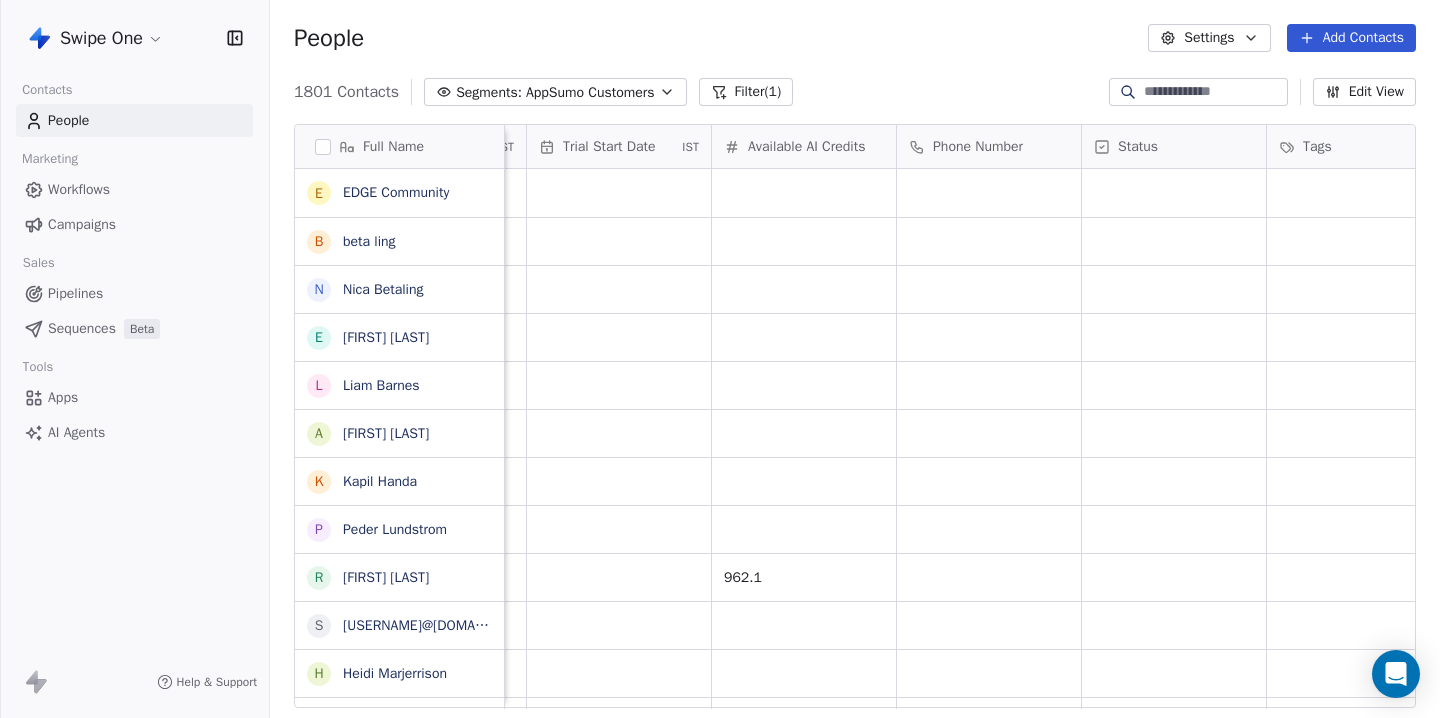 click on "Apps" at bounding box center [63, 397] 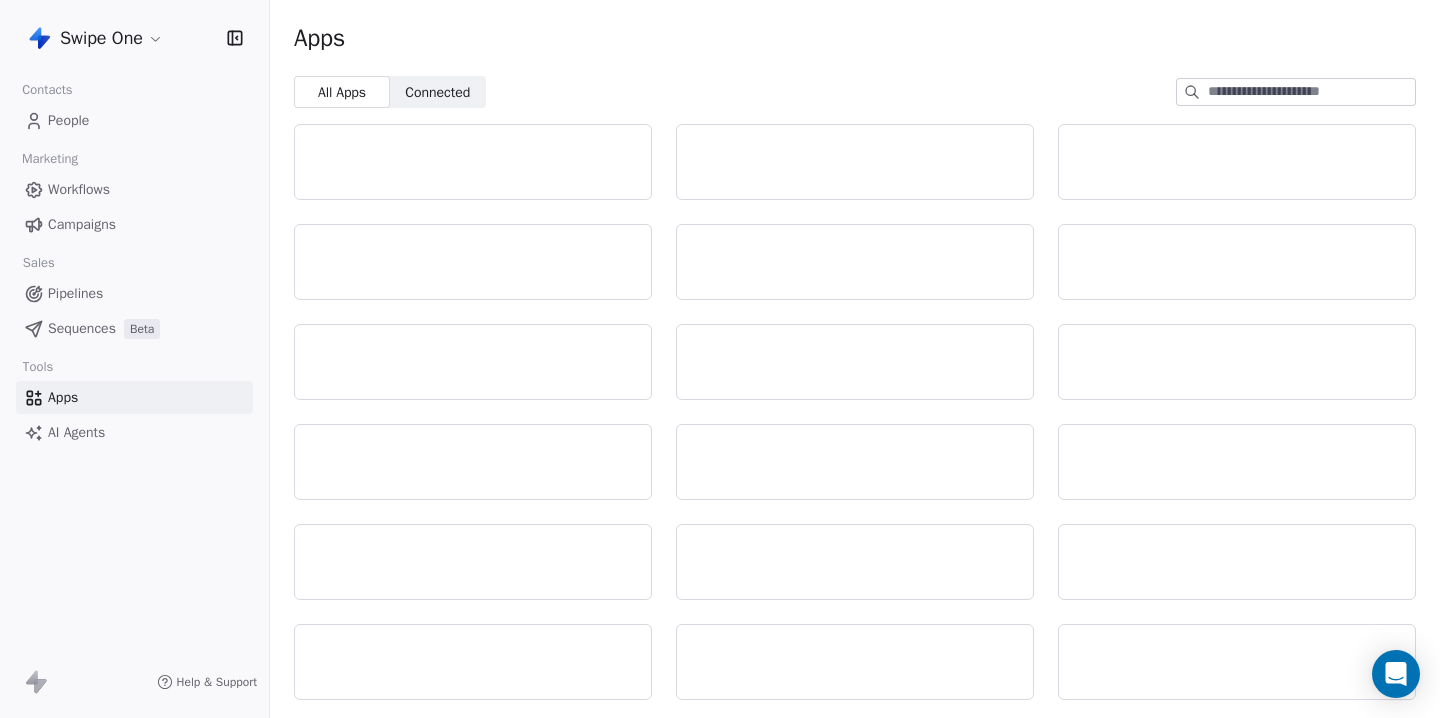 scroll, scrollTop: 0, scrollLeft: 0, axis: both 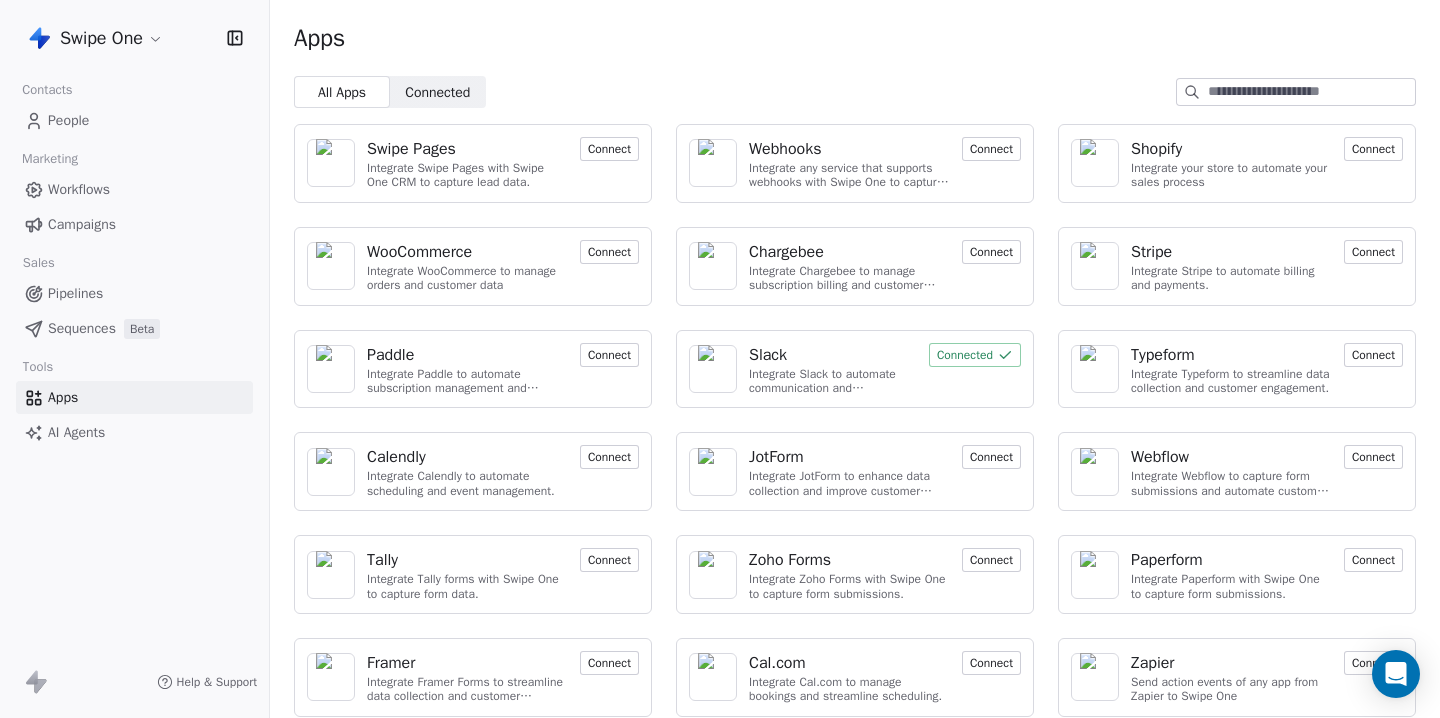 click on "Connected" at bounding box center (437, 92) 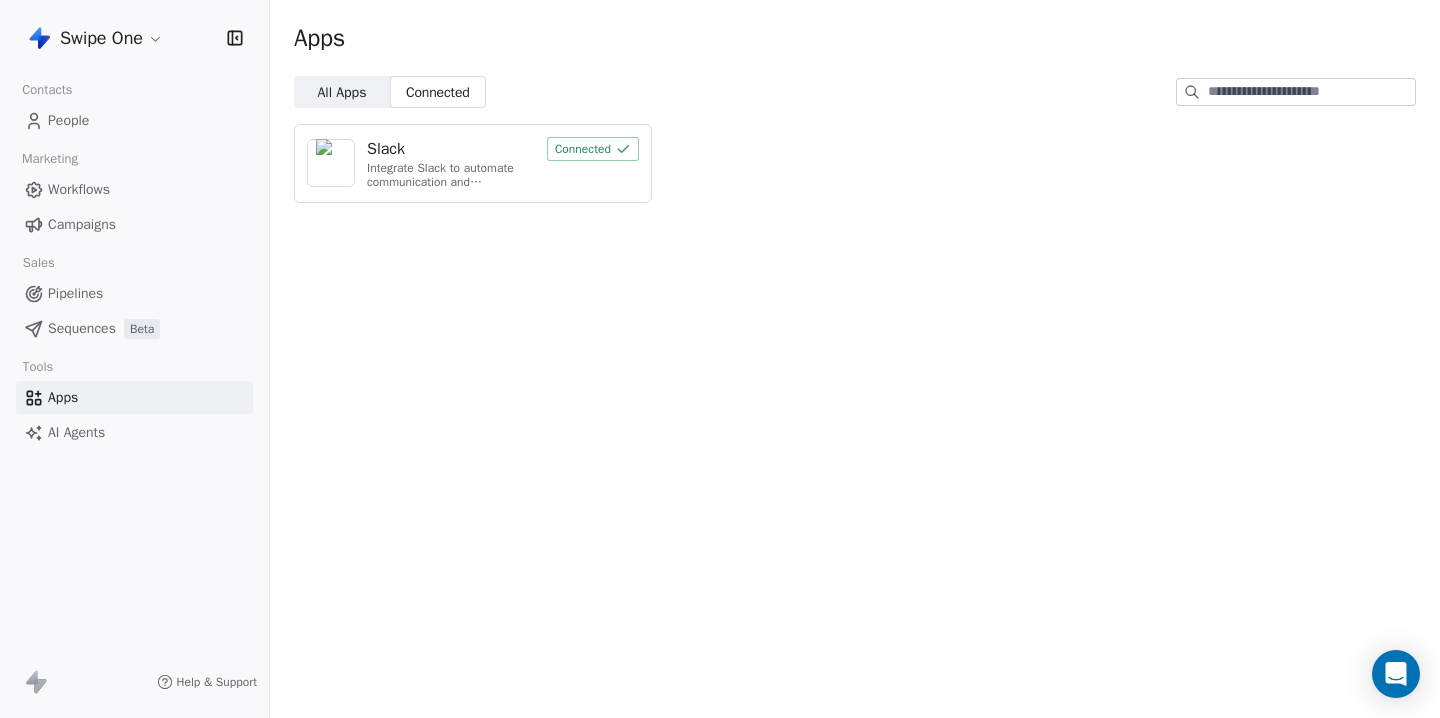 click on "All Apps" at bounding box center [341, 92] 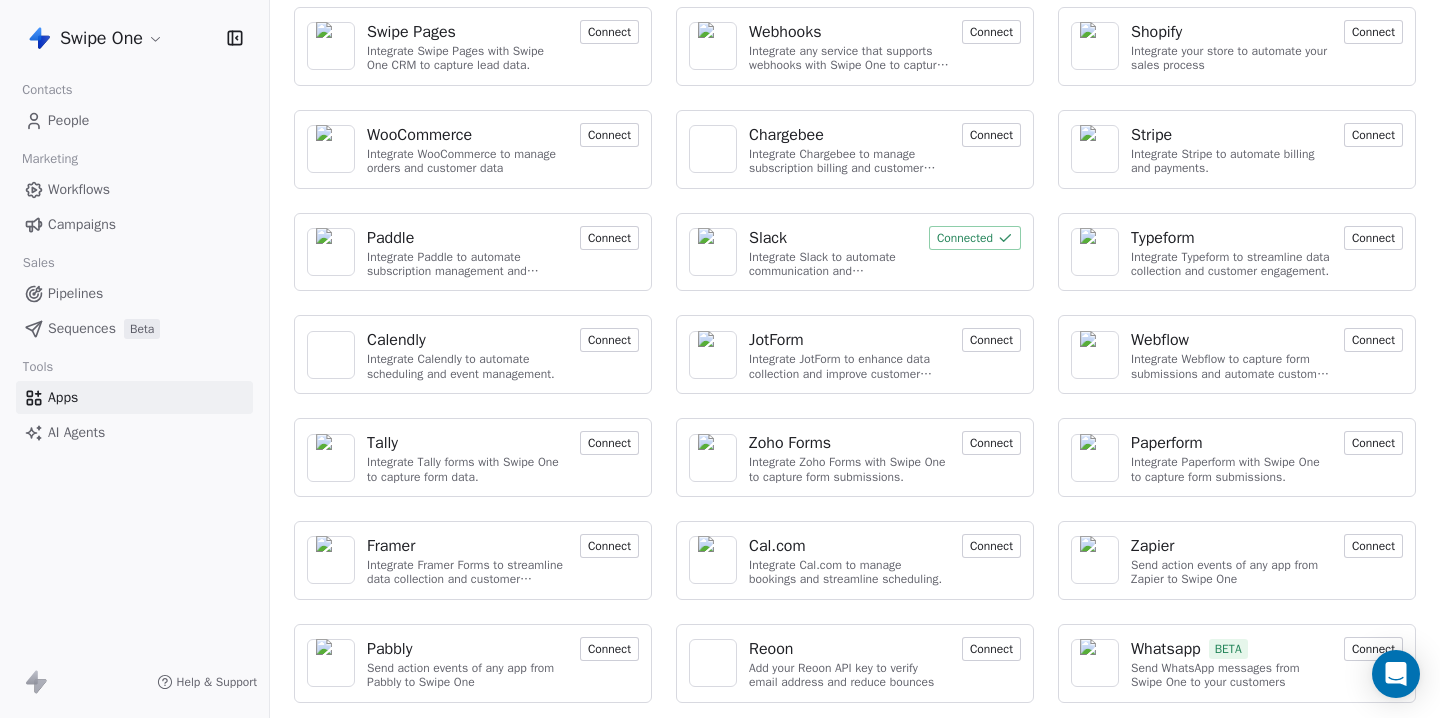 scroll, scrollTop: 0, scrollLeft: 0, axis: both 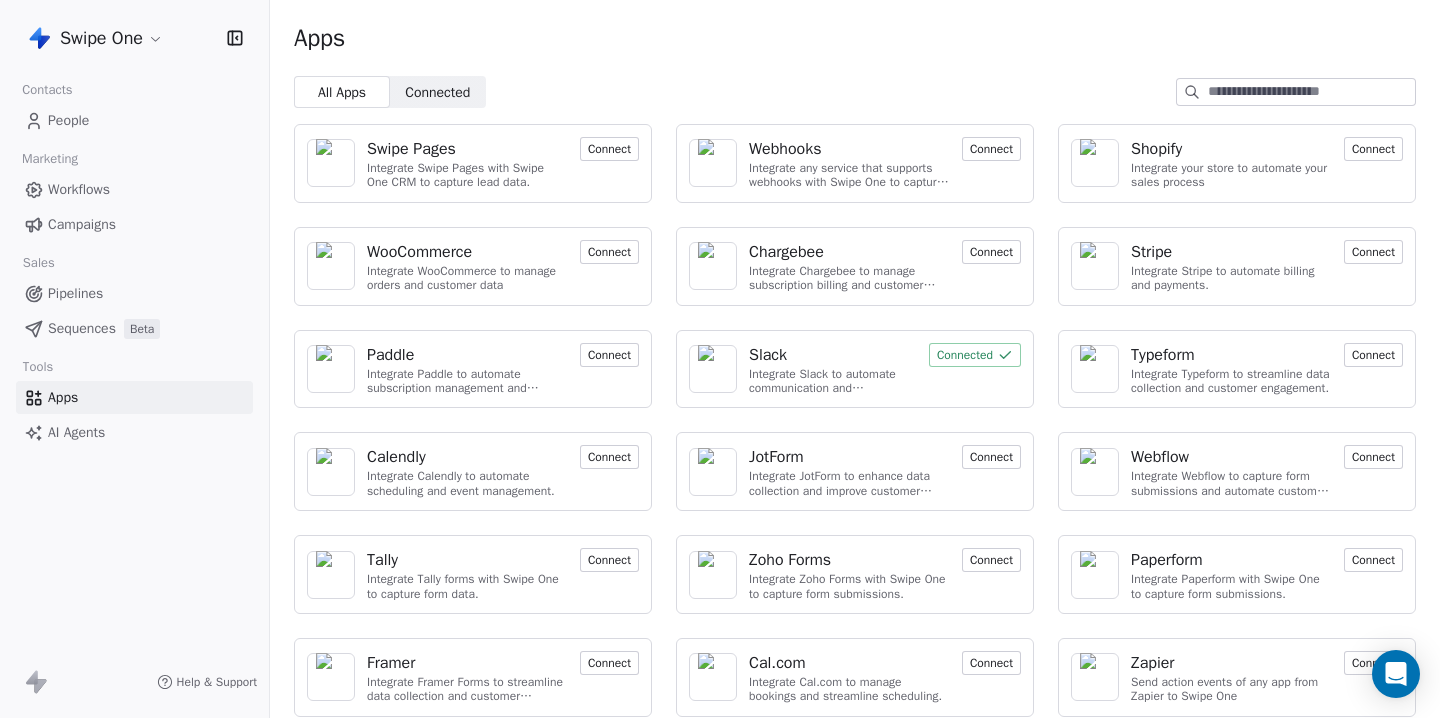 click on "Campaigns" at bounding box center (134, 224) 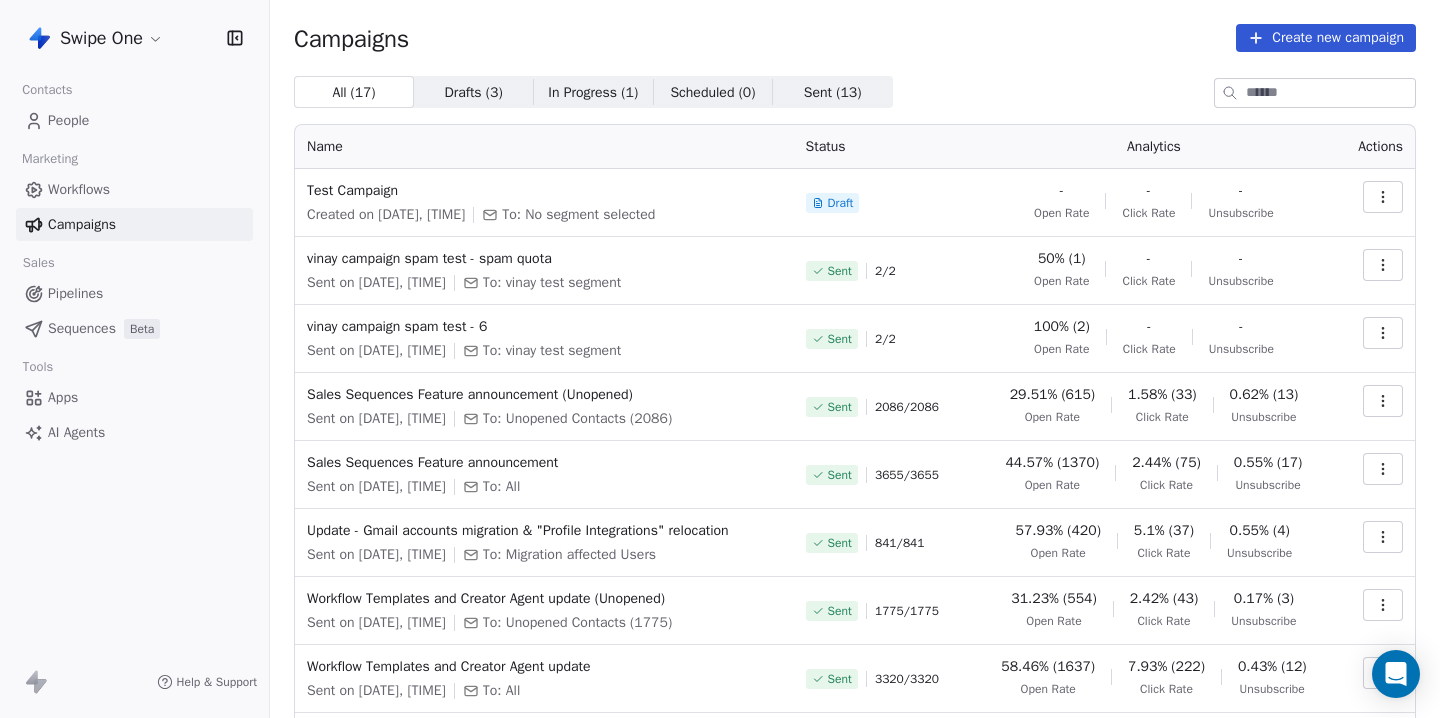 click on "Sent ( 13 )" at bounding box center (833, 92) 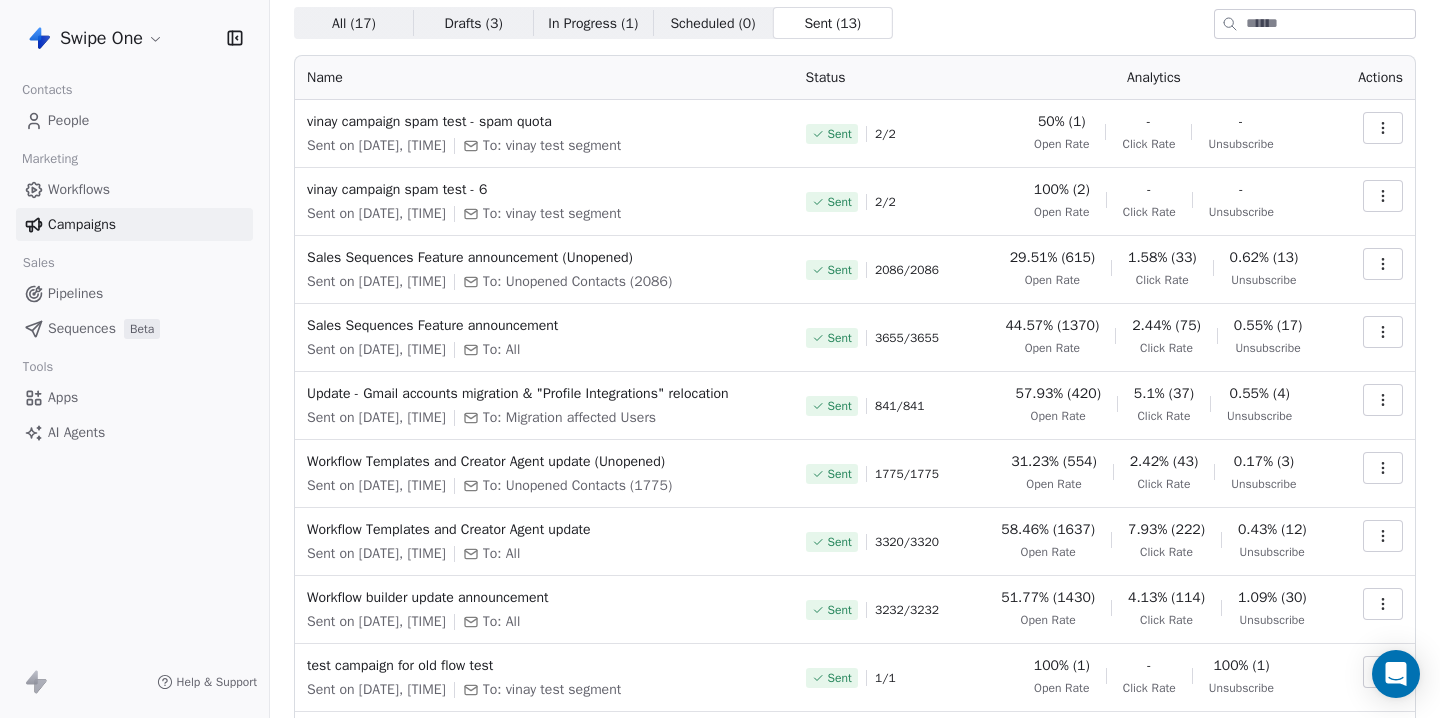scroll, scrollTop: 70, scrollLeft: 0, axis: vertical 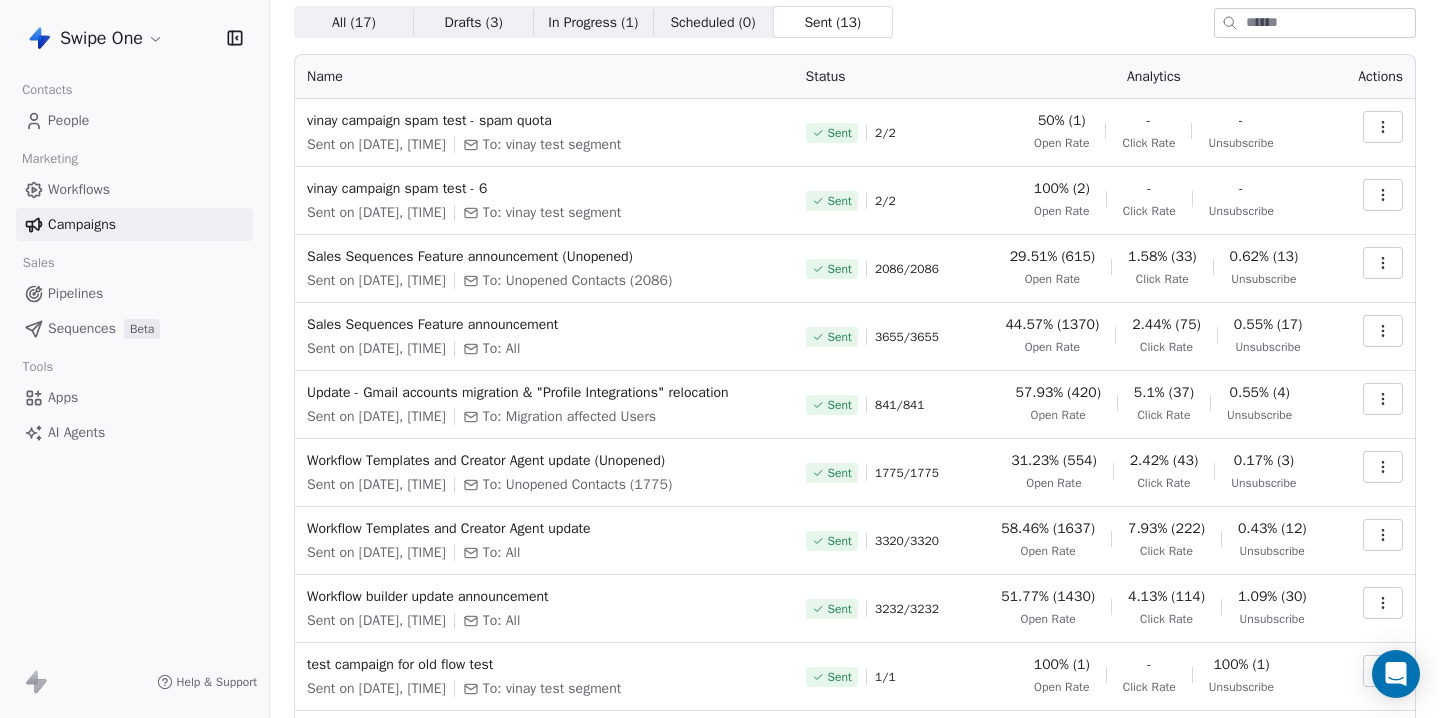 click on "Apps" at bounding box center (63, 397) 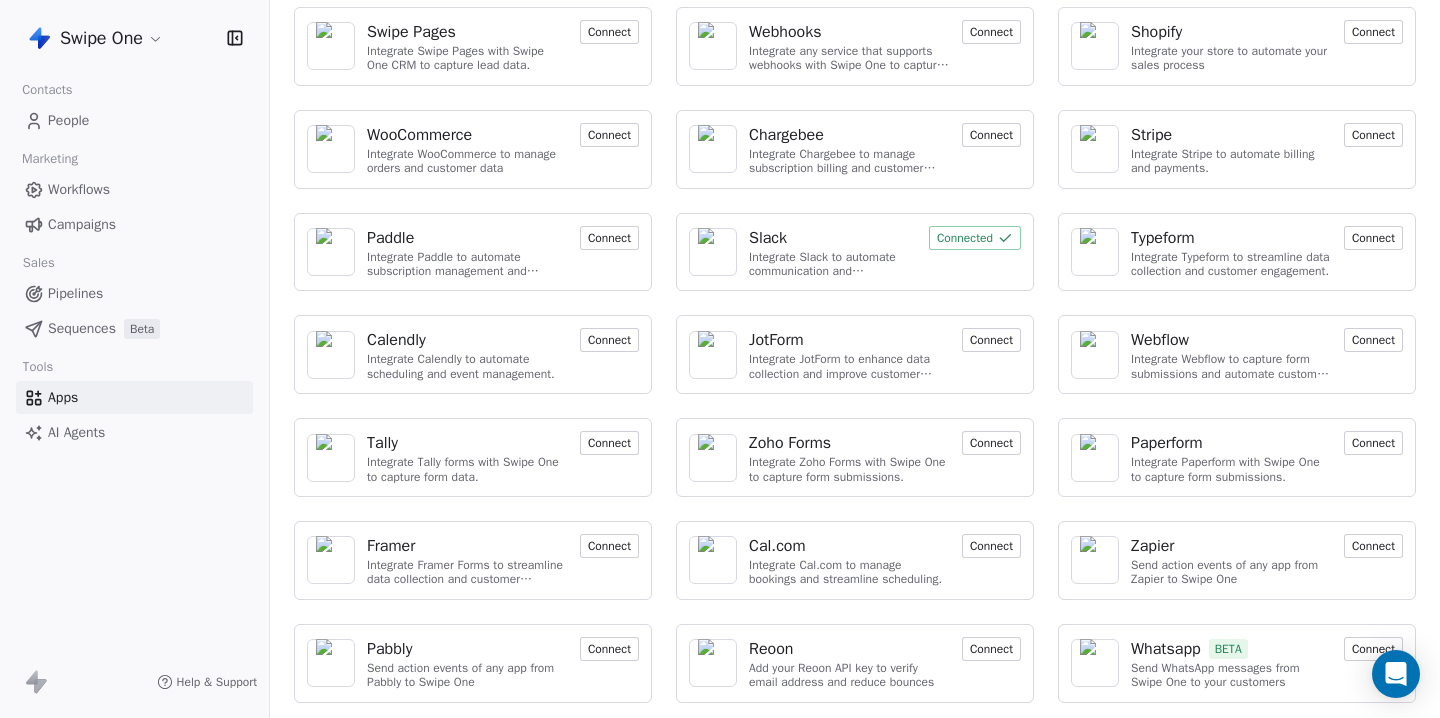 scroll, scrollTop: 0, scrollLeft: 0, axis: both 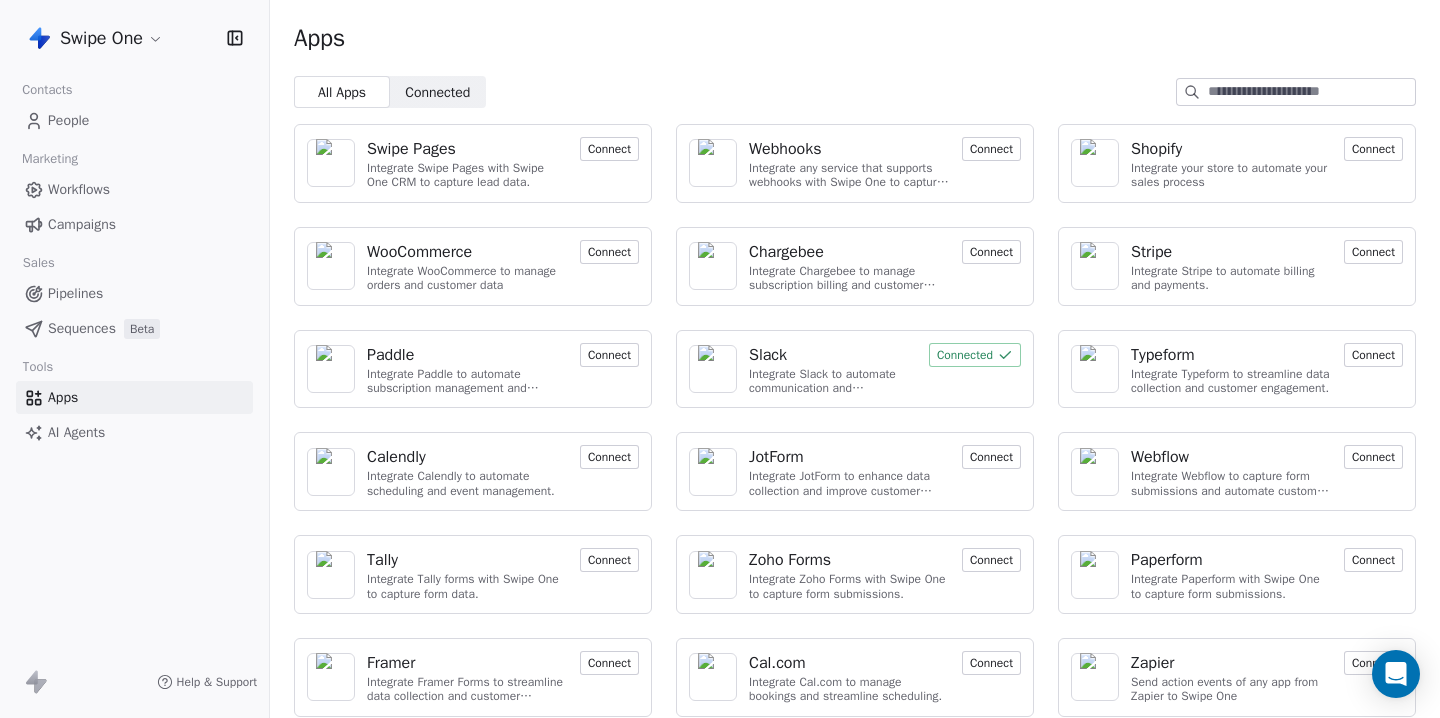 click on "Connected" at bounding box center [437, 92] 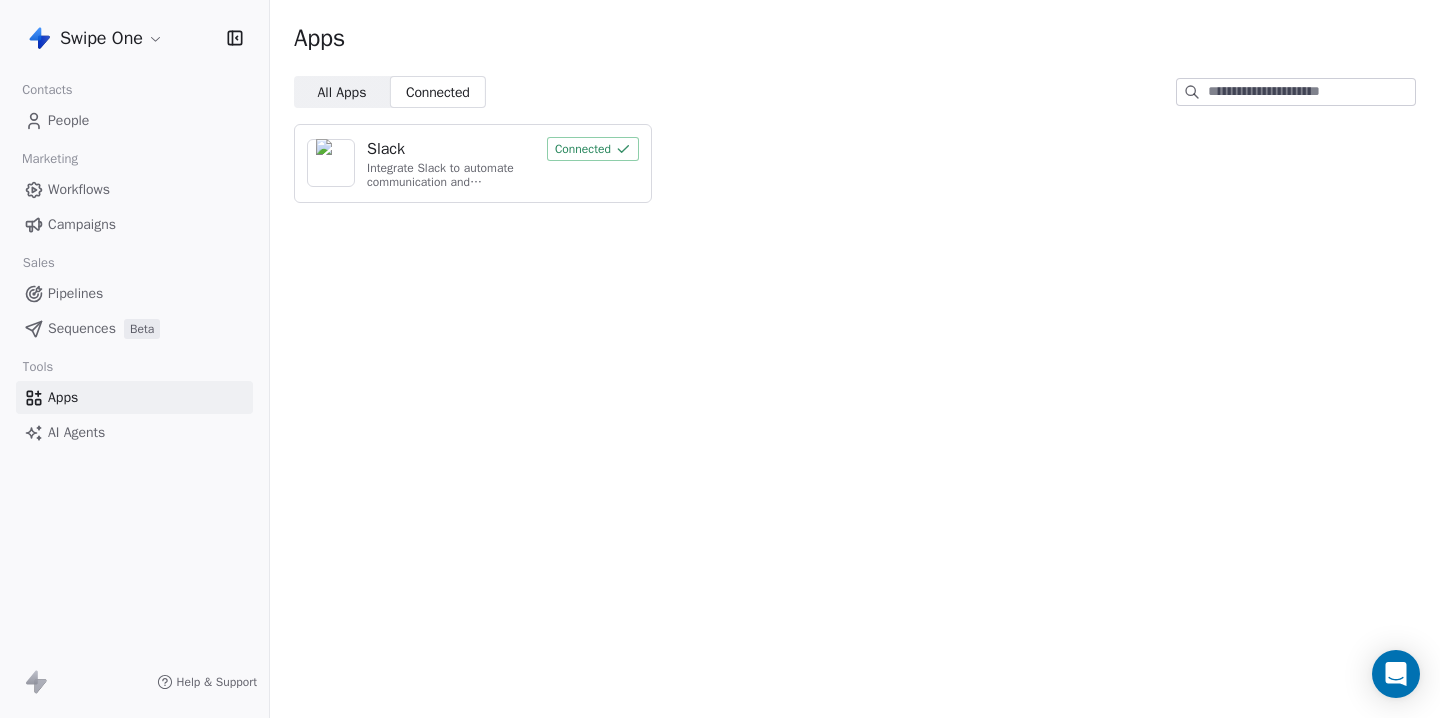 click on "All Apps" at bounding box center (341, 92) 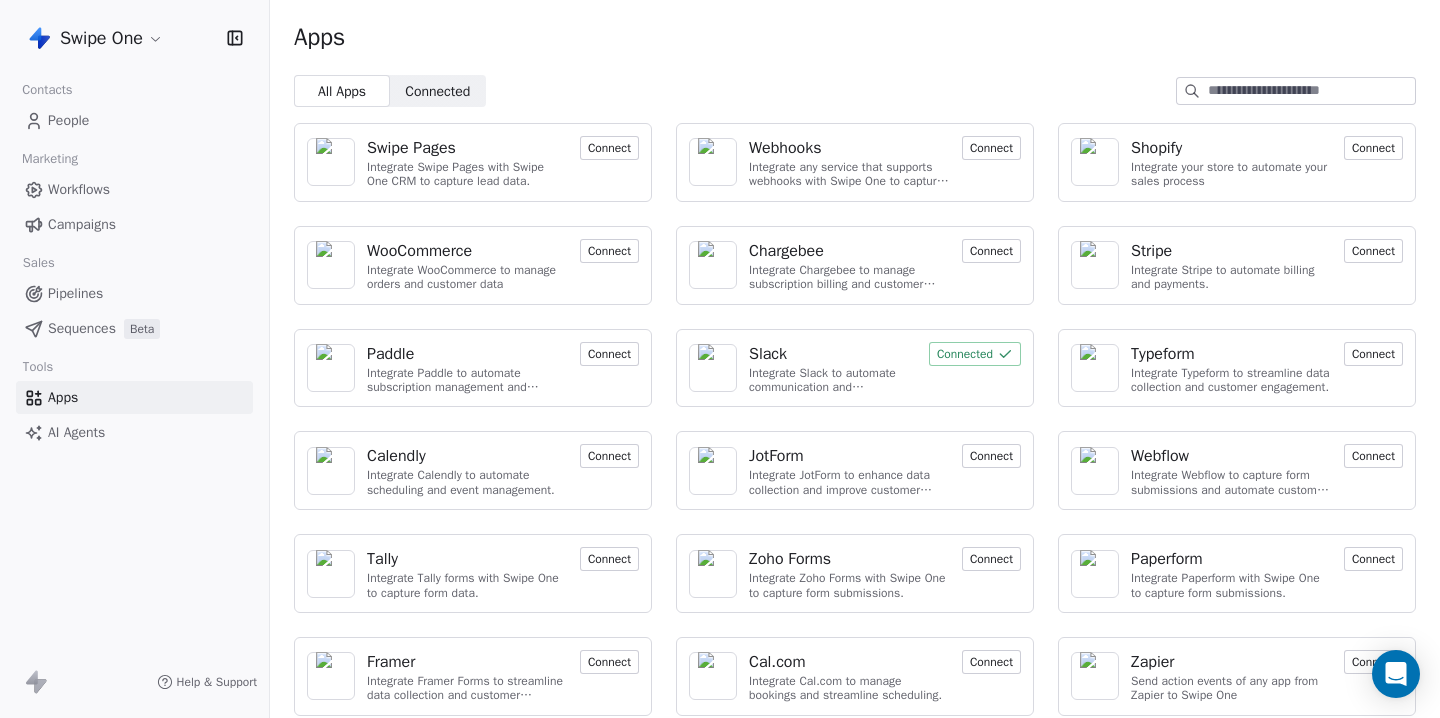 scroll, scrollTop: 117, scrollLeft: 0, axis: vertical 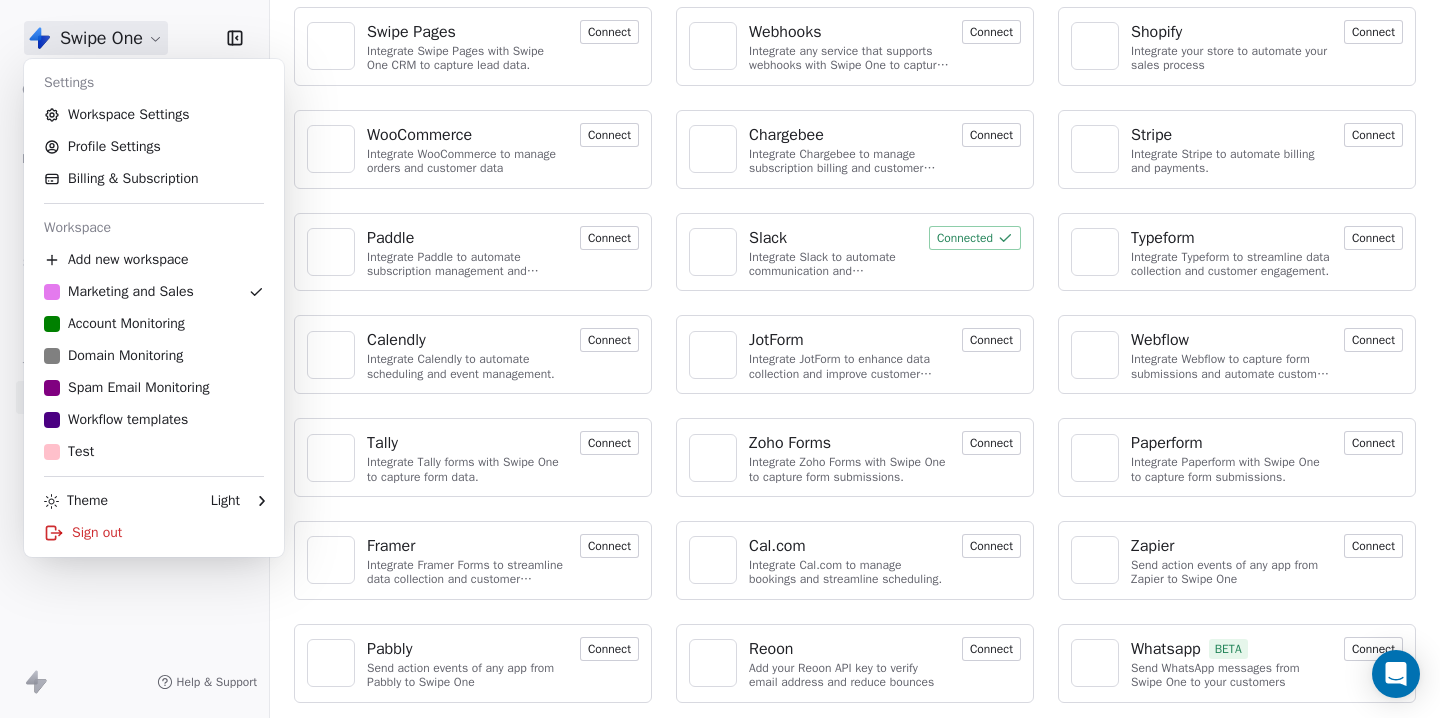 click on "Swipe One Contacts People Marketing Workflows Campaigns Sales Pipelines Sequences Beta Tools Apps AI Agents Help & Support Apps All Apps All Apps Connected Connected Swipe Pages Integrate Swipe Pages with Swipe One CRM to capture lead data. Connect Webhooks Integrate any service that supports webhooks with Swipe One to capture and automate data workflows. Connect Shopify Integrate your store to automate your sales process Connect WooCommerce Integrate WooCommerce to manage orders and customer data Connect Chargebee Integrate Chargebee to manage subscription billing and customer data. Connect Stripe Integrate Stripe to automate billing and payments. Connect Paddle Integrate Paddle to automate subscription management and customer engagement. Connect Slack Integrate Slack to automate communication and collaboration. Connected Typeform Integrate Typeform to streamline data collection and customer engagement. Connect Calendly Integrate Calendly to automate scheduling and event management. Connect JotForm Connect" at bounding box center [720, 359] 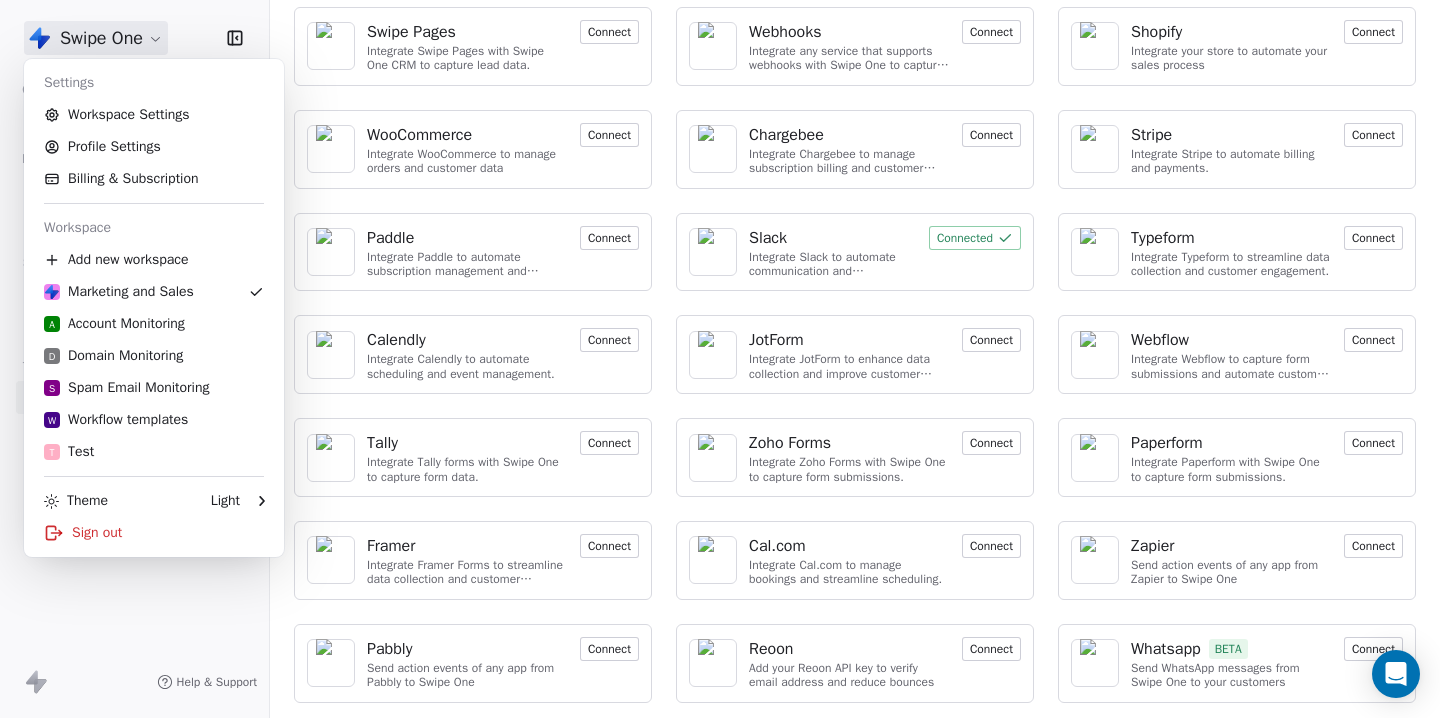 click on "Workspace Settings" at bounding box center (154, 115) 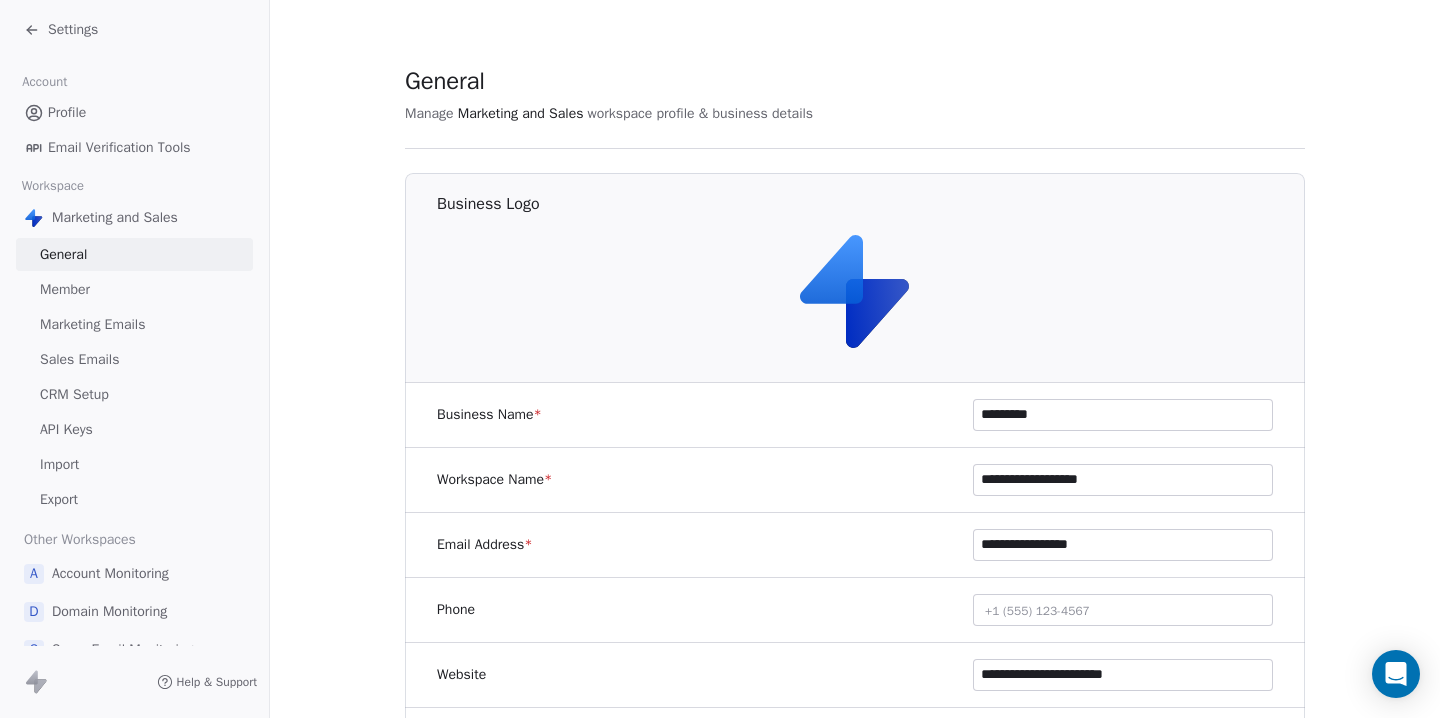 click on "Email Verification Tools" at bounding box center [119, 147] 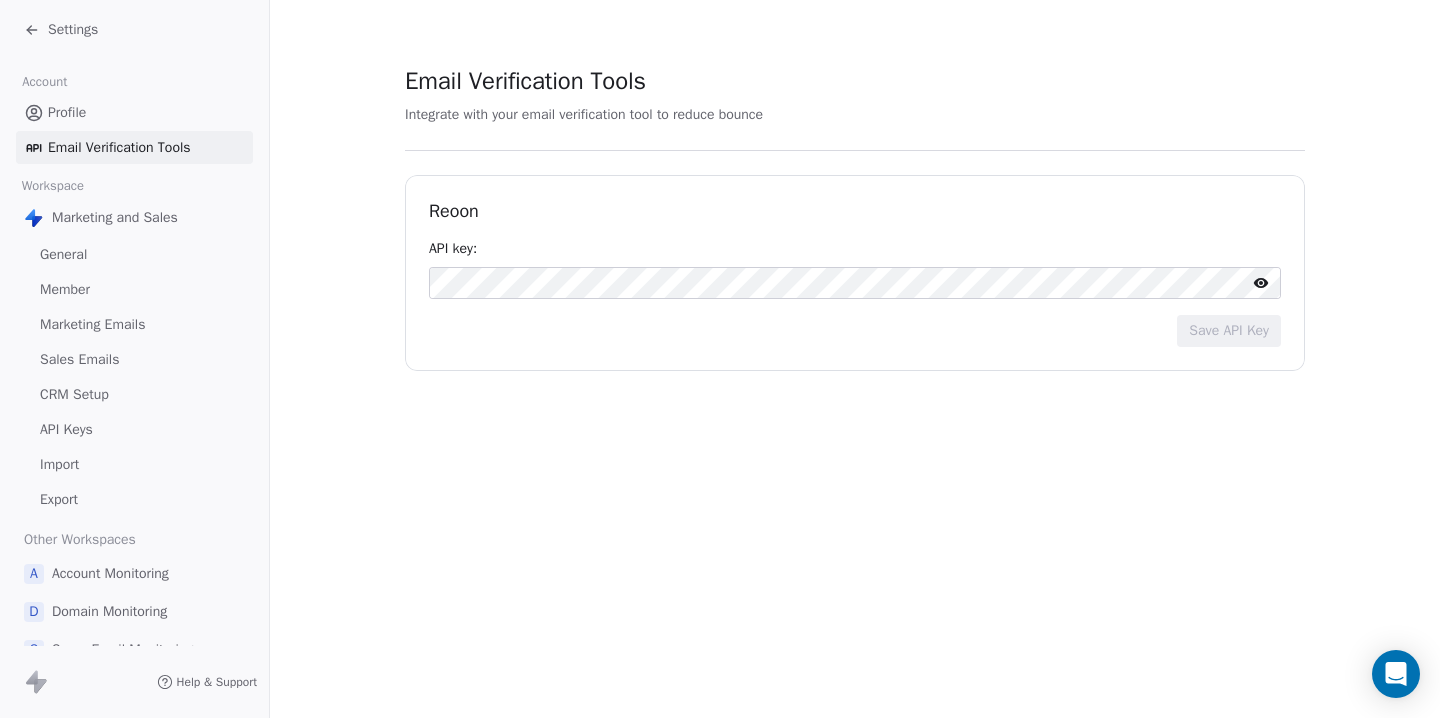 click on "Settings" at bounding box center [73, 30] 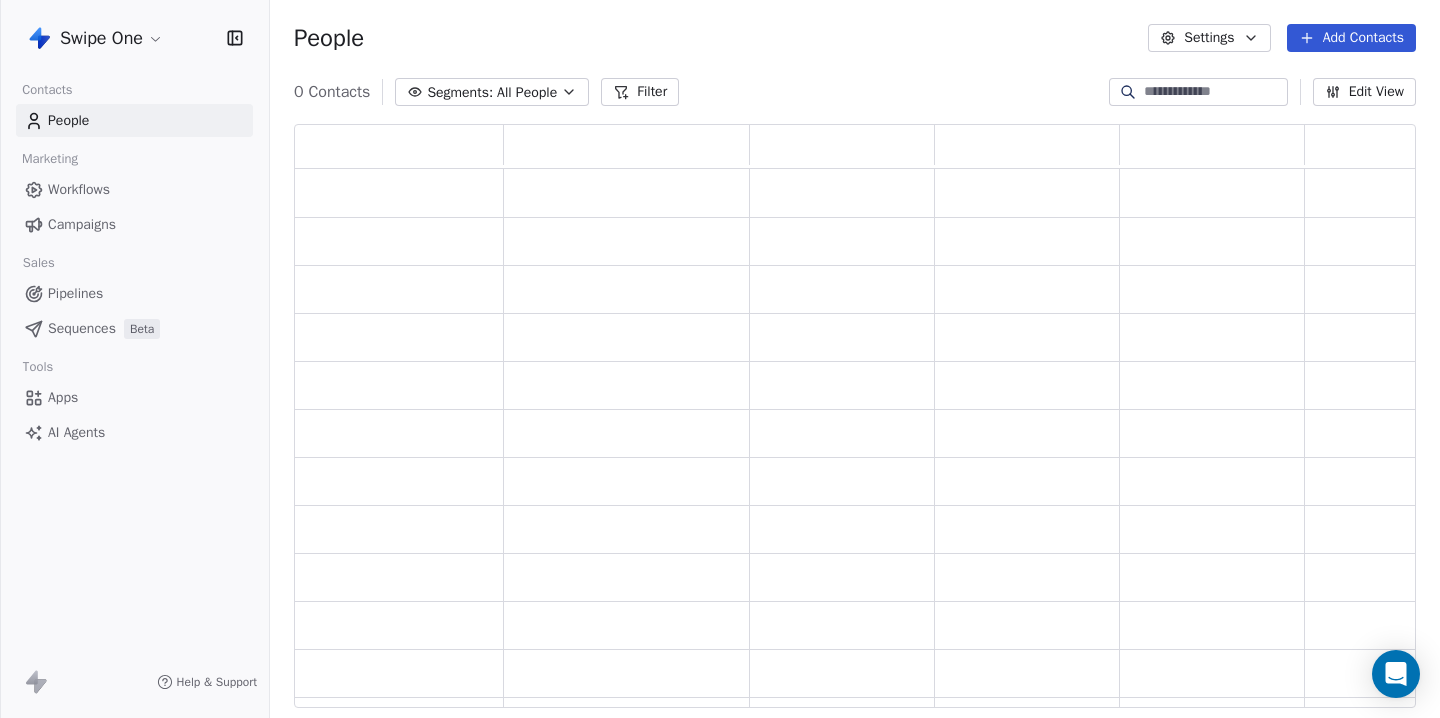 scroll, scrollTop: 1, scrollLeft: 1, axis: both 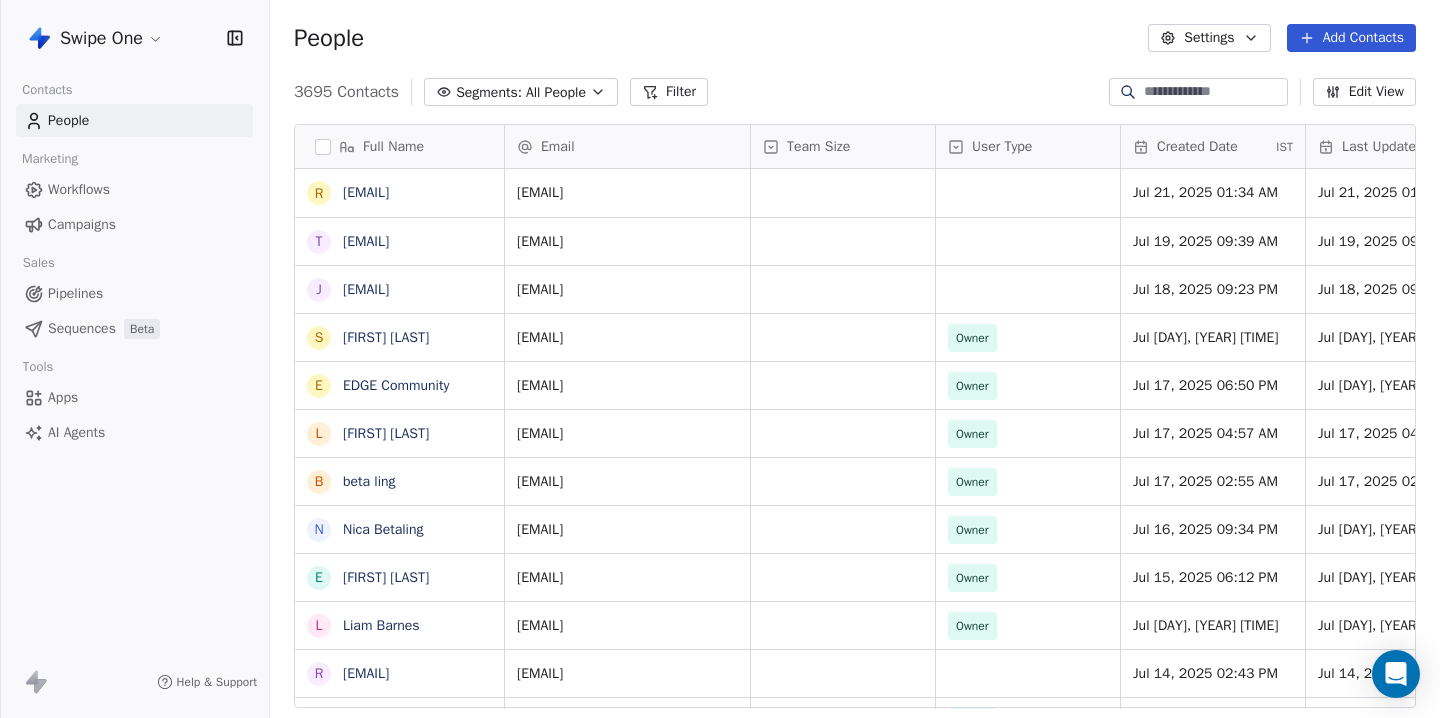click on "Campaigns" at bounding box center [82, 224] 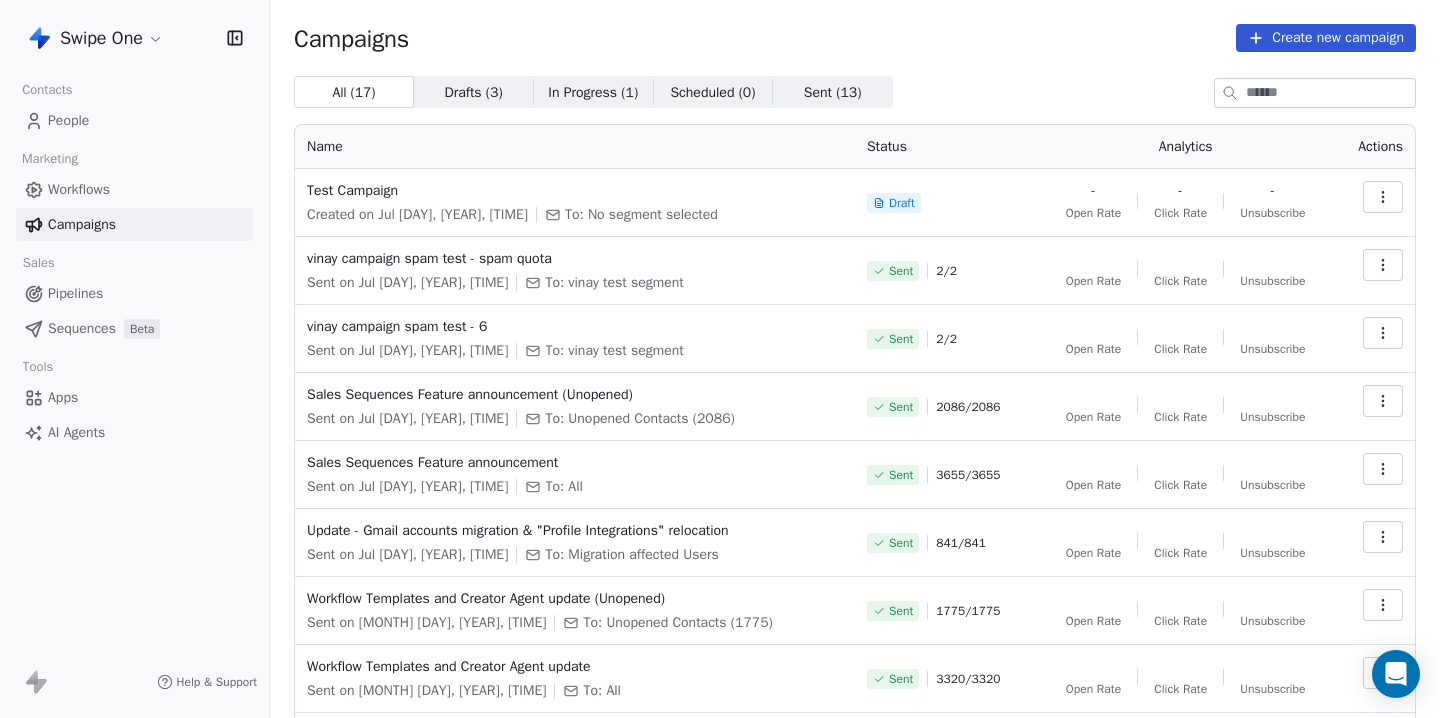 click on "Sent ( 13 ) Sent ( 13 )" at bounding box center [833, 92] 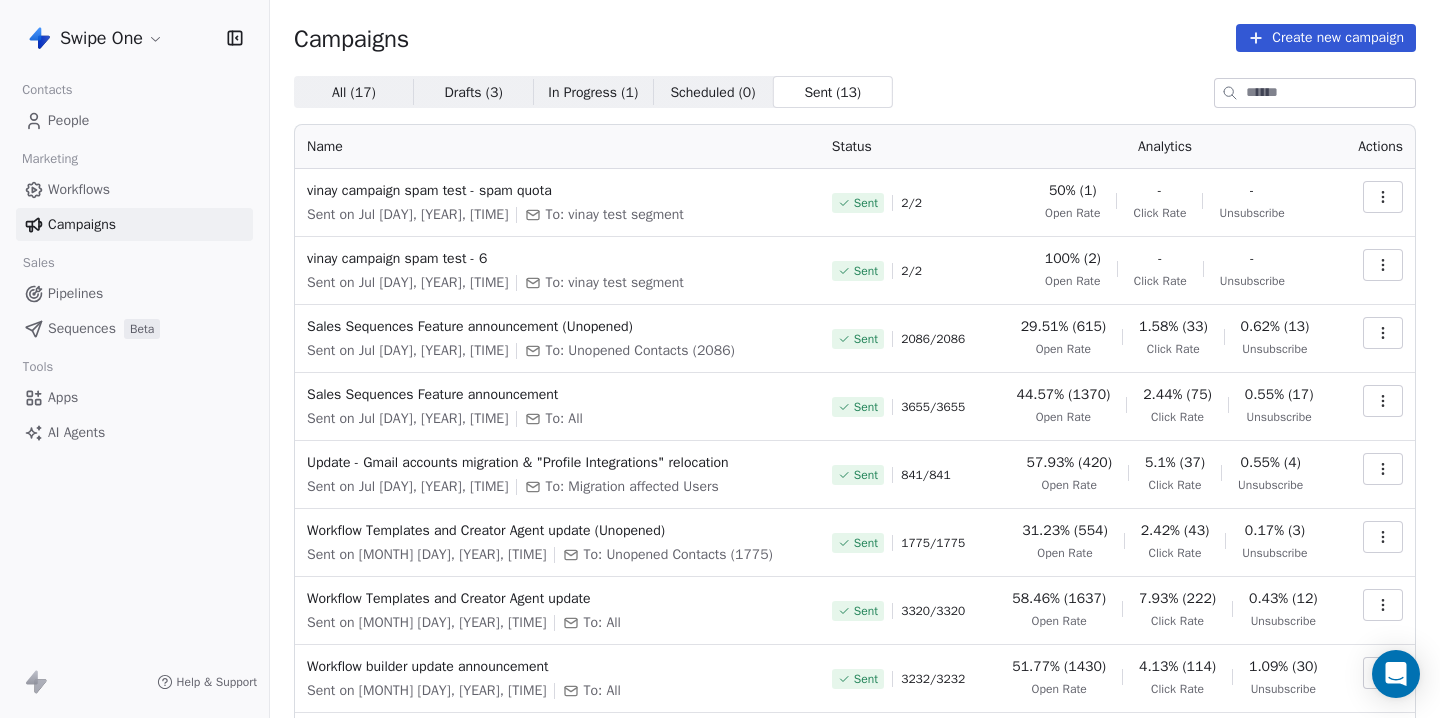 click 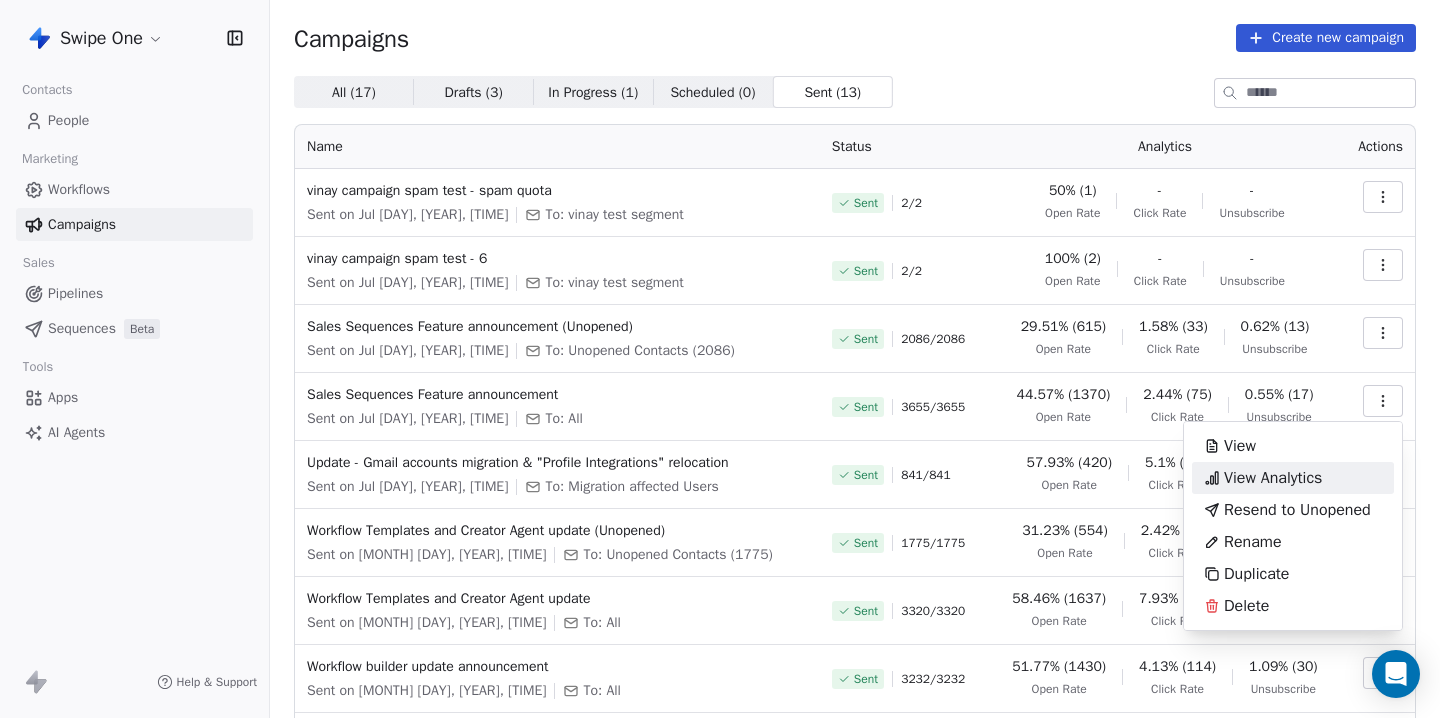 click on "View Analytics" at bounding box center (1273, 478) 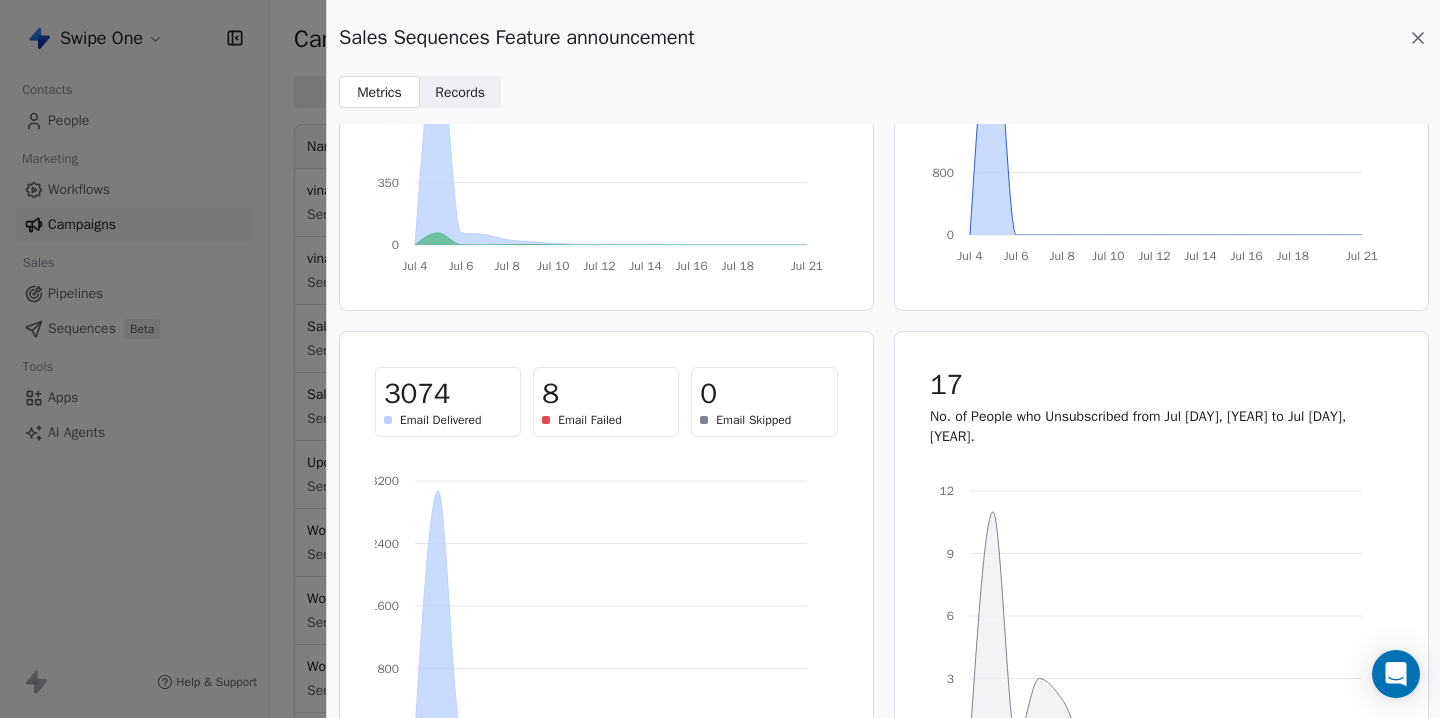scroll, scrollTop: 0, scrollLeft: 0, axis: both 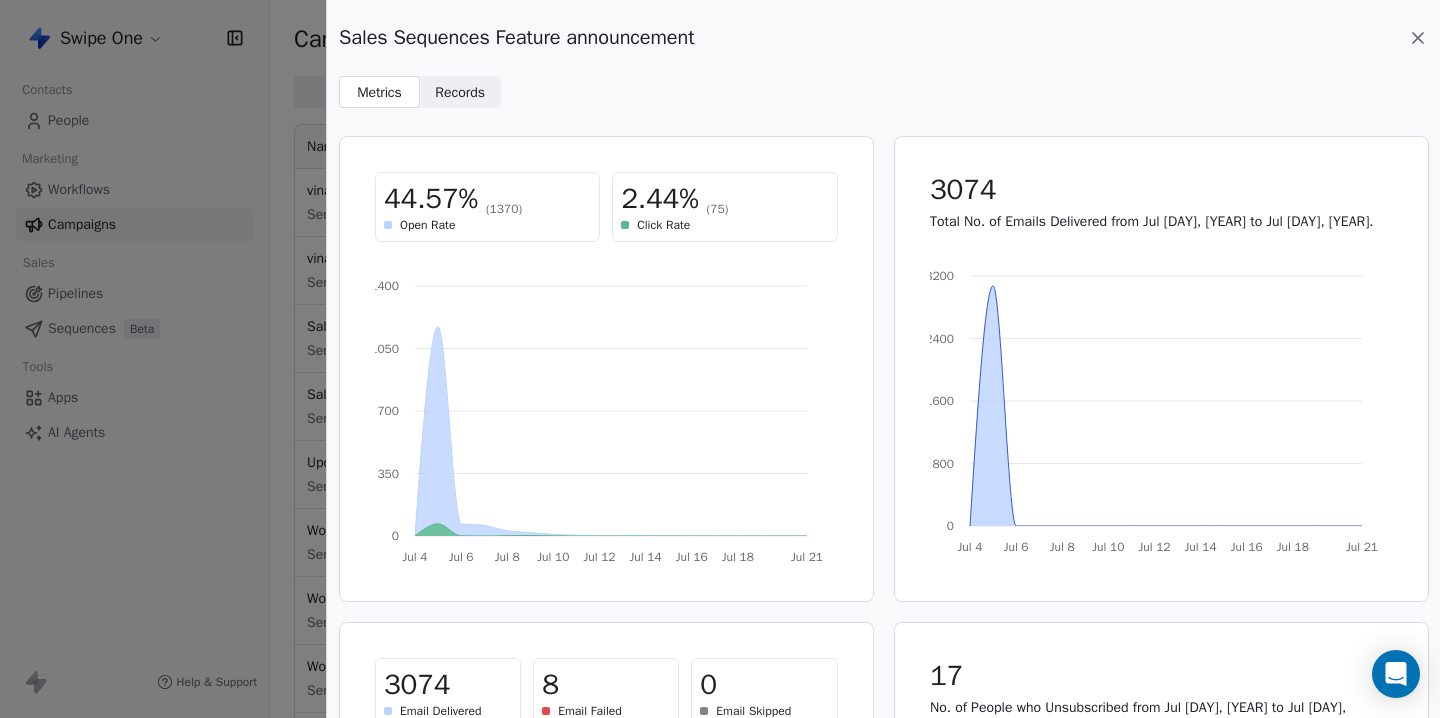 click on "Sales Sequences Feature announcement Metrics Metrics Records Records 44.57% (1370) Open Rate 2.44% (75) Click Rate Jul 4 Jul 6 Jul 8 Jul 10 Jul 12 Jul 14 Jul 16 Jul 18 Jul 21 0 350 700 1050 1400 3074 Total No. of Emails Delivered from Jul 4, 2025 to Jul 15, 2025. Jul 4 Jul 6 Jul 8 Jul 10 Jul 12 Jul 14 Jul 16 Jul 18 Jul 21 0 800 1600 2400 3200 3074 Email Delivered 8 Email Failed 0 Email Skipped Jul 4 Jul 6 Jul 8 Jul 10 Jul 12 Jul 14 Jul 16 Jul 18 Jul 21 0 800 1600 2400 3200 17 No. of People who Unsubscribed from Jul 4, 2025 to Jul 15, 2025. Jul 4 Jul 6 Jul 8 Jul 10 Jul 12 Jul 14 Jul 16 Jul 18 Jul 21 0 3 6 9 12" at bounding box center [720, 359] 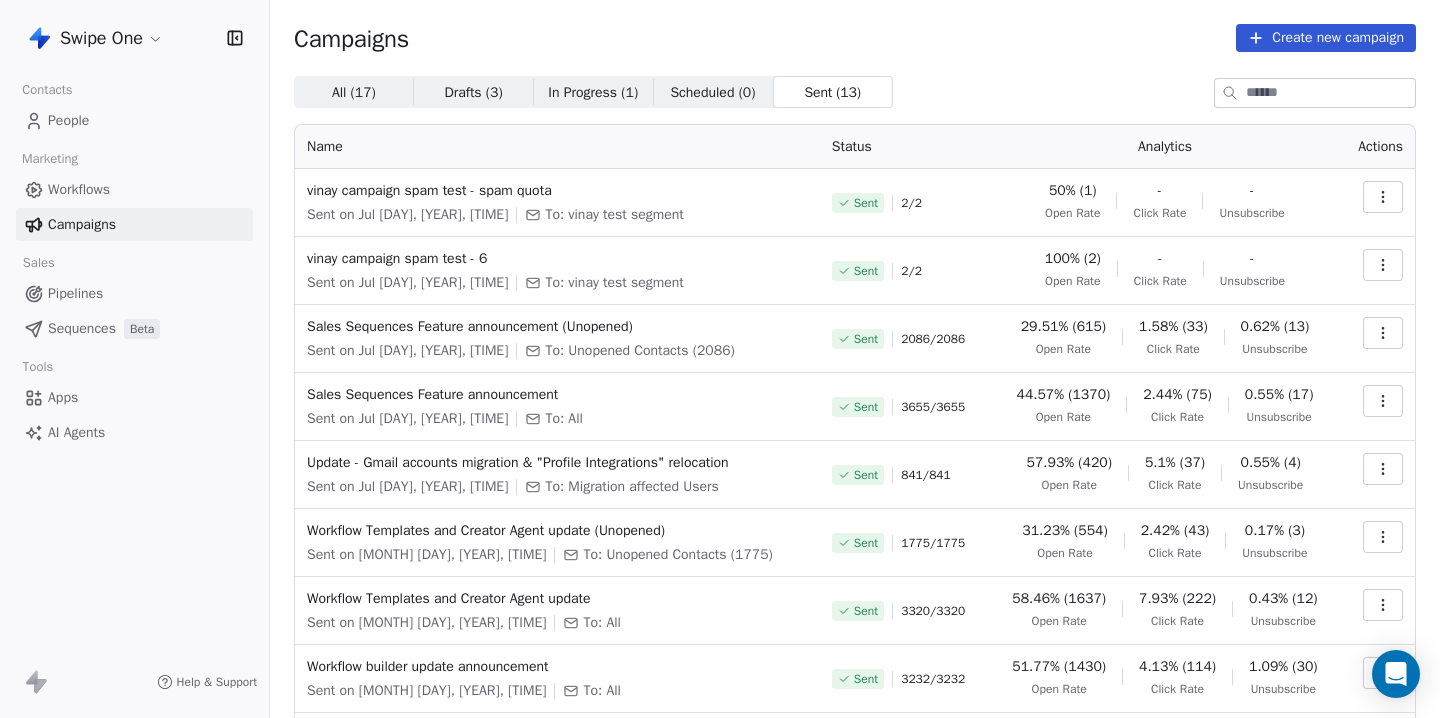 click on "Swipe One Contacts People Marketing Workflows Campaigns Sales Pipelines Sequences Beta Tools Apps AI Agents Help & Support Campaigns  Create new campaign All ( 17 ) All ( 17 ) Drafts ( 3 ) Drafts ( 3 ) In Progress ( 1 ) In Progress ( 1 ) Scheduled ( 0 ) Scheduled ( 0 ) Sent ( 13 ) Sent ( 13 ) Name Status Analytics Actions vinay campaign spam test - spam quota Sent on Jul 15, 2025, 3:08 PM To: vinay test segment  Sent 2 / 2 50% (1) Open Rate - Click Rate - Unsubscribe vinay campaign spam test - 6 Sent on Jul 12, 2025, 3:46 PM To: vinay test segment  Sent 2 / 2 100% (2) Open Rate - Click Rate - Unsubscribe Sales Sequences Feature announcement (Unopened) Sent on Jul 5, 2025, 1:28 PM To: Unopened Contacts (2086) Sent 2086 / 2086 29.51% (615) Open Rate 1.58% (33) Click Rate 0.62% (13) Unsubscribe Sales Sequences Feature announcement Sent on Jul 5, 2025, 4:24 AM To: All  Sent 3655 / 3655 44.57% (1370) Open Rate 2.44% (75) Click Rate 0.55% (17) Unsubscribe Sent on Jul 4, 2025, 10:07 PM Sent 841 / 841 57.93% (420)" at bounding box center [720, 359] 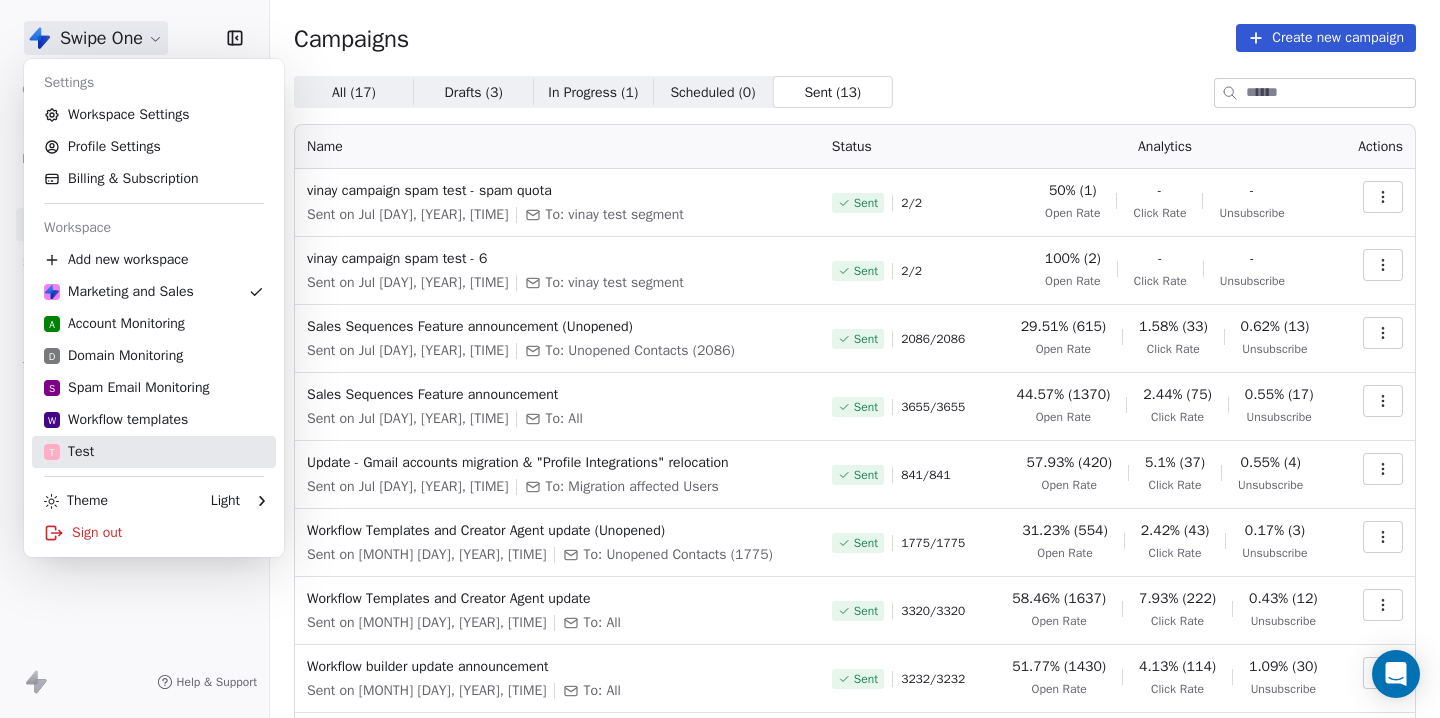 click on "T Test" at bounding box center [154, 452] 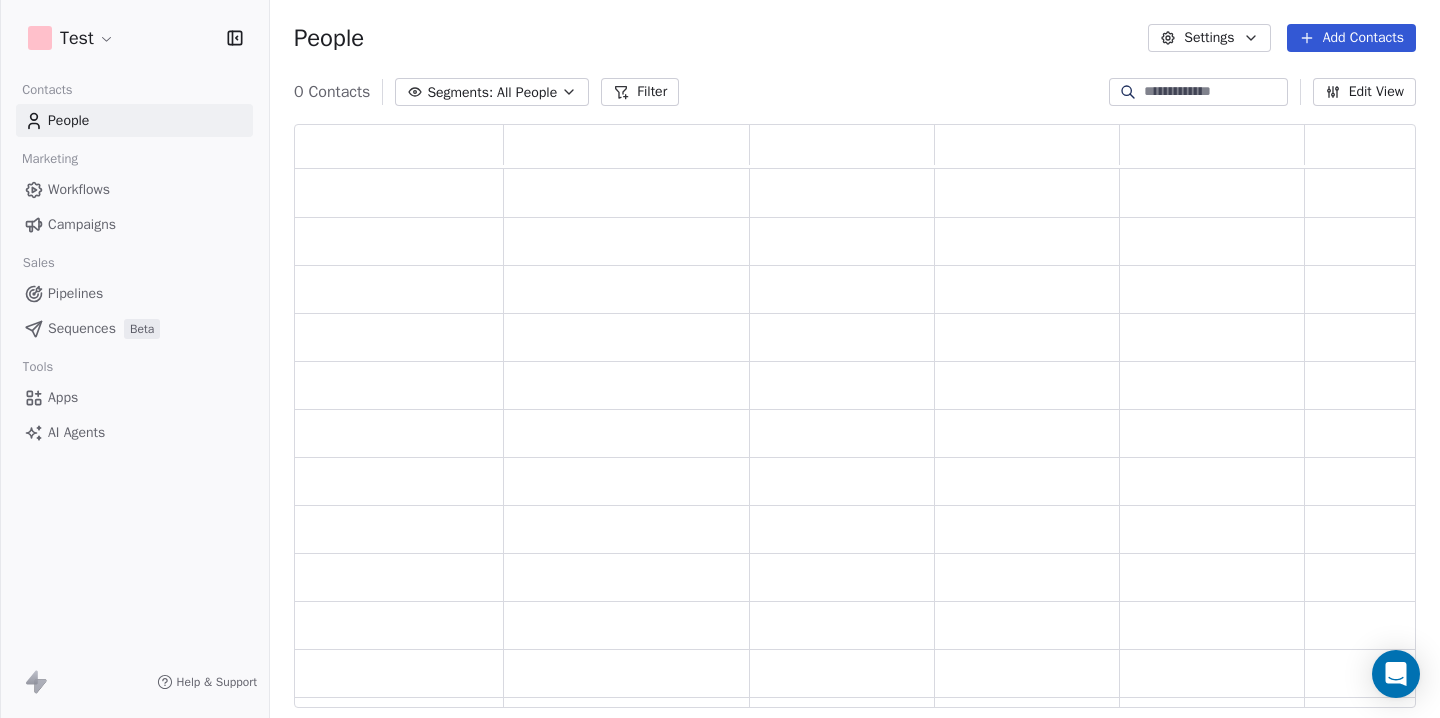 scroll, scrollTop: 583, scrollLeft: 1122, axis: both 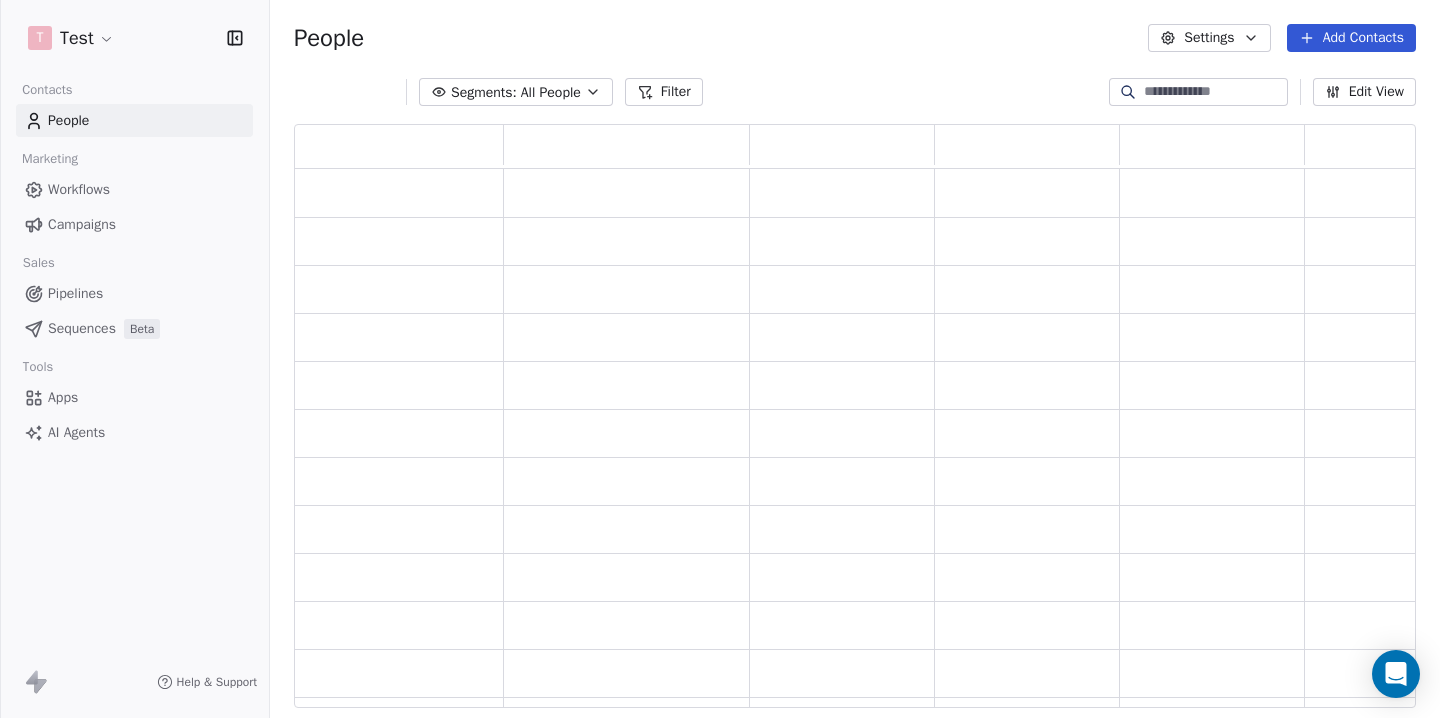 click on "Add Contacts" at bounding box center [1351, 38] 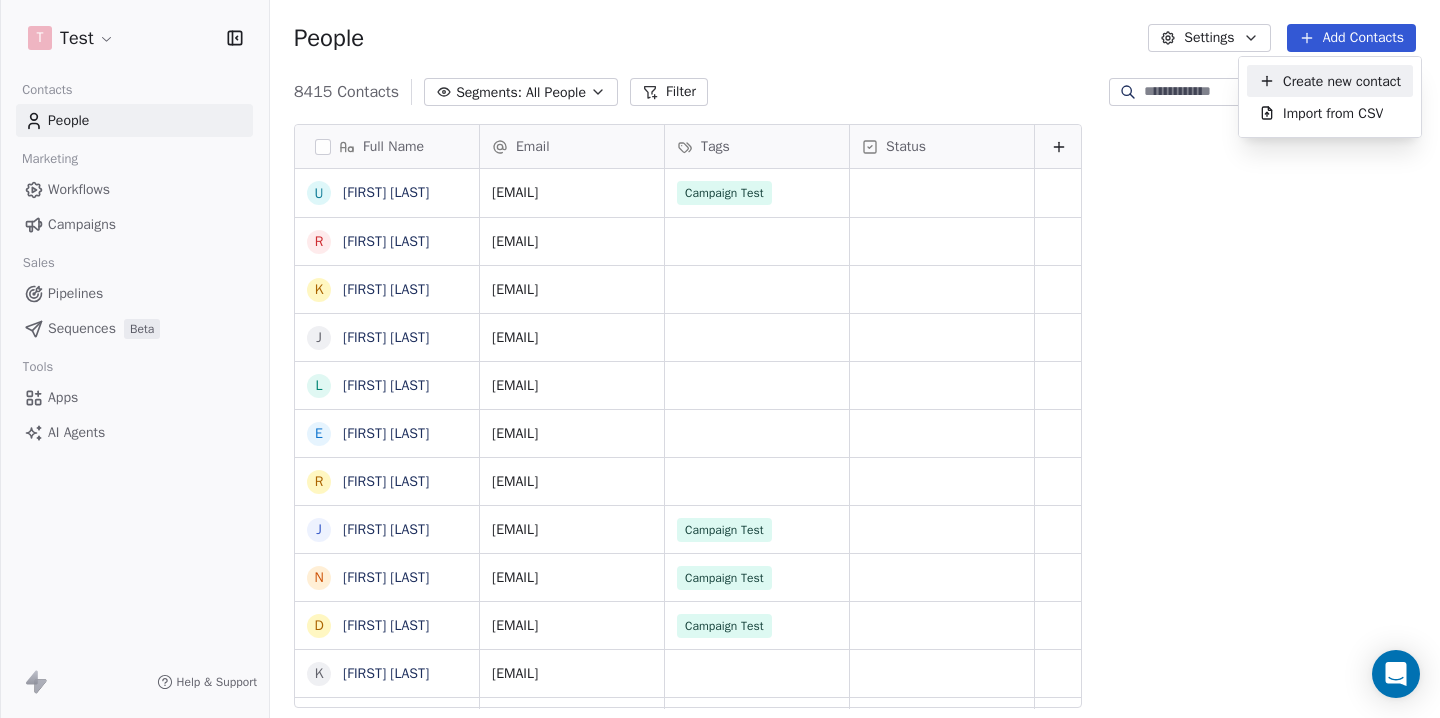 scroll, scrollTop: 1, scrollLeft: 1, axis: both 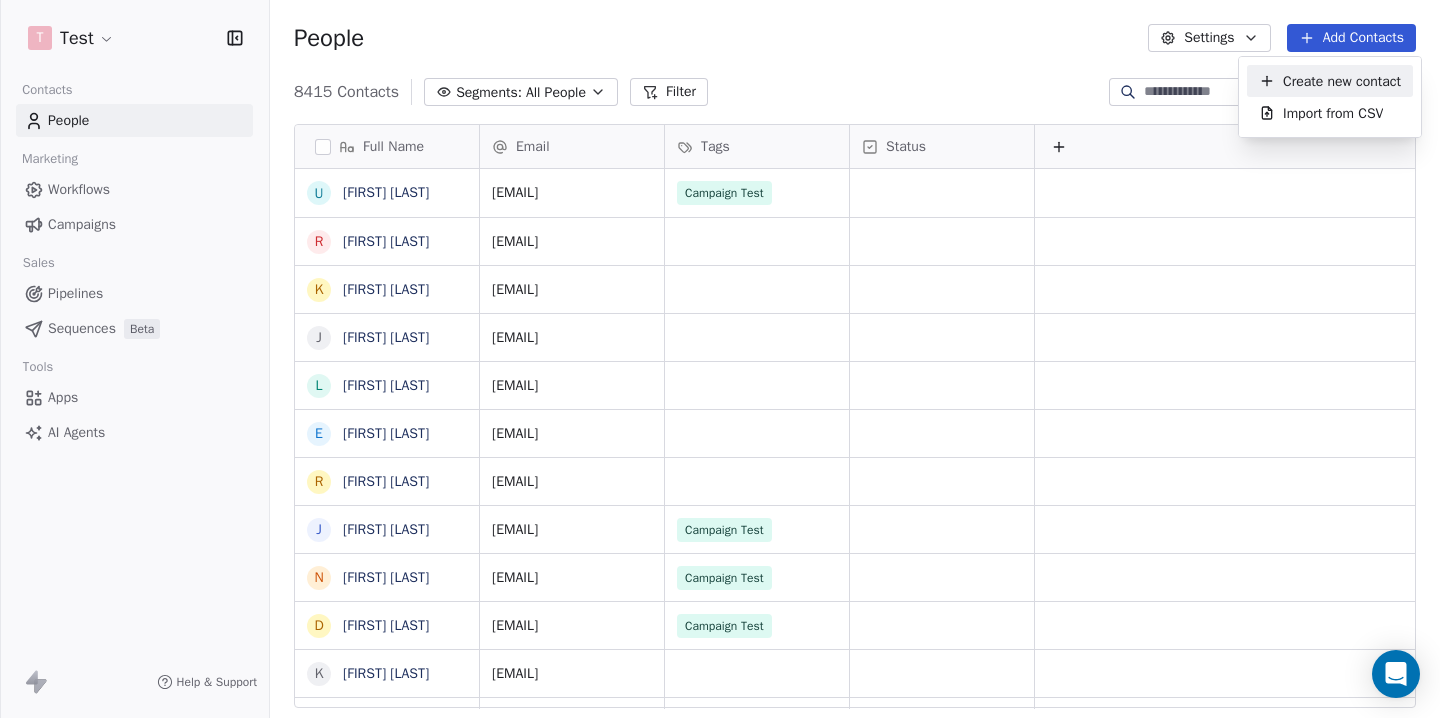 click on "Create new contact" at bounding box center (1342, 81) 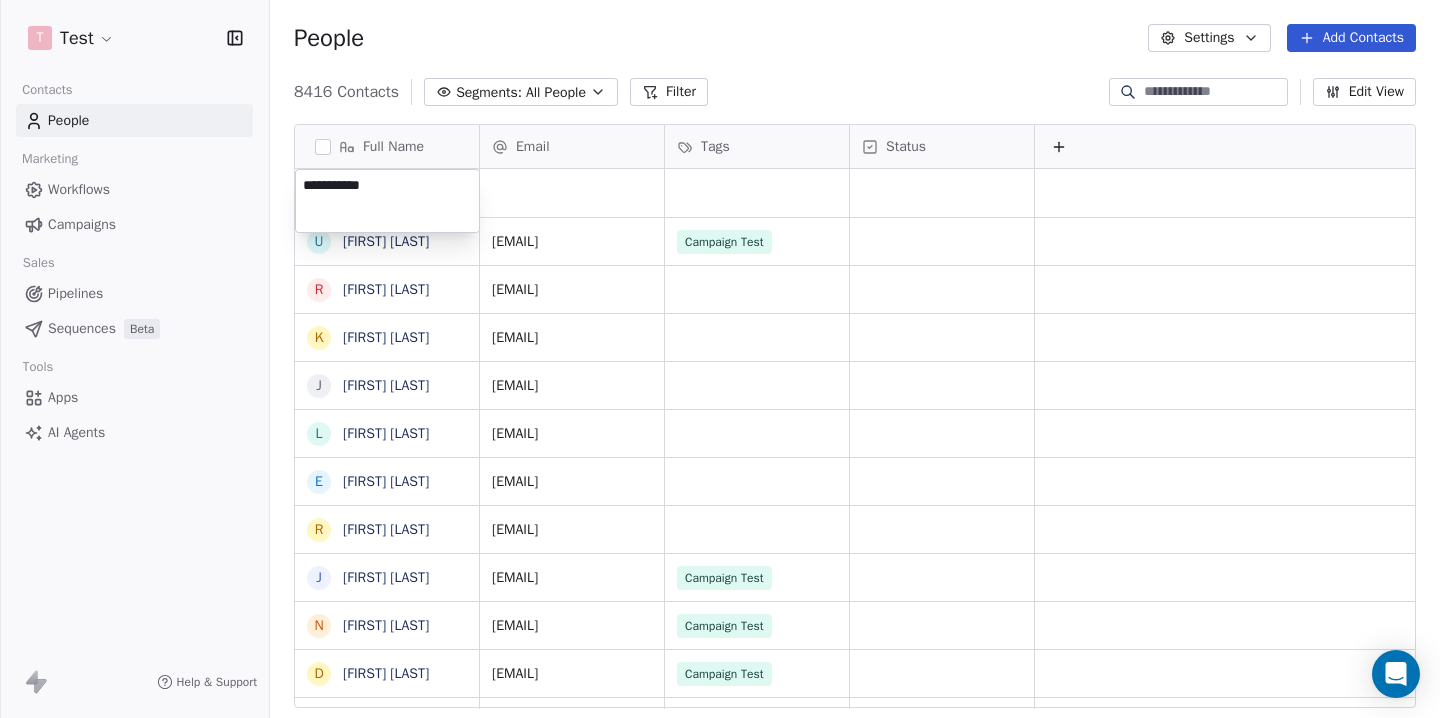 type on "**********" 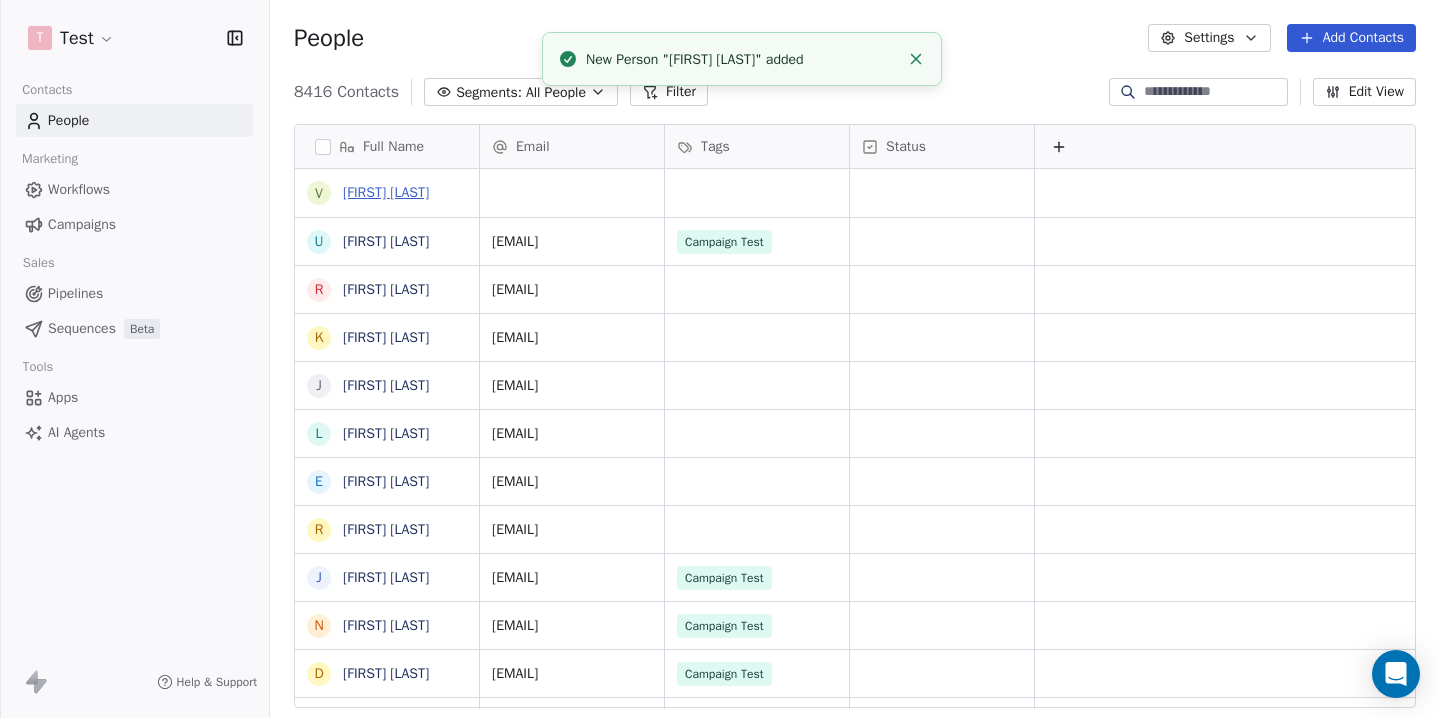 click on "Veena Sridha" at bounding box center (386, 192) 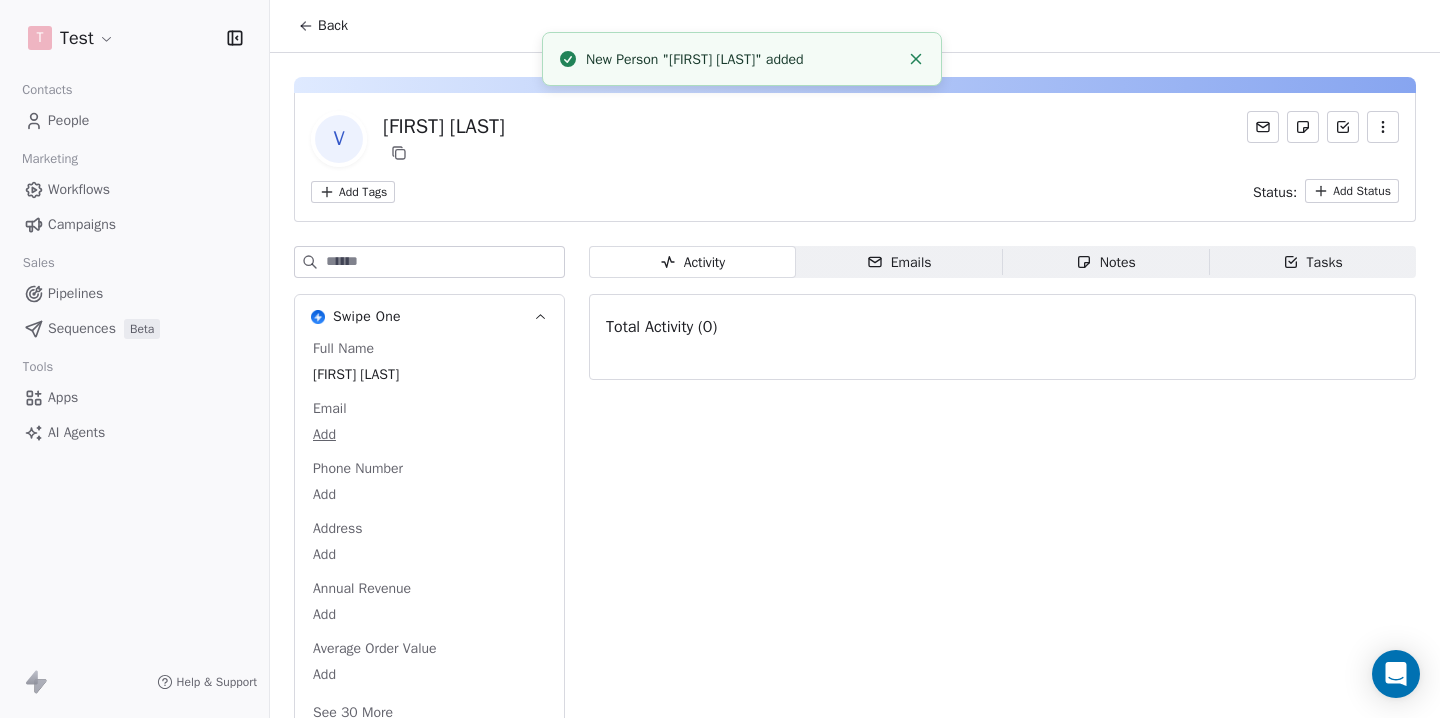 click on "V Veena Sridha" at bounding box center [855, 139] 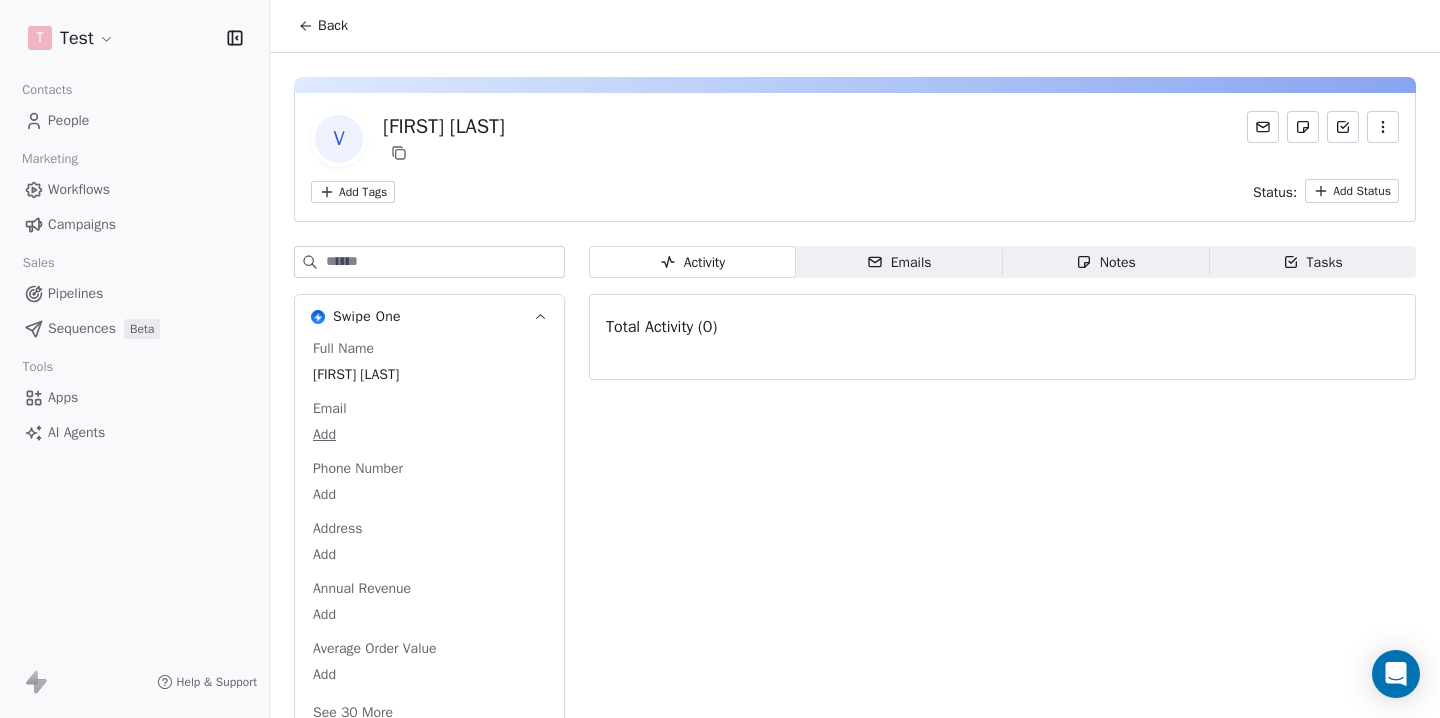 click on "Veena Sridha" at bounding box center (444, 127) 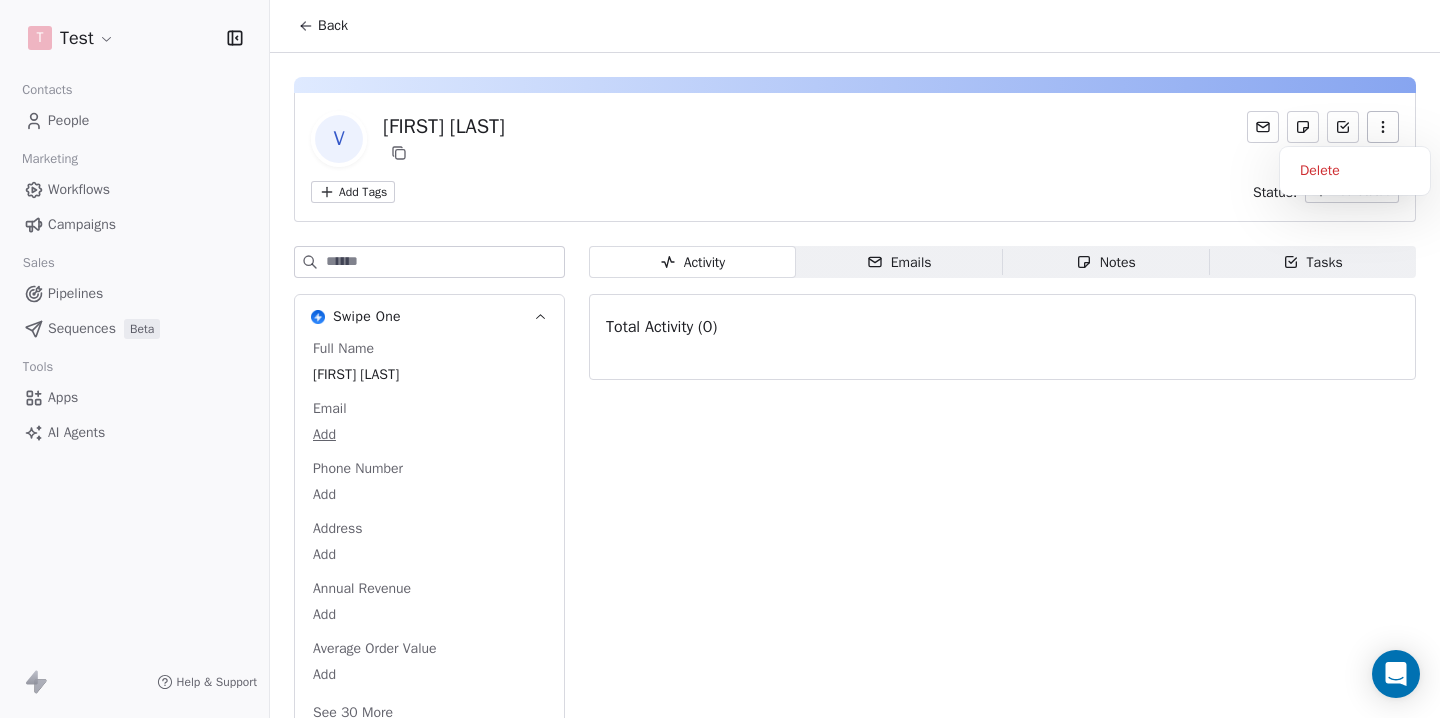 click 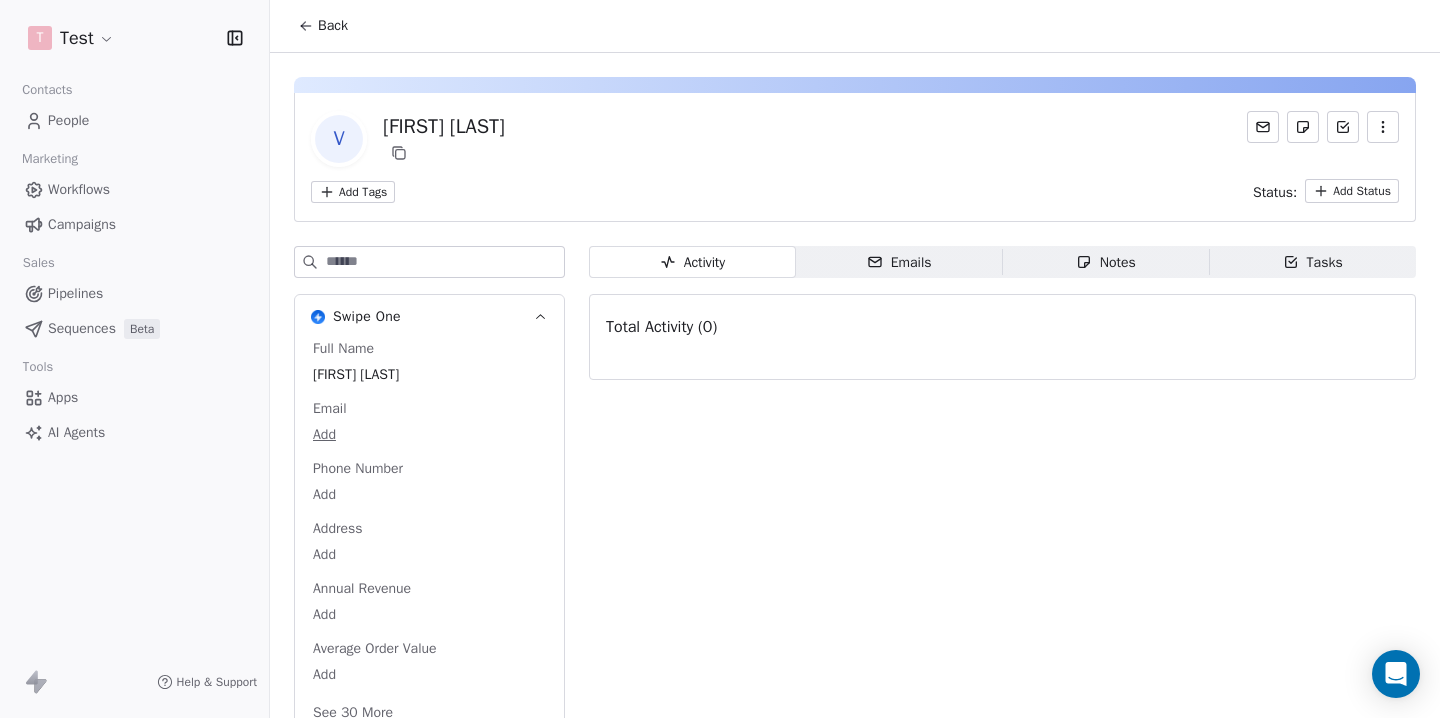 click on "Veena Sridha" at bounding box center [444, 127] 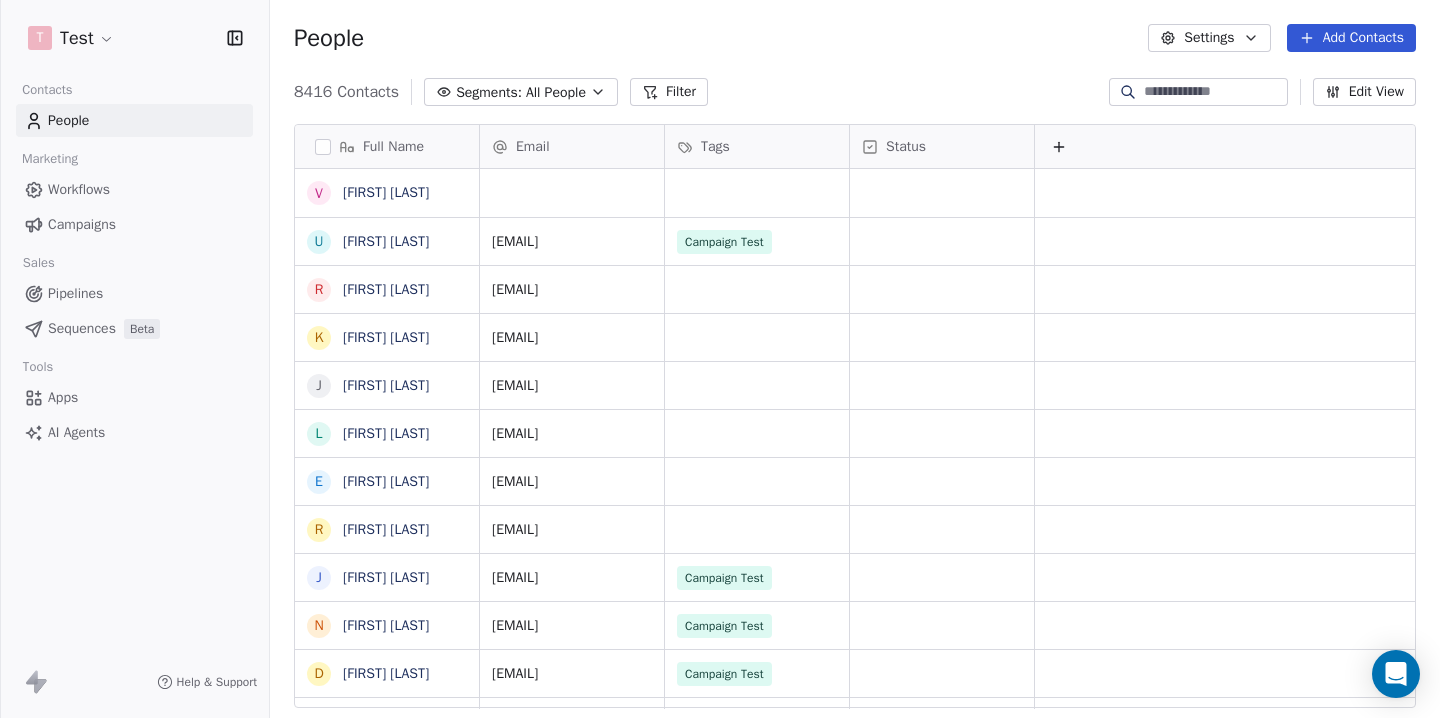 scroll, scrollTop: 1, scrollLeft: 1, axis: both 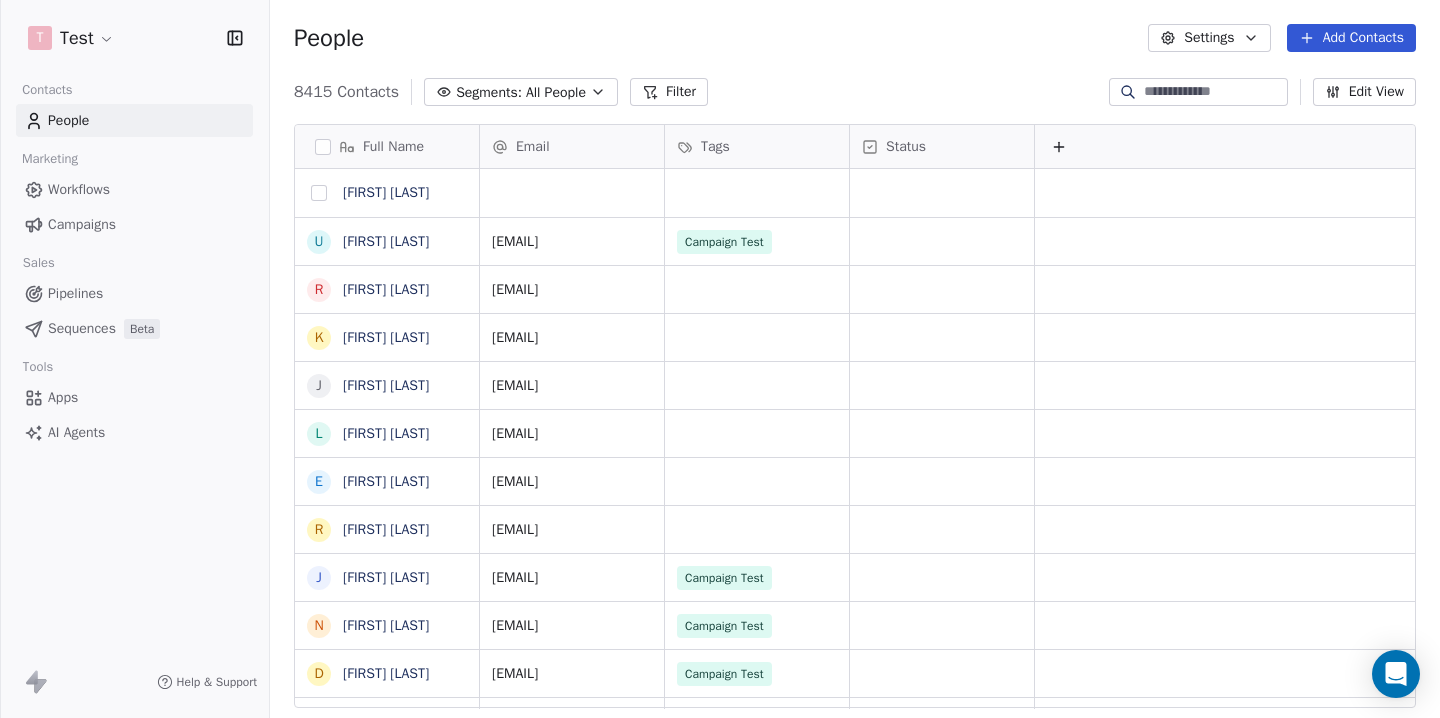 click at bounding box center (319, 193) 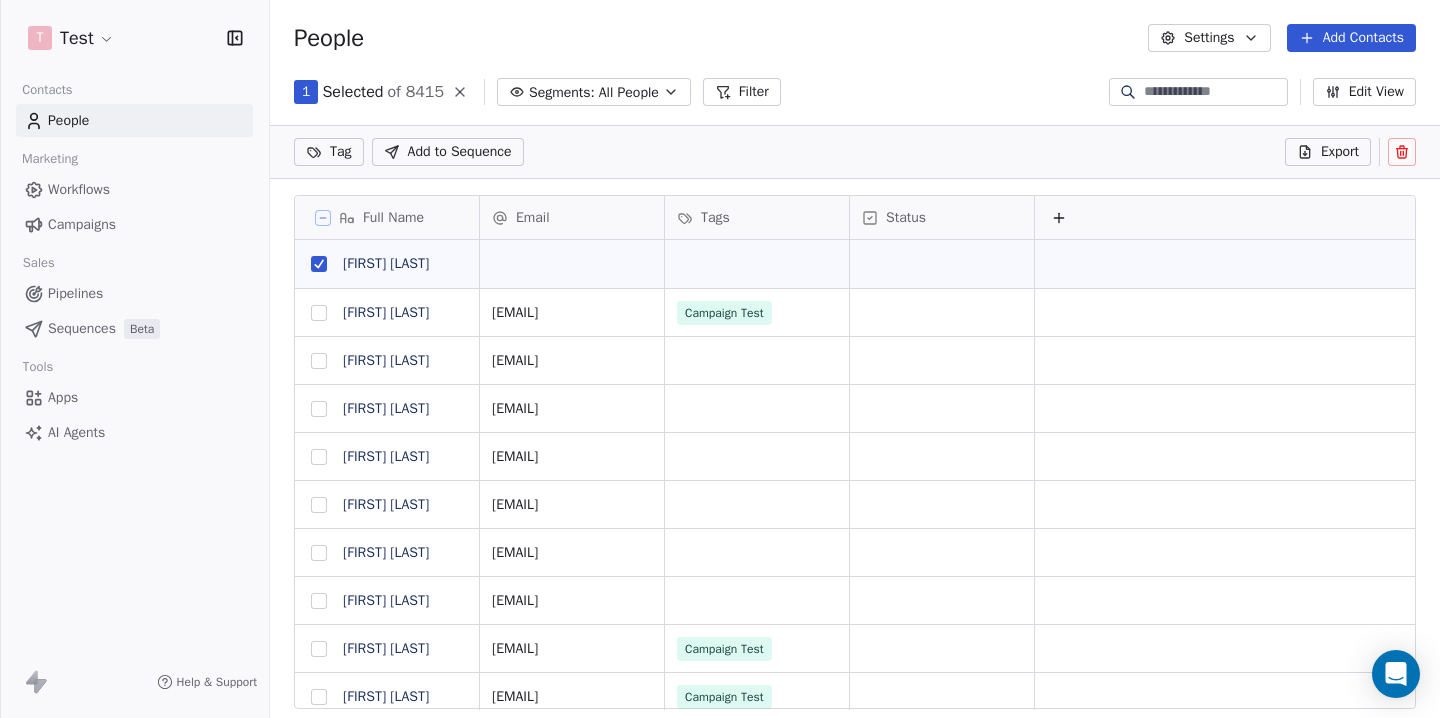 scroll, scrollTop: 561, scrollLeft: 1170, axis: both 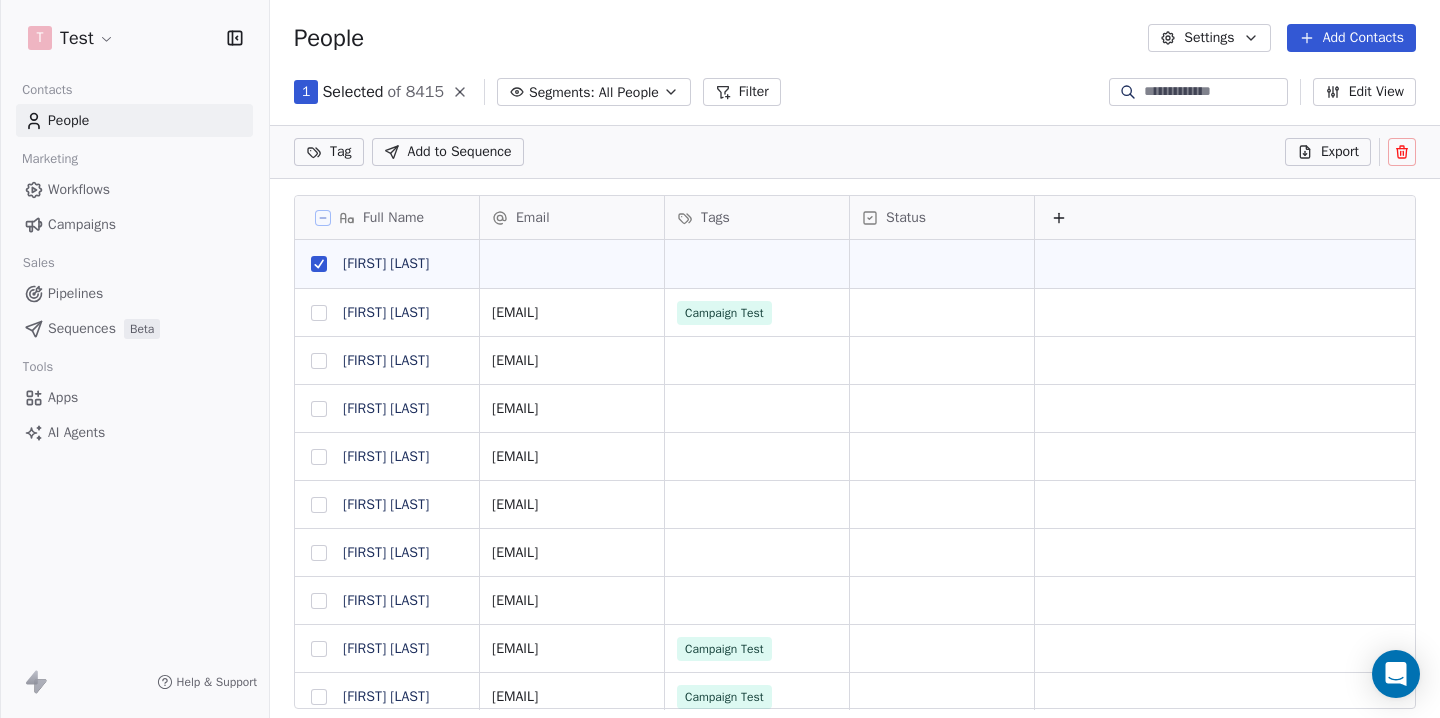 click 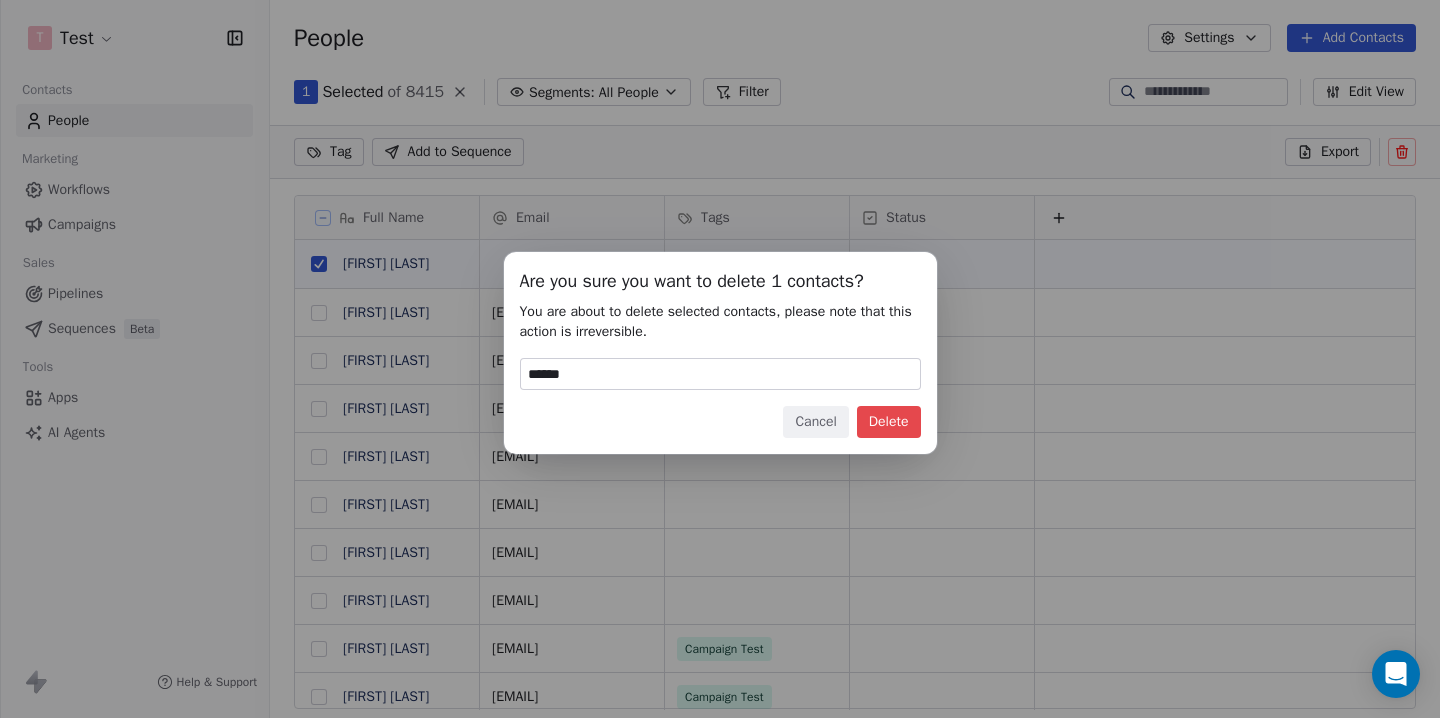 type on "******" 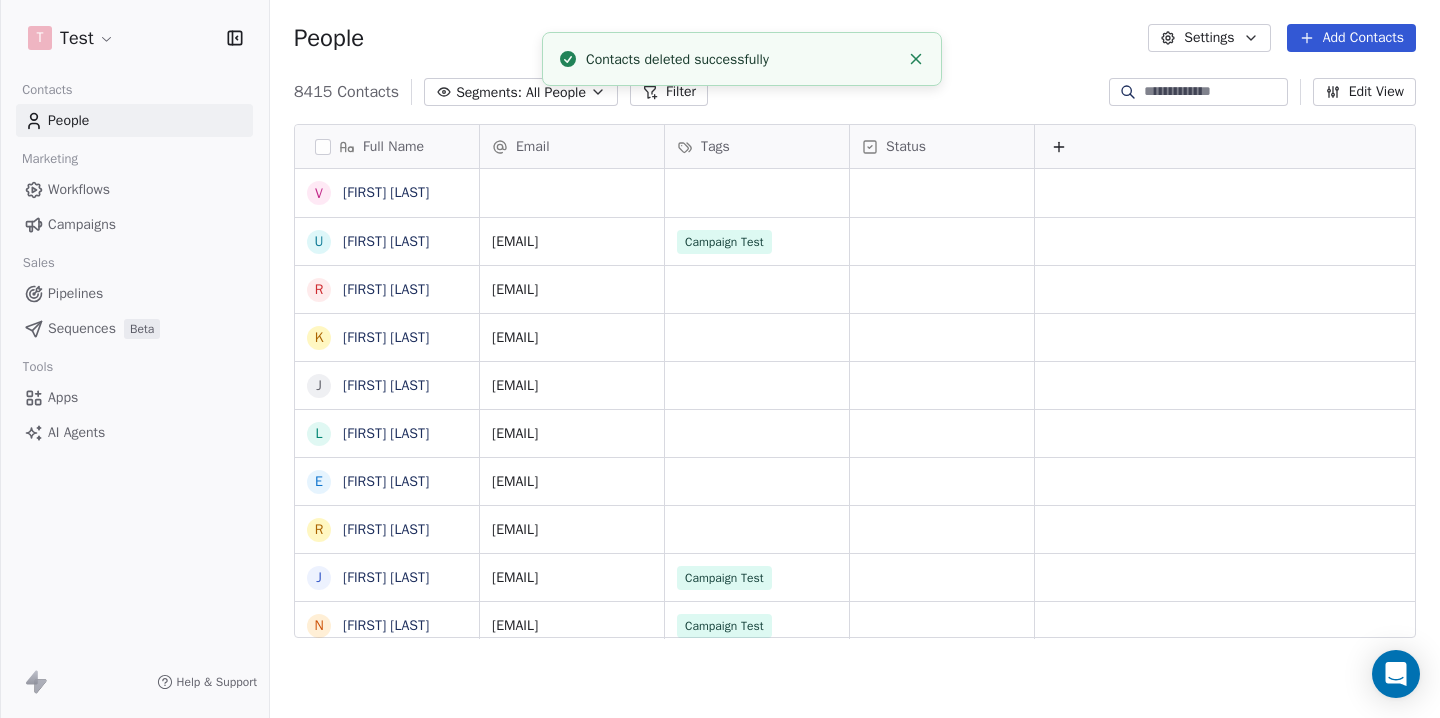 scroll, scrollTop: 1, scrollLeft: 1, axis: both 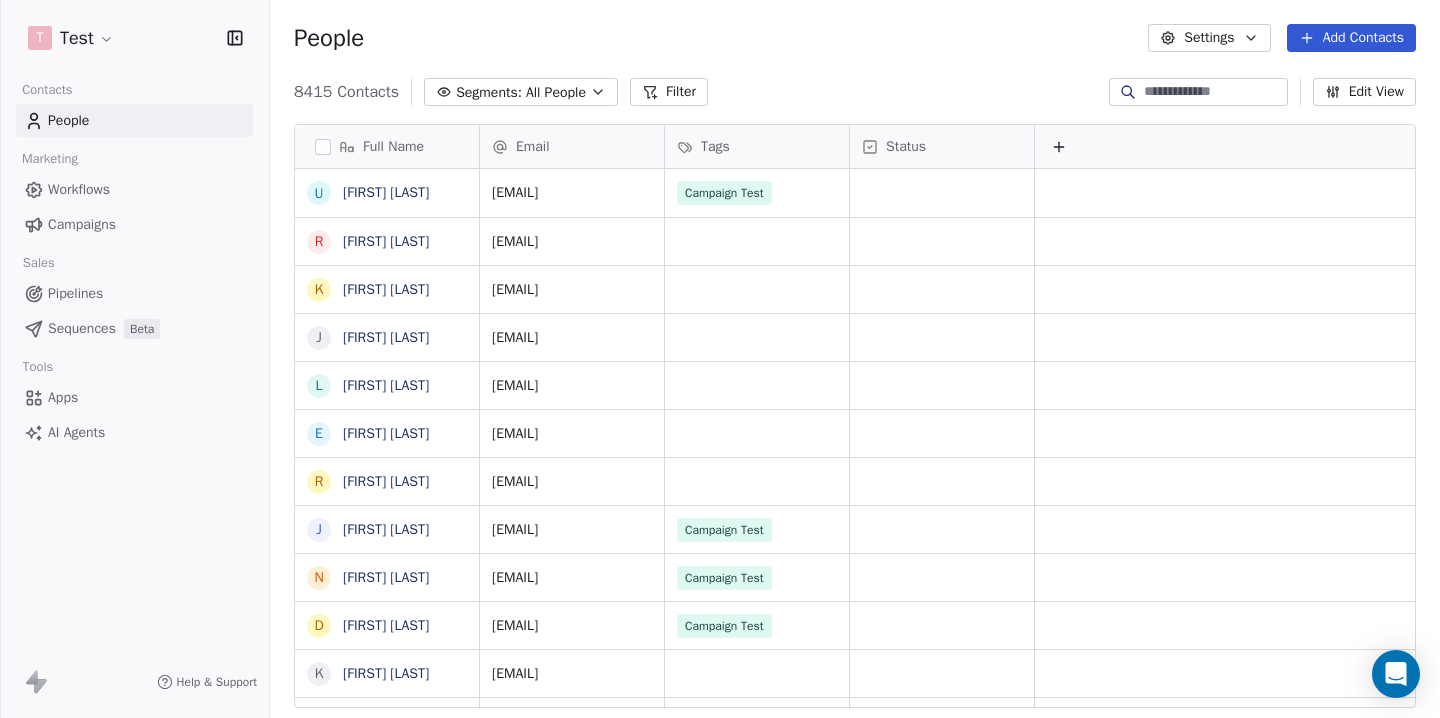 click on "Add Contacts" at bounding box center (1351, 38) 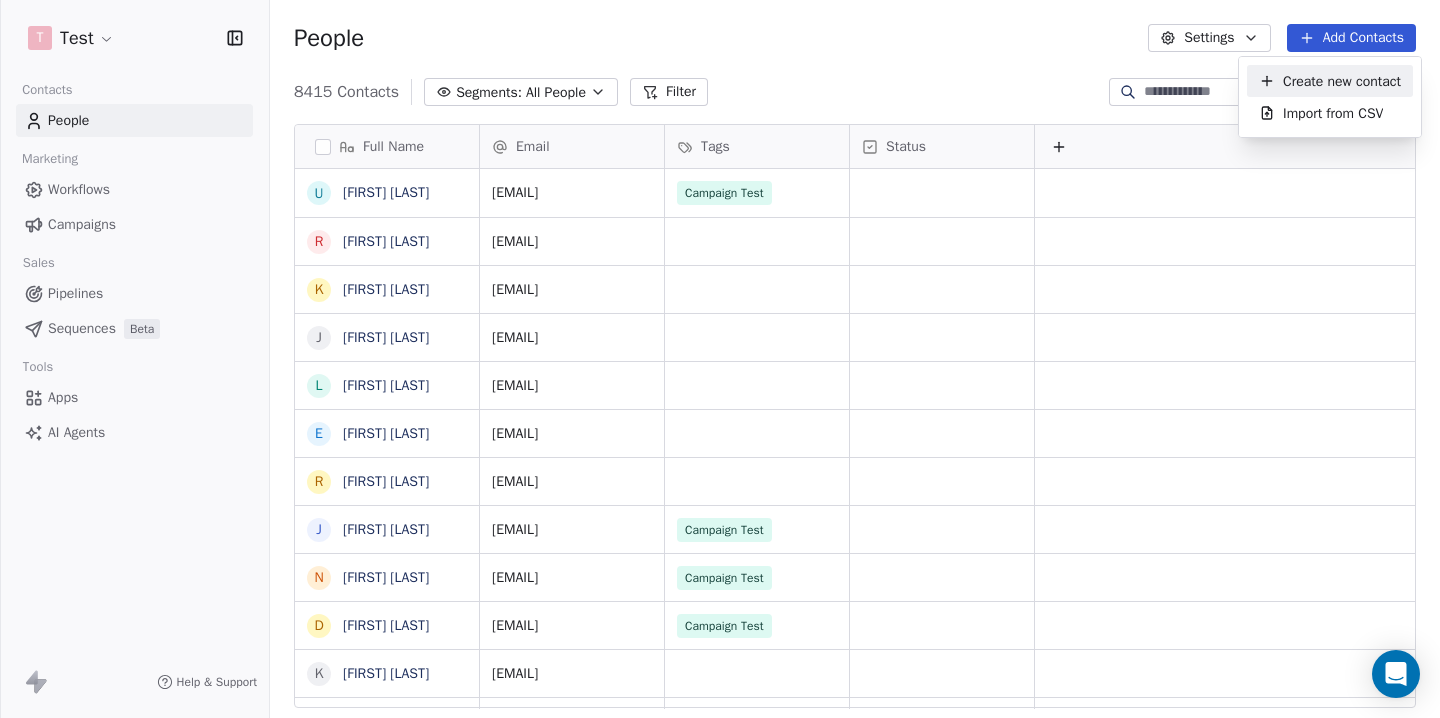 click on "Create new contact" at bounding box center (1342, 81) 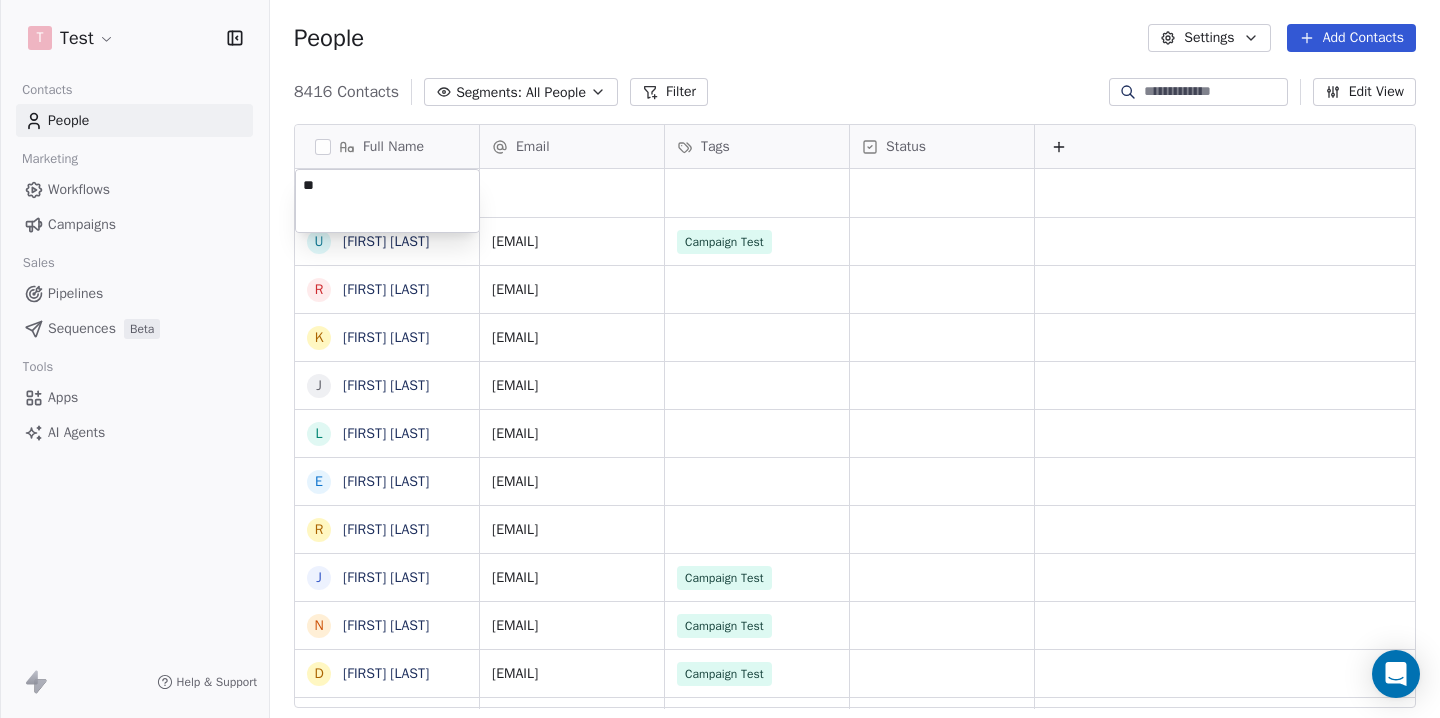 type on "*" 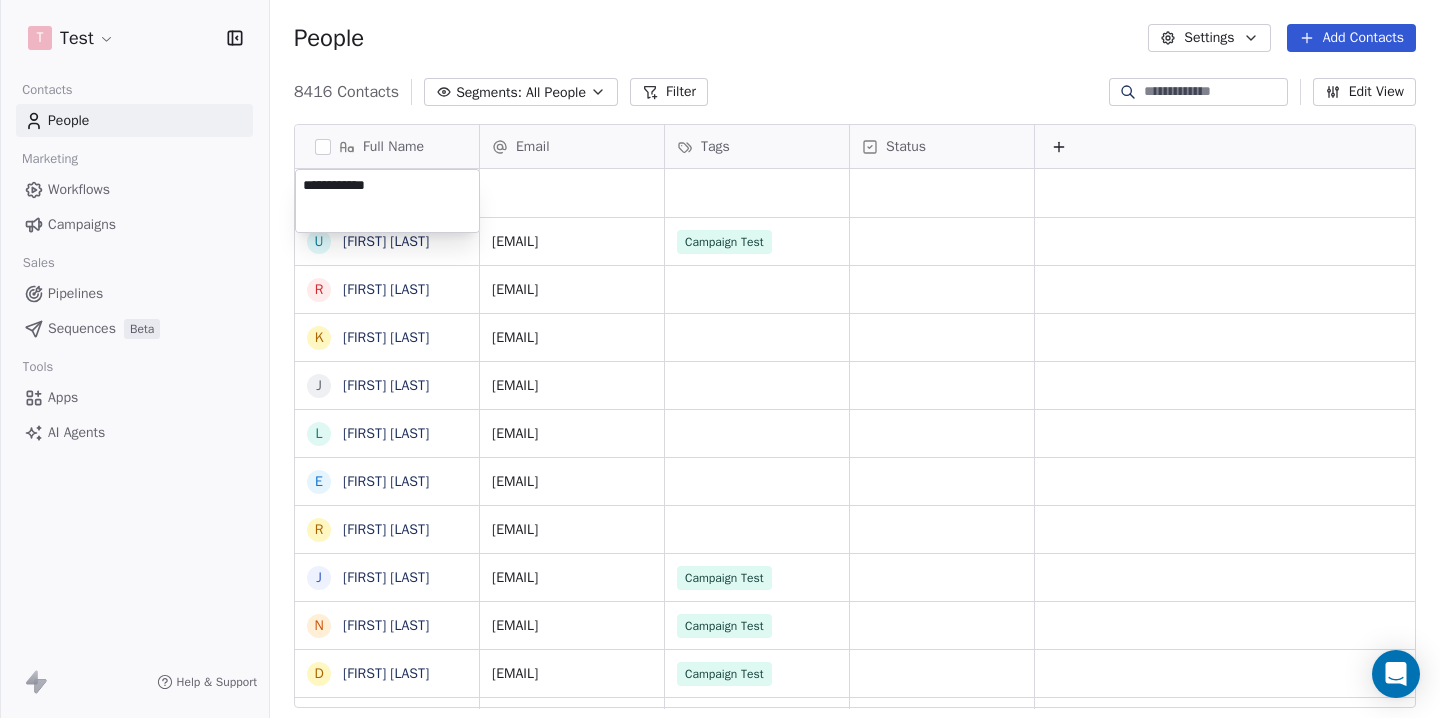 type on "**********" 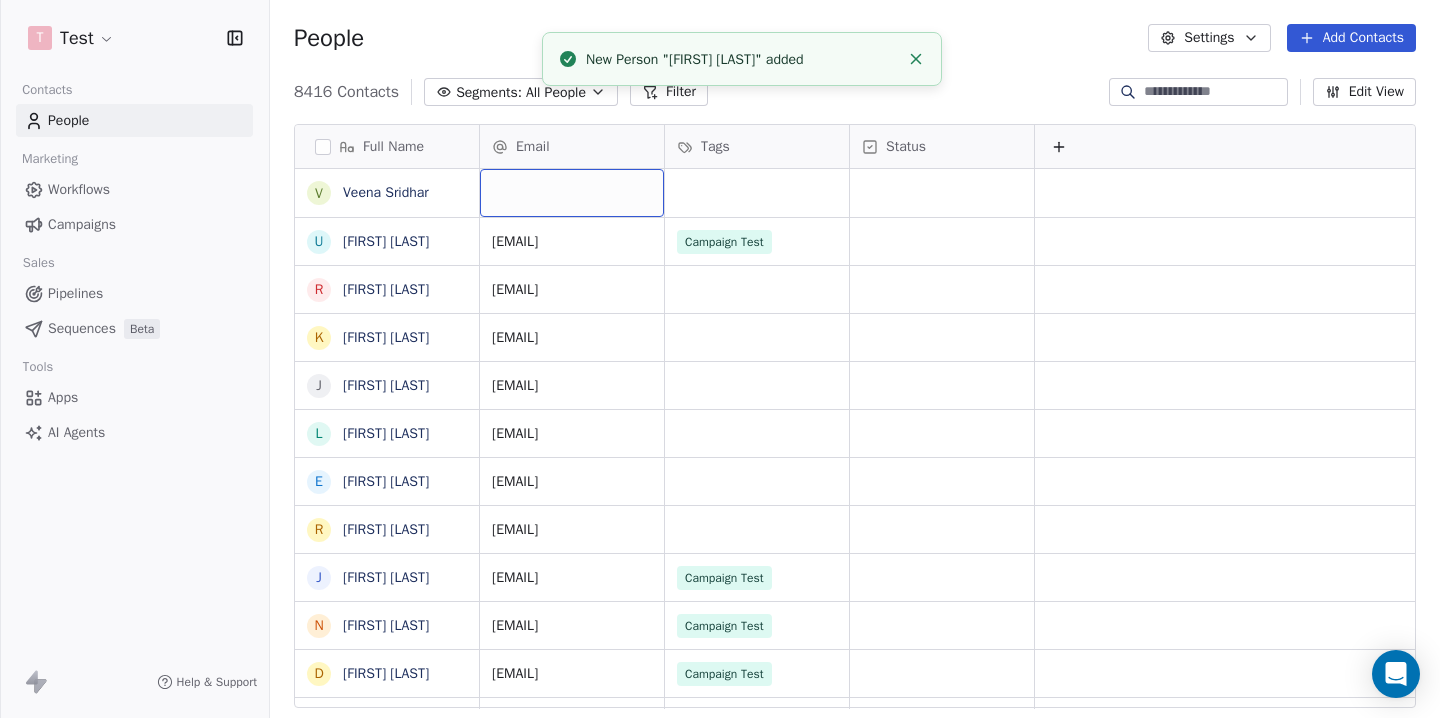 click at bounding box center (572, 193) 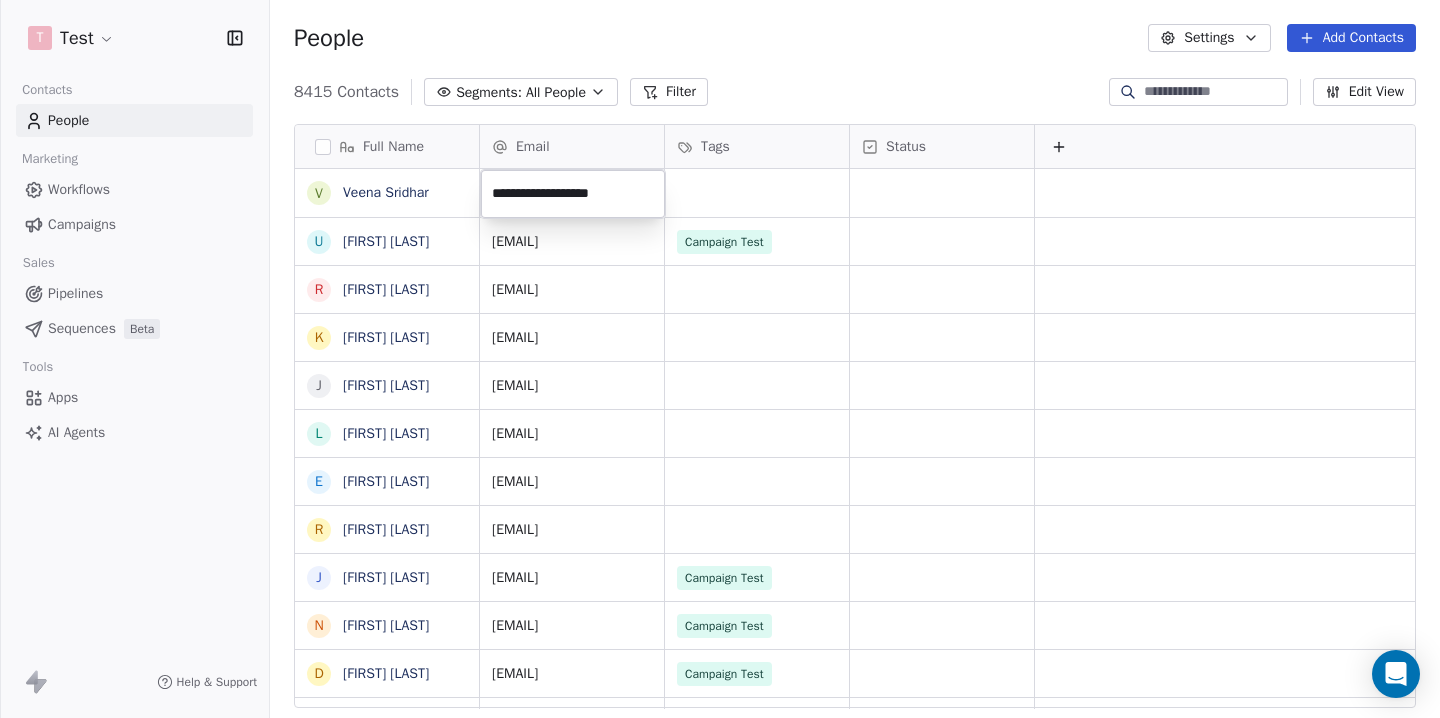 type on "**********" 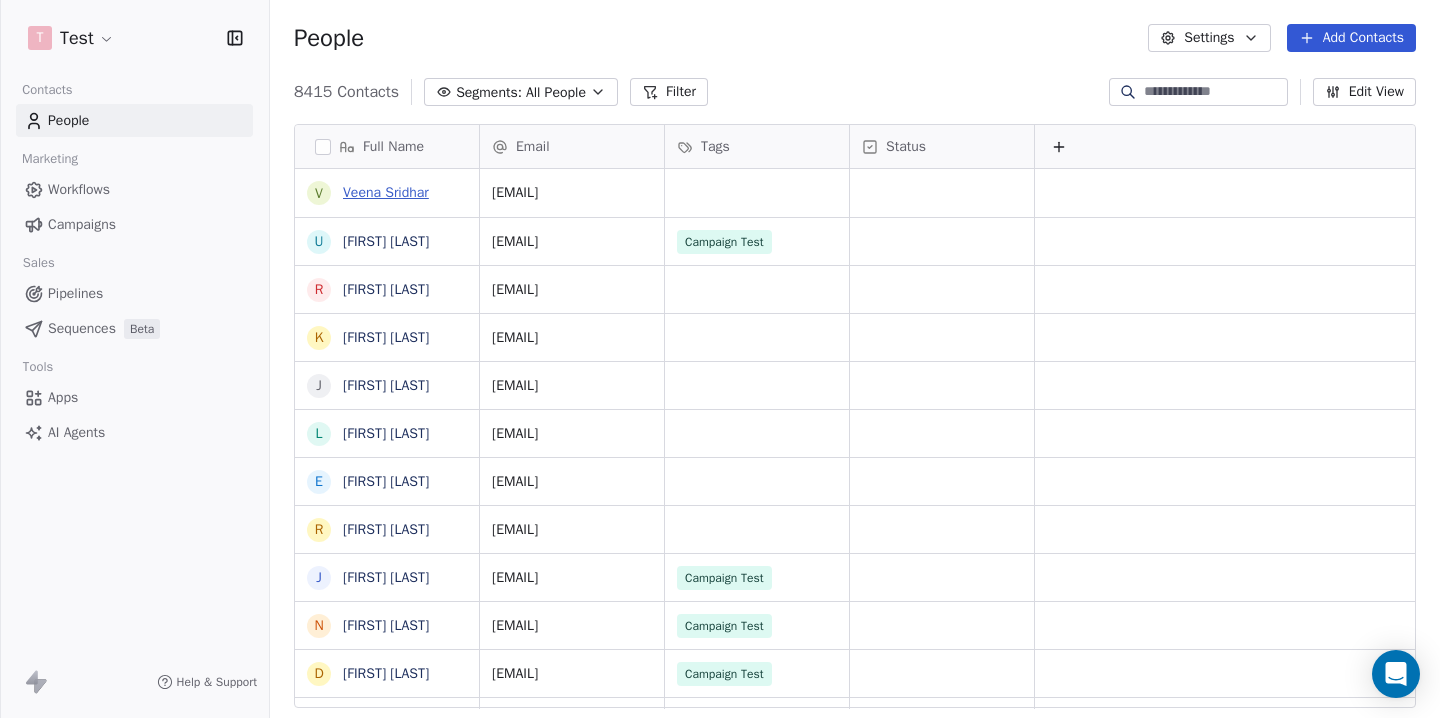 click on "Veena Sridhar" at bounding box center (386, 192) 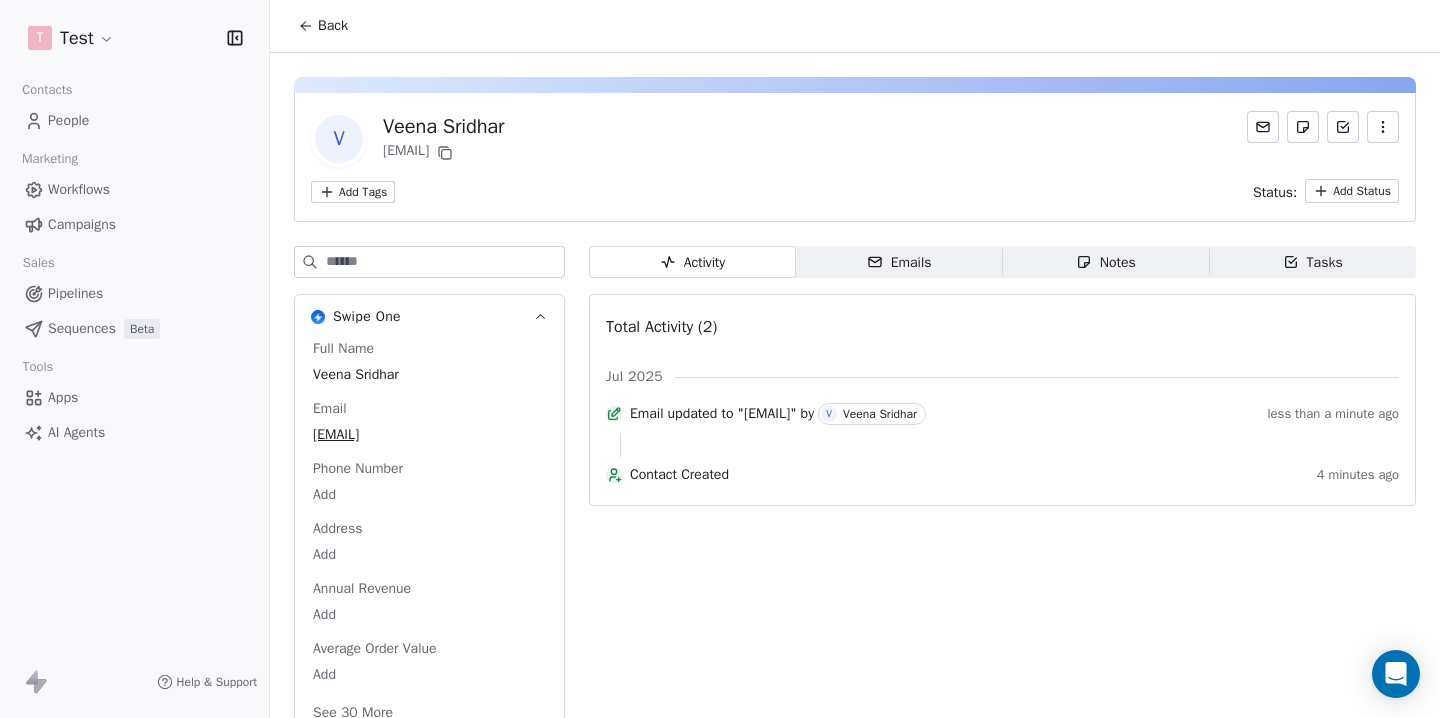 click on "Veena Sridhar" at bounding box center [429, 375] 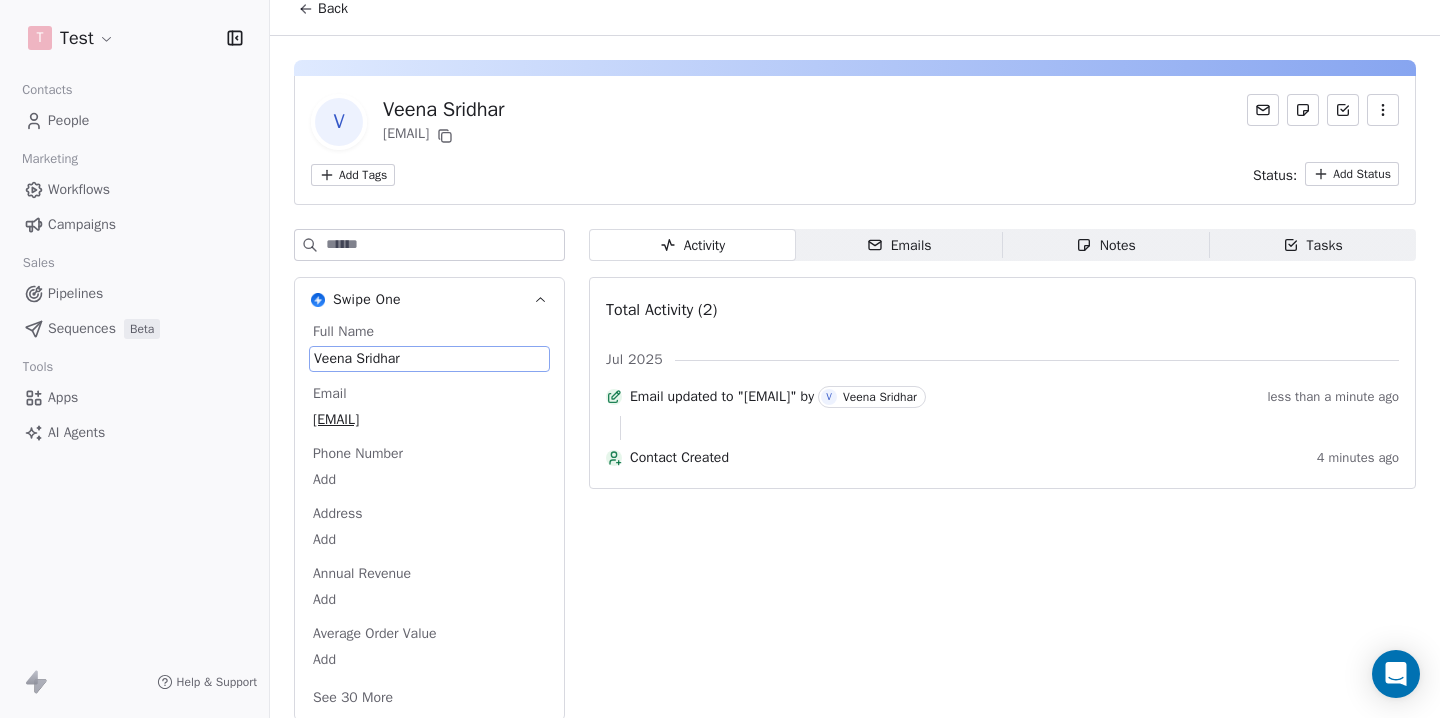 scroll, scrollTop: 32, scrollLeft: 0, axis: vertical 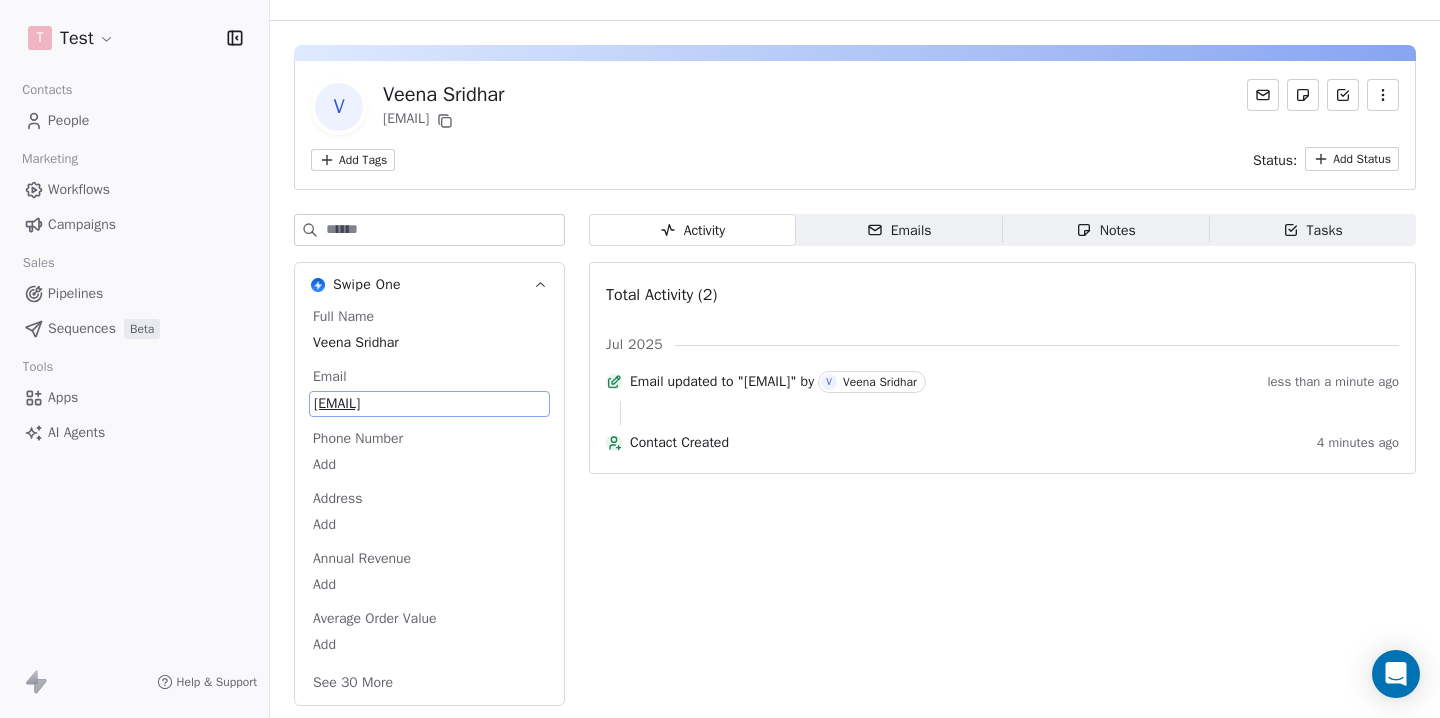 click on "veenadeepa@gmail.com" at bounding box center (429, 404) 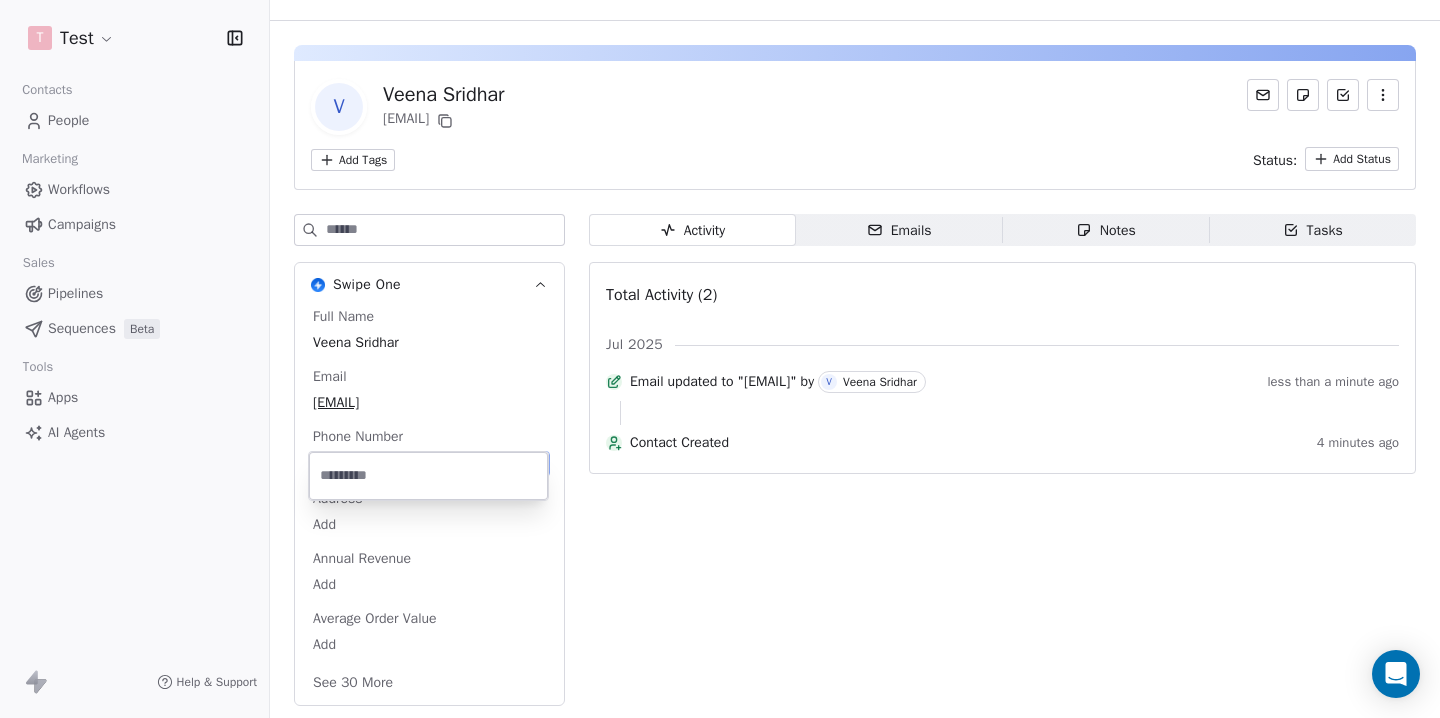 click at bounding box center [428, 476] 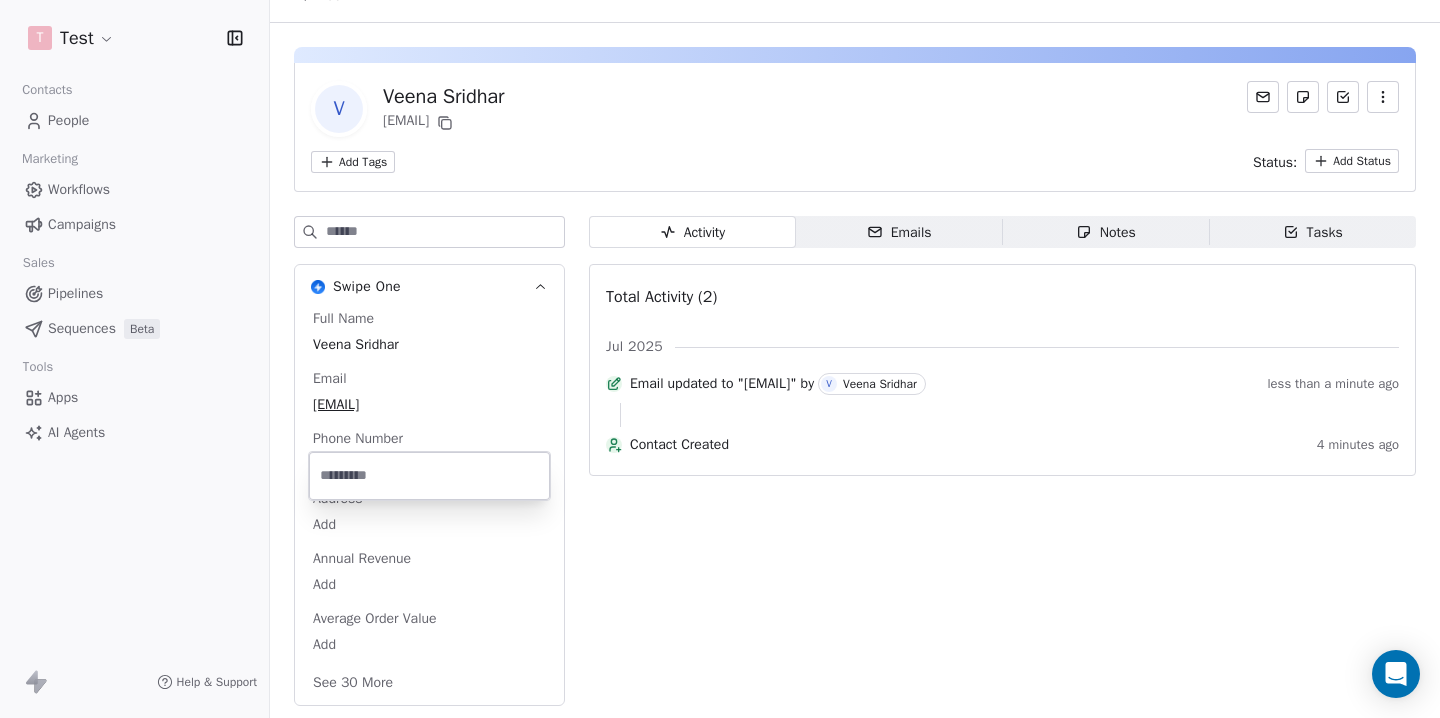 click on "T Test Contacts People Marketing Workflows Campaigns Sales Pipelines Sequences Beta Tools Apps AI Agents Help & Support Back V Veena Sridhar veenadeepa@gmail.com  Add Tags Status:   Add Status Swipe One Full Name Veena Sridhar Email veenadeepa@gmail.com Phone Number Add Address Add Annual Revenue Add Average Order Value Add See   30   More   Activity Activity Emails Emails   Notes   Notes Tasks Tasks Total Activity (2) Jul 2025 Email updated to "veenadeepa@gmail.com" by V Veena Sridhar   less than a minute ago Contact Created   4 minutes ago
3" at bounding box center (720, 359) 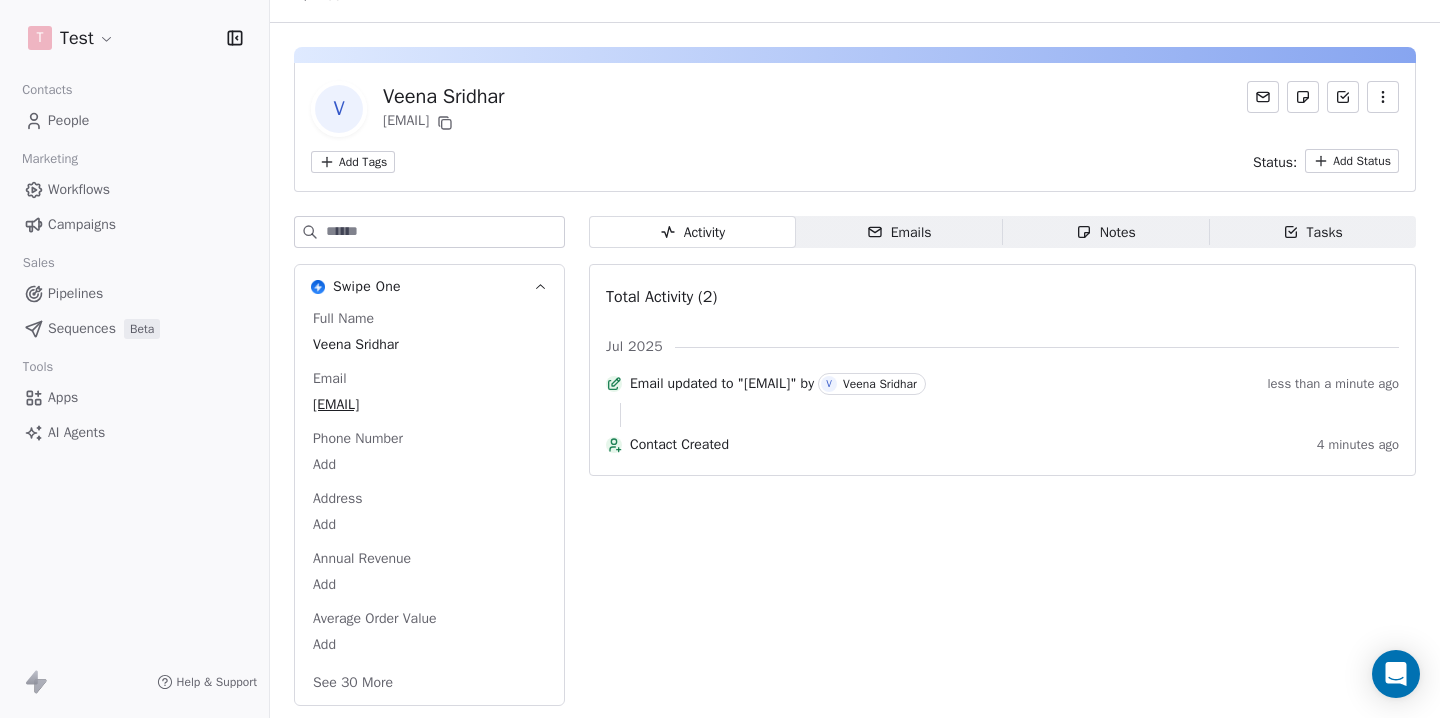 click on "People" at bounding box center (68, 120) 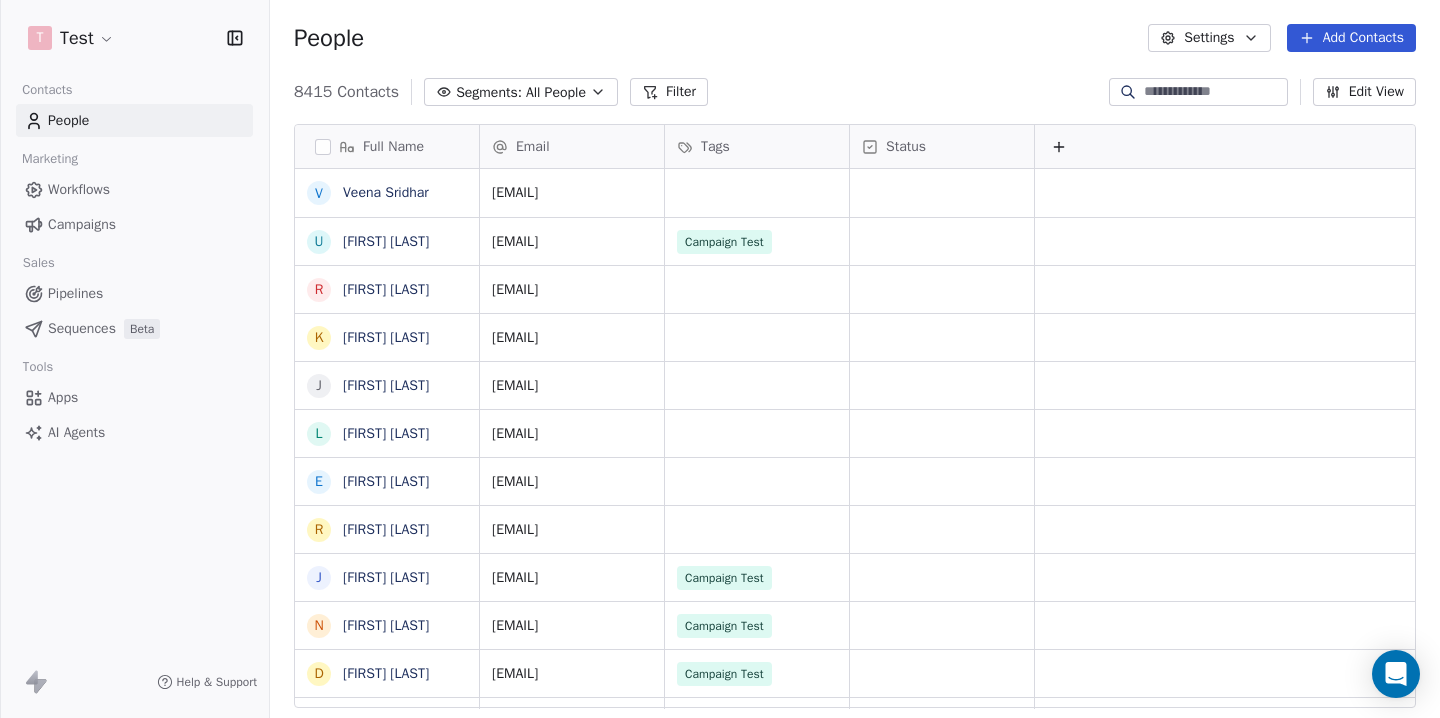 scroll, scrollTop: 1, scrollLeft: 1, axis: both 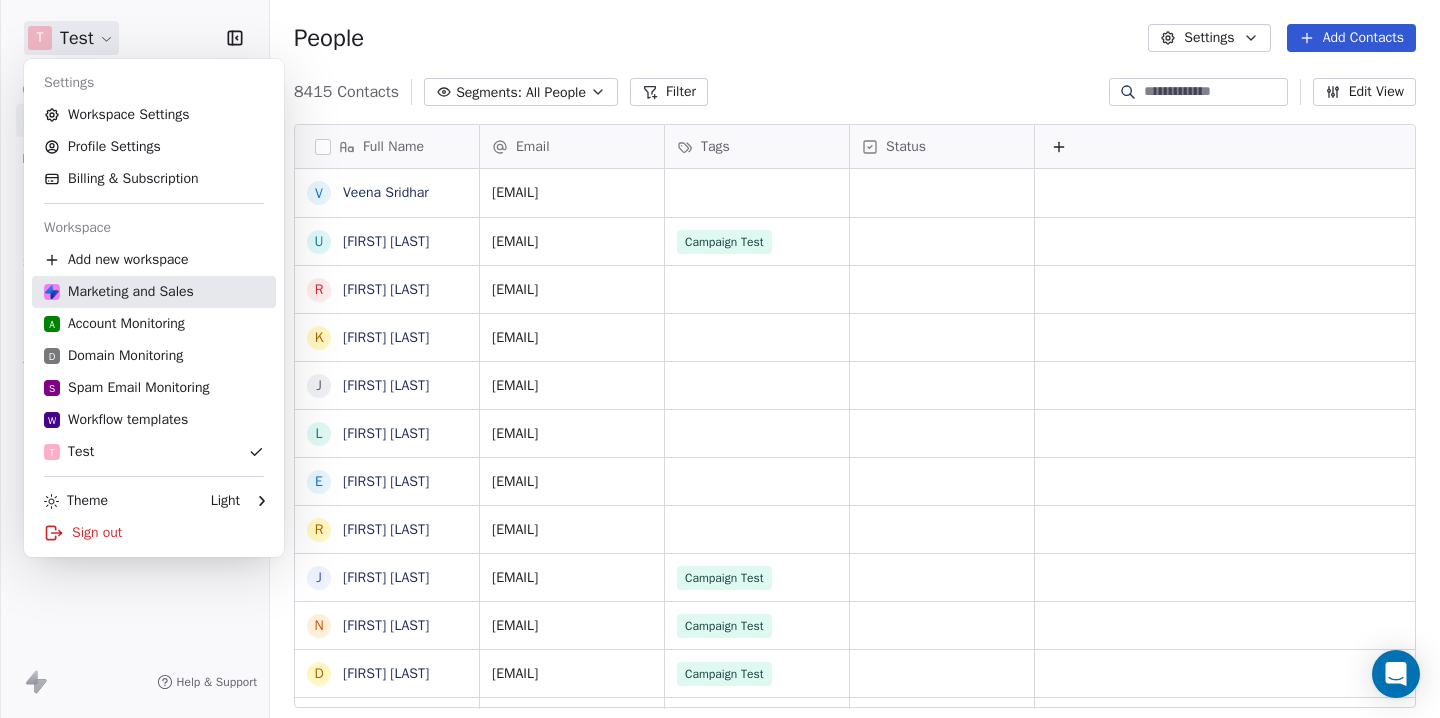 click on "Marketing and Sales" at bounding box center [119, 292] 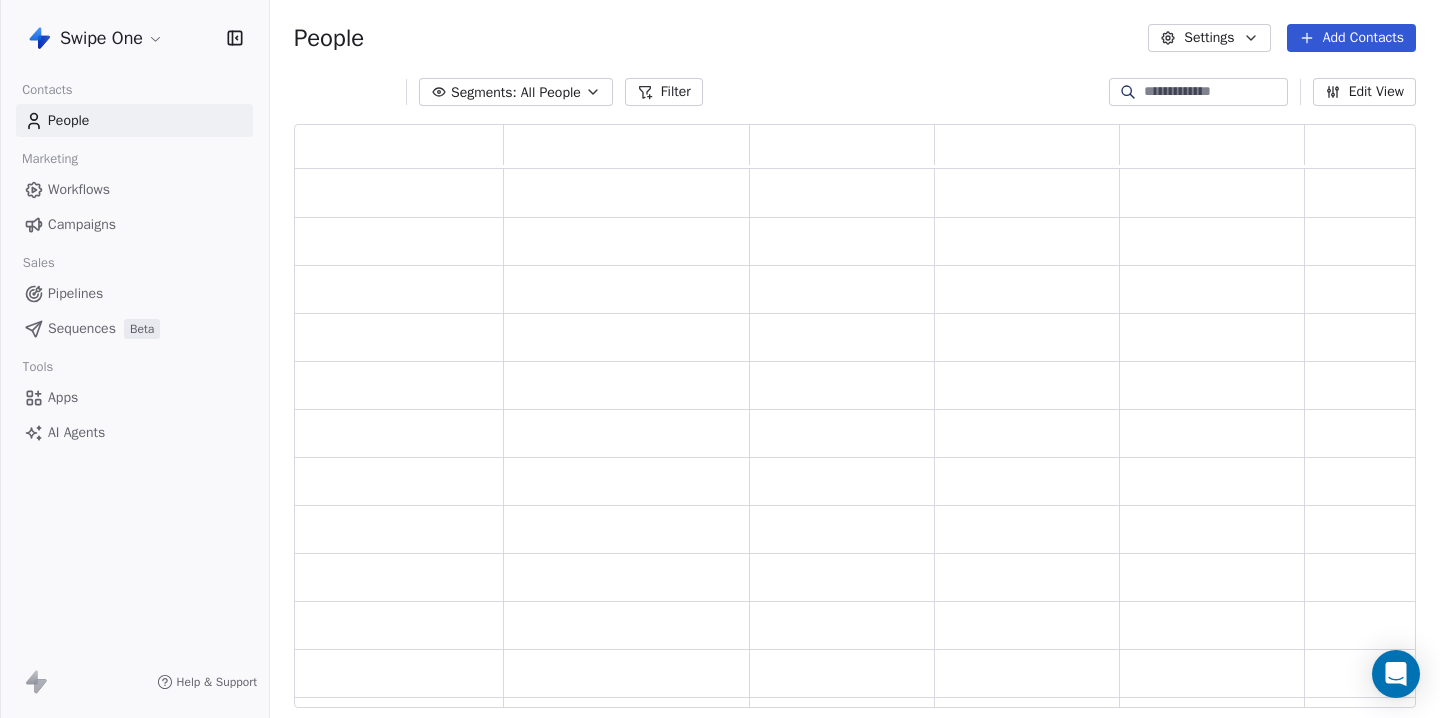 scroll, scrollTop: 1, scrollLeft: 1, axis: both 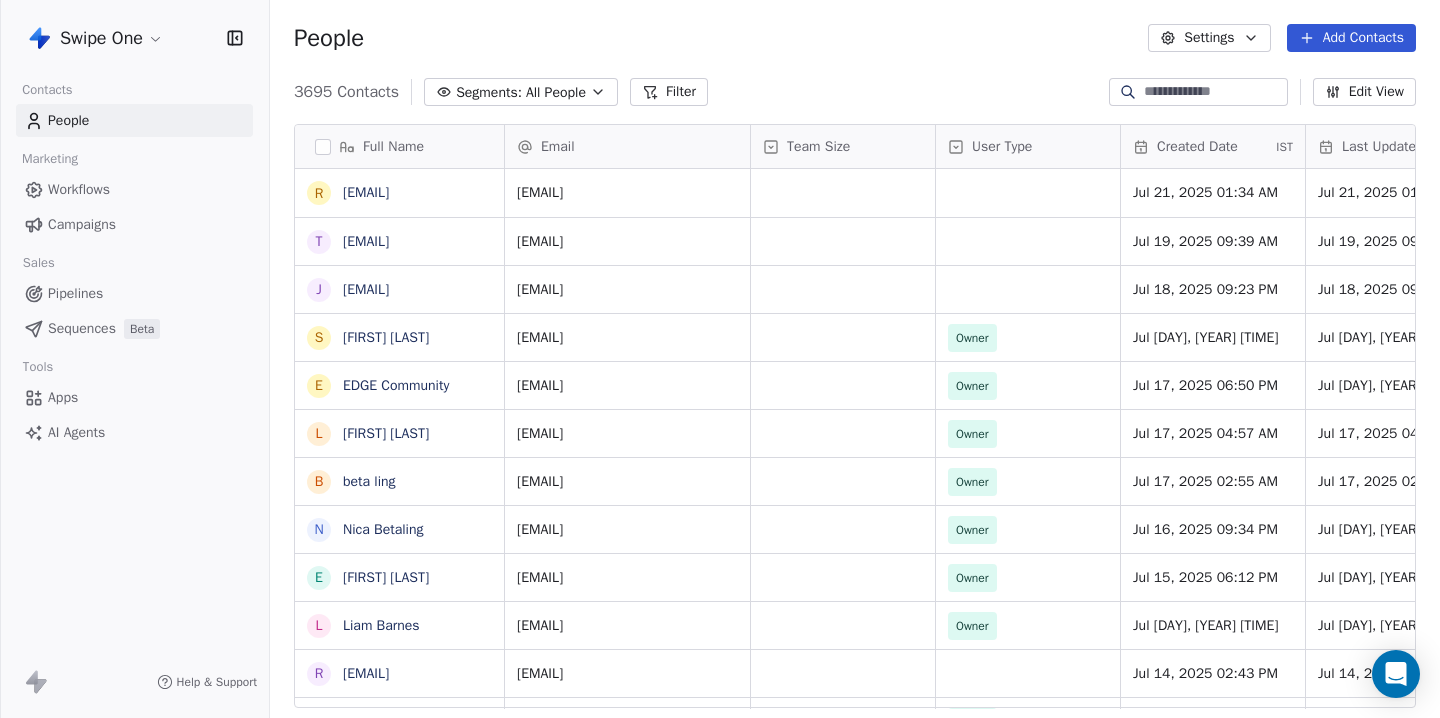click on "Workflows" at bounding box center (79, 189) 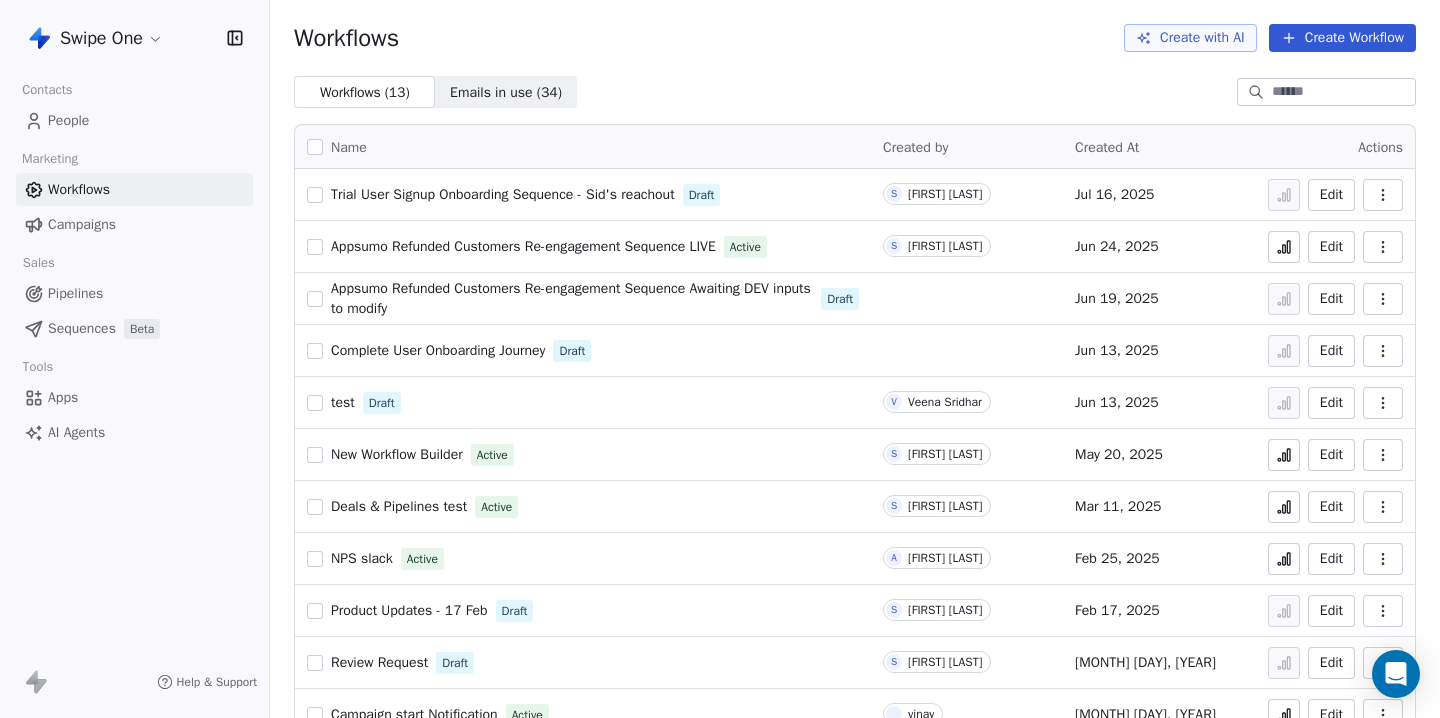 click on "test" at bounding box center [343, 402] 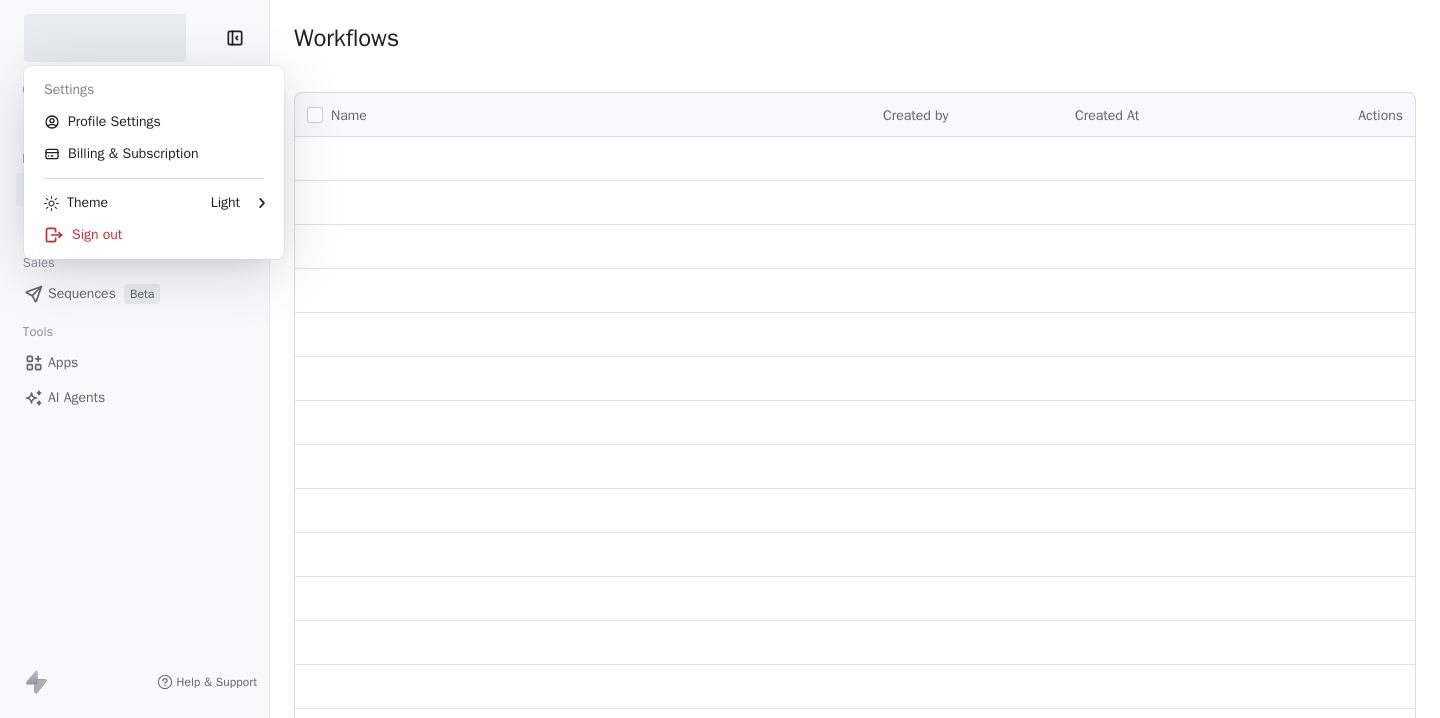 click on "Contacts People Marketing Workflows Campaigns Sales Sequences Beta Tools Apps AI Agents Help & Support Workflows Name Created by Created At Actions     Settings Profile Settings Billing & Subscription Theme Light Sign out" at bounding box center (720, 359) 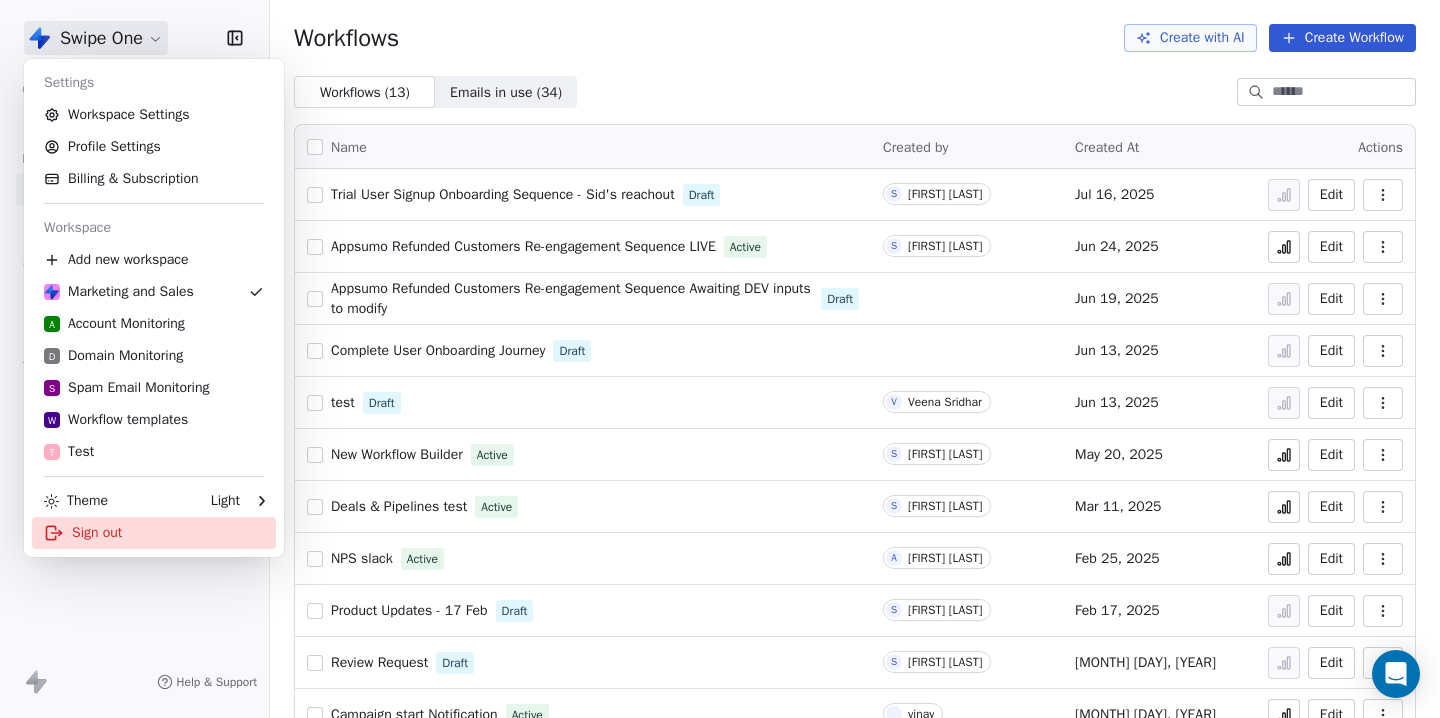 click on "Sign out" at bounding box center [154, 533] 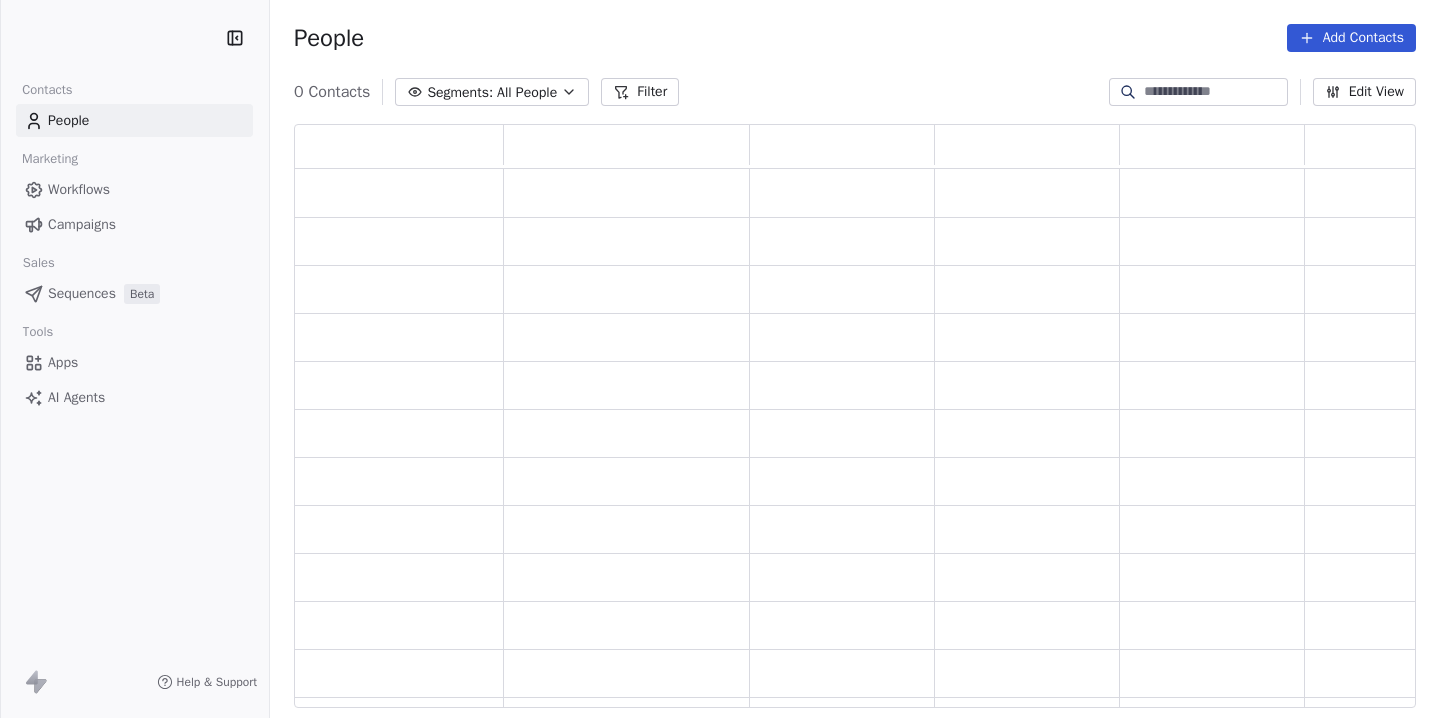 scroll, scrollTop: 0, scrollLeft: 0, axis: both 